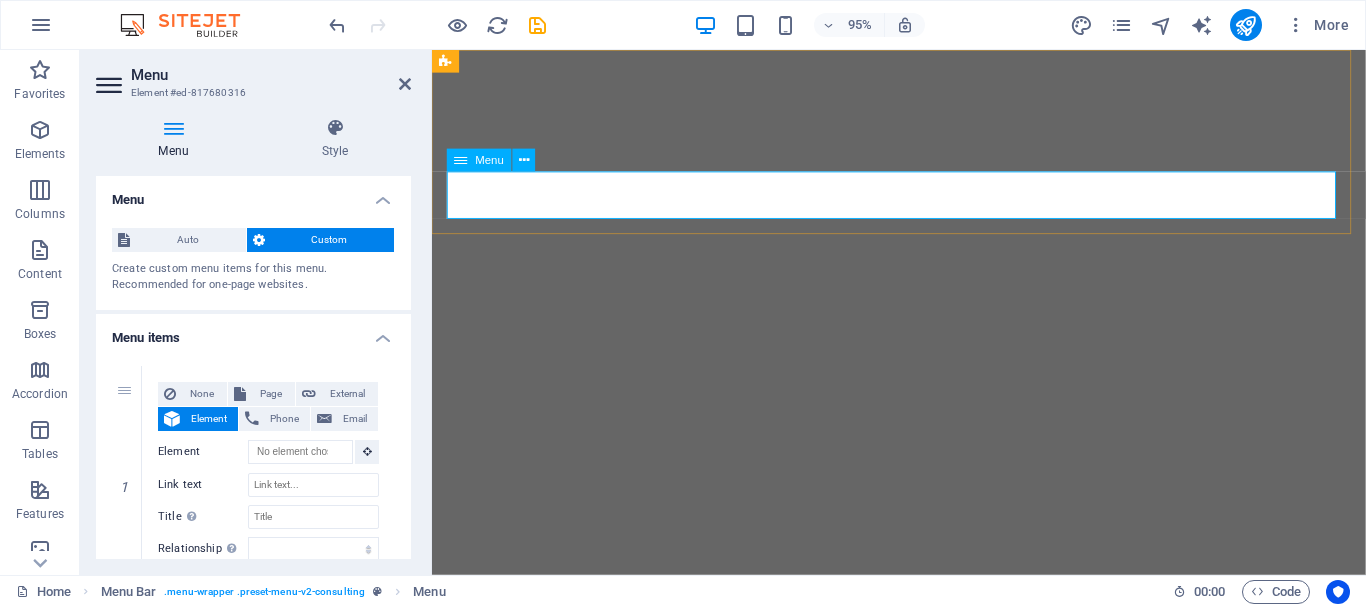 select 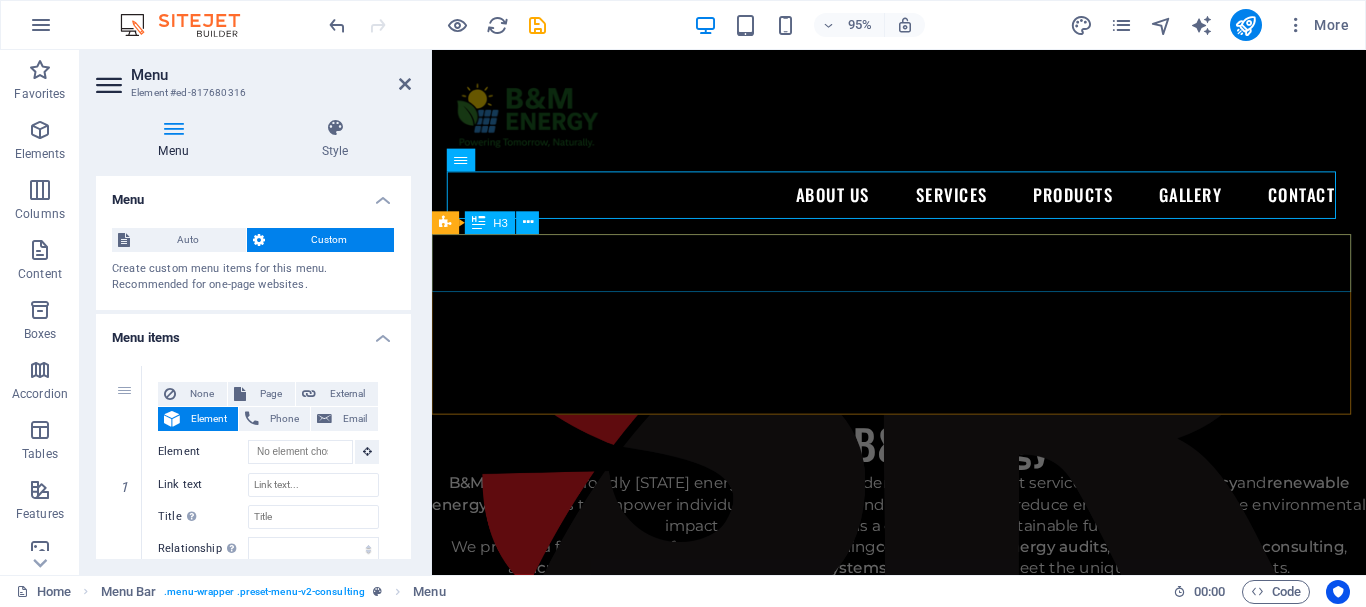 scroll, scrollTop: 124, scrollLeft: 0, axis: vertical 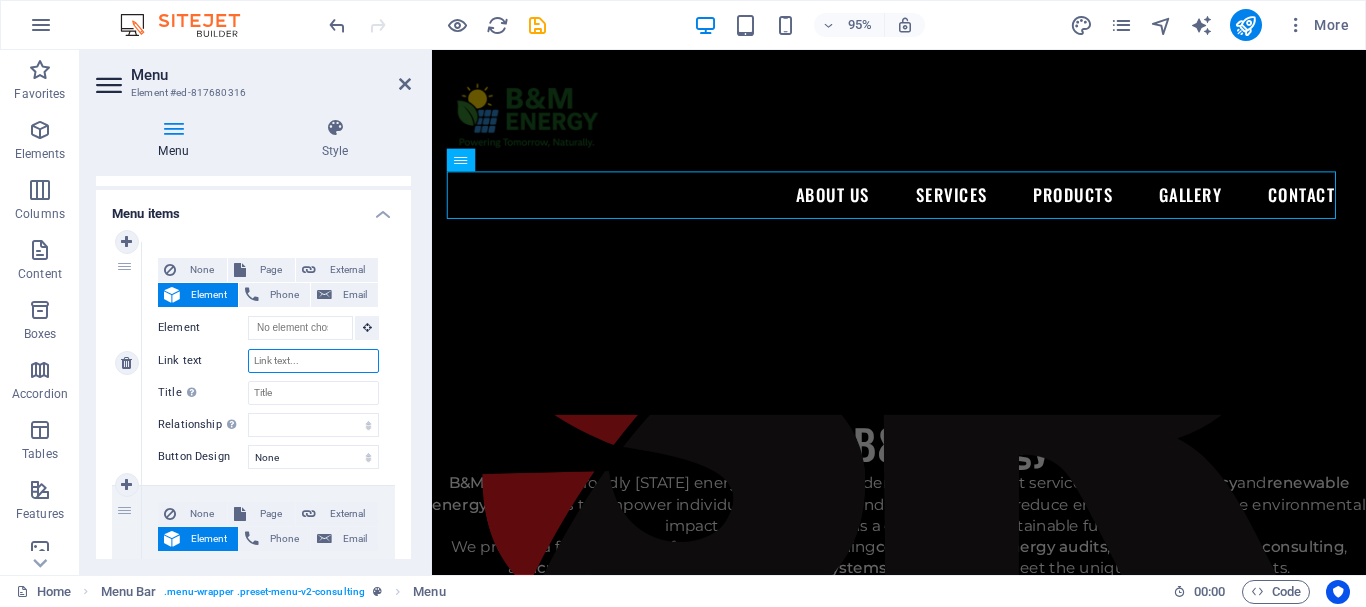 click on "Link text" at bounding box center (313, 361) 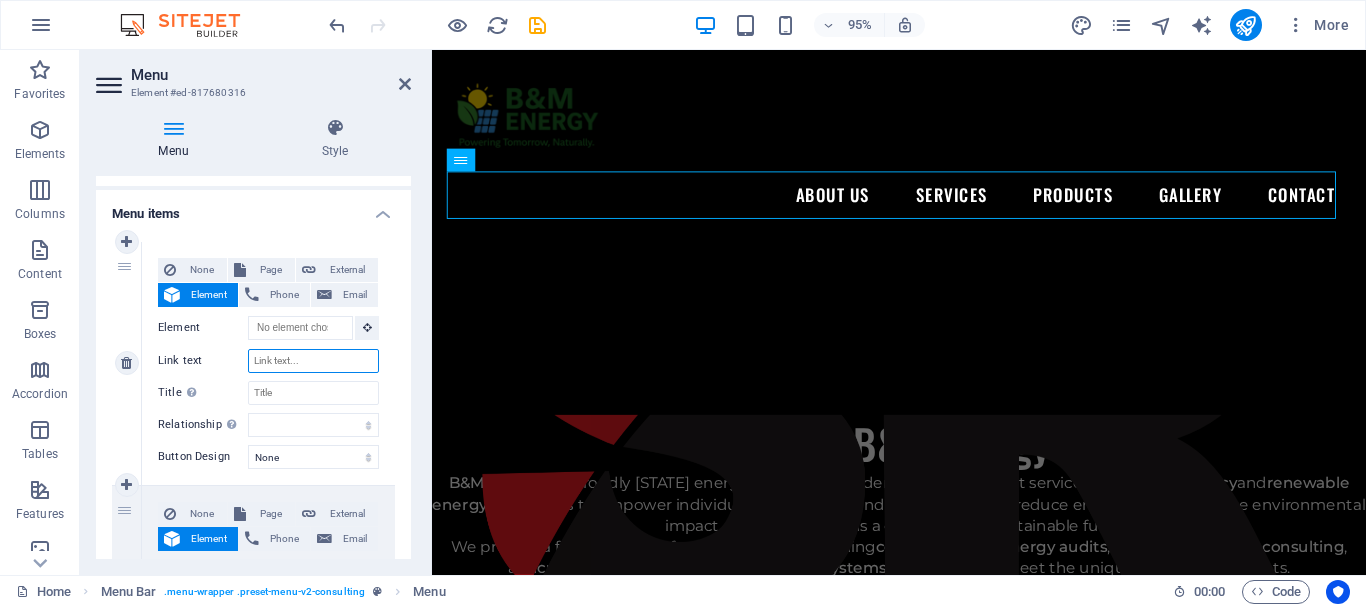 type on "About Us" 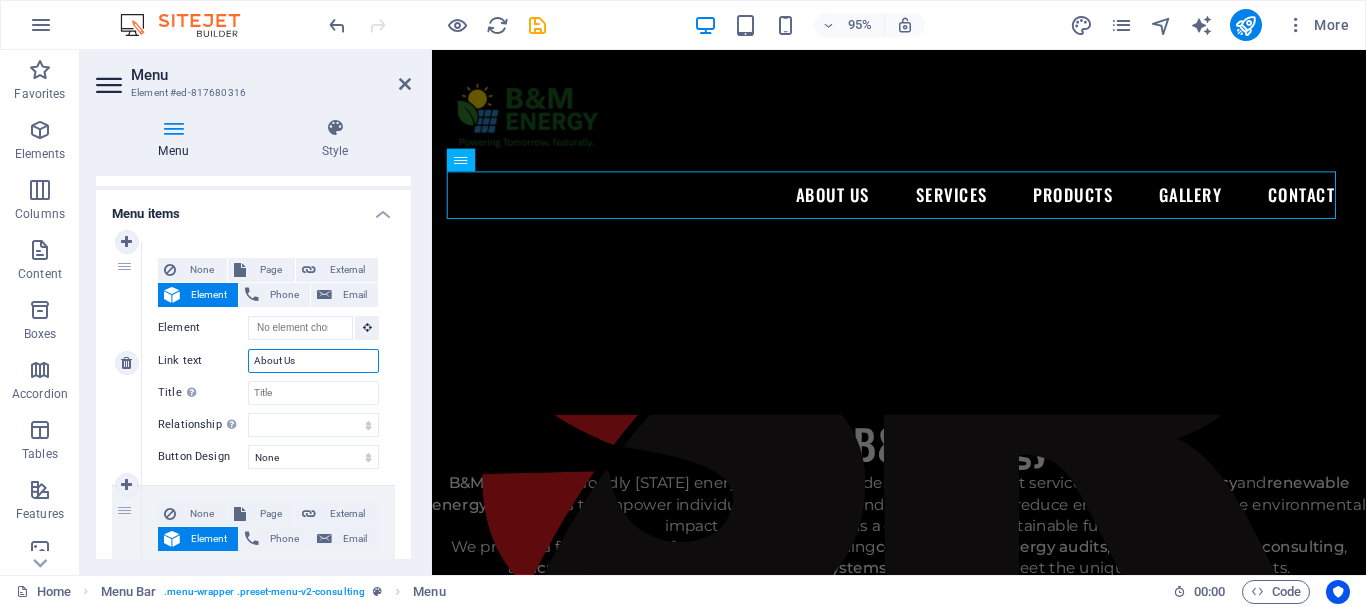 select 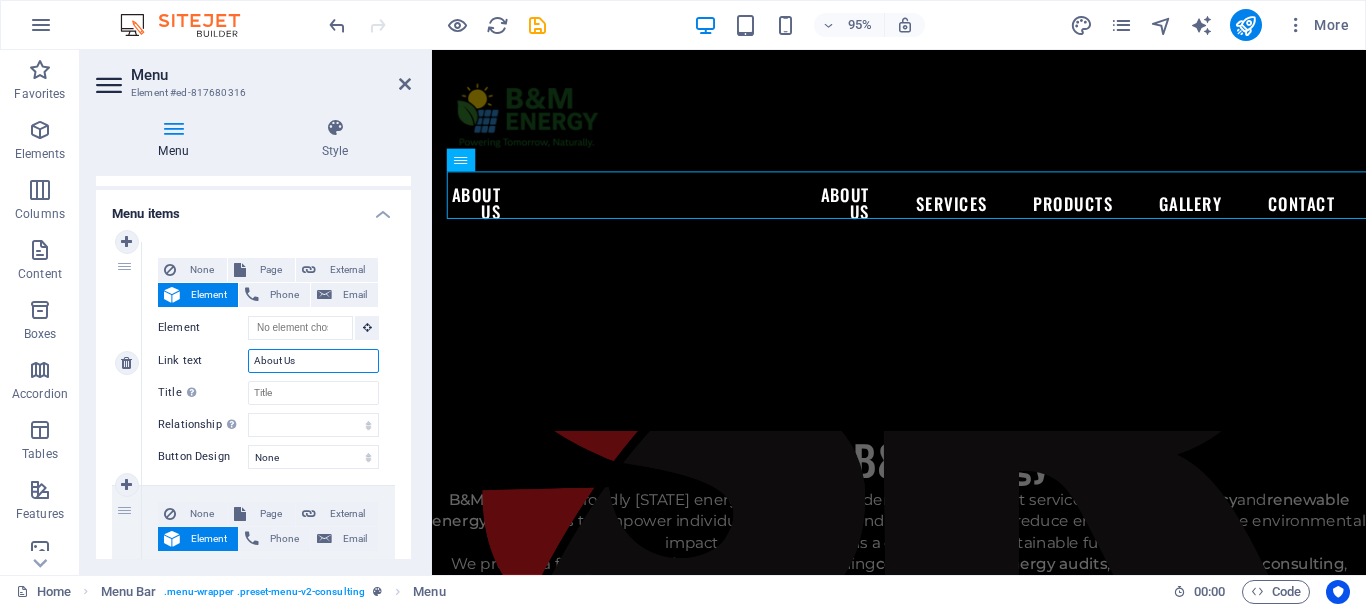 drag, startPoint x: 314, startPoint y: 366, endPoint x: 246, endPoint y: 363, distance: 68.06615 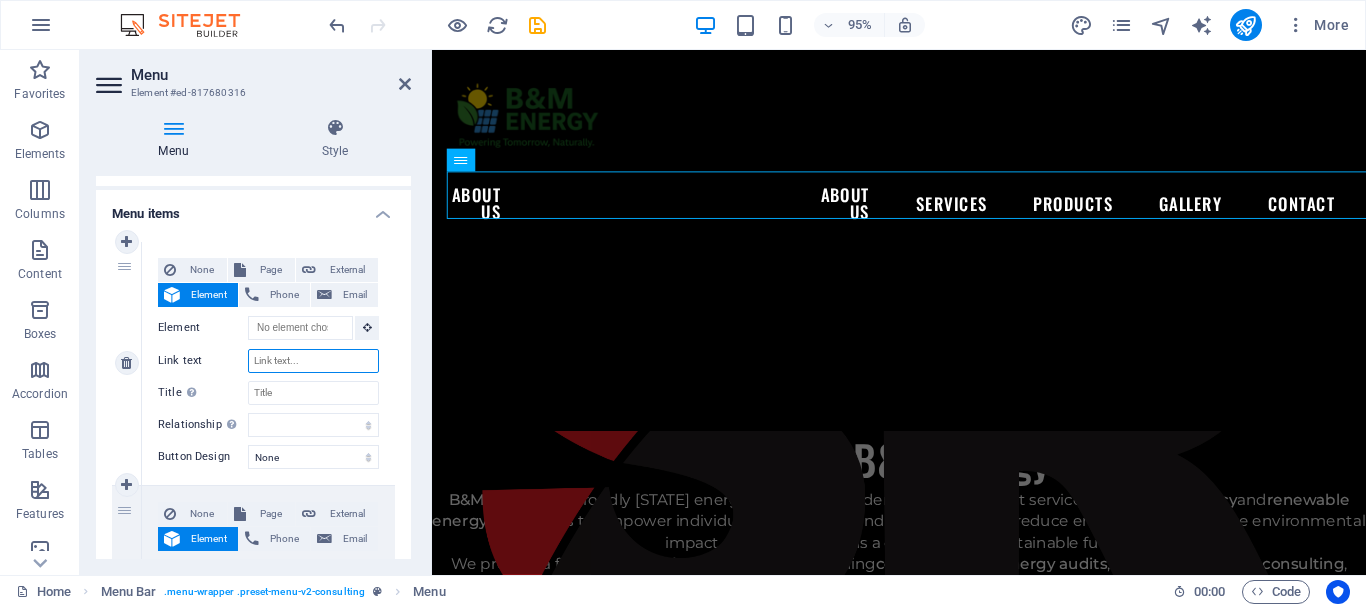 select 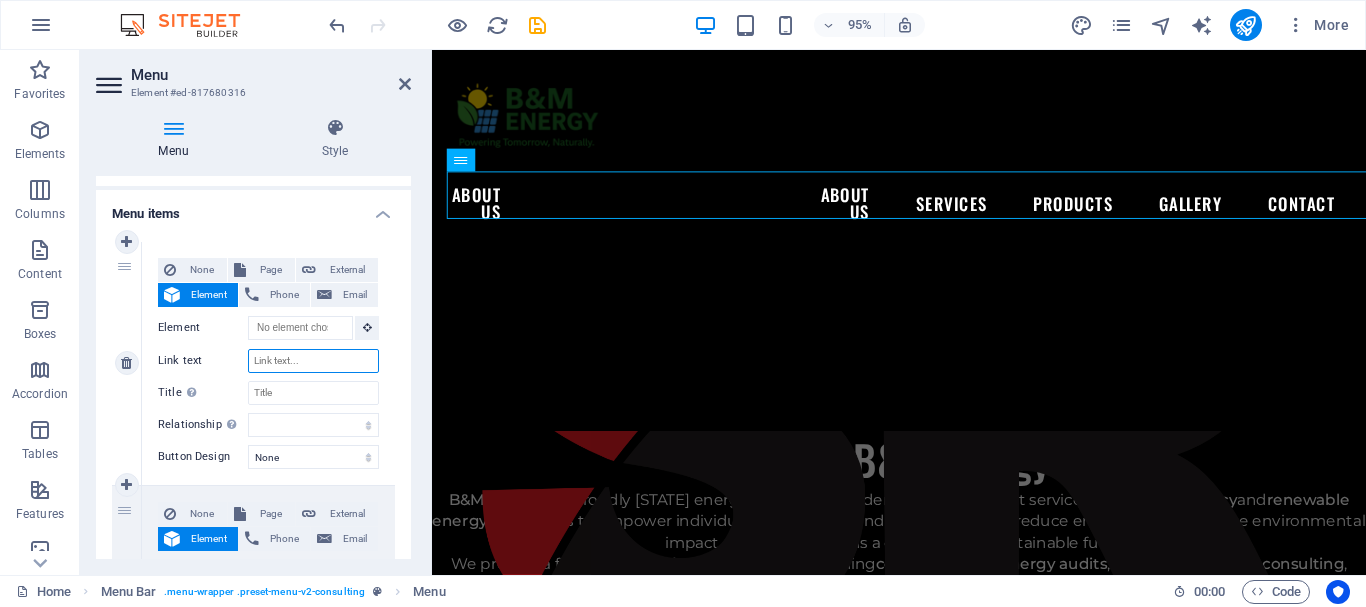 select 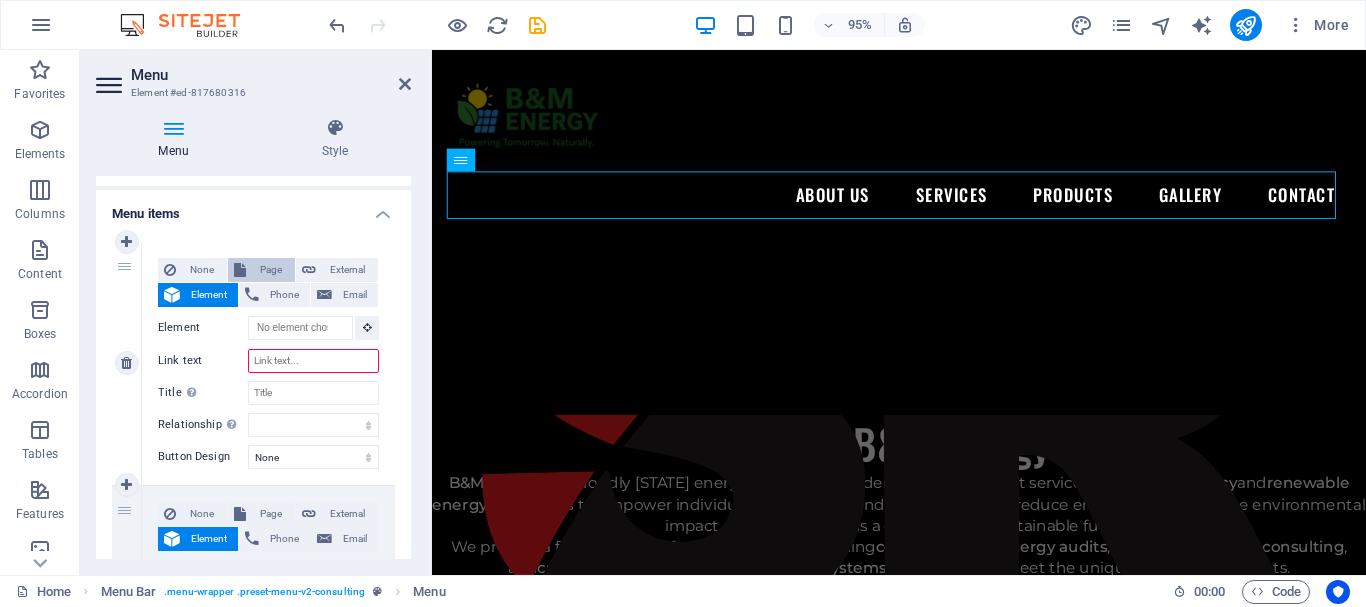 type 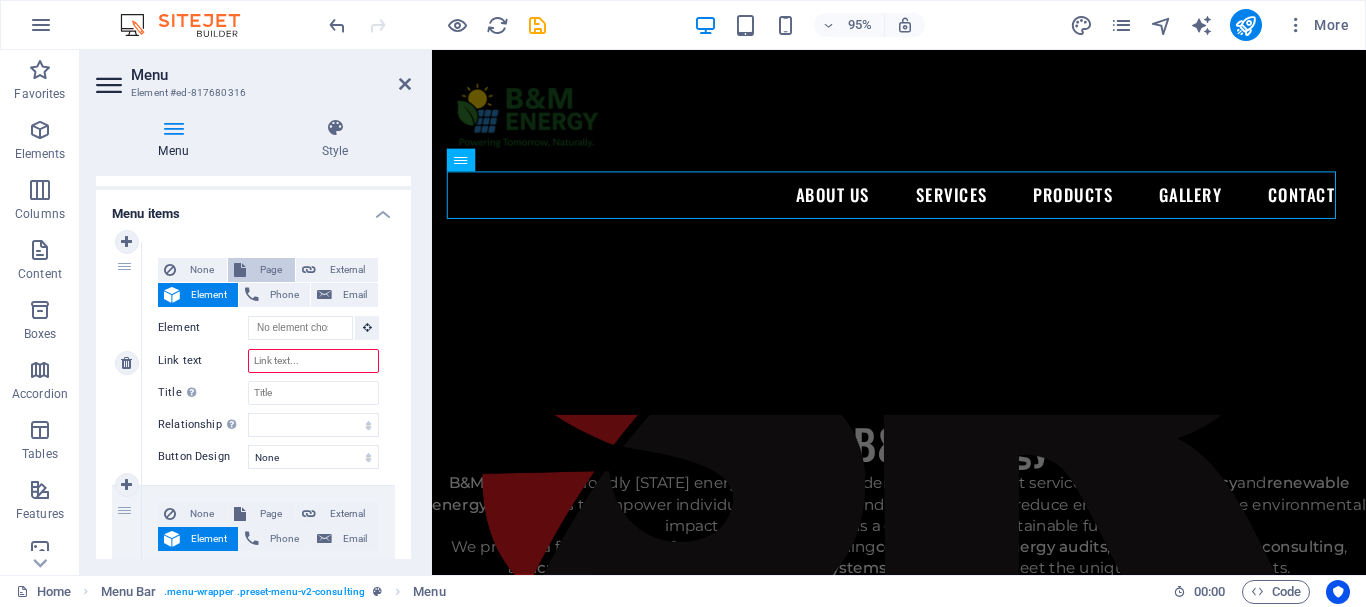 select 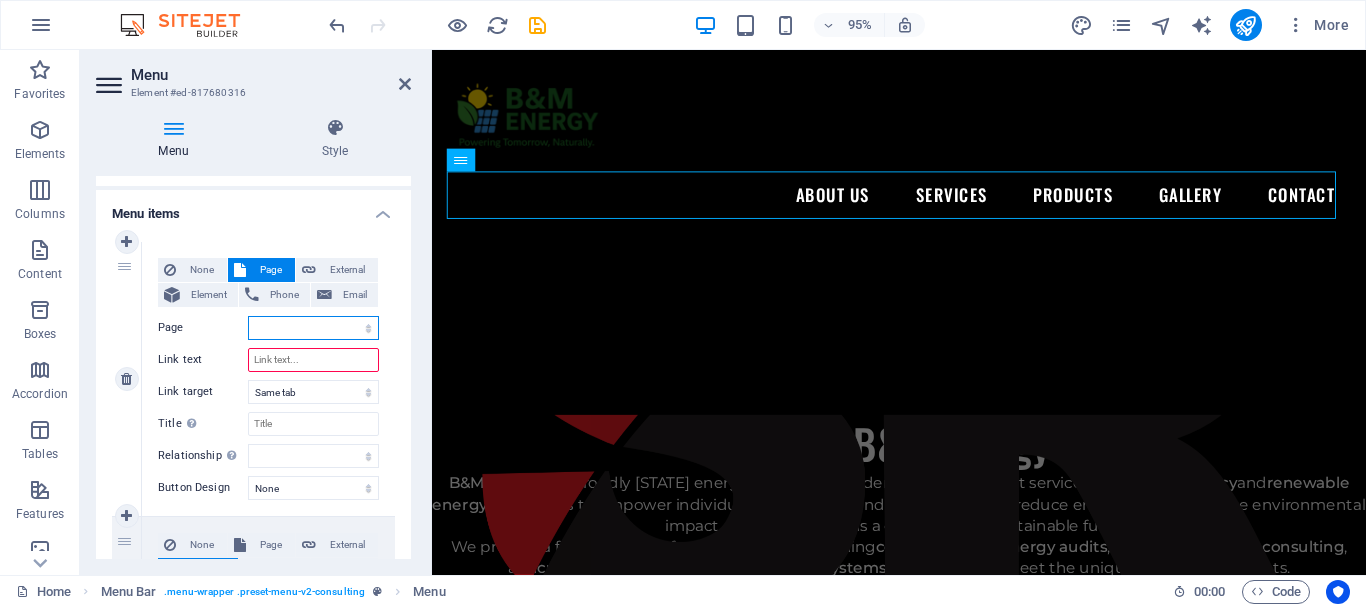 click on "Home Subpage Legal Notice Privacy New page" at bounding box center [313, 328] 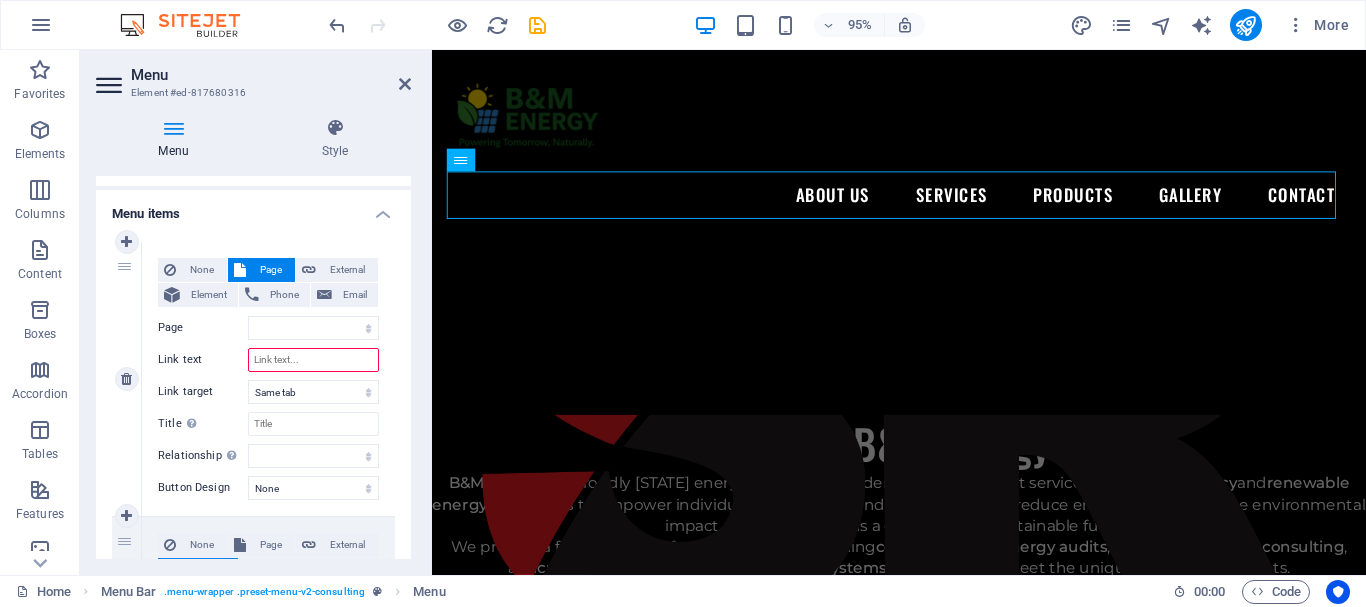 click on "Page" at bounding box center (203, 328) 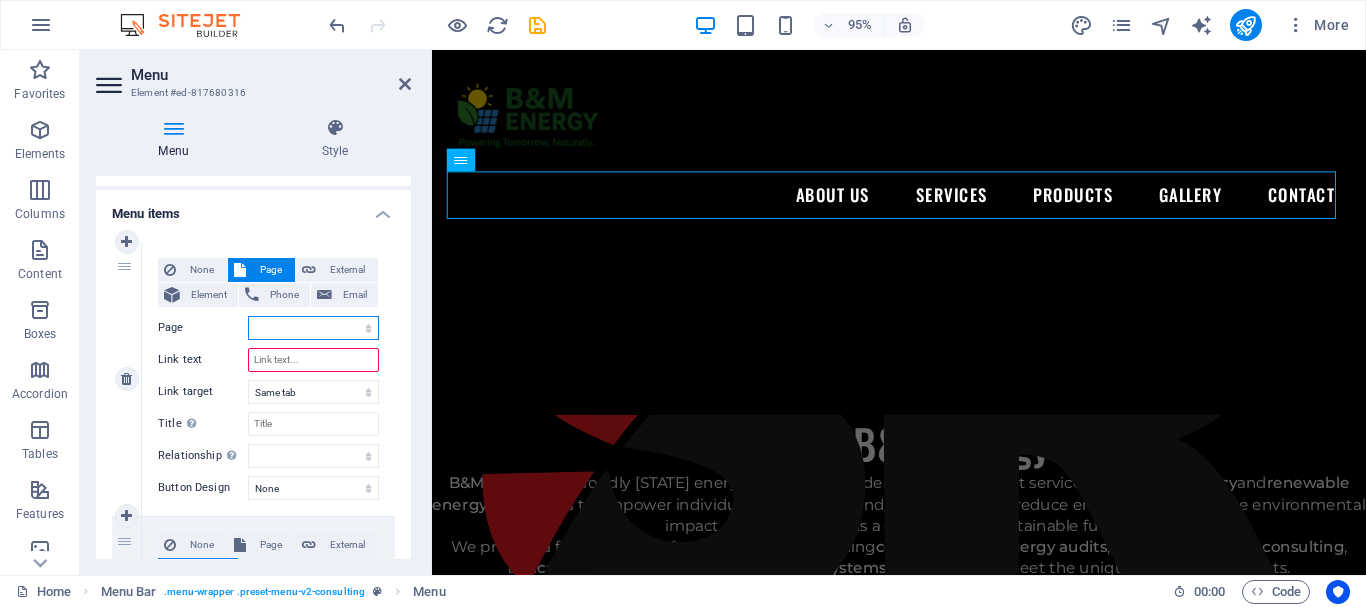 click on "Home Subpage Legal Notice Privacy New page" at bounding box center (313, 328) 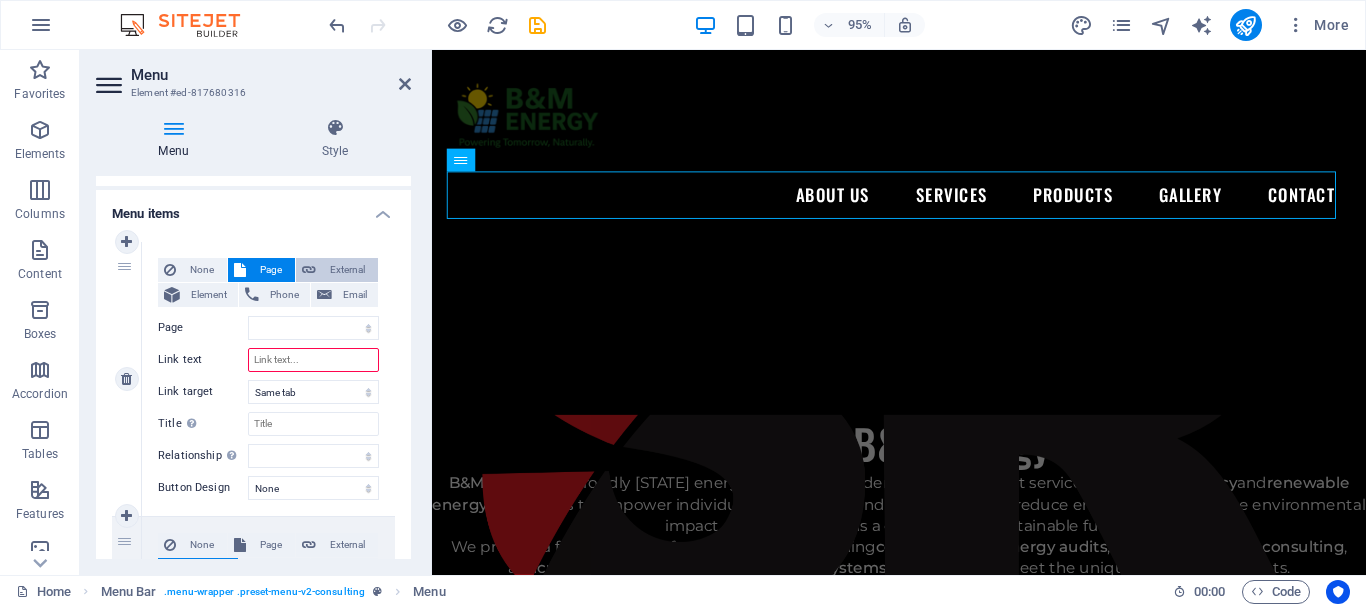 click on "External" at bounding box center [347, 270] 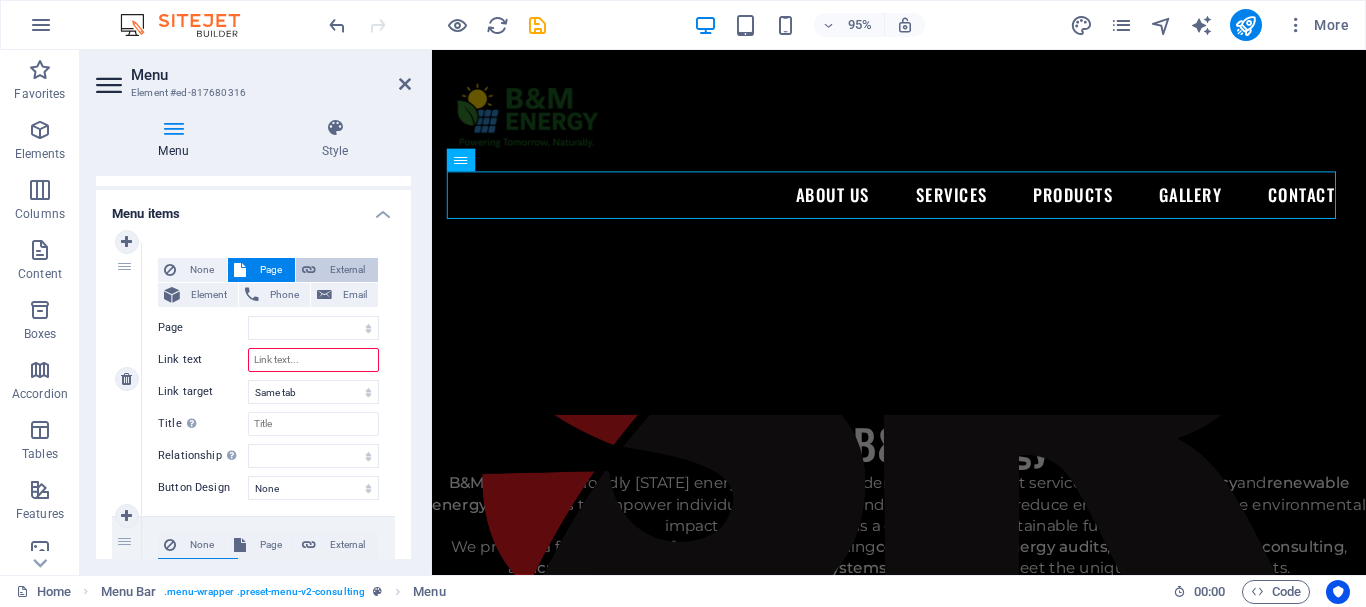 select 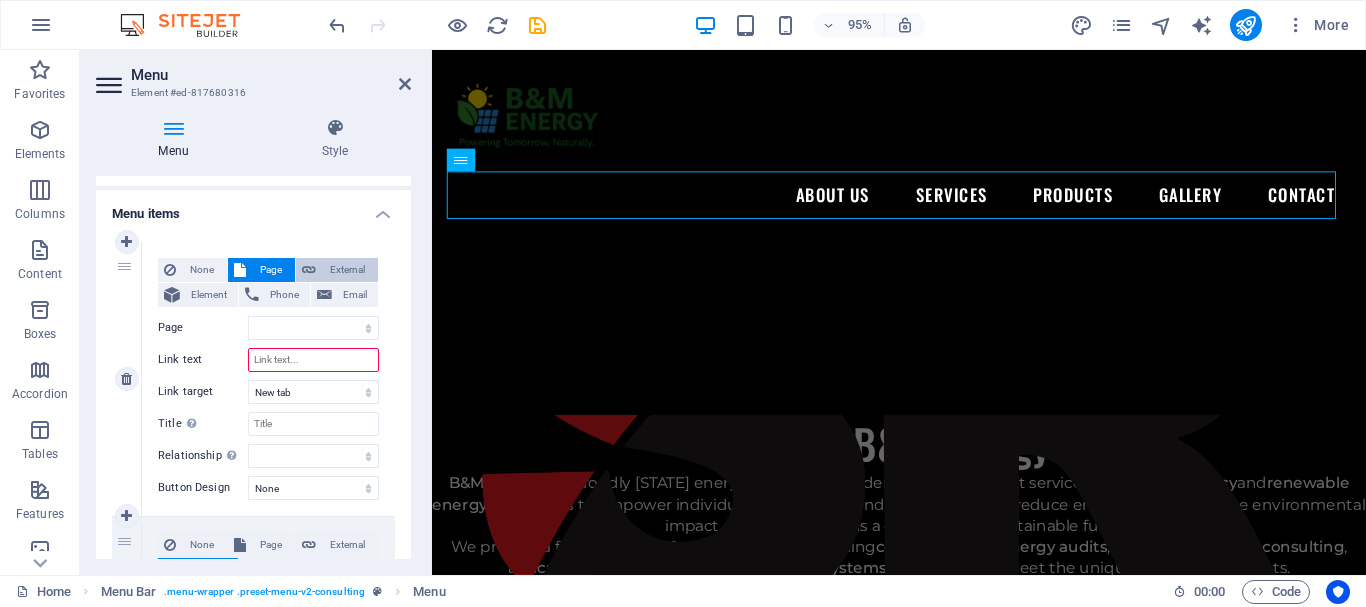 select 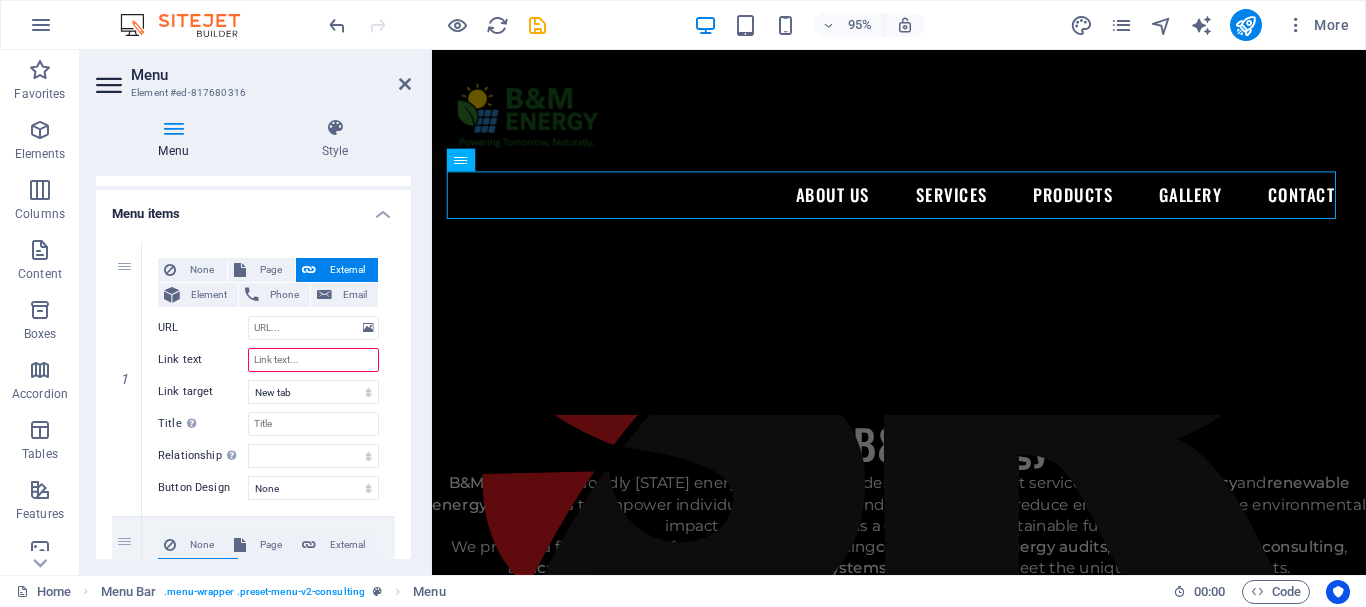 drag, startPoint x: 411, startPoint y: 226, endPoint x: 415, endPoint y: 258, distance: 32.24903 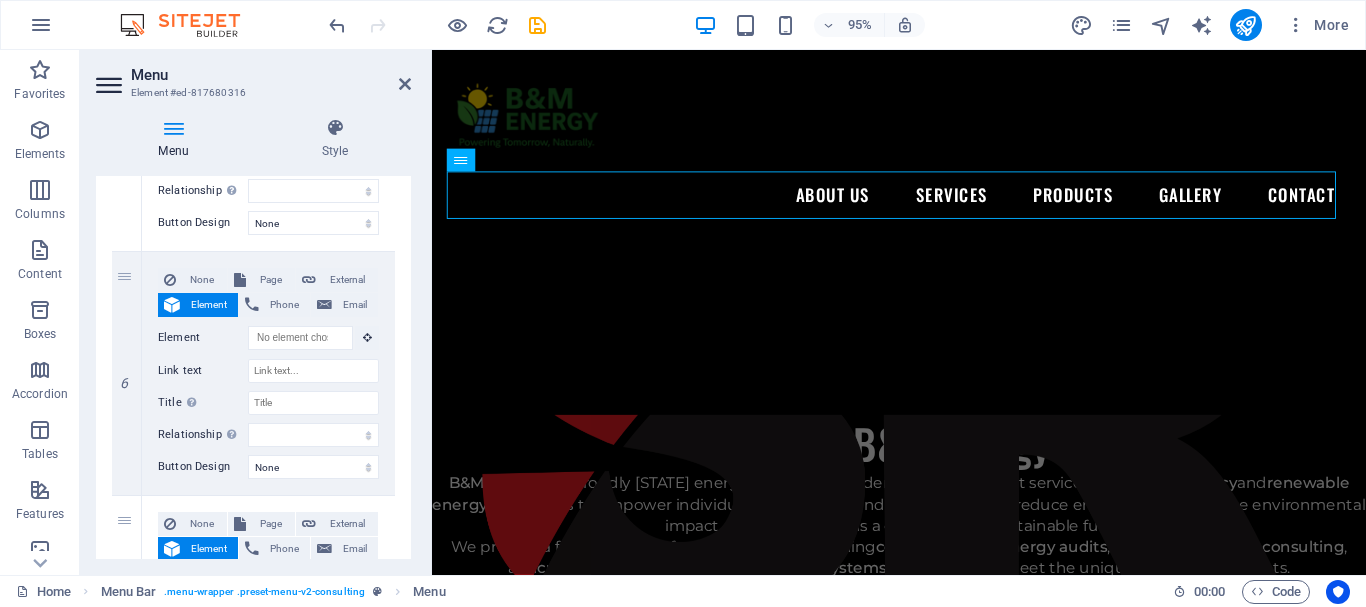 scroll, scrollTop: 0, scrollLeft: 0, axis: both 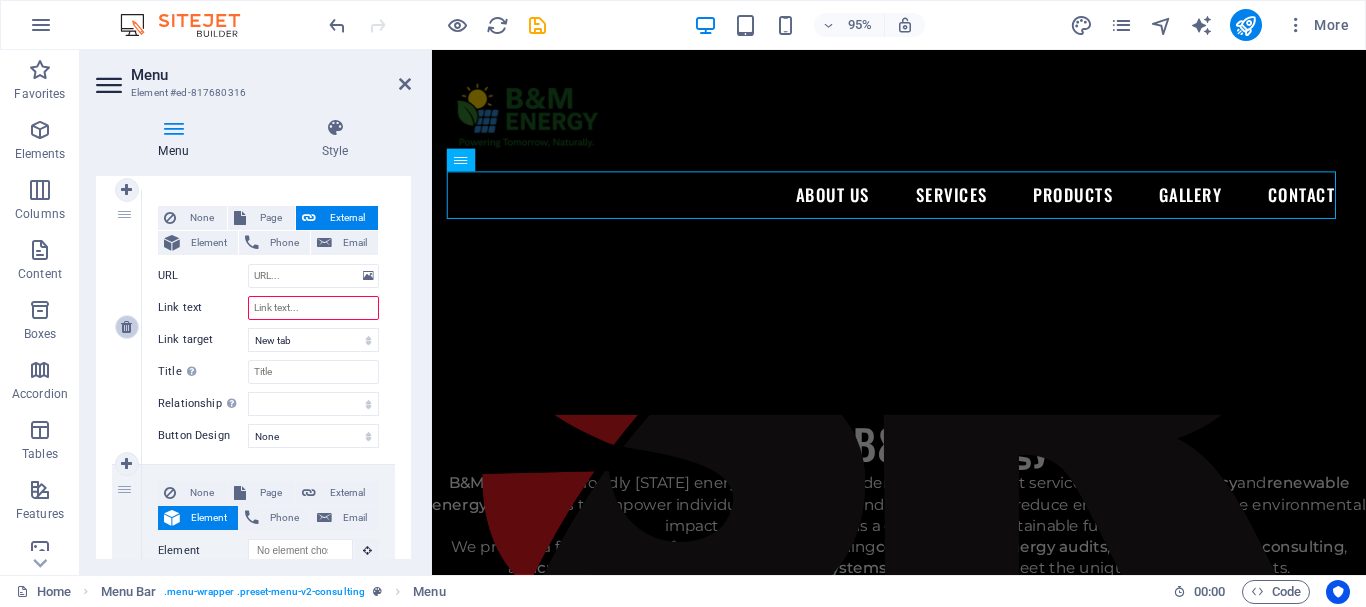 click at bounding box center (126, 327) 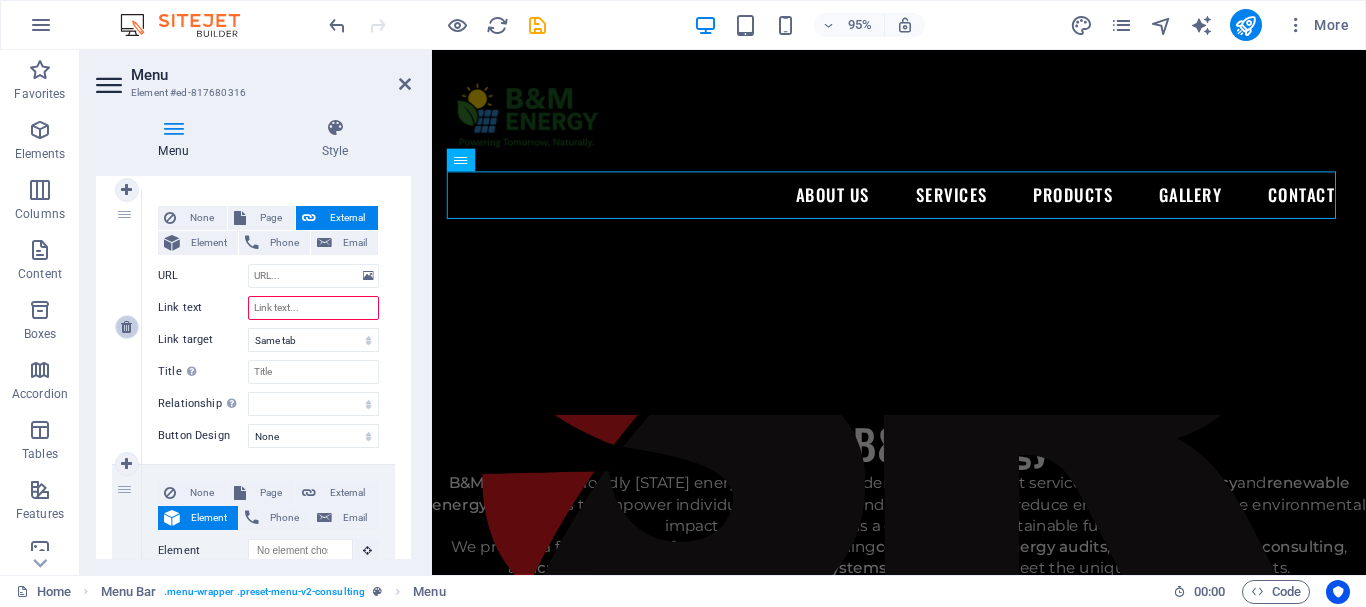 select 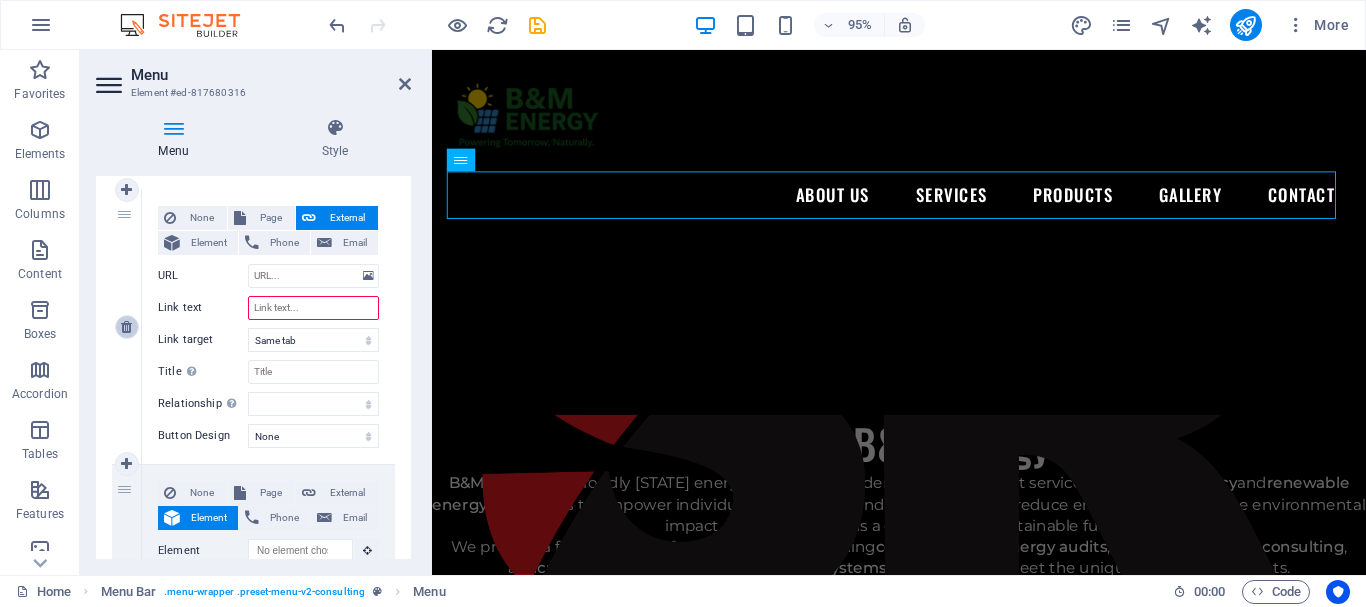 type on "#ed-817680316" 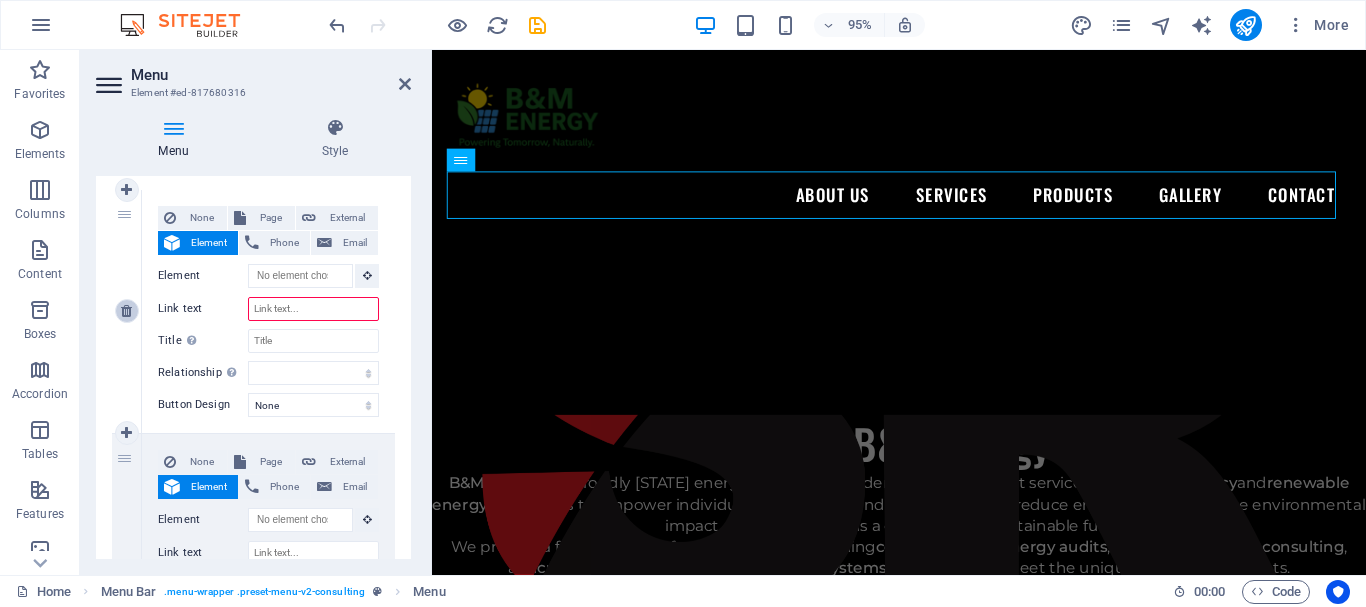 click at bounding box center [126, 311] 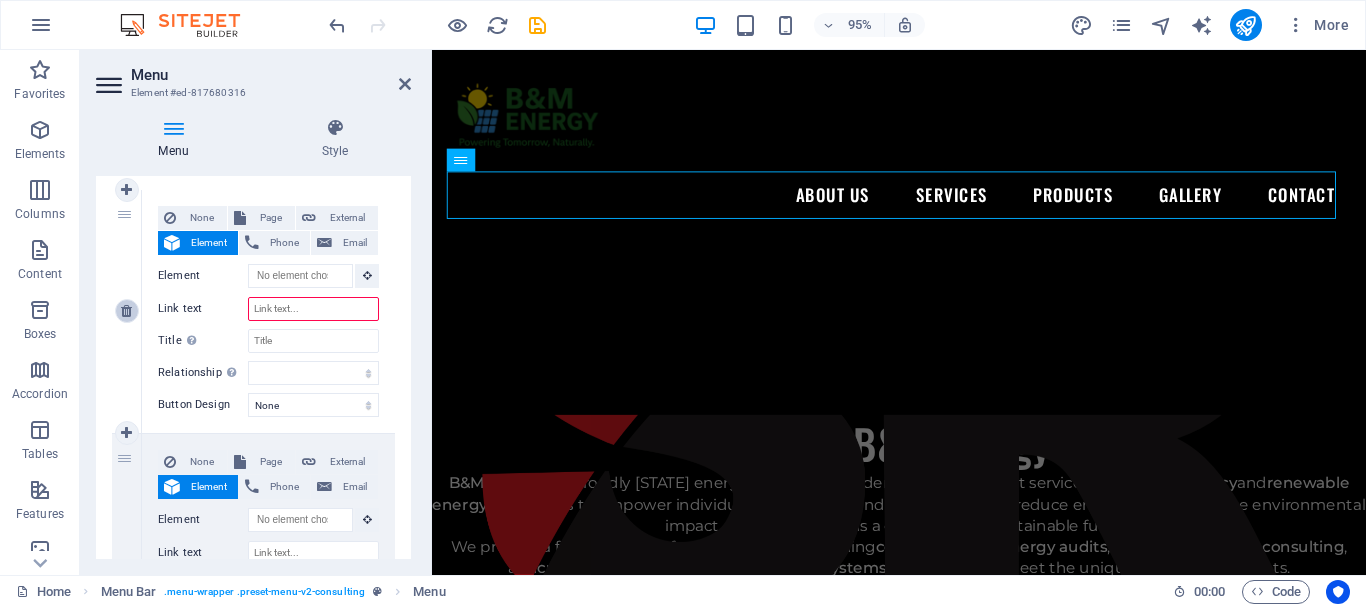 select 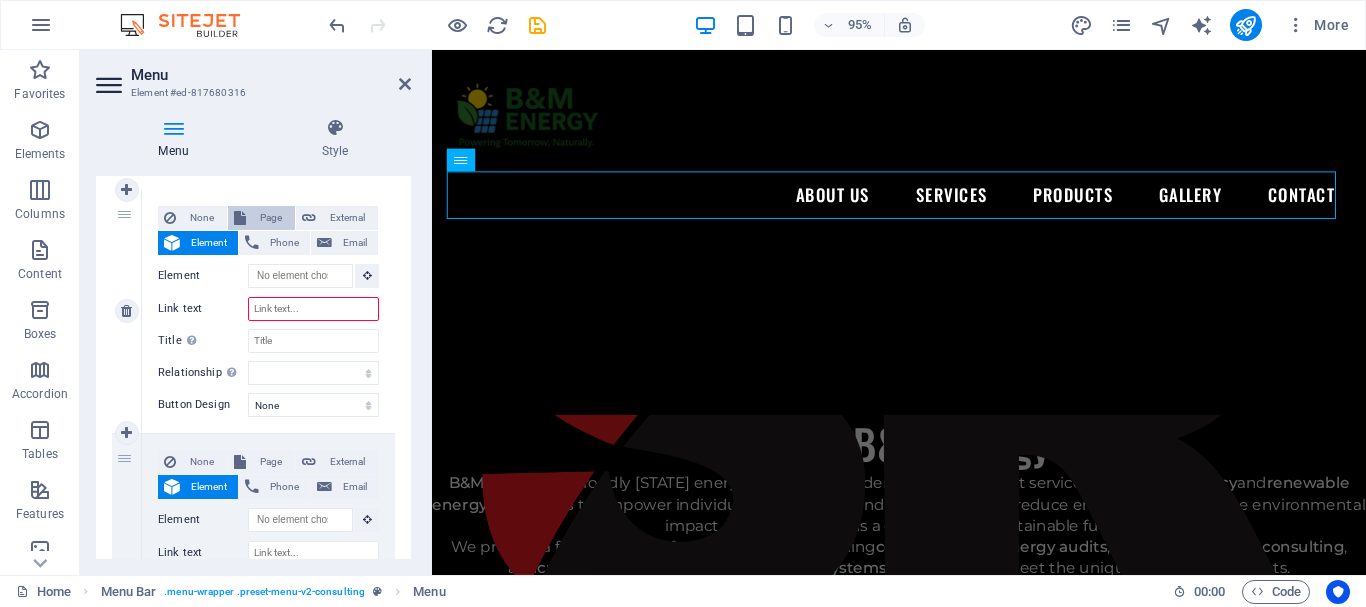 click on "Page" at bounding box center (270, 218) 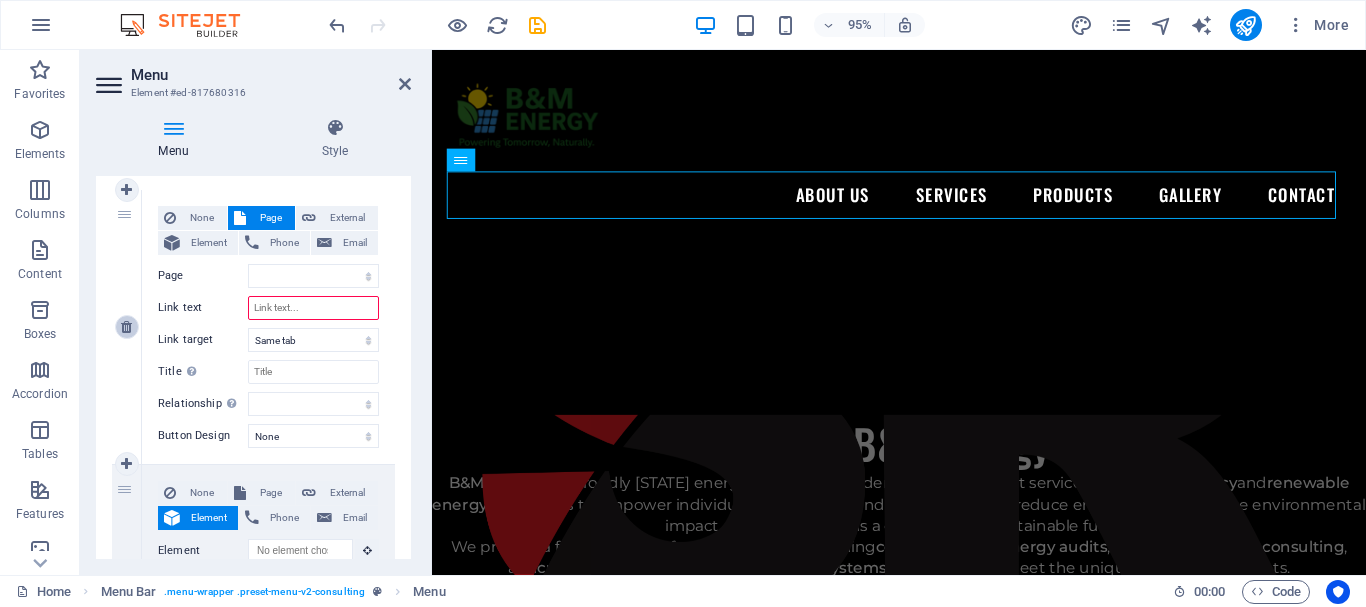 click at bounding box center (126, 327) 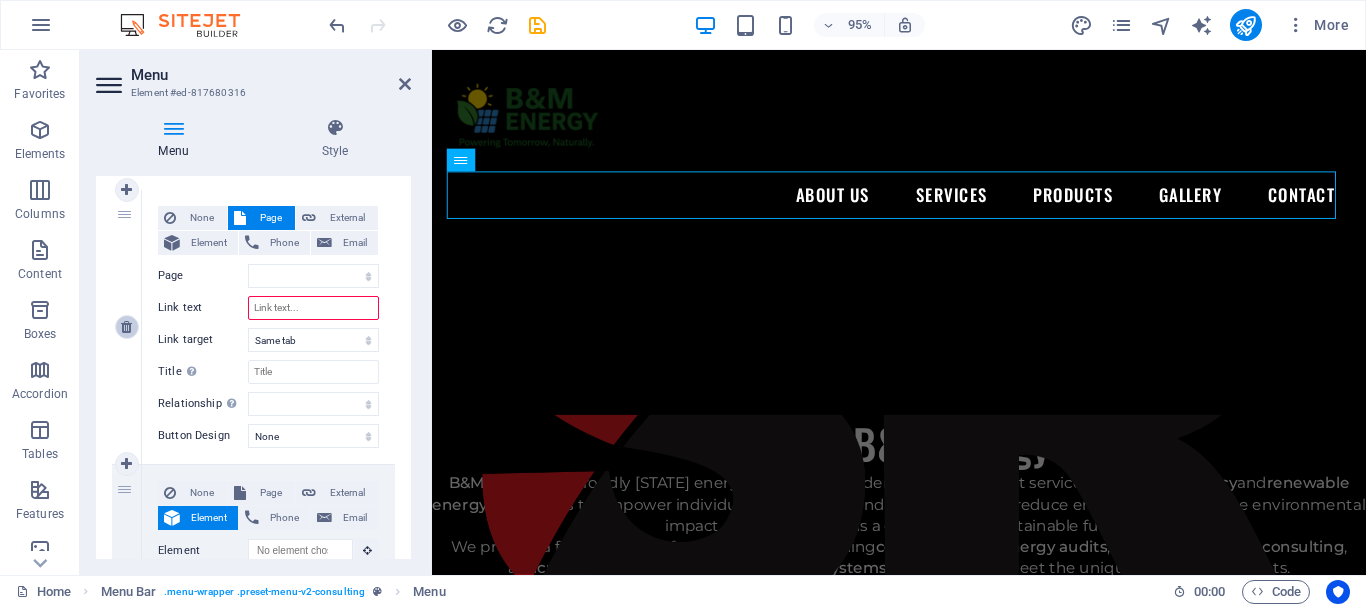select 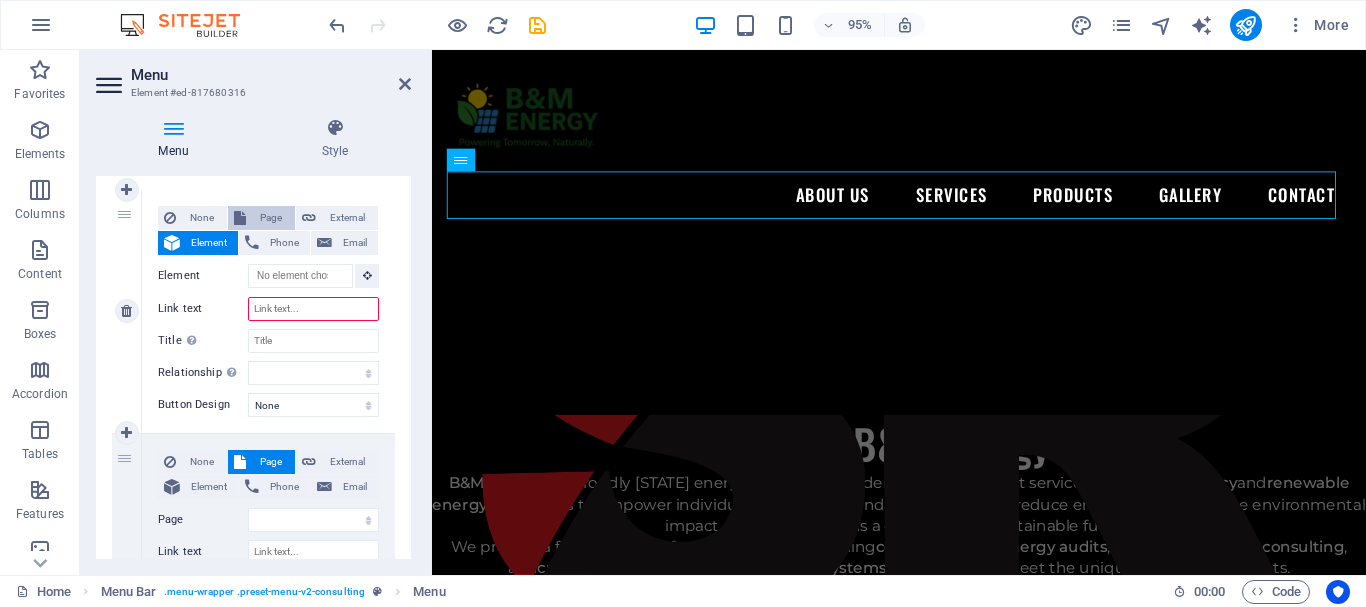 click on "Page" at bounding box center (270, 218) 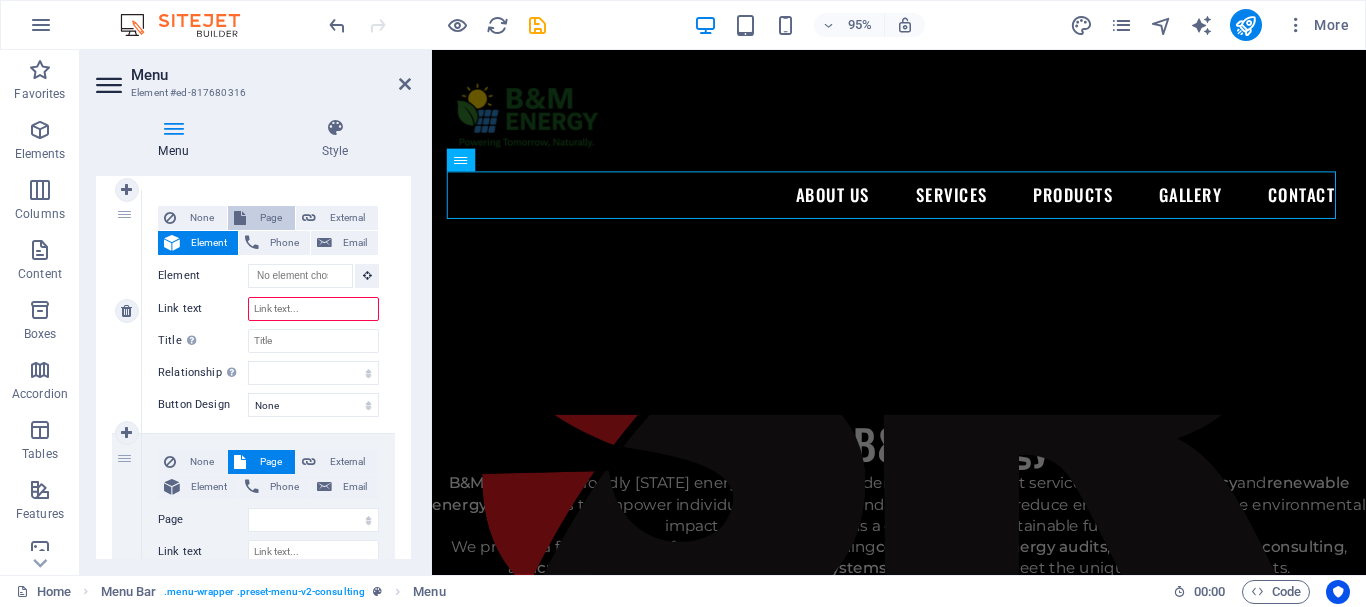 select 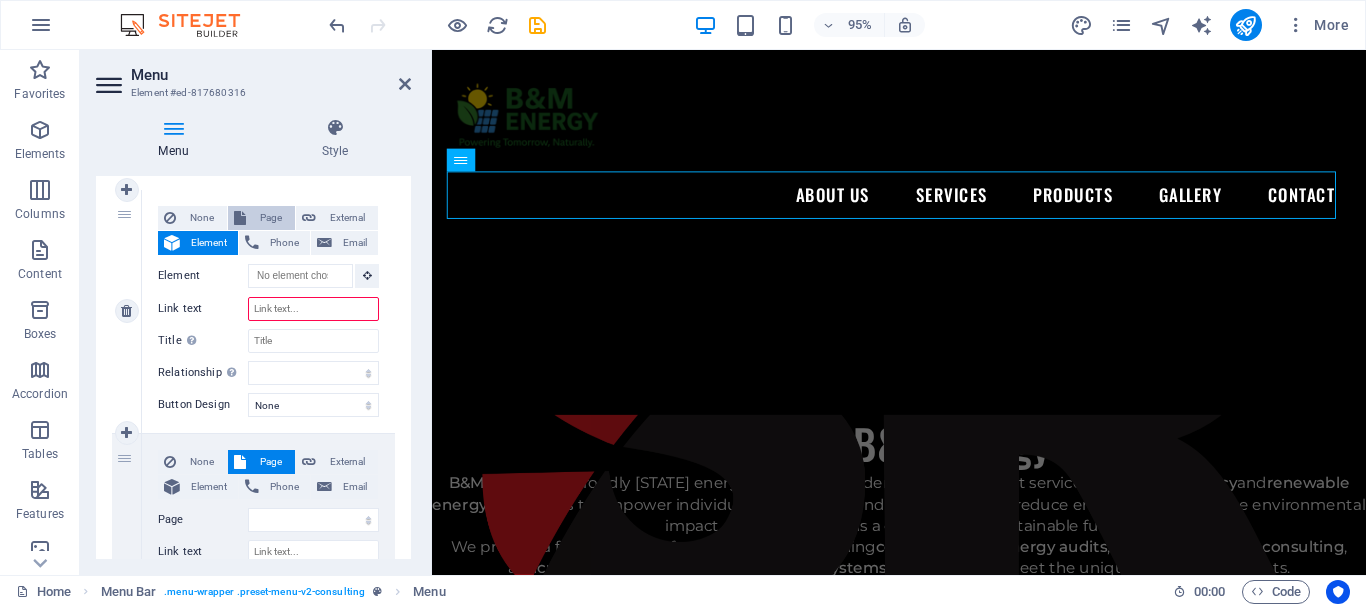 select 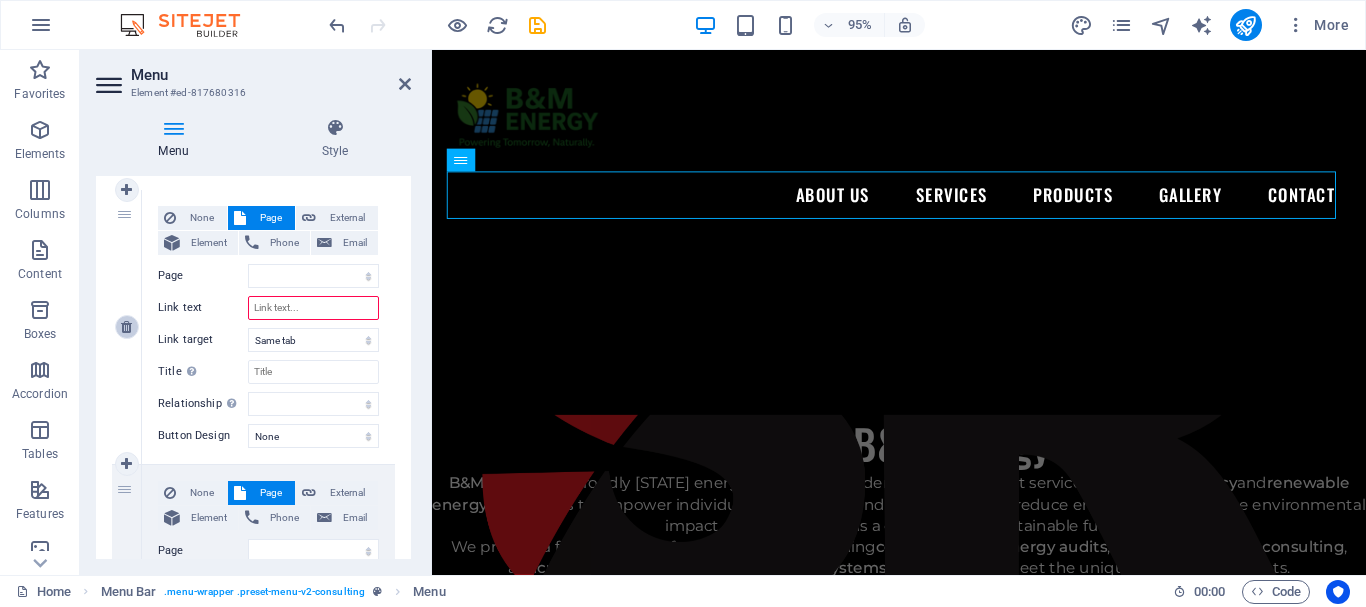 click at bounding box center (126, 327) 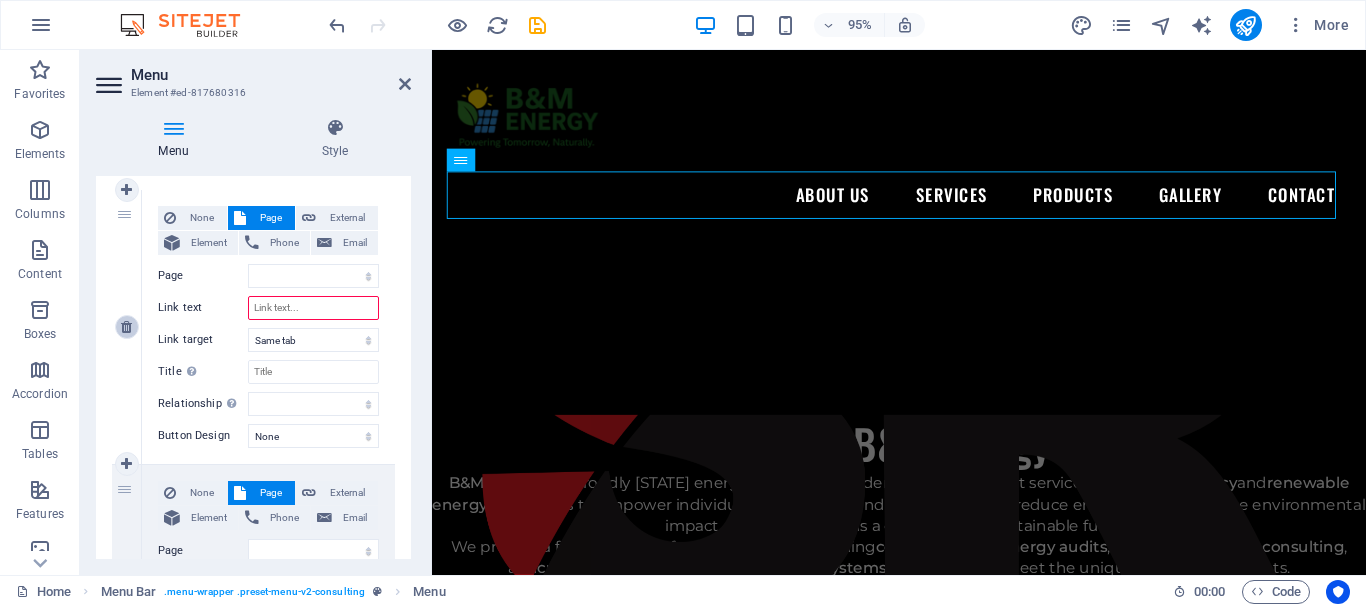 type on "/#products" 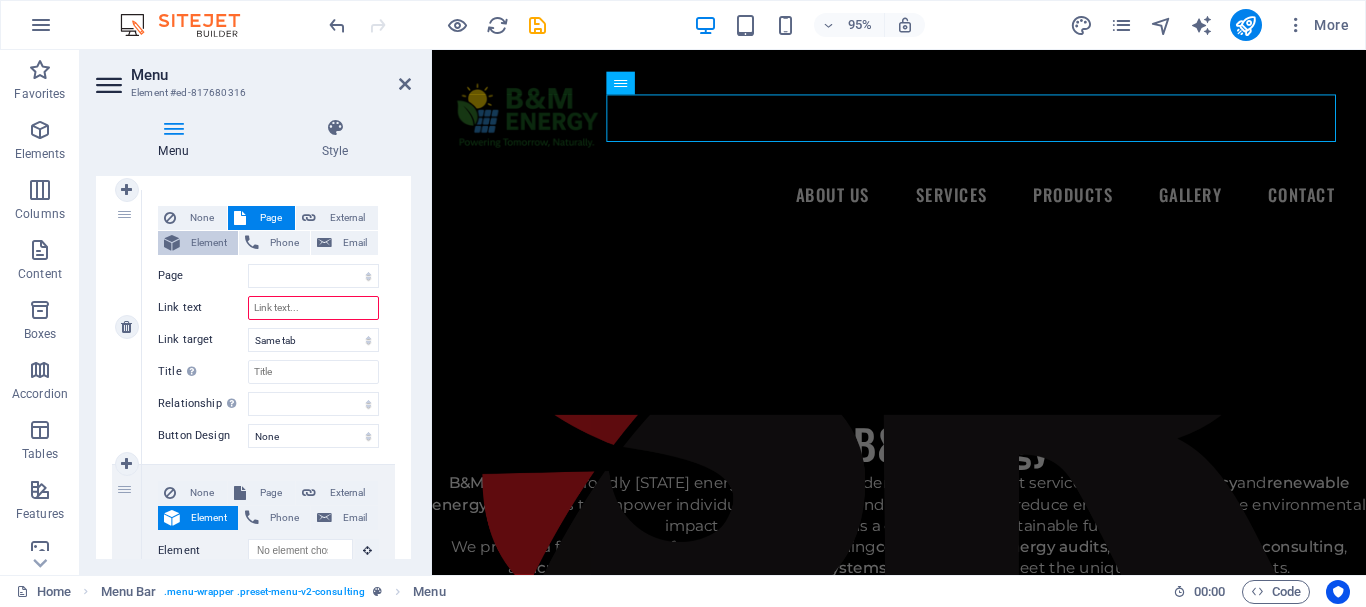 click on "Element" at bounding box center [209, 243] 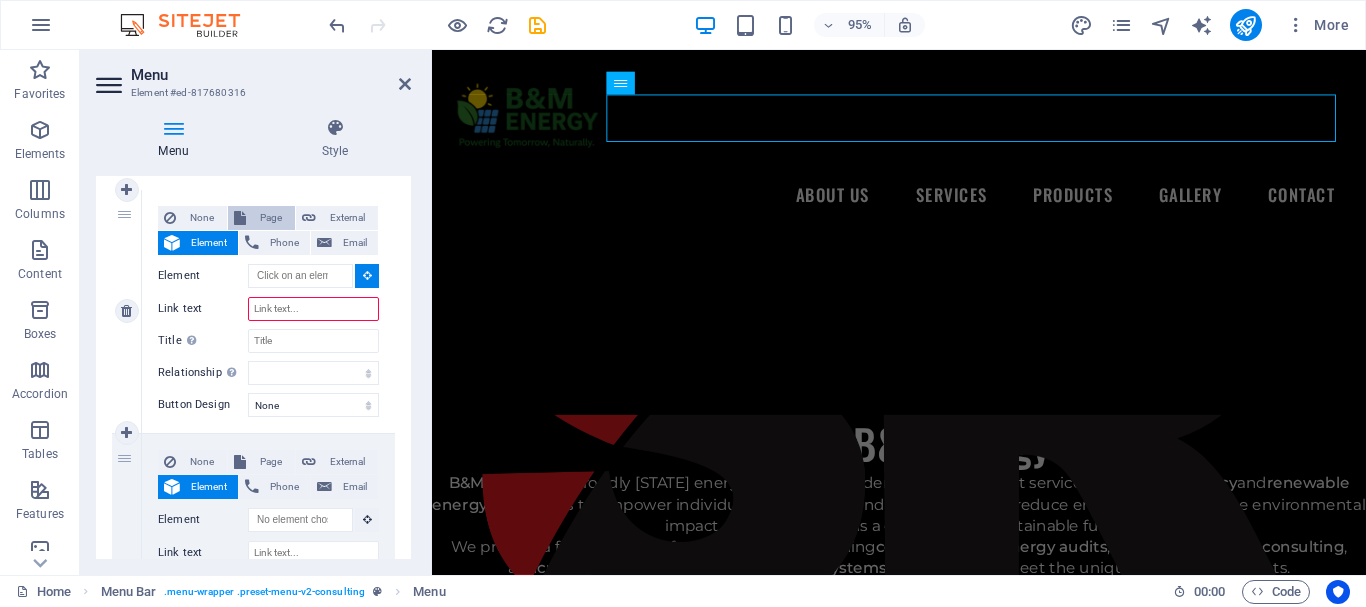 click on "Page" at bounding box center (270, 218) 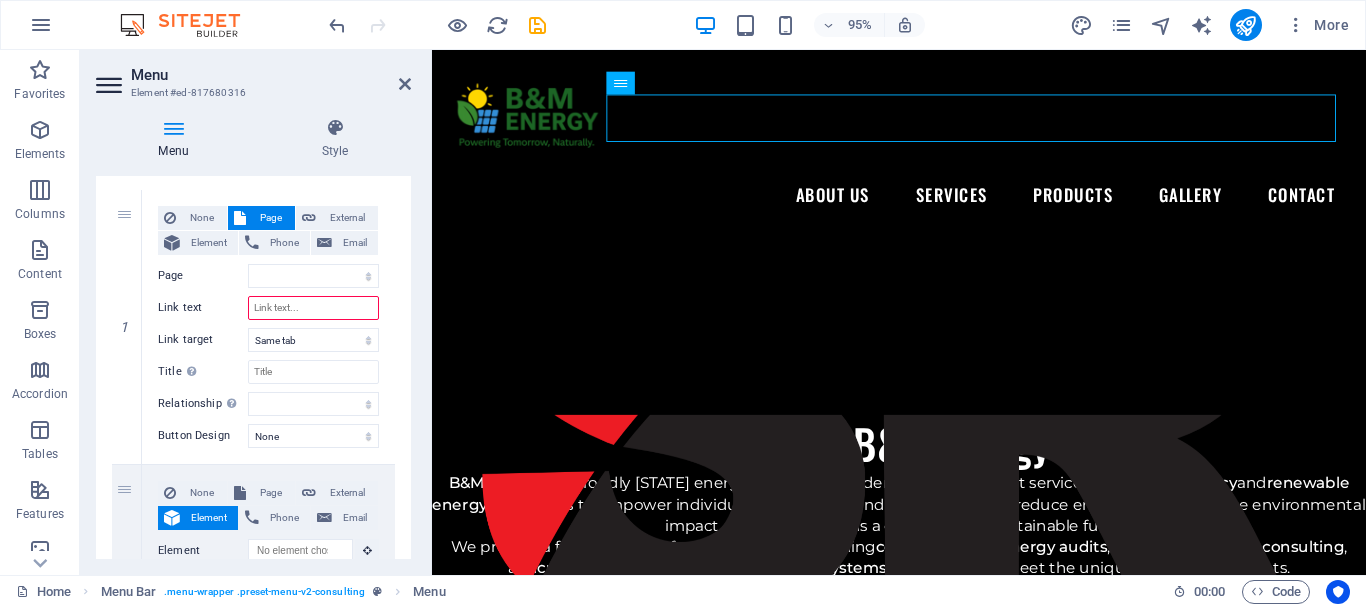 drag, startPoint x: 406, startPoint y: 253, endPoint x: 404, endPoint y: 201, distance: 52.03845 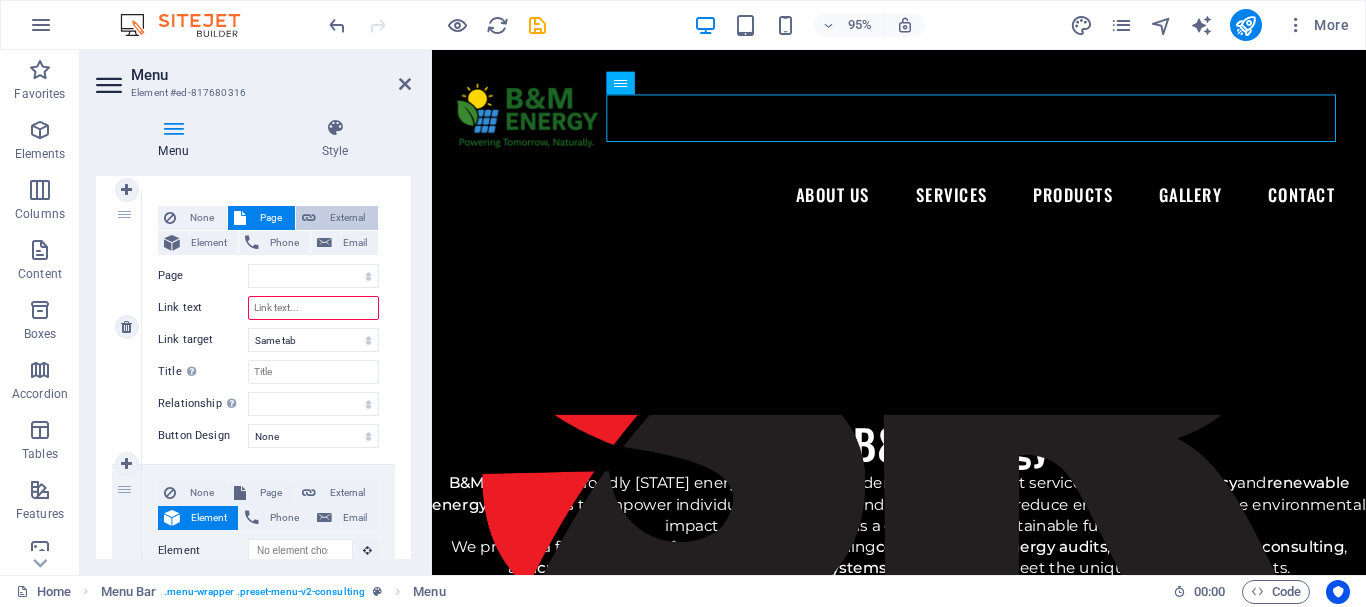 click at bounding box center [309, 218] 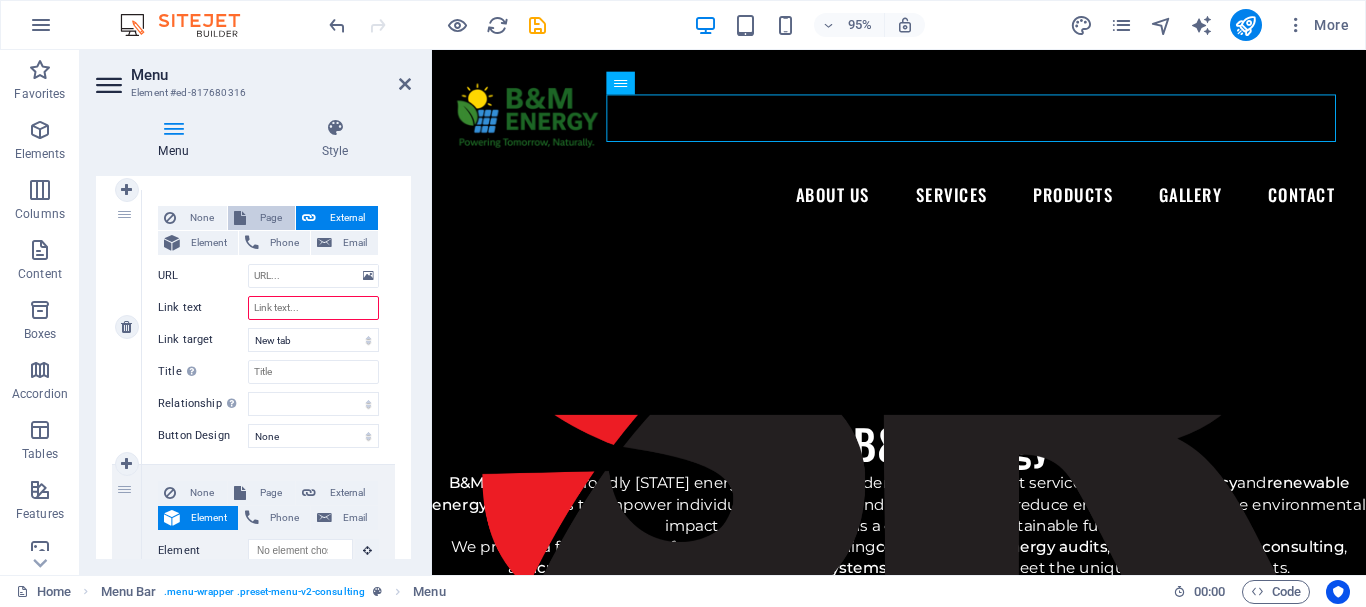 click on "Page" at bounding box center [270, 218] 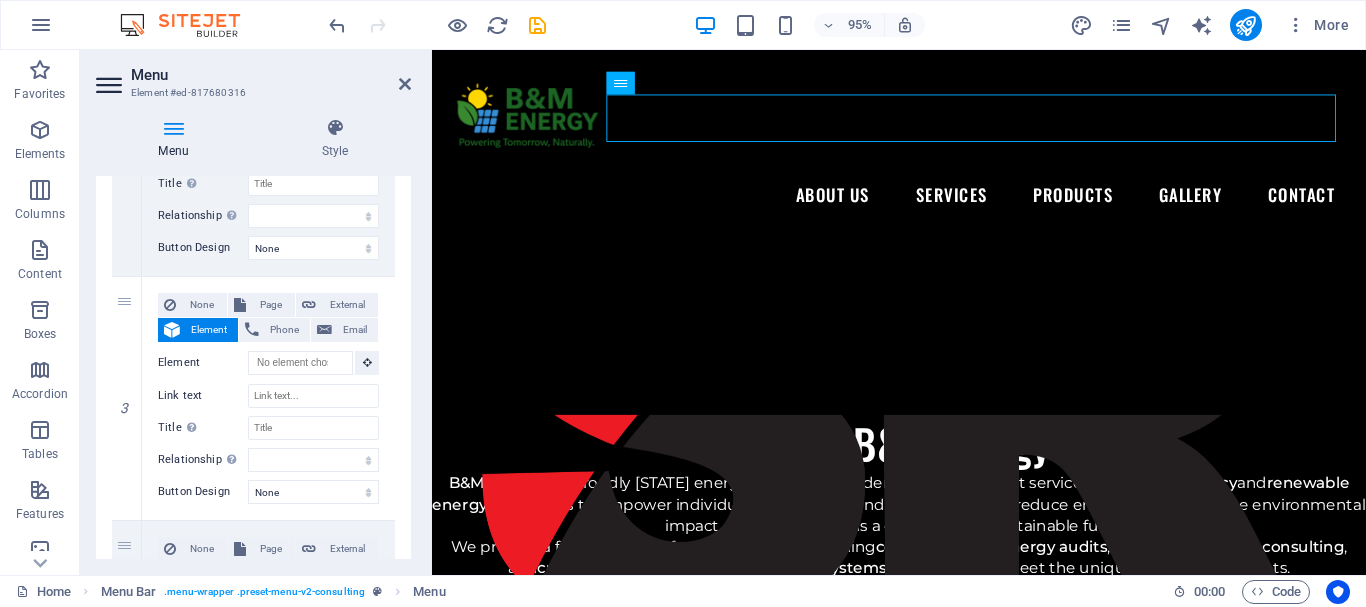 scroll, scrollTop: 601, scrollLeft: 0, axis: vertical 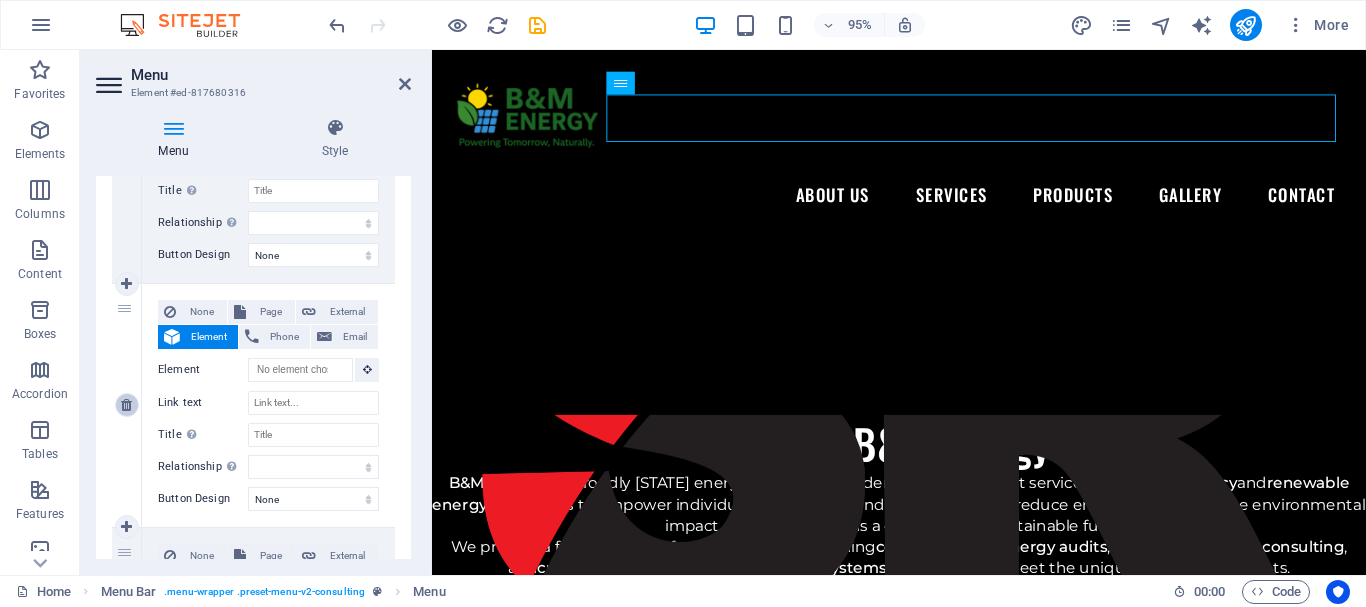 click at bounding box center [127, 405] 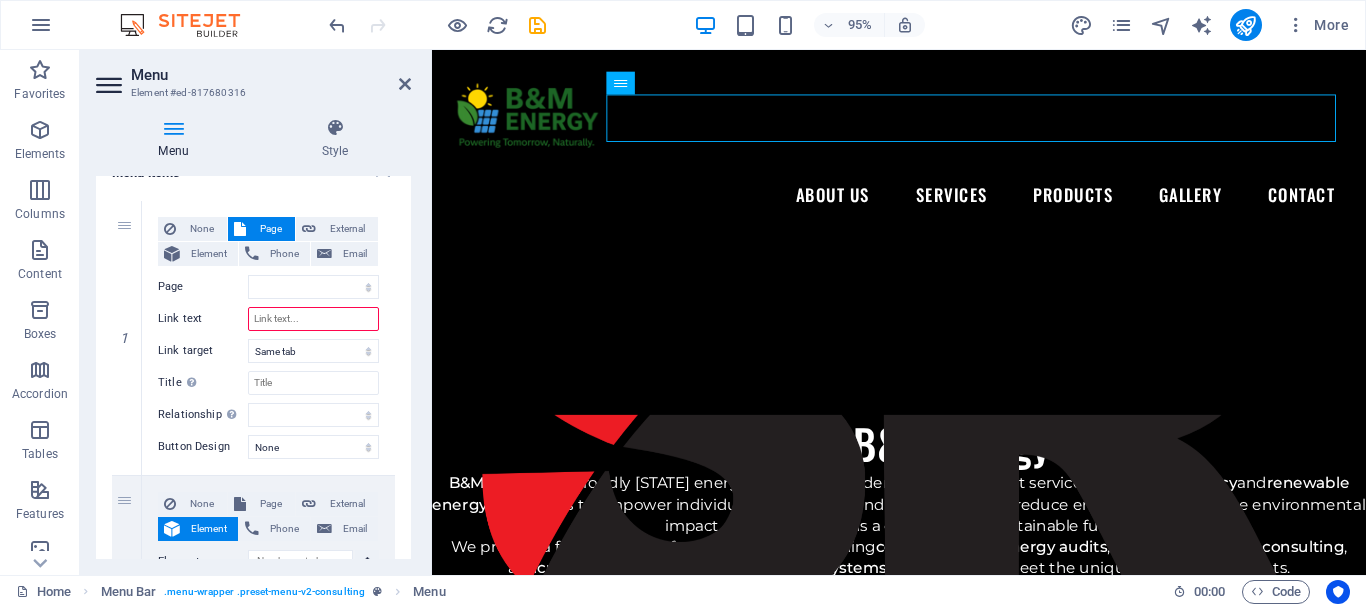 scroll, scrollTop: 188, scrollLeft: 0, axis: vertical 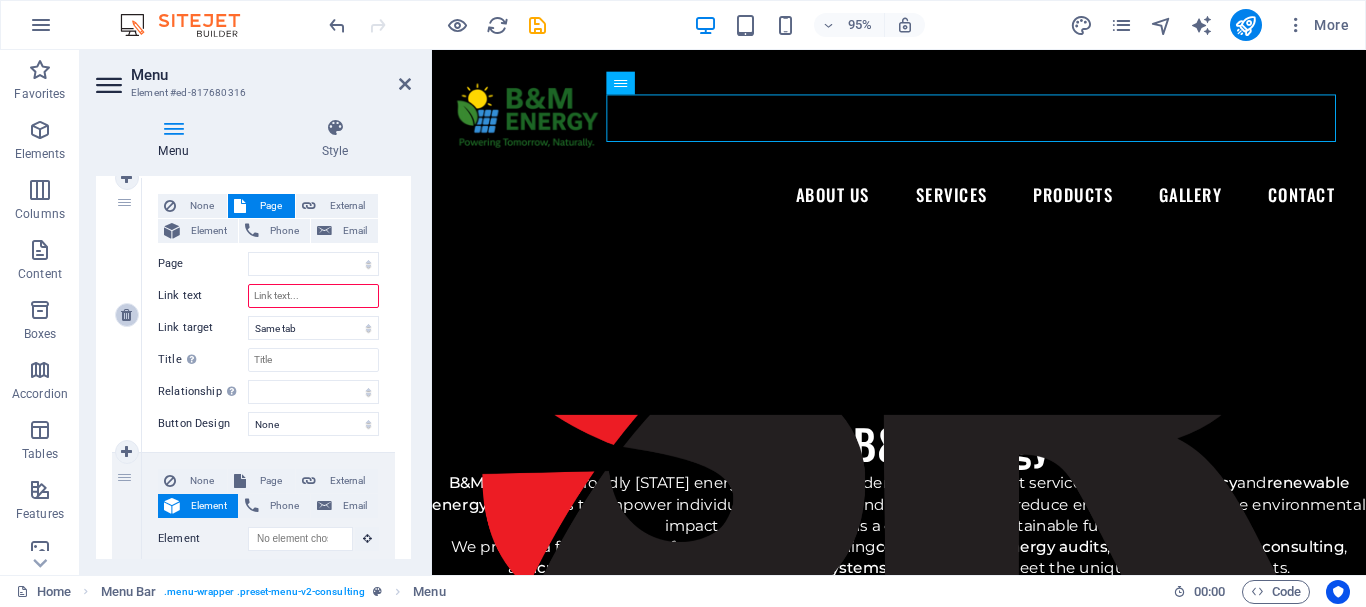 click at bounding box center (126, 315) 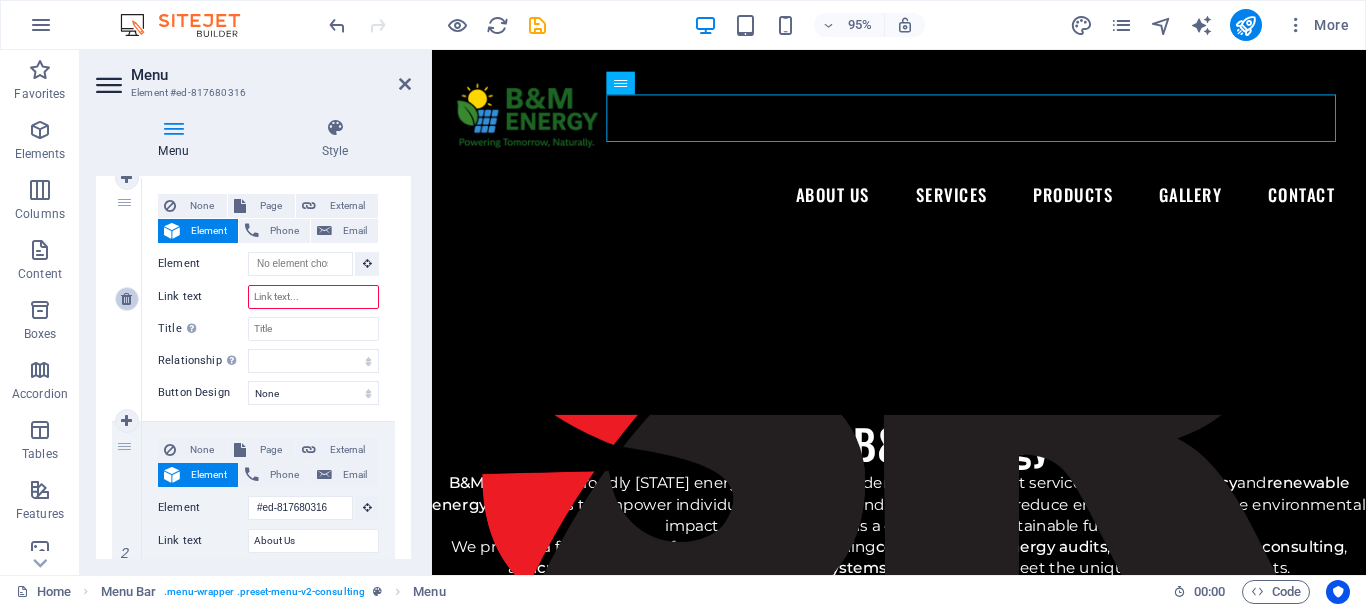 click at bounding box center [126, 299] 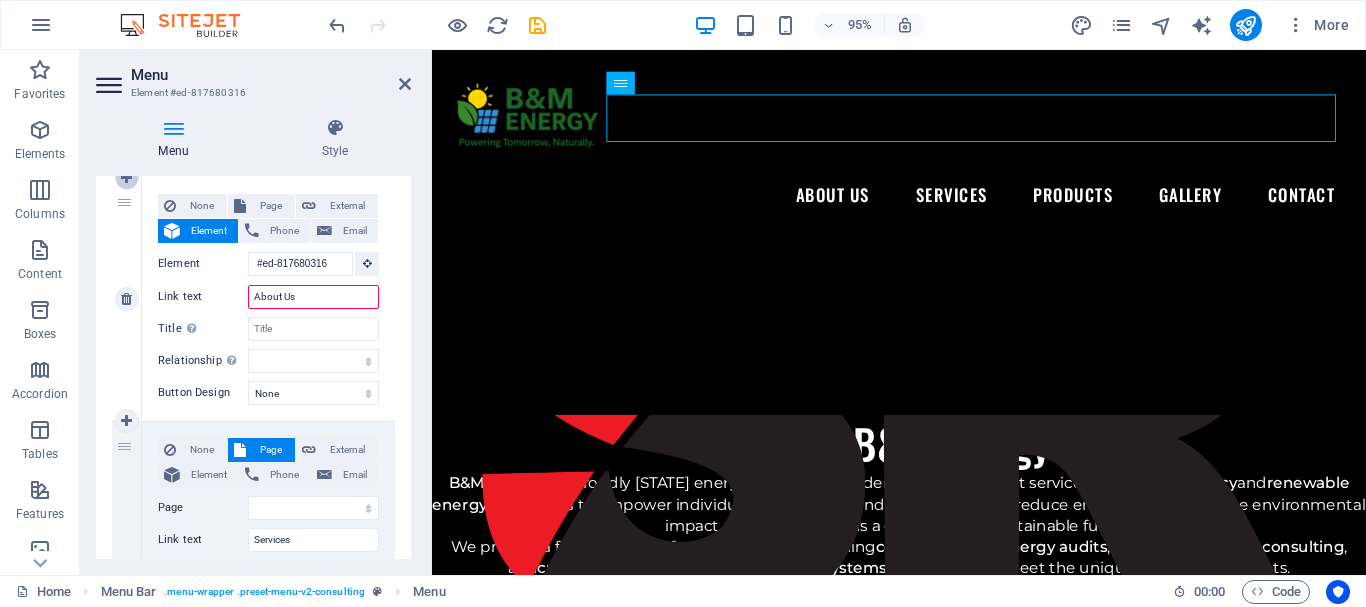 click at bounding box center [126, 178] 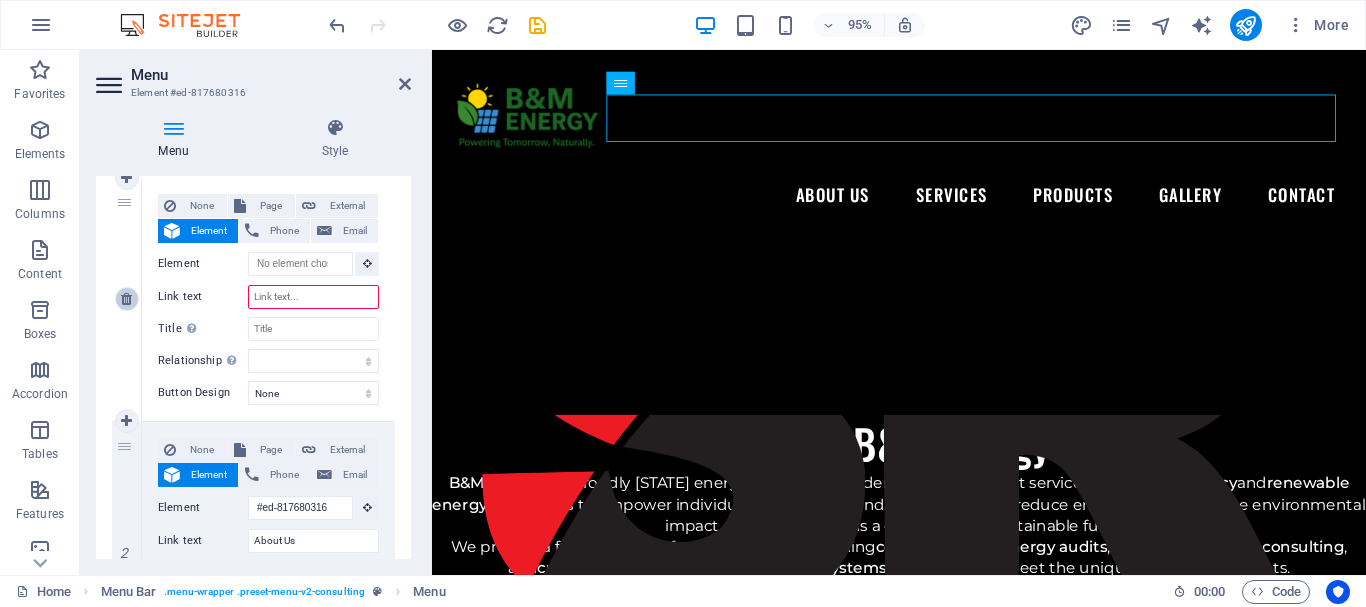 click at bounding box center (126, 299) 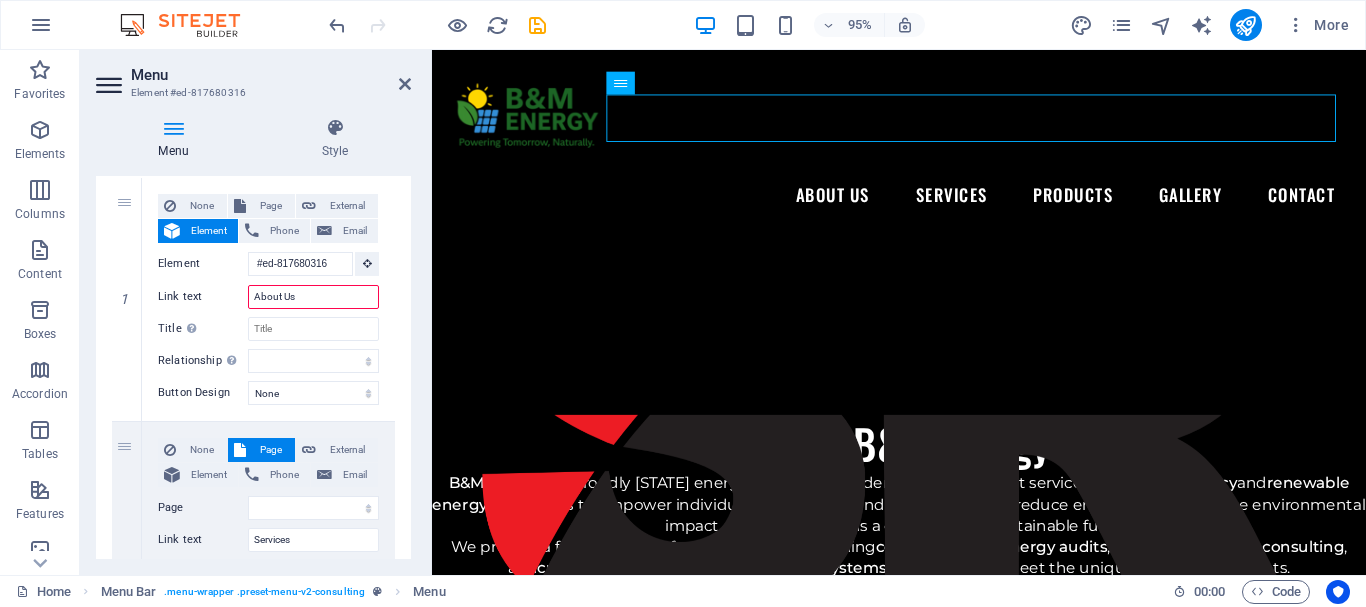 drag, startPoint x: 406, startPoint y: 260, endPoint x: 410, endPoint y: 346, distance: 86.09297 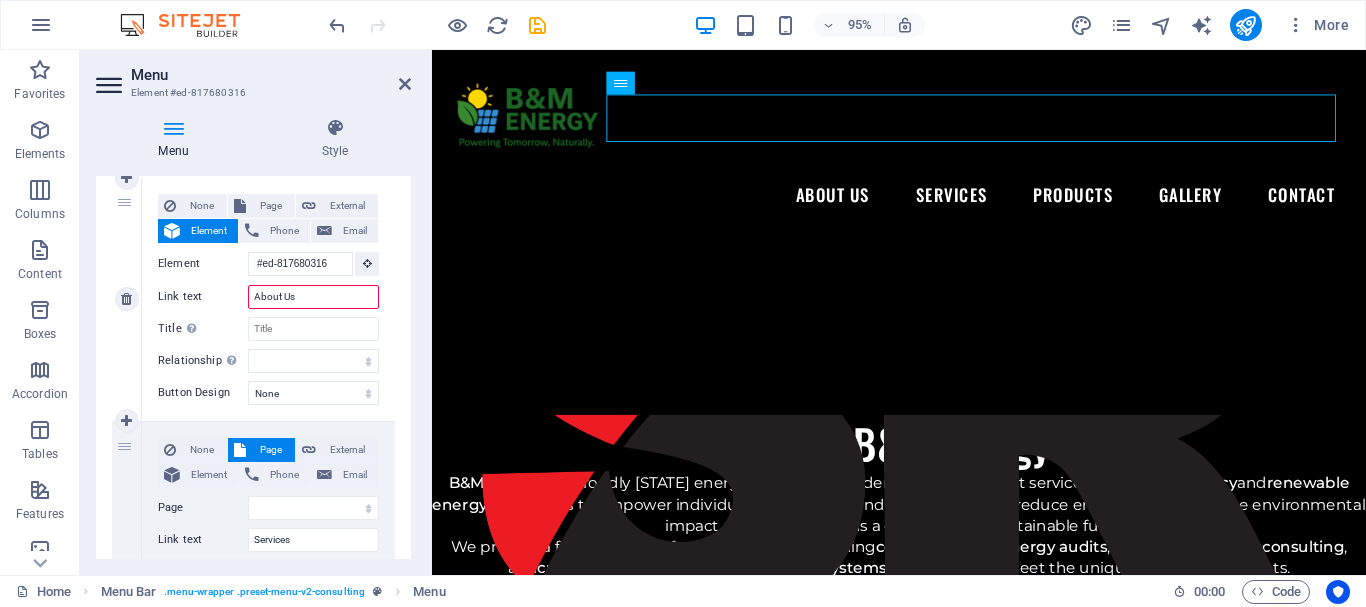 click on "1" at bounding box center [127, 299] 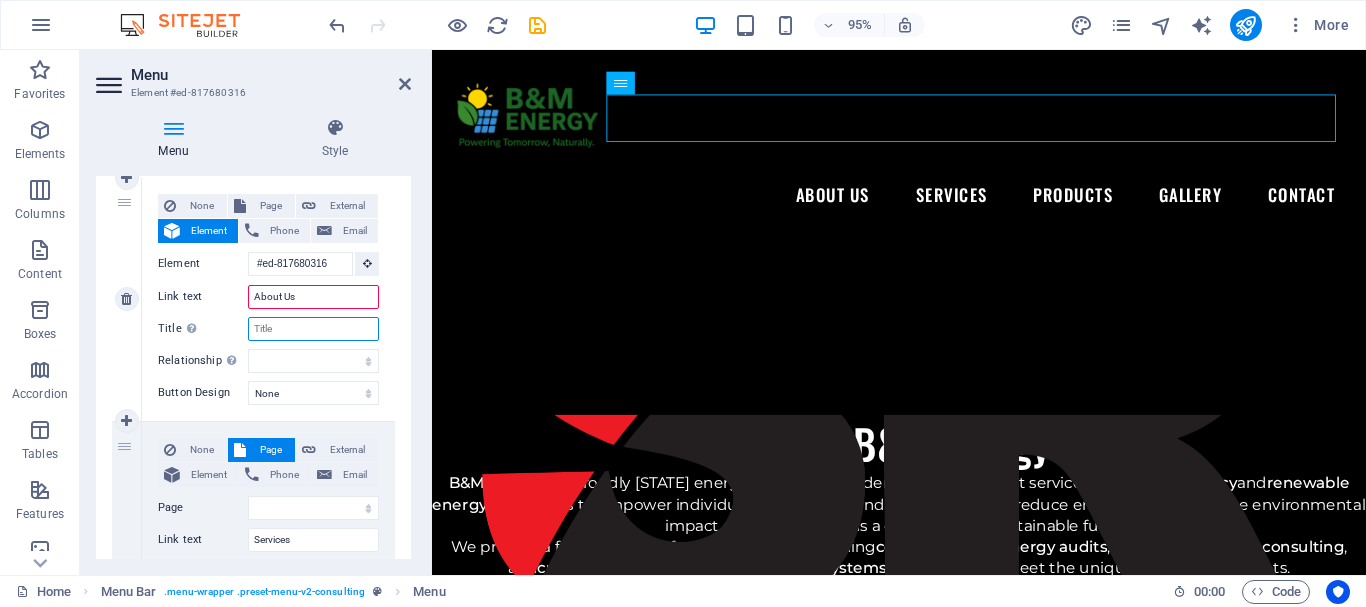 click on "Title Additional link description, should not be the same as the link text. The title is most often shown as a tooltip text when the mouse moves over the element. Leave empty if uncertain." at bounding box center (313, 329) 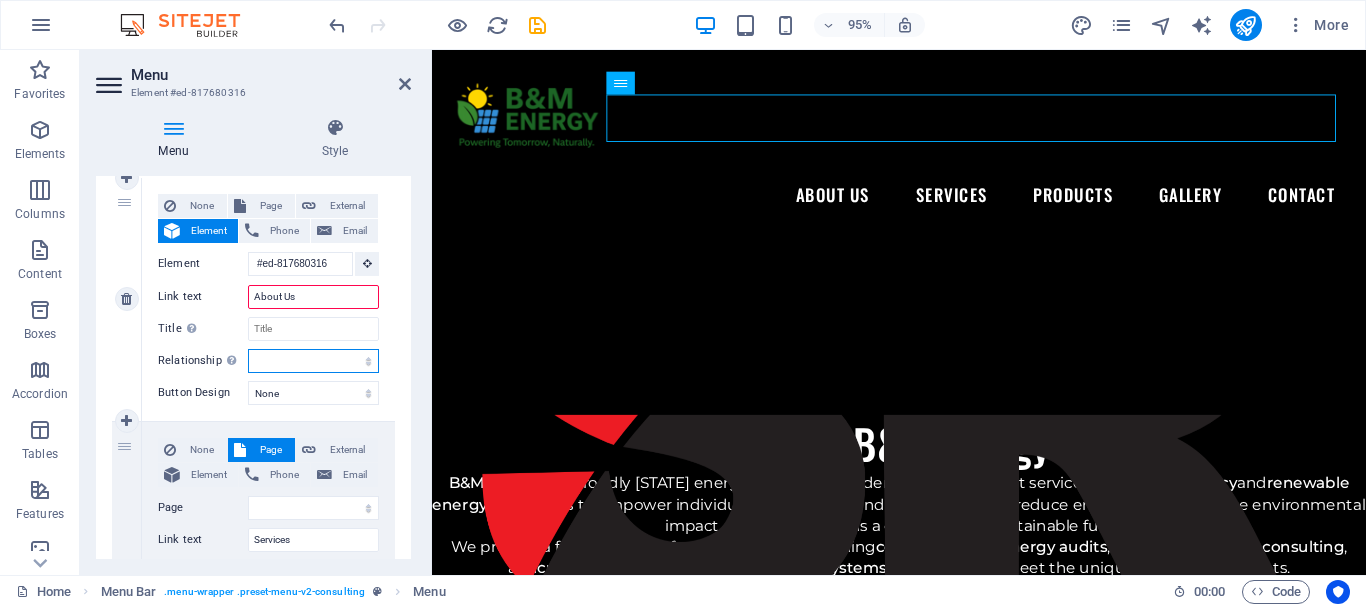 click on "alternate author bookmark external help license next nofollow noreferrer noopener prev search tag" at bounding box center [313, 361] 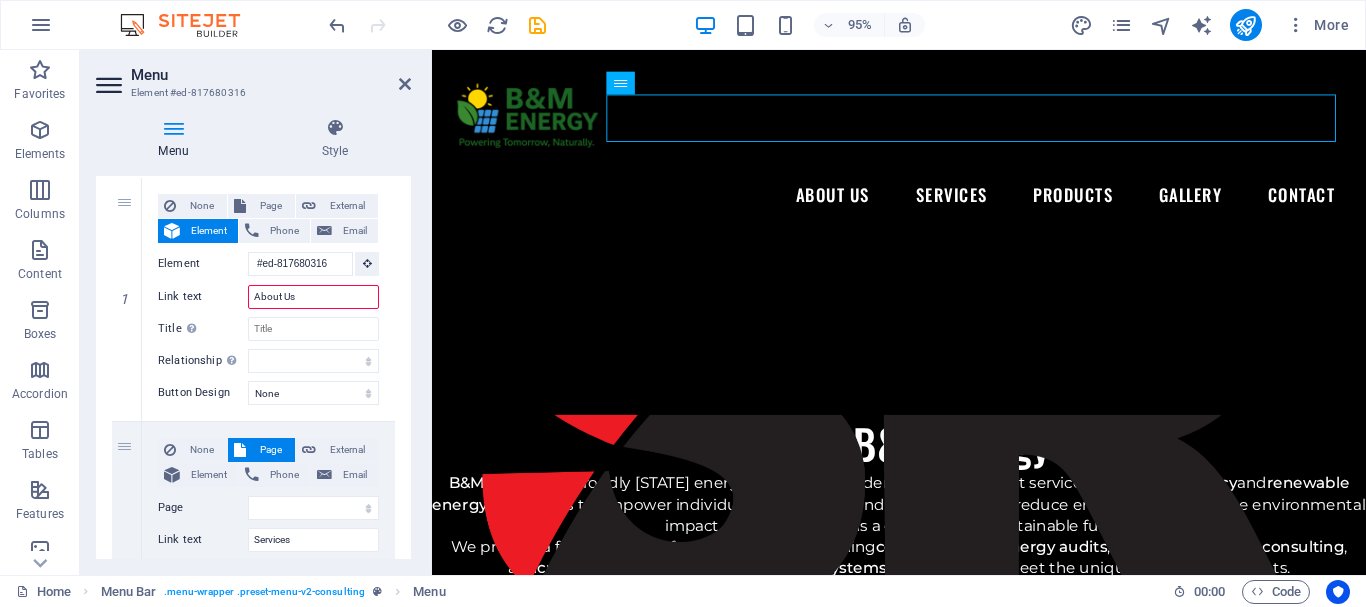 click on "1 None Page External Element Phone Email Page Home Subpage Legal Notice Privacy New page Element #ed-817680316
URL Phone Email Link text About Us Link target New tab Same tab Overlay Title Additional link description, should not be the same as the link text. The title is most often shown as a tooltip text when the mouse moves over the element. Leave empty if uncertain. Relationship Sets the  relationship of this link to the link target . For example, the value "nofollow" instructs search engines not to follow the link. Can be left empty. alternate author bookmark external help license next nofollow noreferrer noopener prev search tag Button Design None Default Primary Secondary 2 None Page External Element Phone Email Page Home Subpage Legal Notice Privacy New page Element
URL /#services Phone Email Link text Services Link target New tab Same tab Overlay Title Our Team Relationship Sets the  relationship of this link to the link target alternate author bookmark" at bounding box center (253, 849) 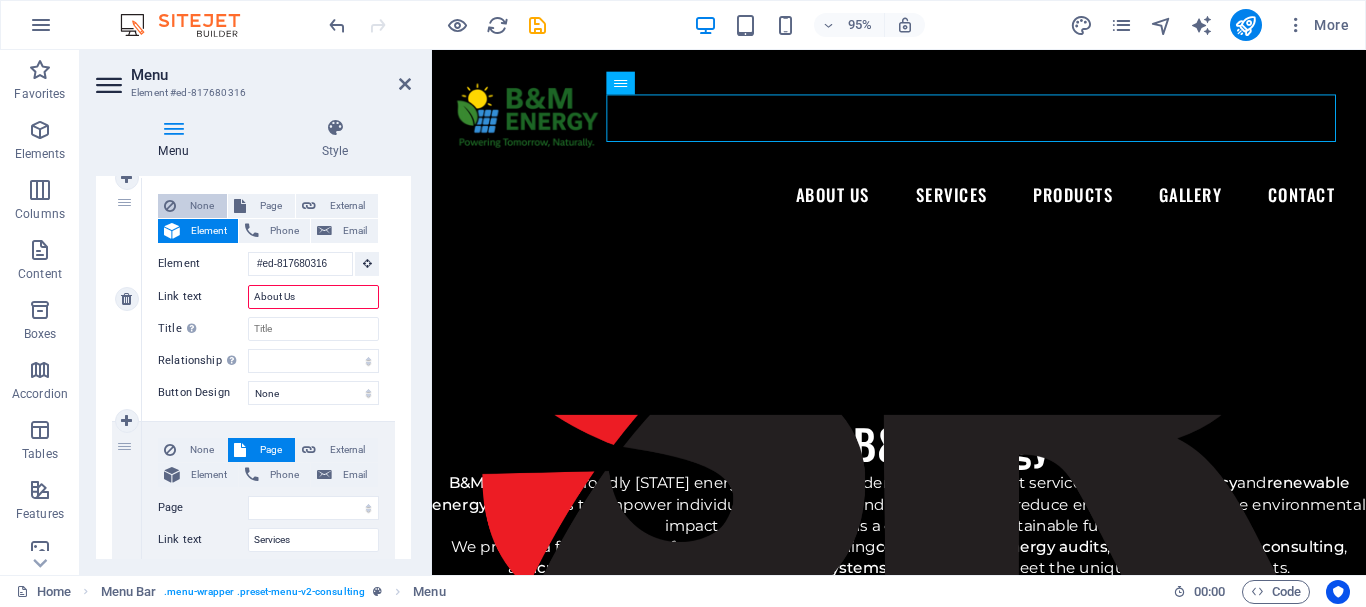 click on "None" at bounding box center (201, 206) 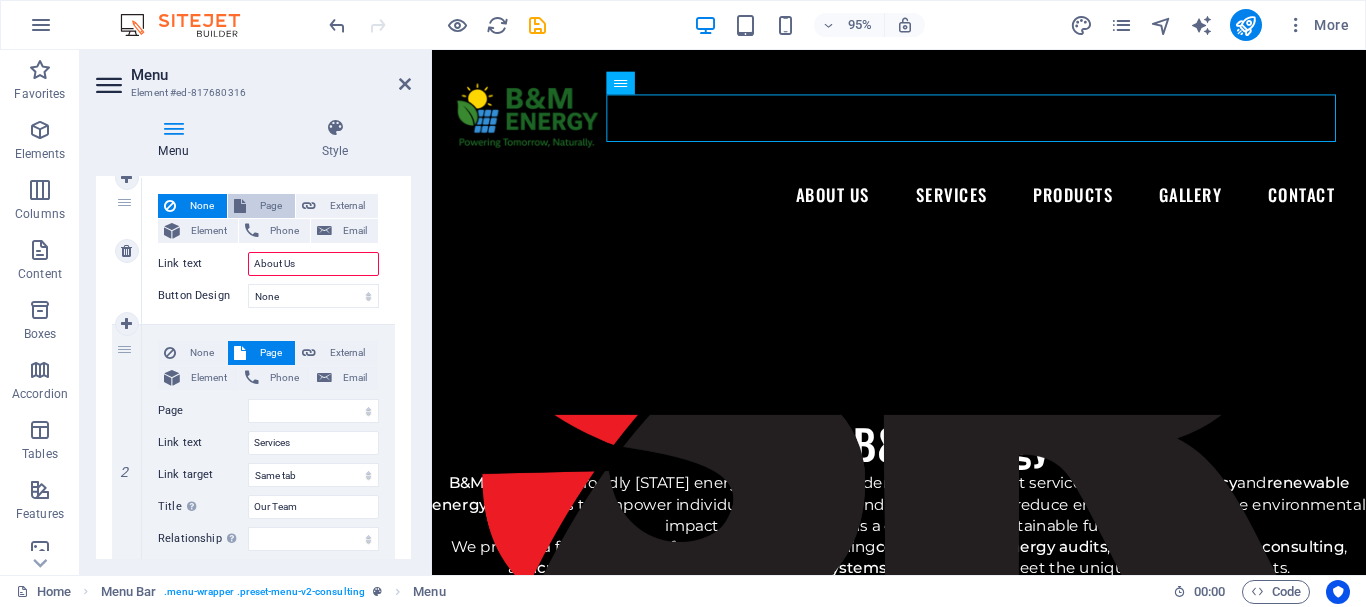 click at bounding box center (240, 206) 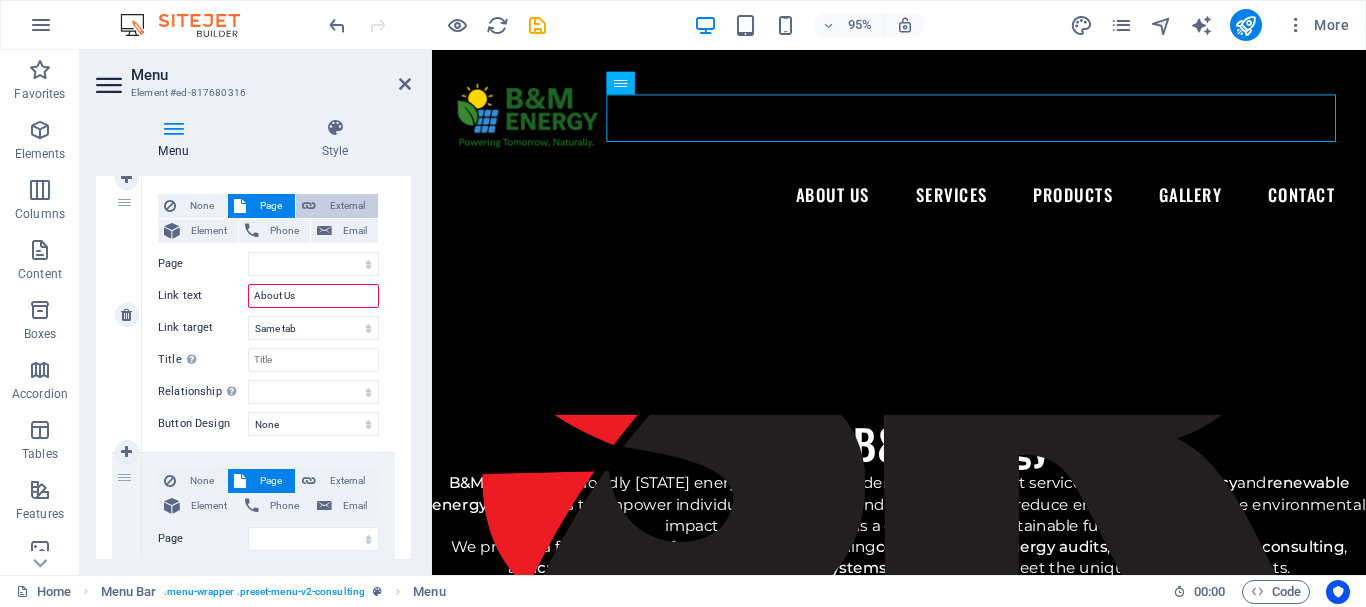 click at bounding box center (309, 206) 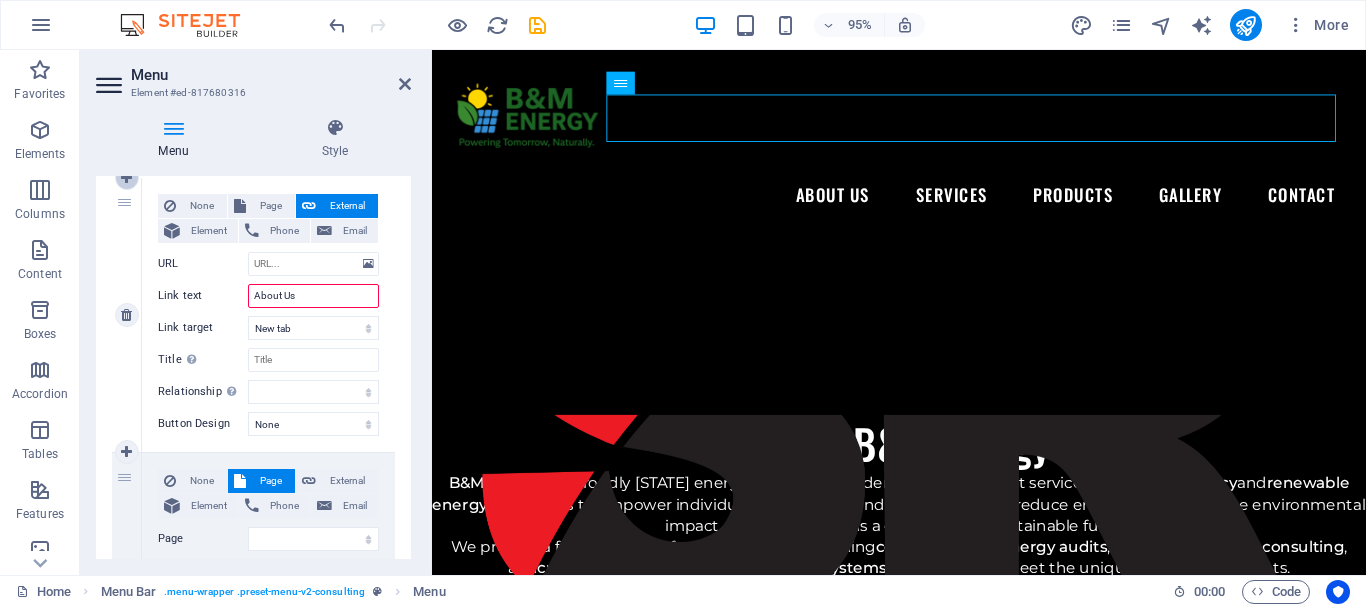 click at bounding box center (127, 178) 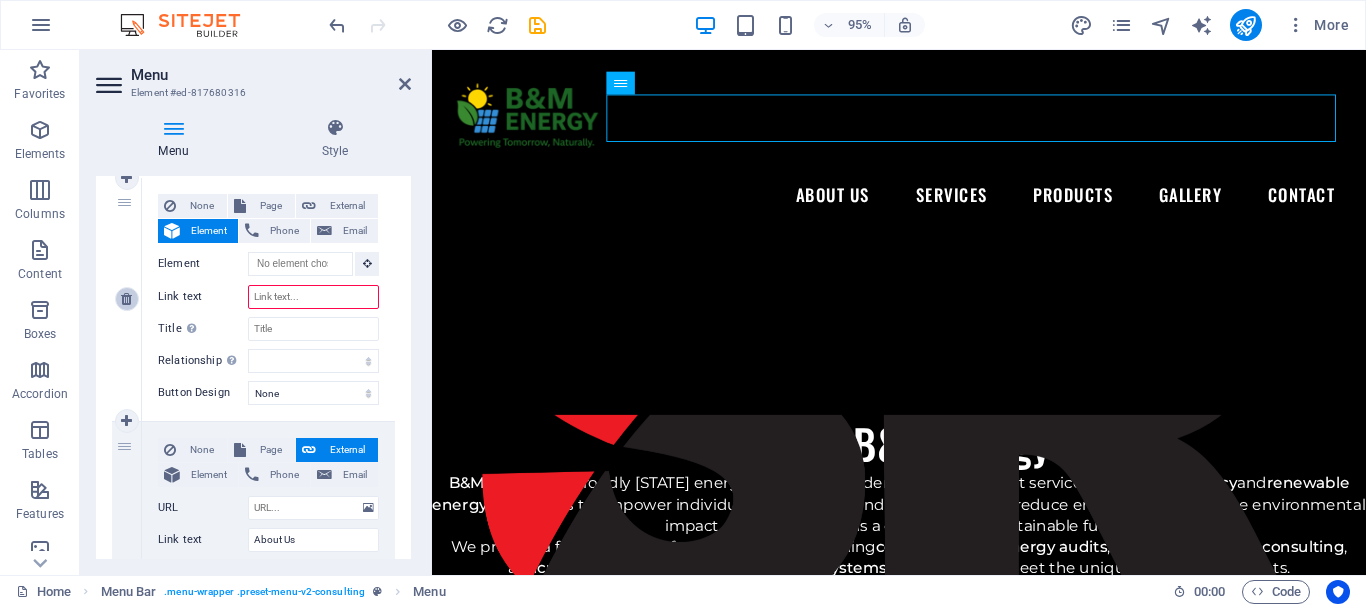 click at bounding box center [126, 299] 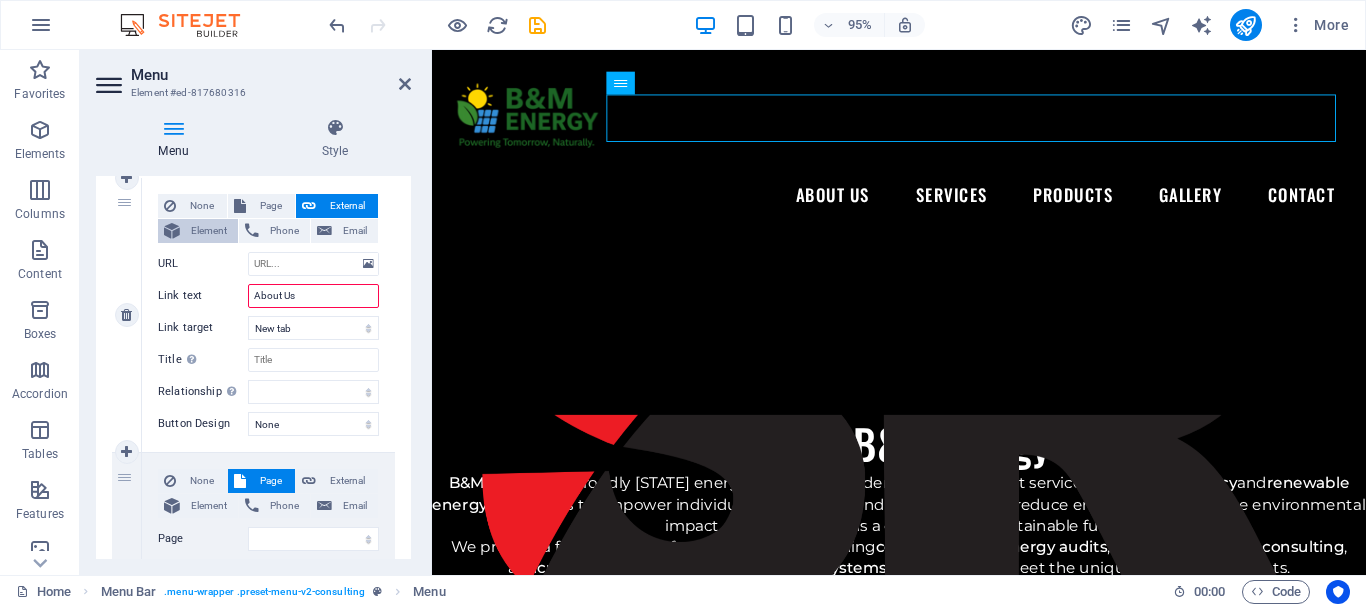 click on "Element" at bounding box center (209, 231) 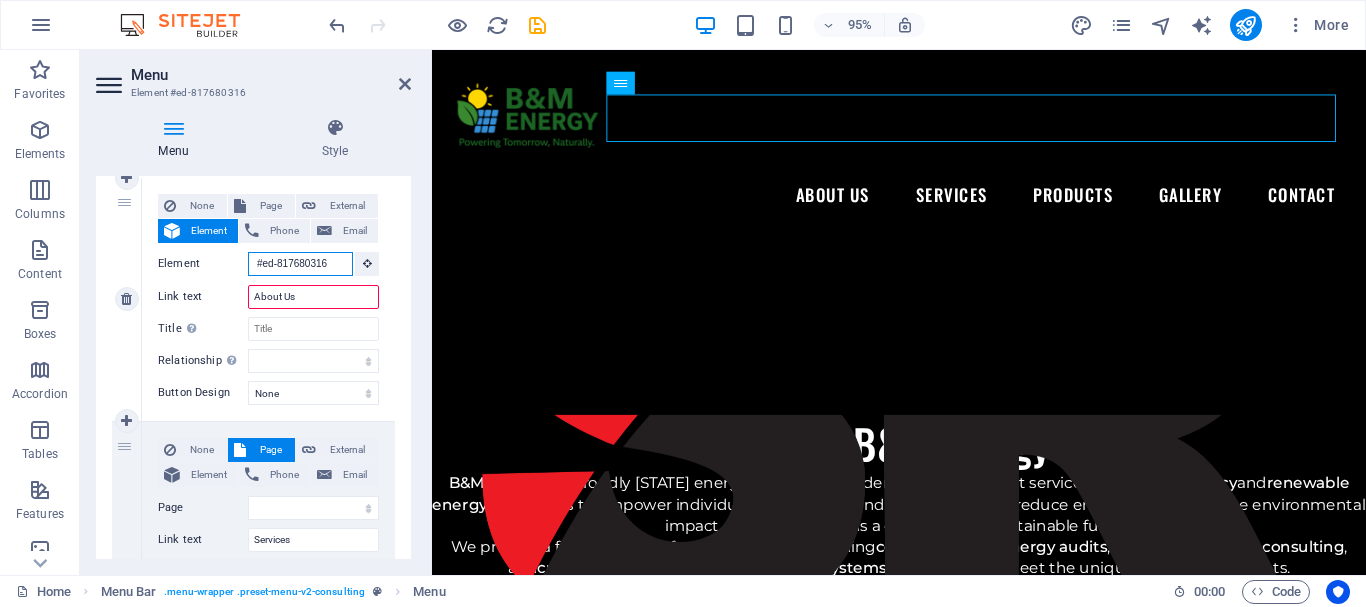 scroll, scrollTop: 0, scrollLeft: 3, axis: horizontal 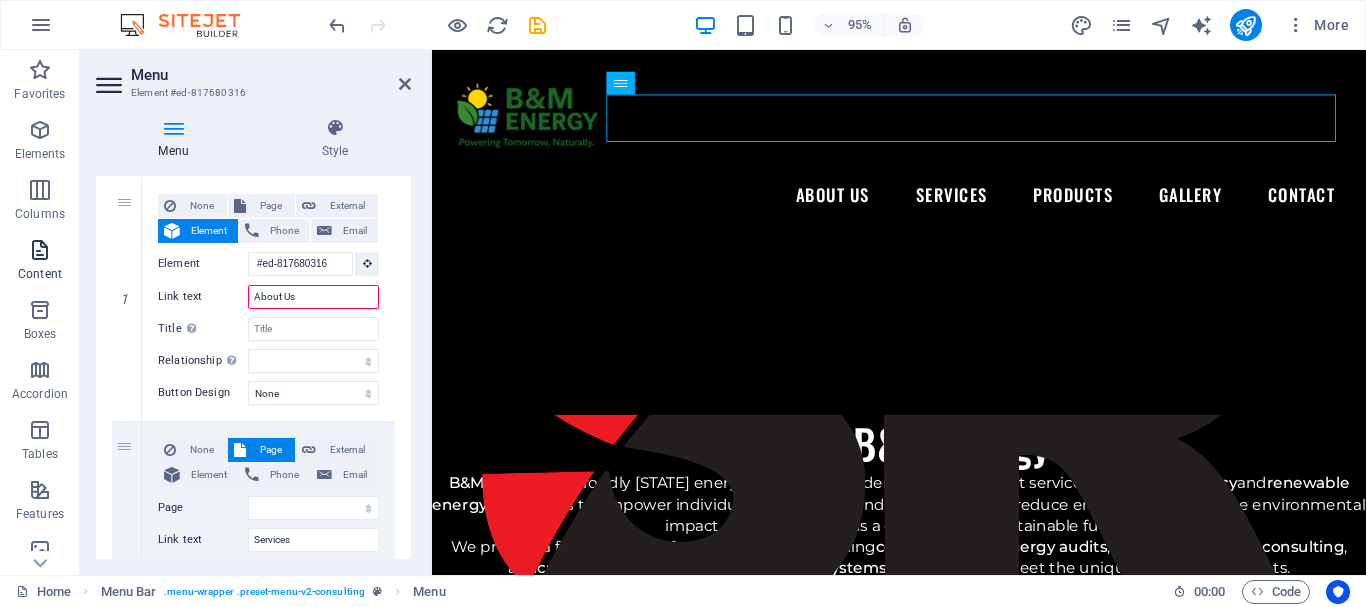 click at bounding box center [40, 250] 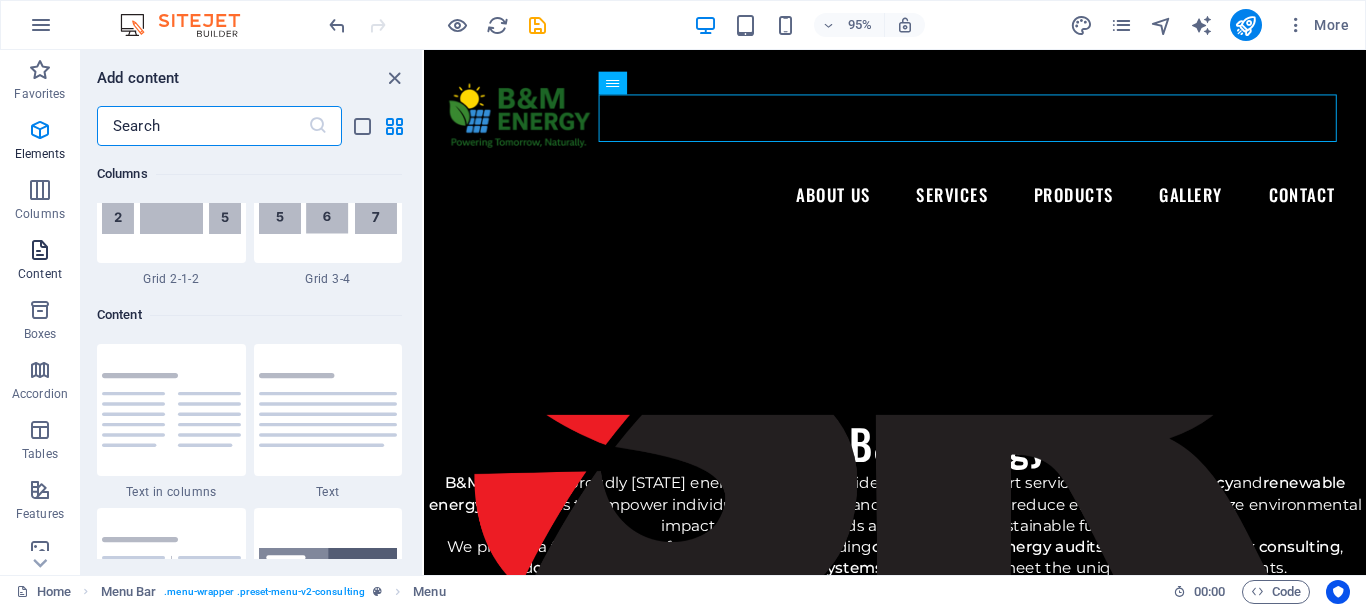 scroll, scrollTop: 3499, scrollLeft: 0, axis: vertical 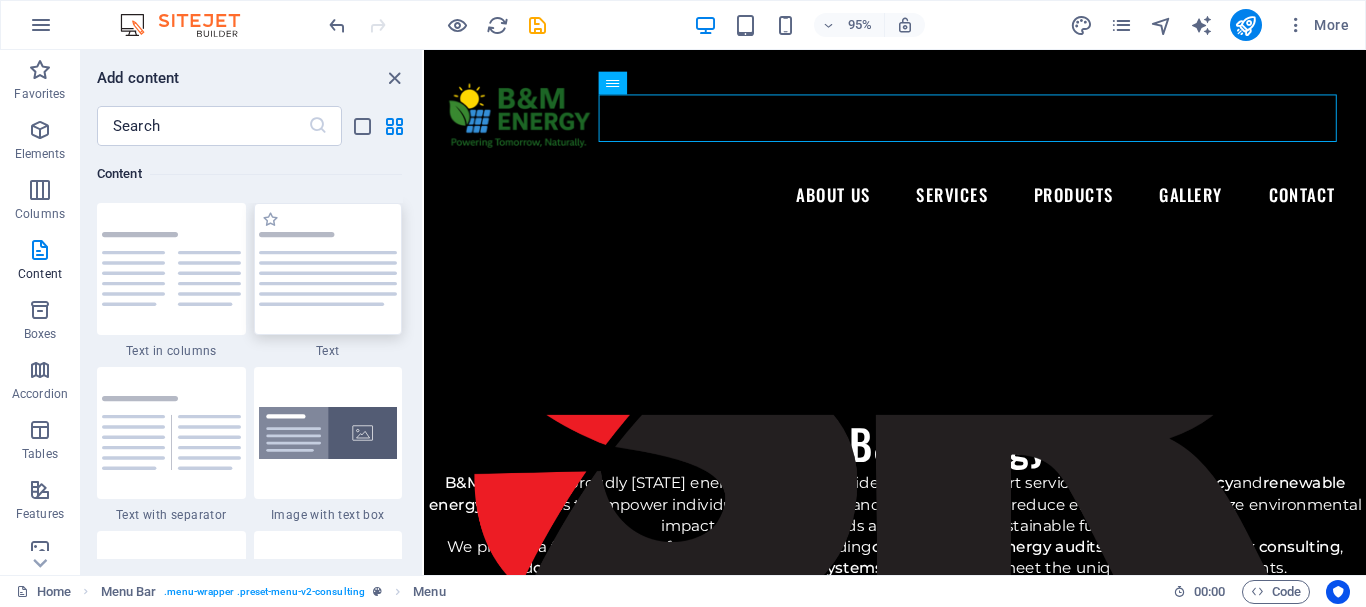 click at bounding box center [328, 269] 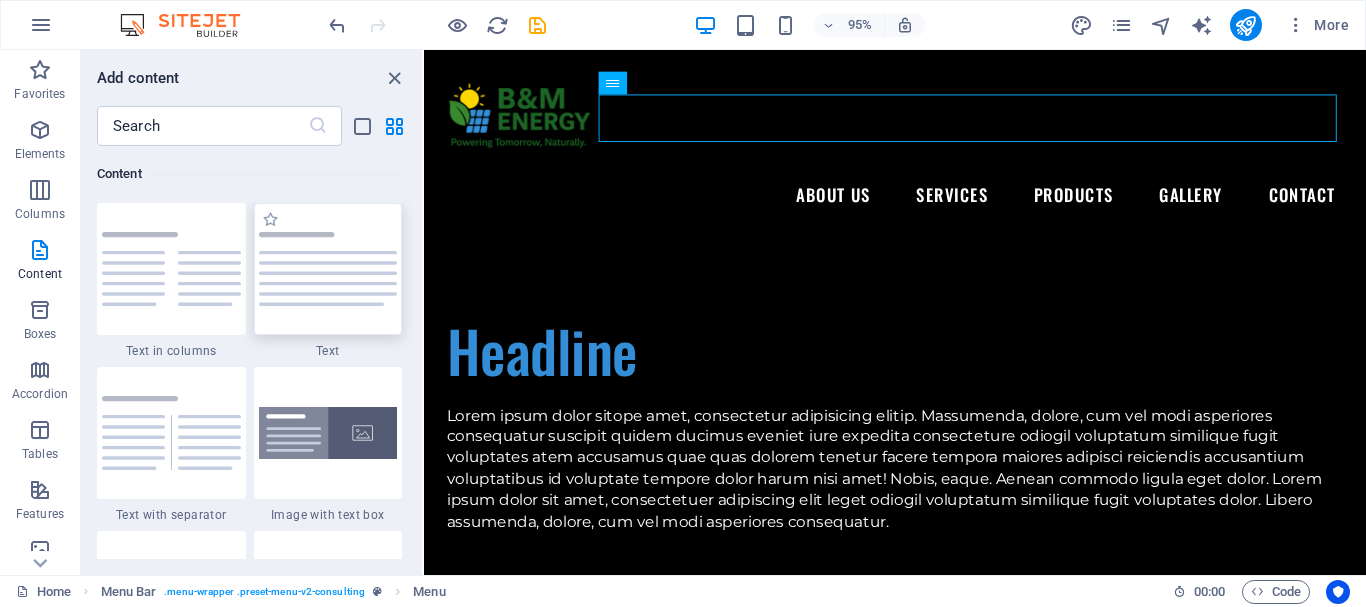 click on "Banner   H3   Banner   Text   Menu Bar   Menu   Footer Thrud   Container   Container   Contact Form   Form   Container   Unequal Columns   Container   Contact Form   Textarea   Form button   Unequal Columns   Container   Image   Logos   Menu Bar   Logo   Text   H2   Spacer   Text   Text   Image   Image   Text   Text   H2   Text   Spacer   Placeholder   Text   Text" at bounding box center [895, 312] 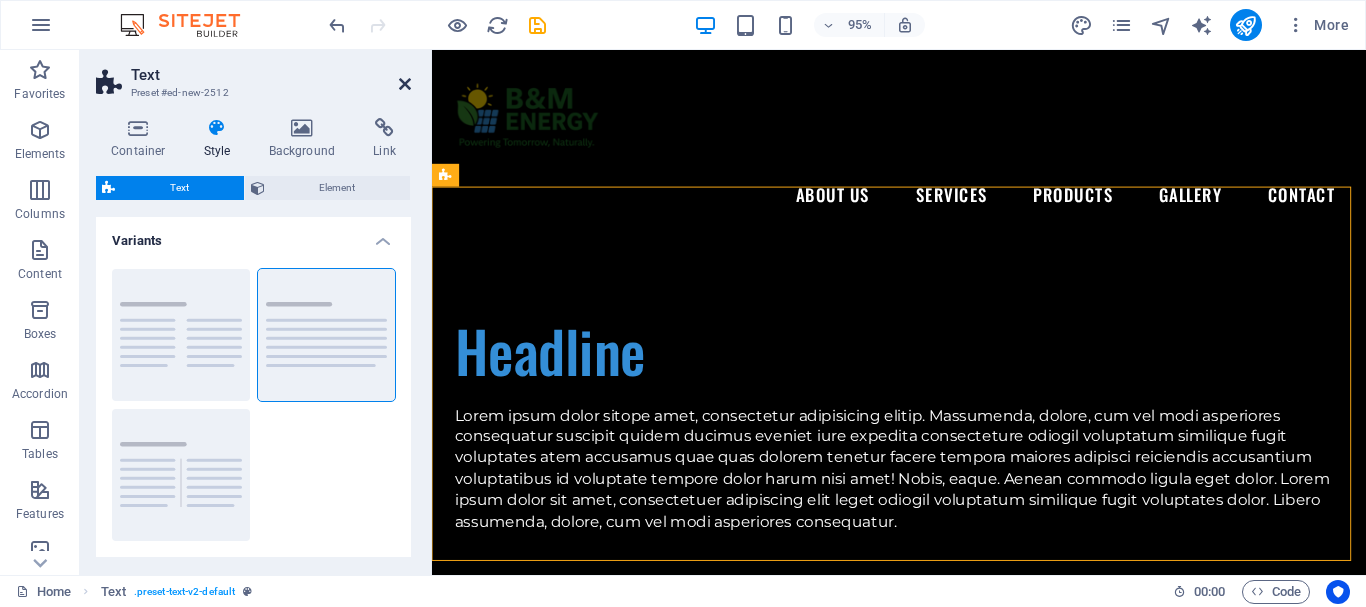 click at bounding box center [405, 84] 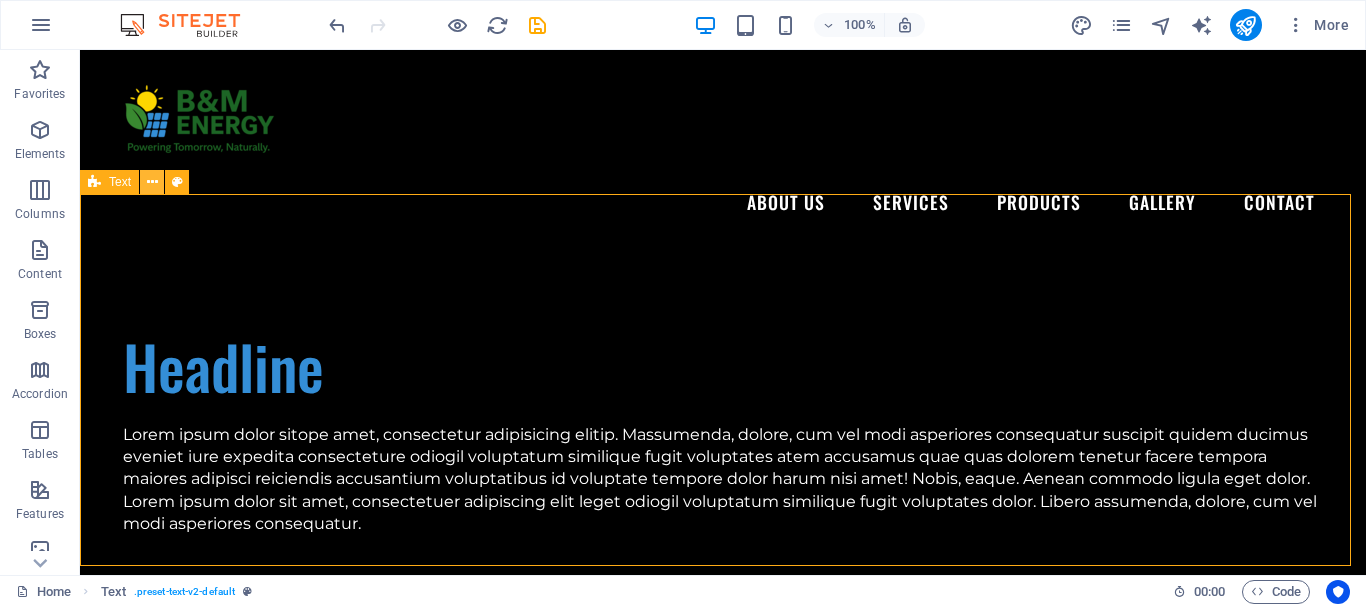 click at bounding box center (152, 182) 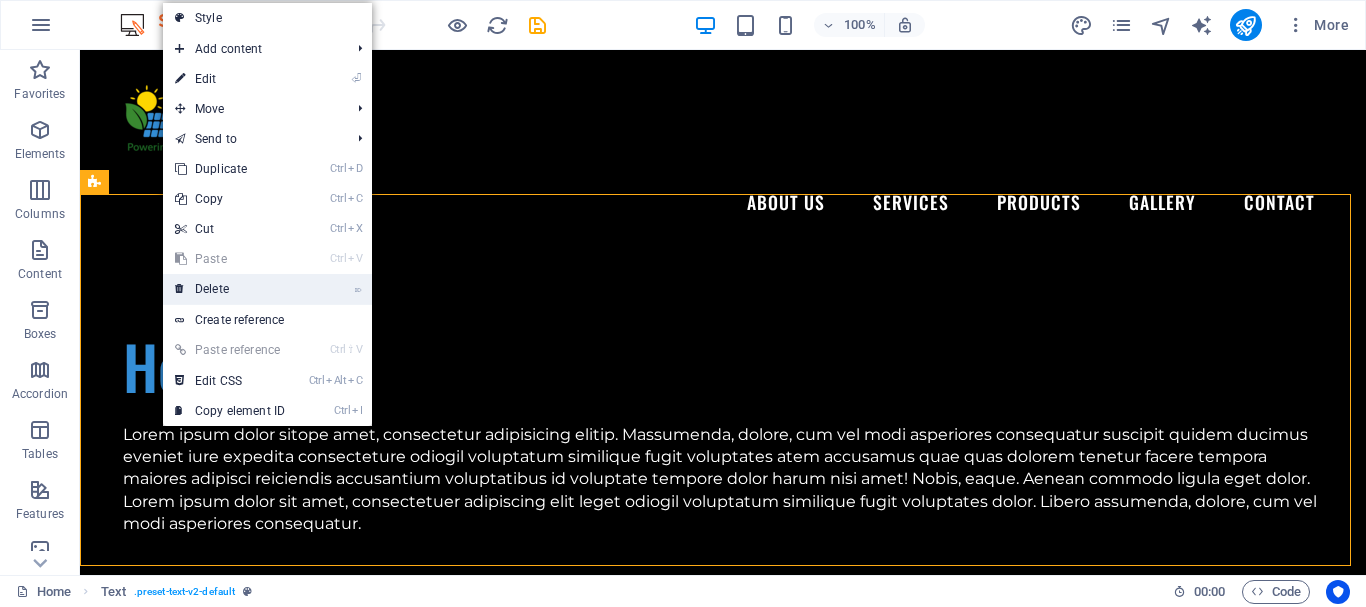 click on "⌦  Delete" at bounding box center [230, 289] 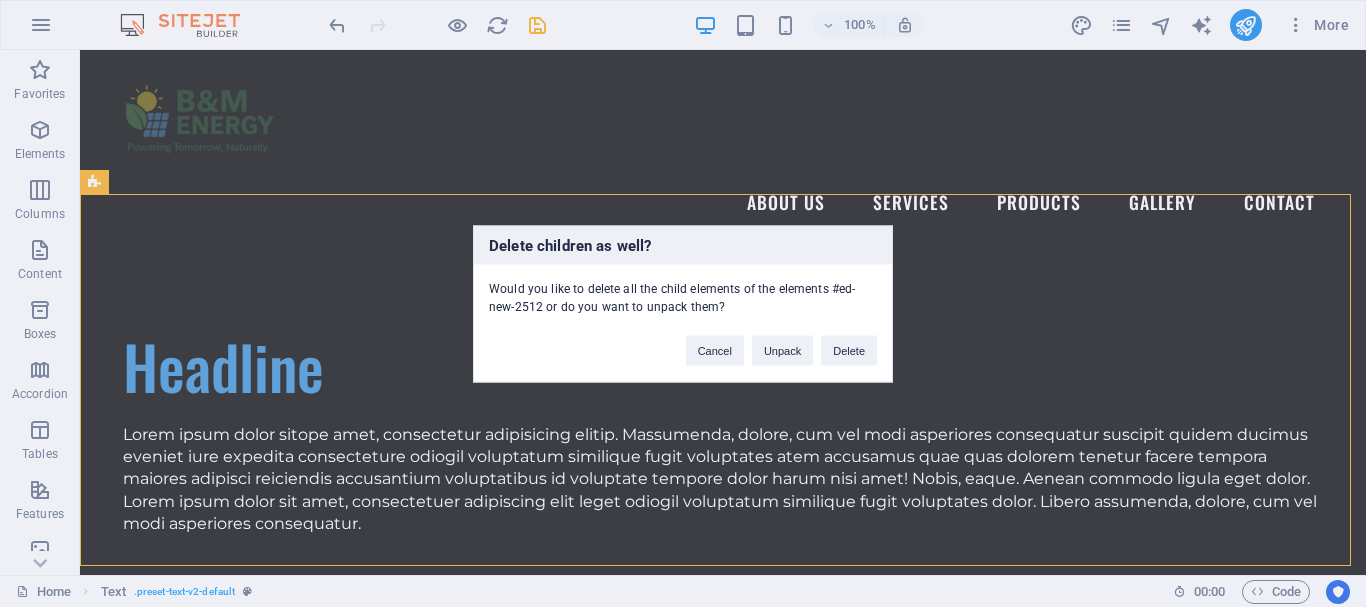 click on "Cancel Unpack Delete" at bounding box center [781, 340] 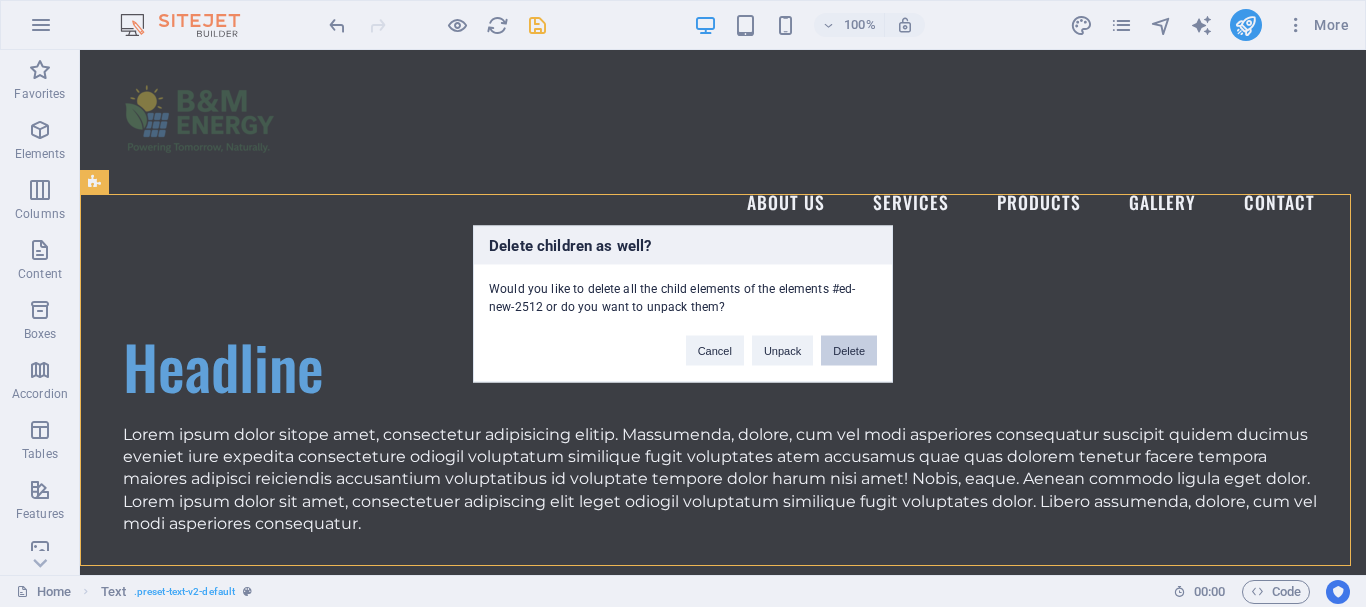 click on "Delete" at bounding box center [849, 350] 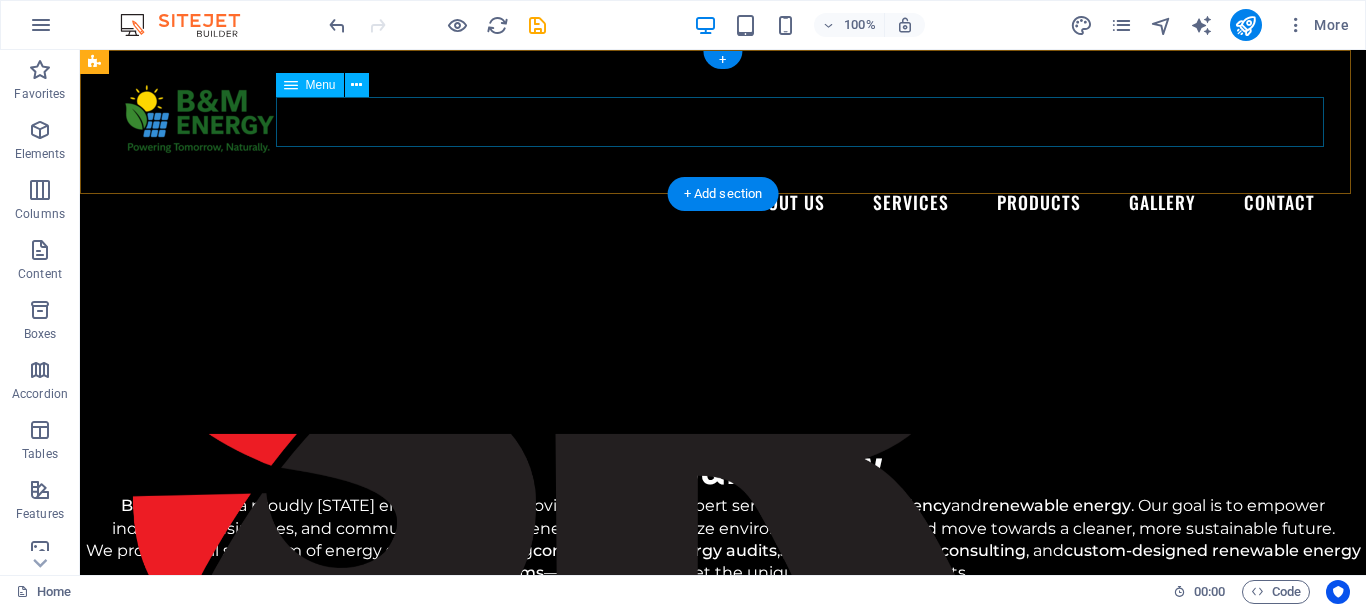 click on "About Us Services Products Gallery Contact" at bounding box center (723, 203) 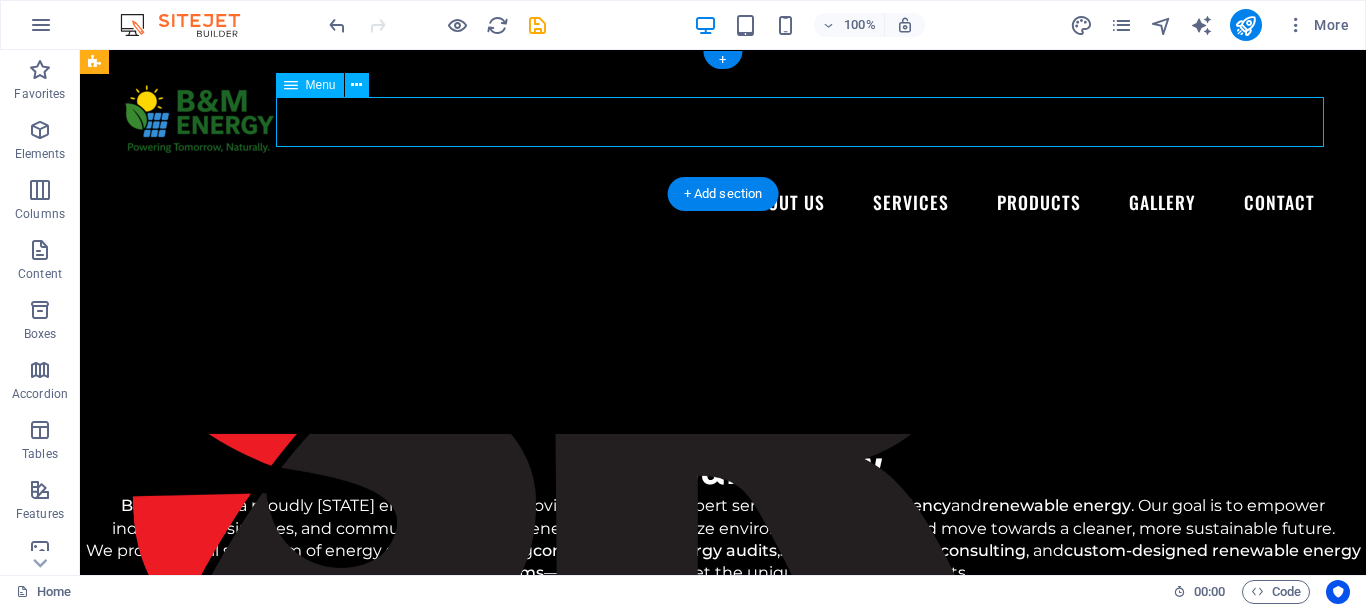 click on "About Us Services Products Gallery Contact" at bounding box center (723, 203) 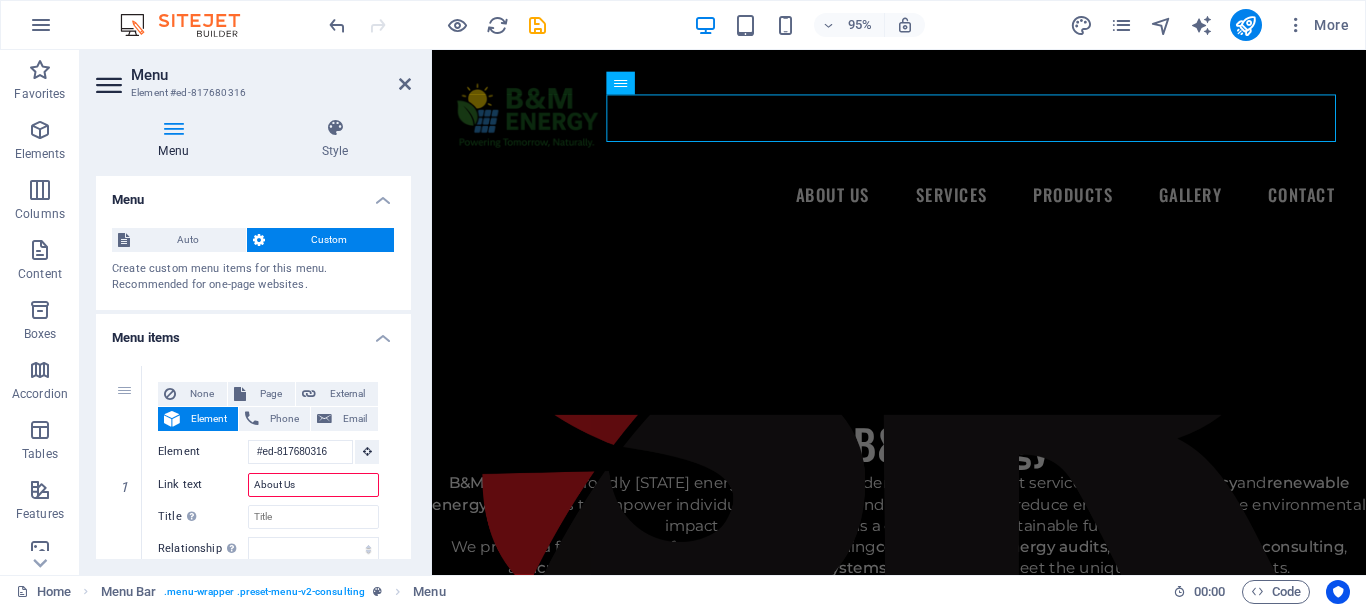 drag, startPoint x: 406, startPoint y: 241, endPoint x: 406, endPoint y: 290, distance: 49 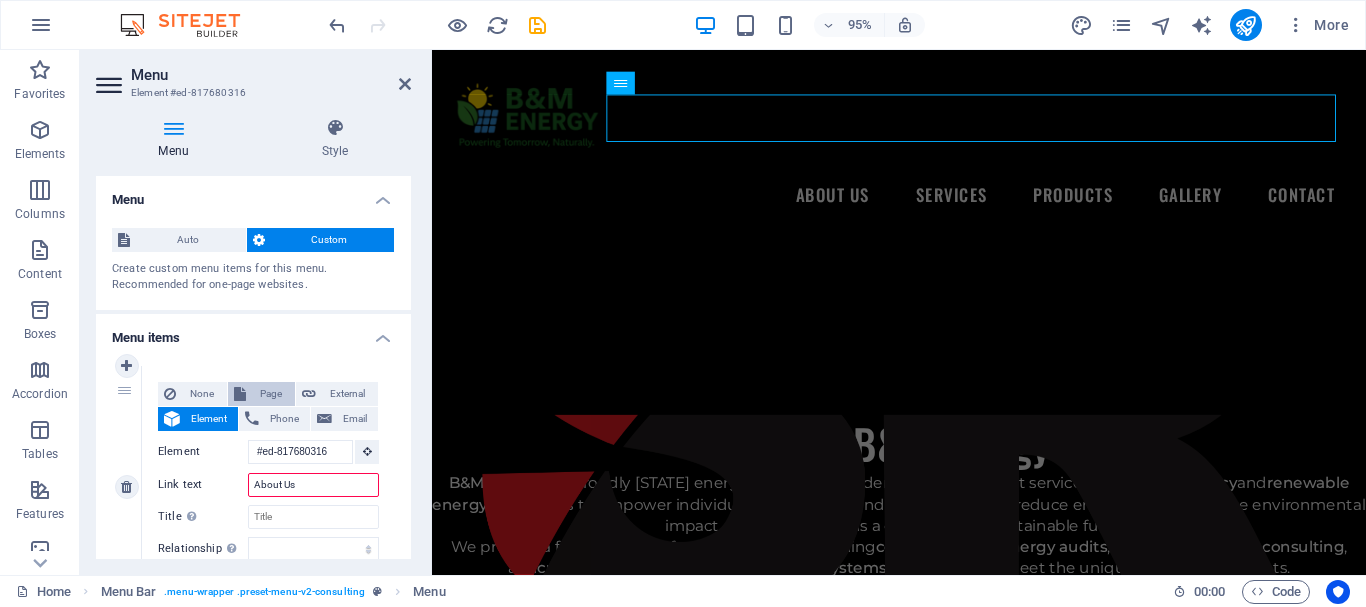 click on "Page" at bounding box center (270, 394) 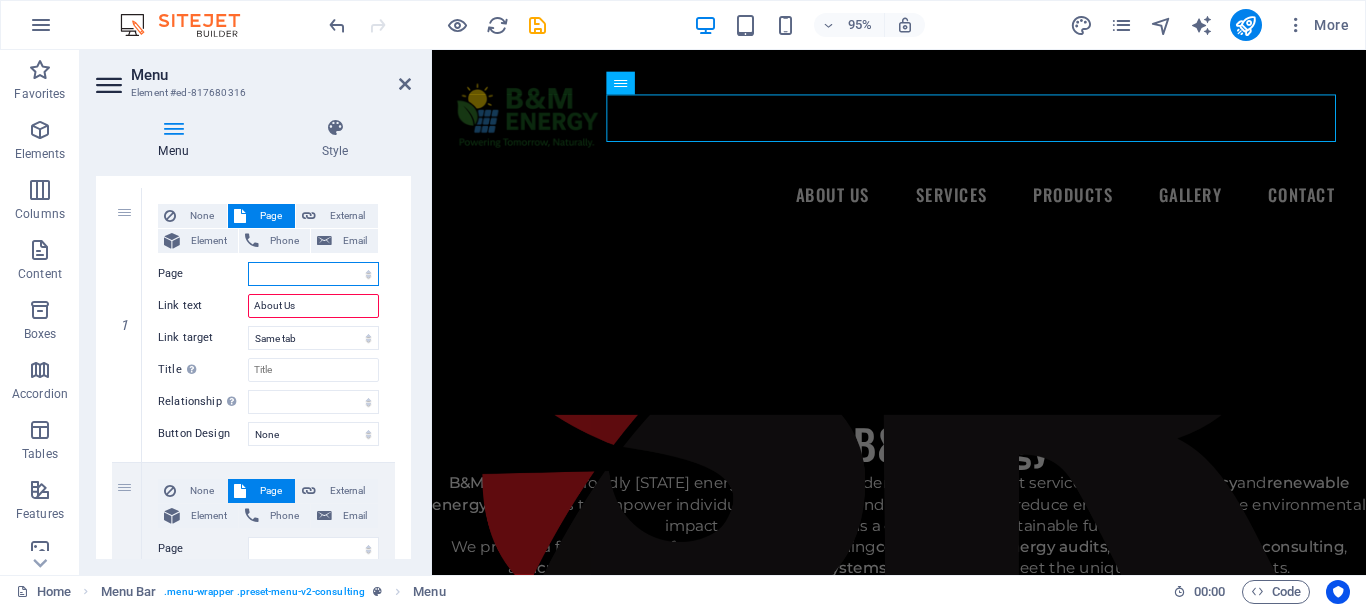 scroll, scrollTop: 182, scrollLeft: 0, axis: vertical 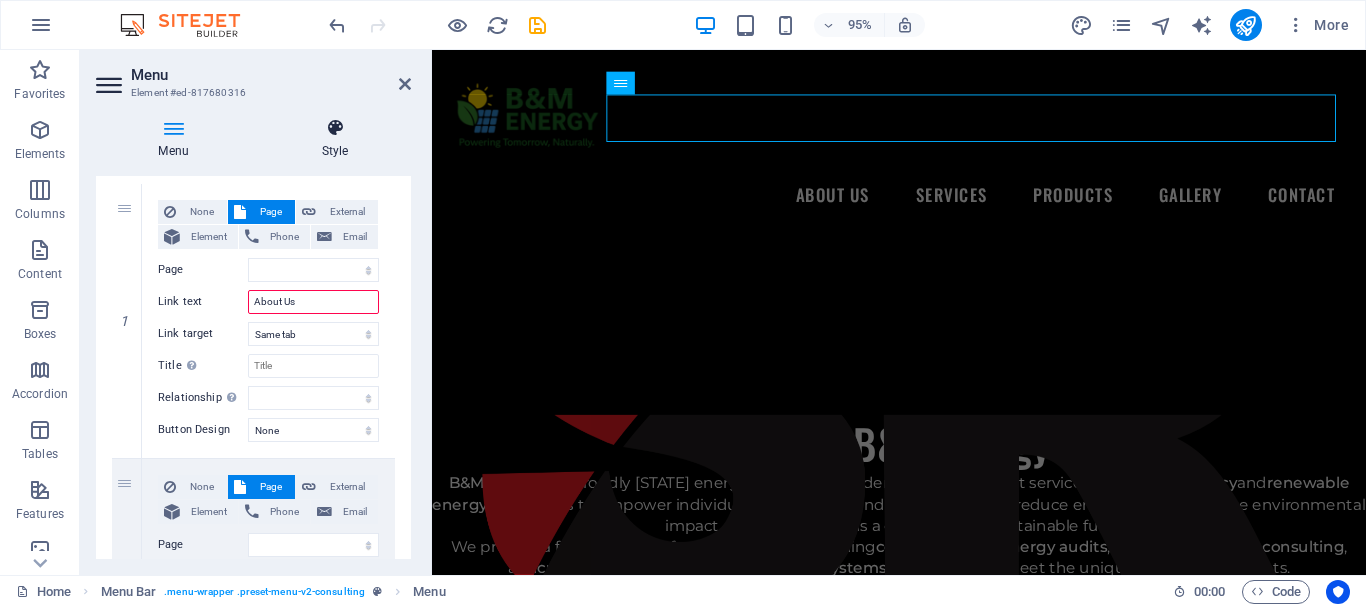 click at bounding box center (335, 128) 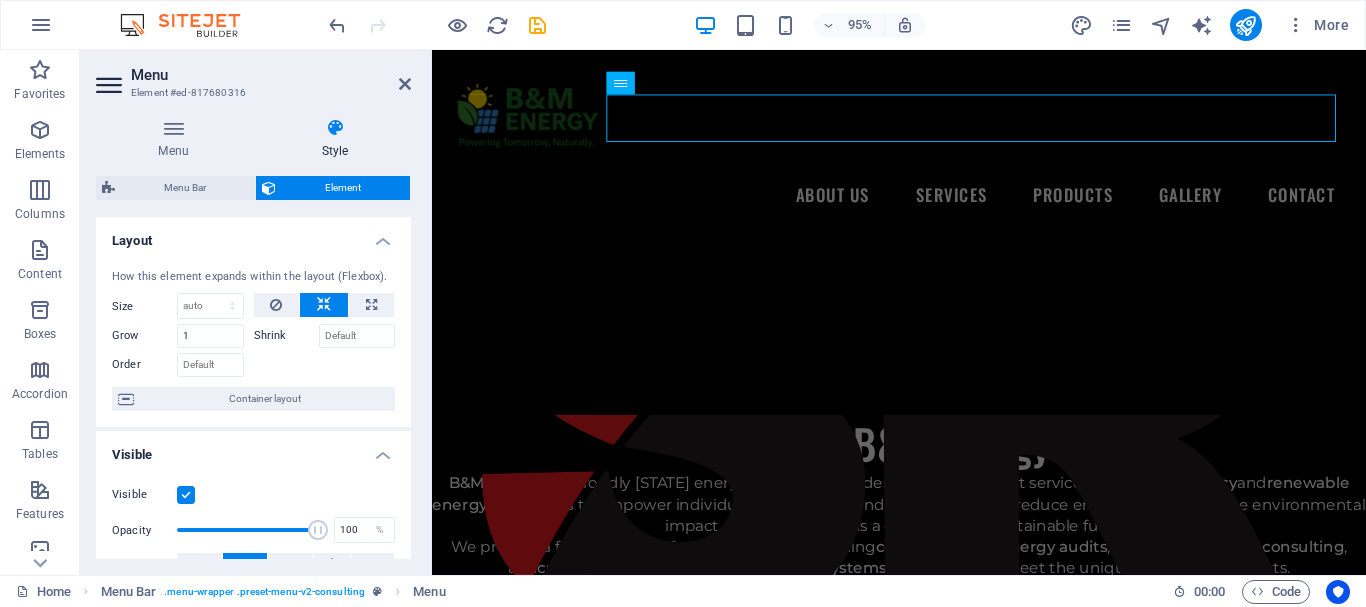 drag, startPoint x: 411, startPoint y: 322, endPoint x: 411, endPoint y: 347, distance: 25 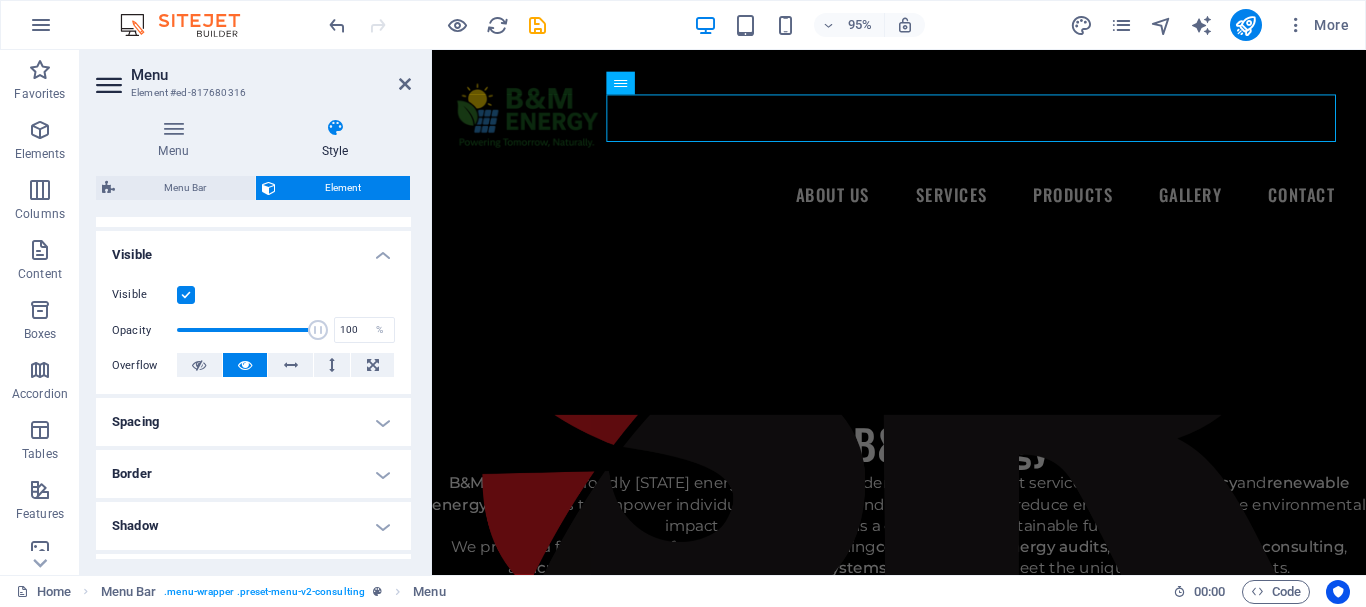 scroll, scrollTop: 0, scrollLeft: 0, axis: both 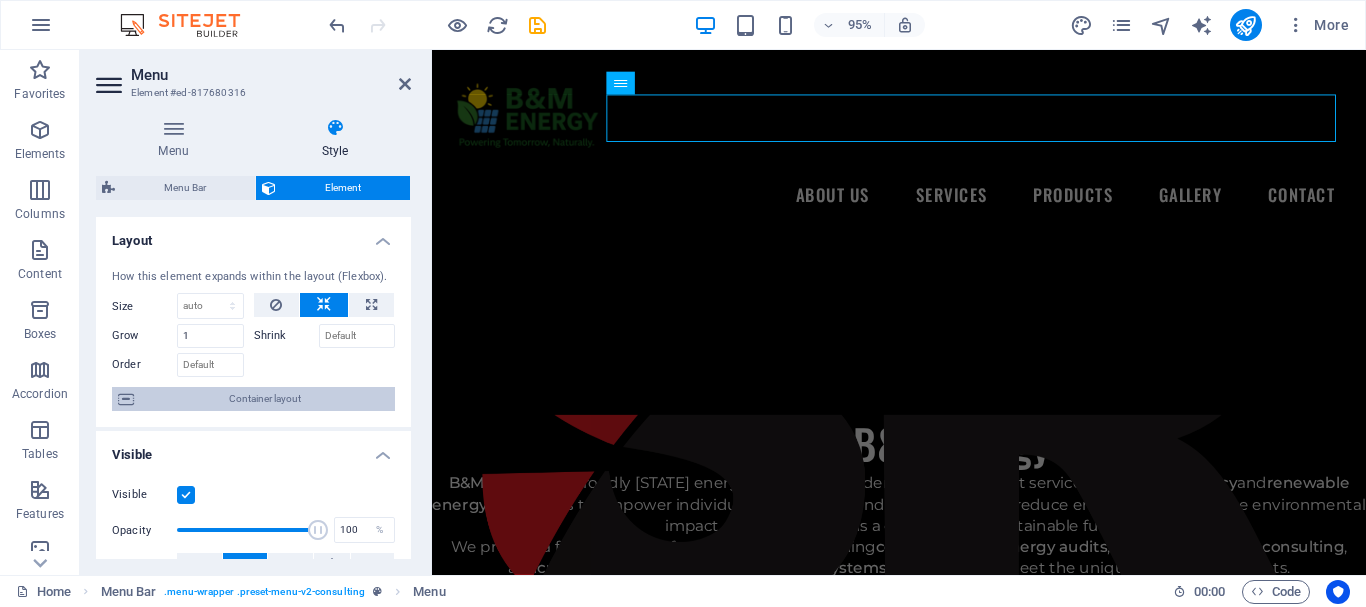 click on "Container layout" at bounding box center [264, 399] 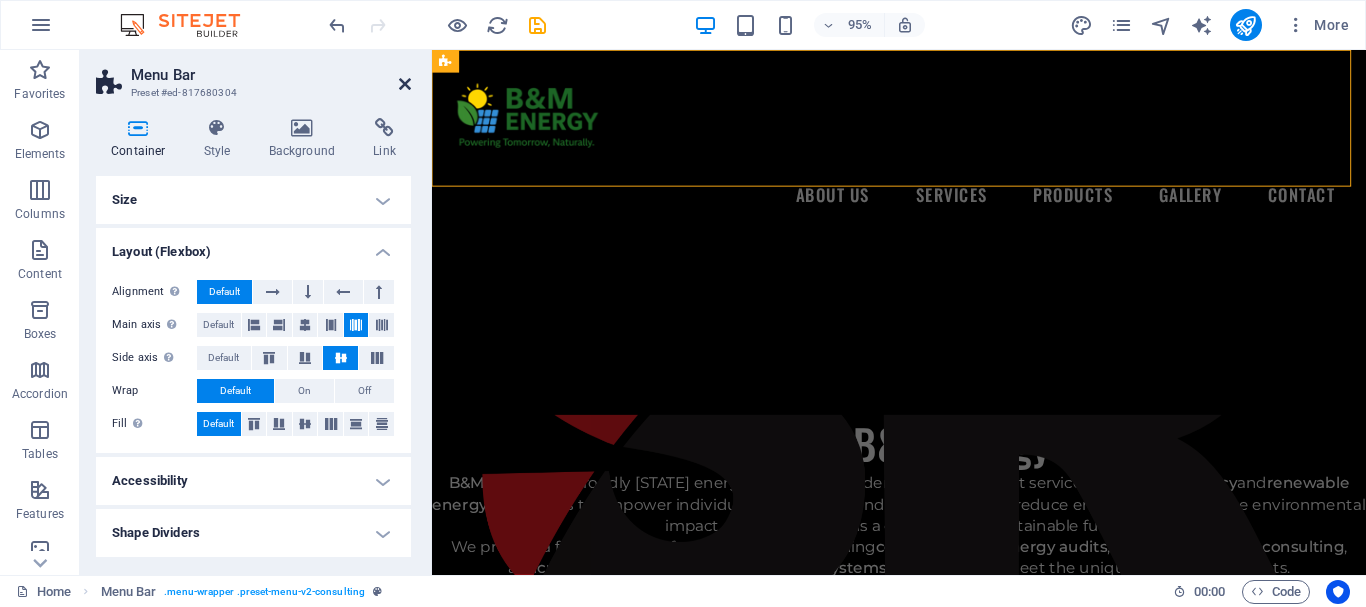 click at bounding box center [405, 84] 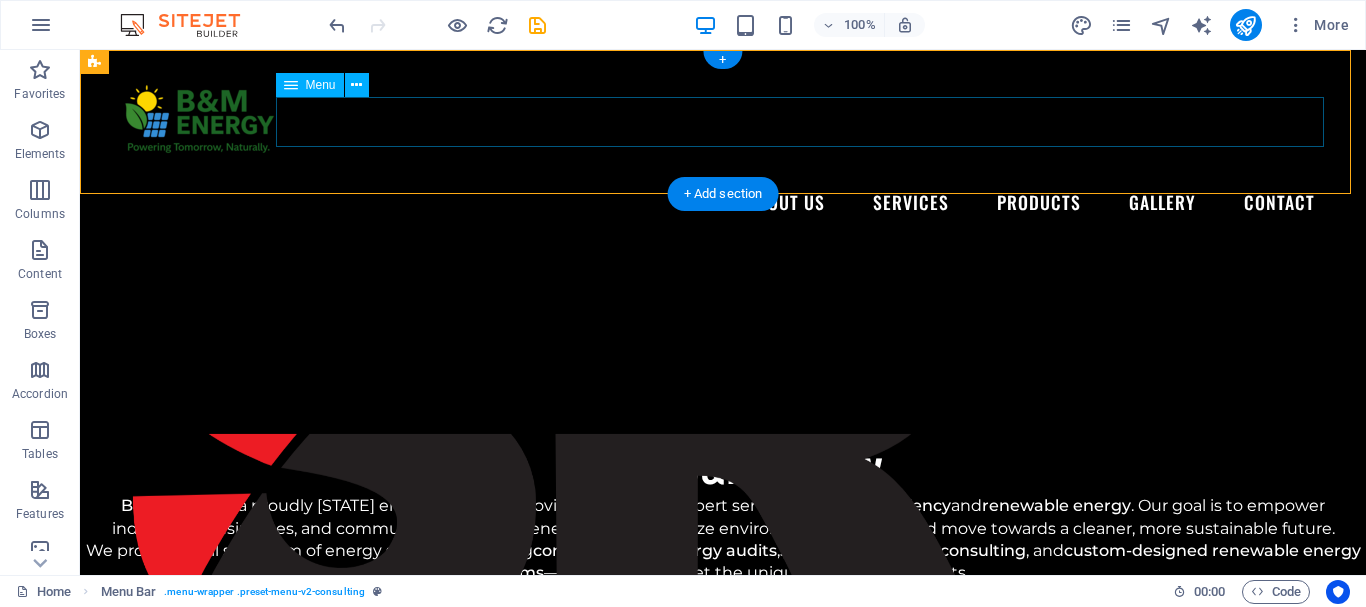 click on "About Us Services Products Gallery Contact" at bounding box center [723, 203] 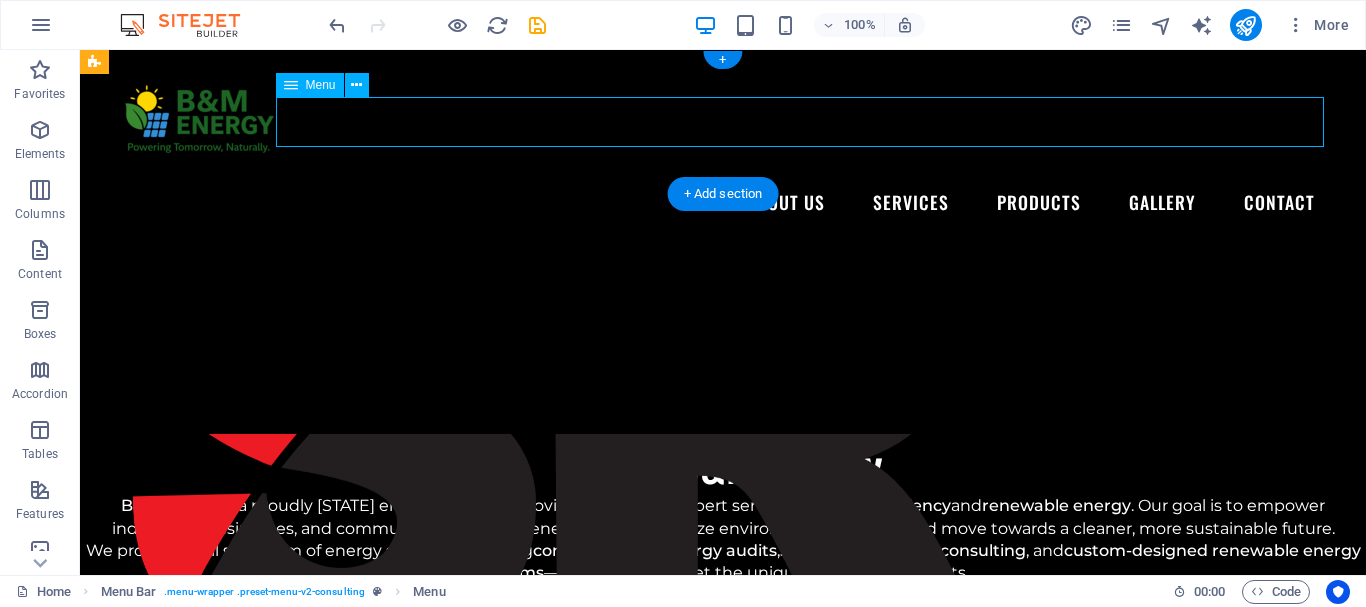 click on "About Us Services Products Gallery Contact" at bounding box center (723, 203) 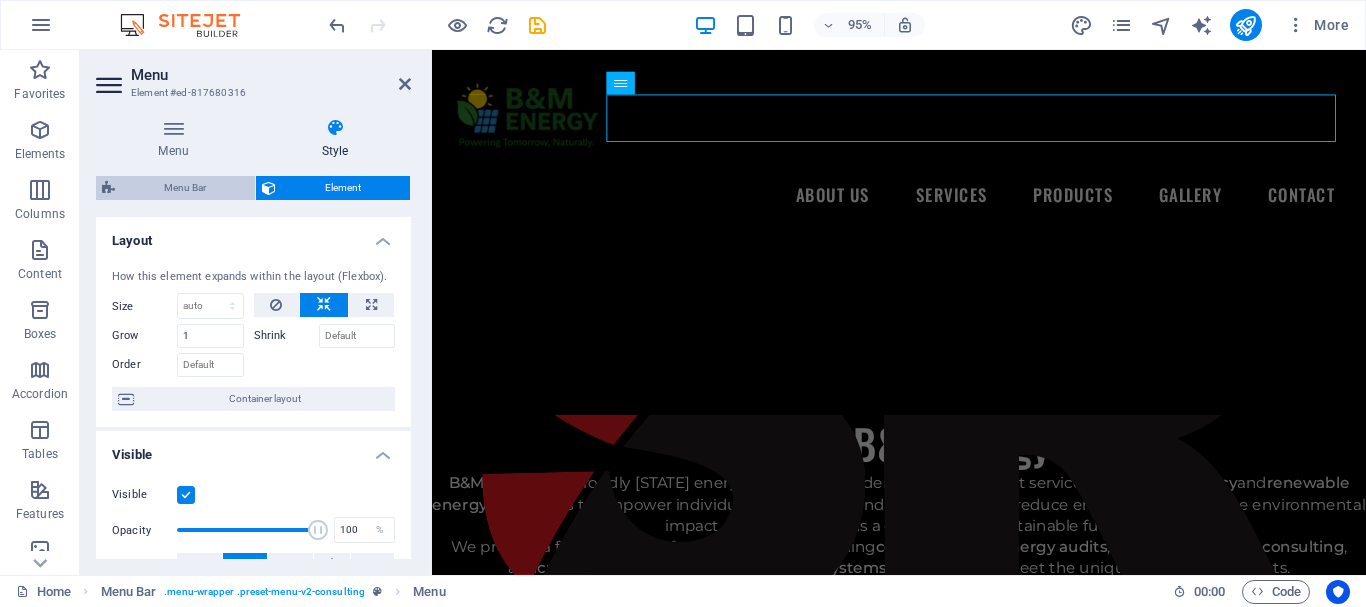 click on "Menu Bar" at bounding box center (185, 188) 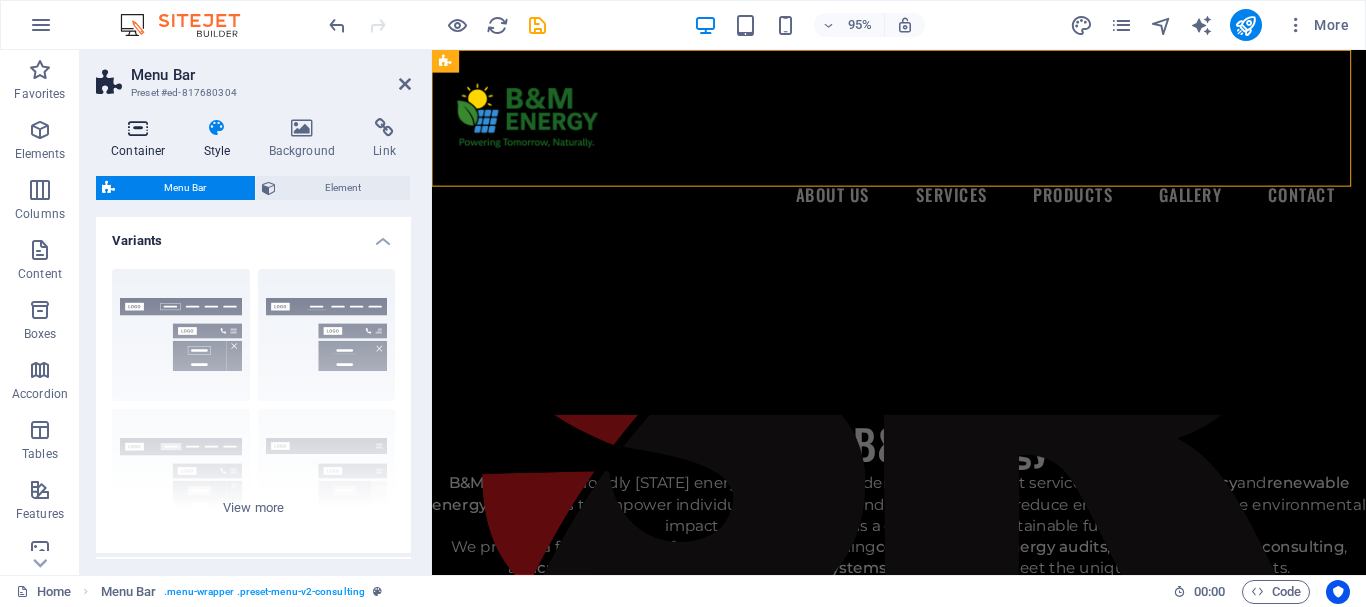 click on "Container" at bounding box center (142, 139) 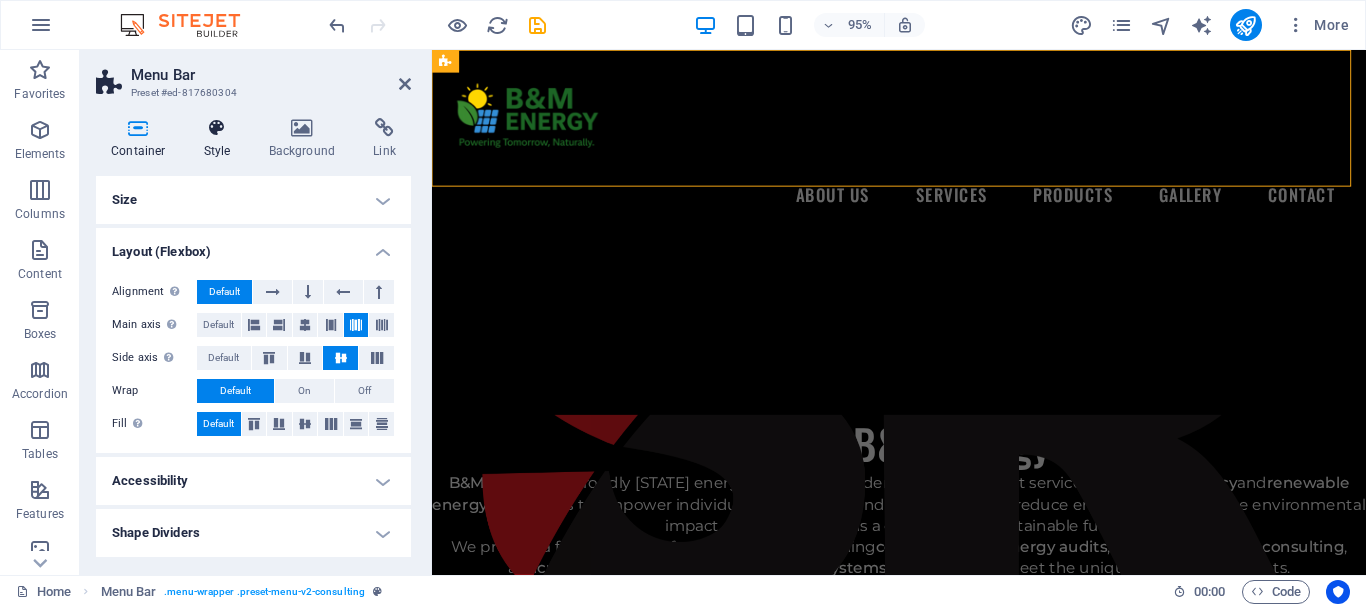 click on "Style" at bounding box center [221, 139] 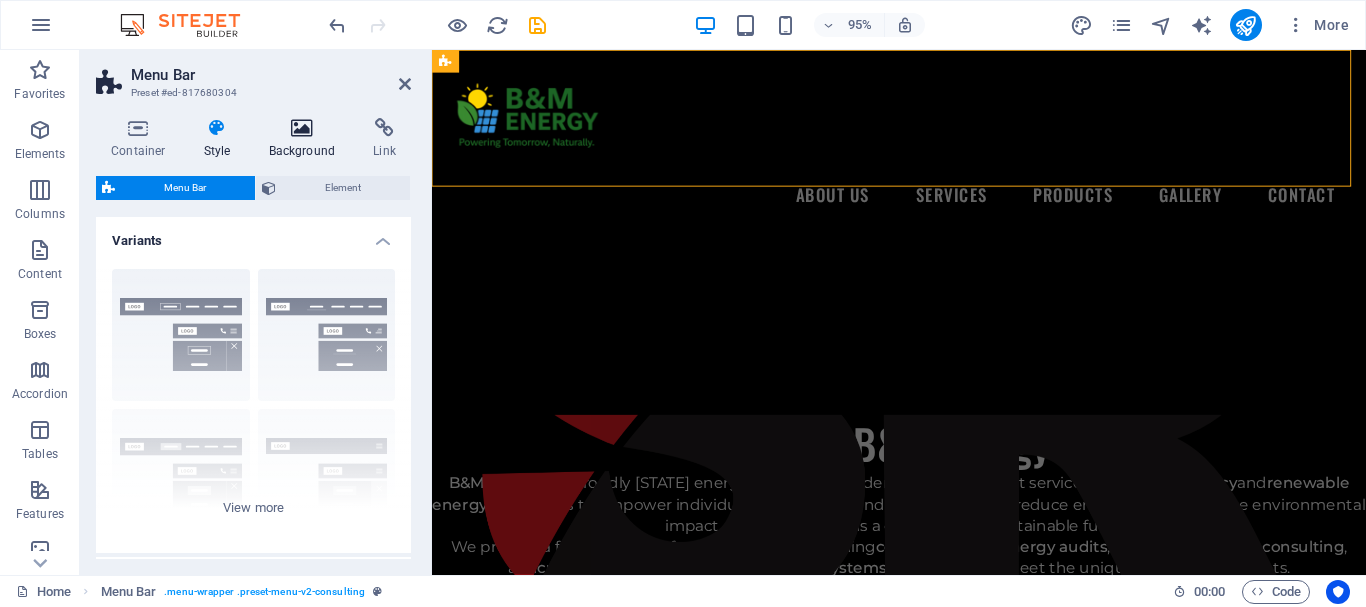 click at bounding box center [302, 128] 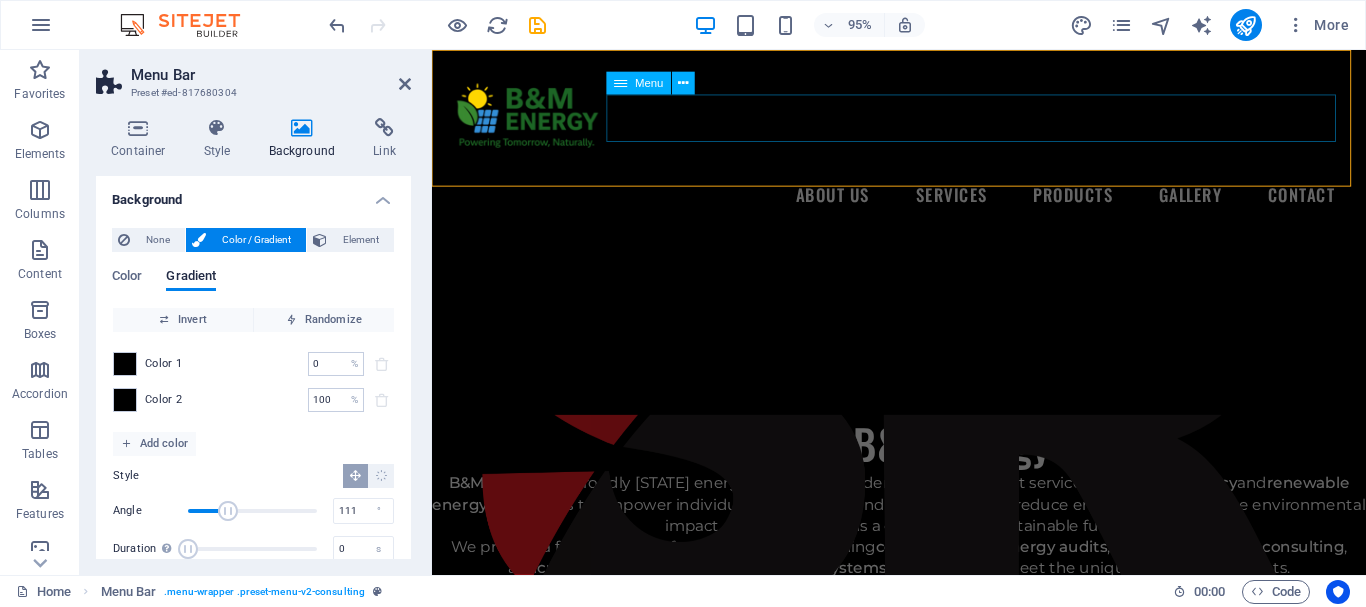 click on "About Us Services Products Gallery Contact" at bounding box center [923, 203] 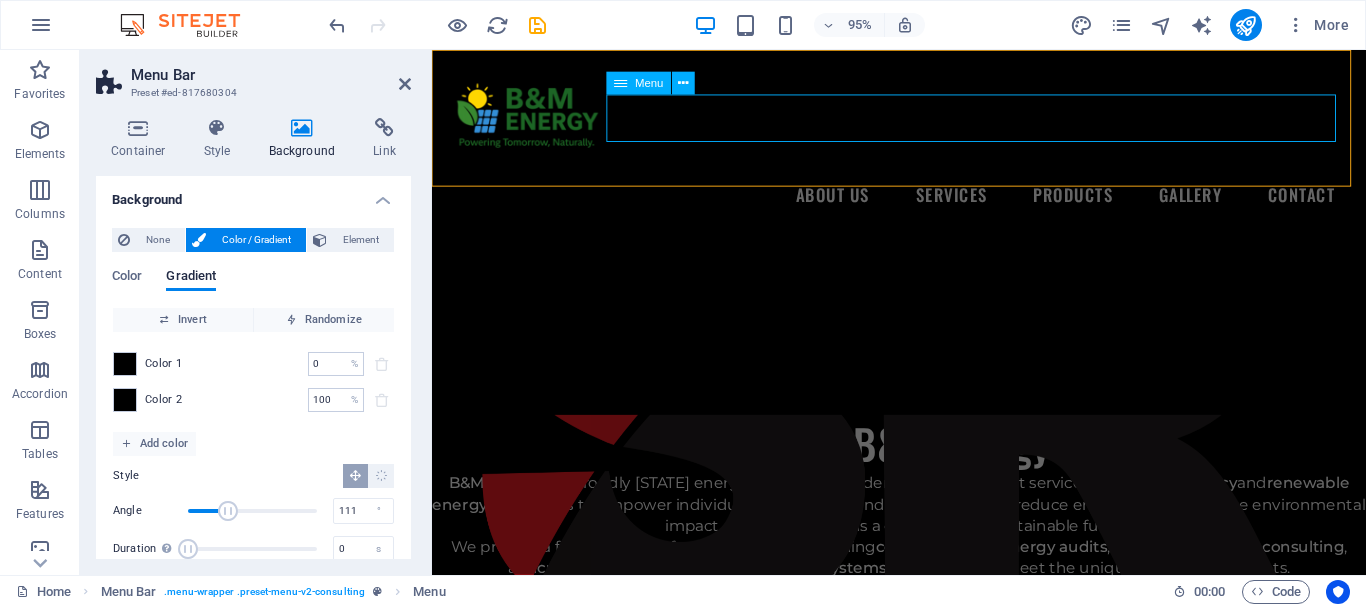 click on "About Us Services Products Gallery Contact" at bounding box center [923, 203] 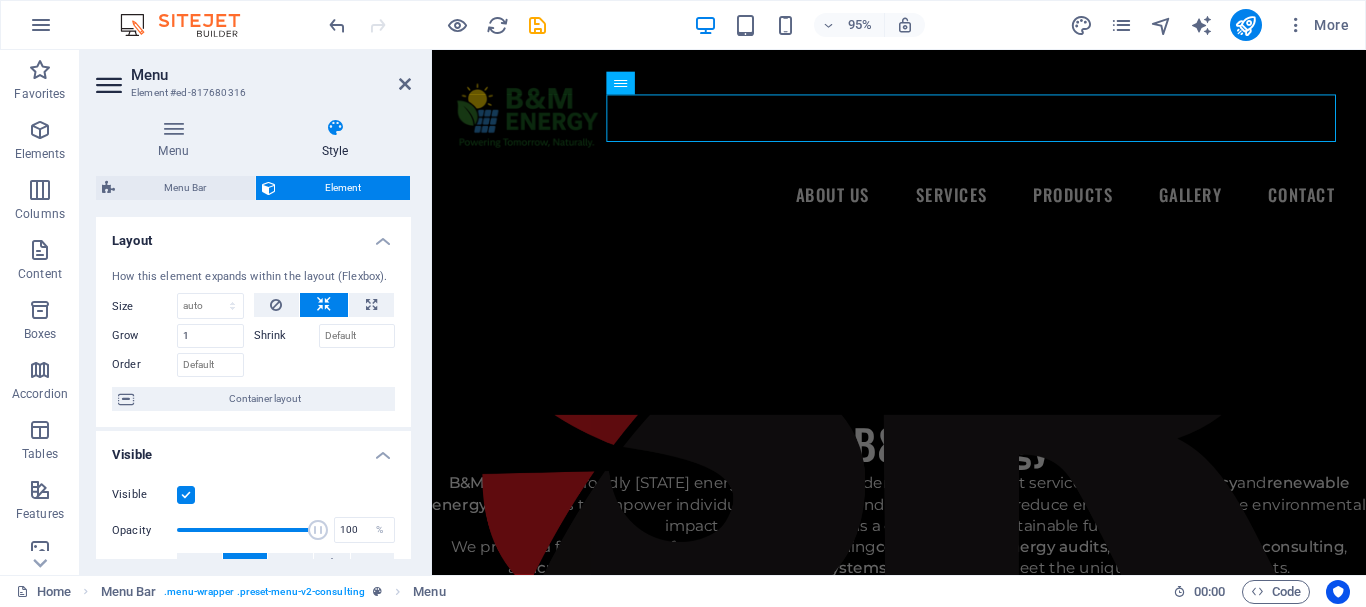 click on "Menu Bar Element Layout How this element expands within the layout (Flexbox). Size Default auto px % 1/1 1/2 1/3 1/4 1/5 1/6 1/7 1/8 1/9 1/10 Grow 1 Shrink Order Container layout Visible Visible Opacity 100 % Overflow Spacing Margin Default auto px % rem vw vh Custom Custom auto px % rem vw vh auto px % rem vw vh auto px % rem vw vh auto px % rem vw vh Padding Default px rem % vh vw Custom Custom px rem % vh vw px rem % vh vw px rem % vh vw px rem % vh vw Border Style              - Width 1 auto px rem % vh vw Custom Custom 1 auto px rem % vh vw 1 auto px rem % vh vw 1 auto px rem % vh vw 1 auto px rem % vh vw  - Color Round corners Default px rem % vh vw Custom Custom px rem % vh vw px rem % vh vw px rem % vh vw px rem % vh vw Shadow Default None Outside Inside Color X offset 0 px rem vh vw Y offset 0 px rem vh vw Blur 0 px rem % vh vw Spread 0 px rem vh vw Text Shadow Default None Outside Color X offset 0 px rem vh vw Y offset 0 px rem vh vw Blur 0 px rem % vh vw Positioning Default Static Fixed %" at bounding box center (253, 367) 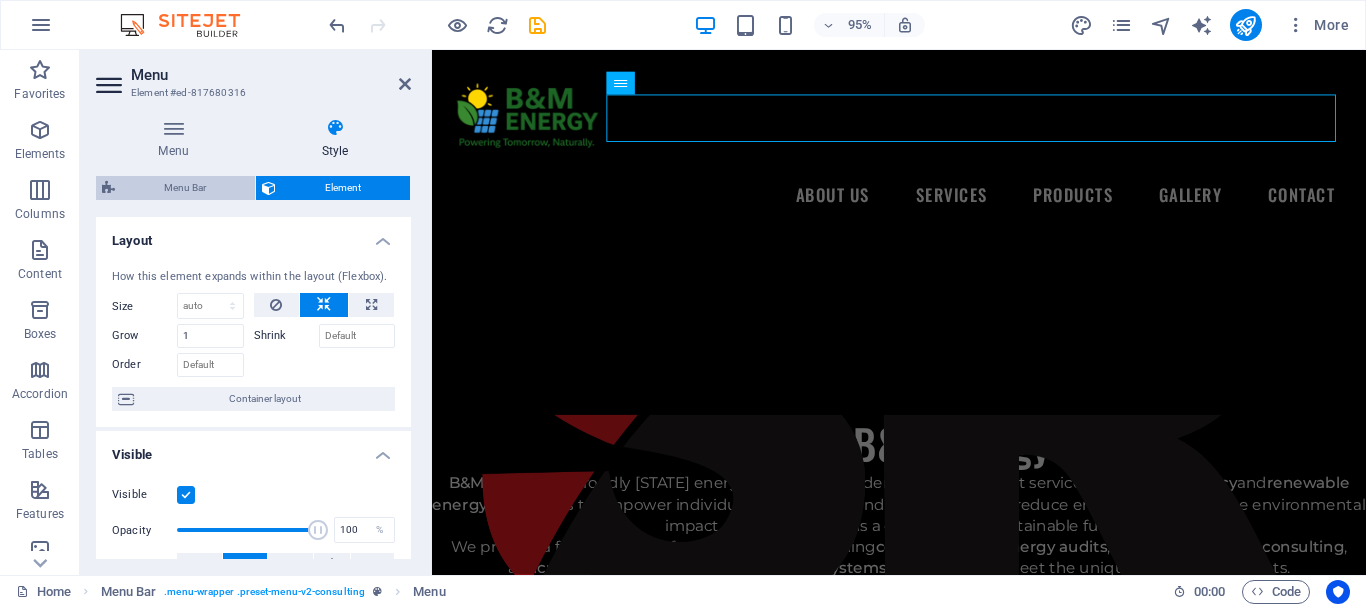 click at bounding box center (108, 188) 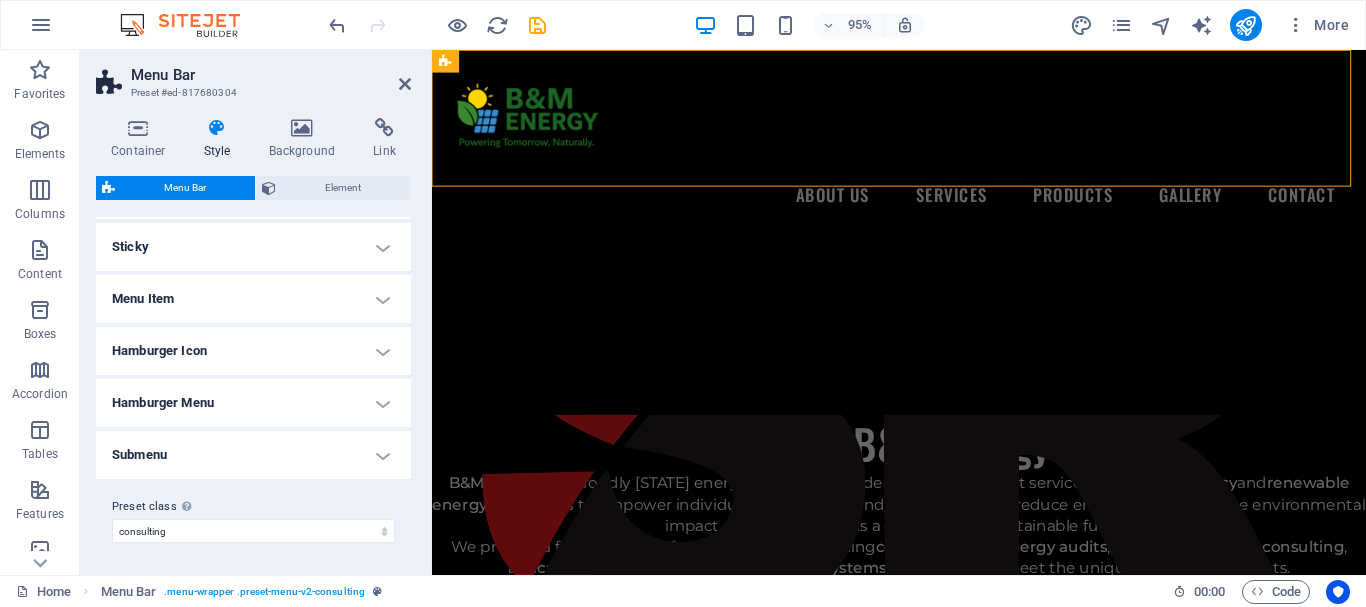 scroll, scrollTop: 0, scrollLeft: 0, axis: both 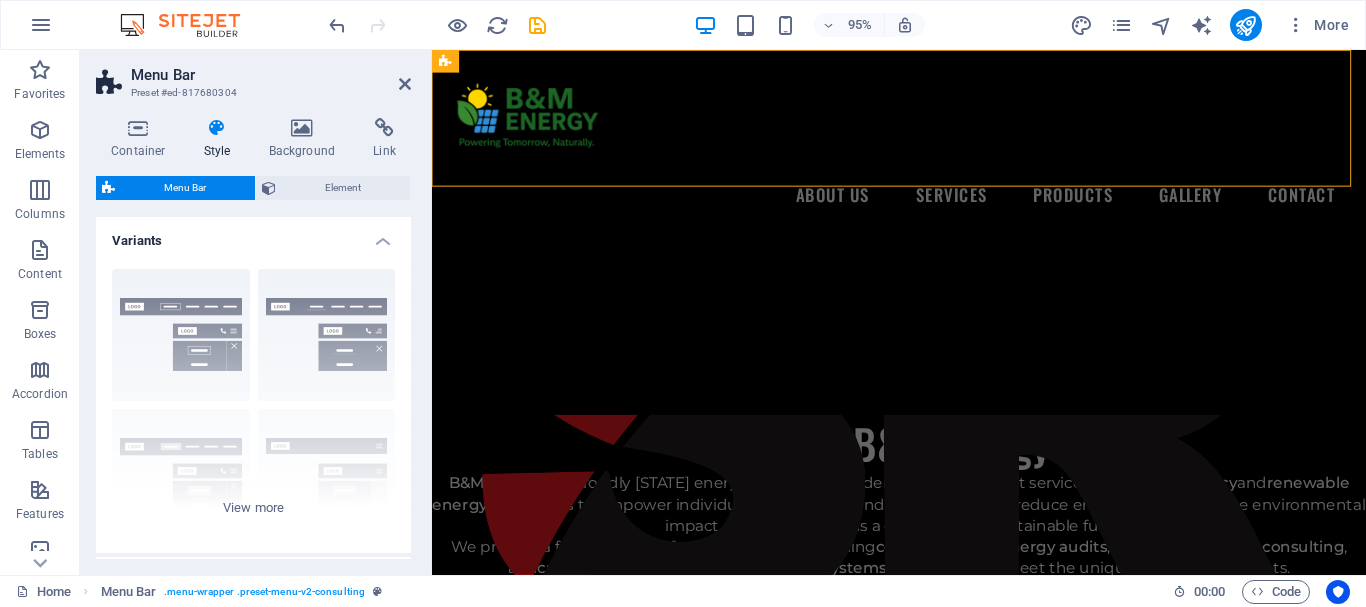 click on "Container Style Background Link Size Height Default px rem % vh vw Min. height 70 None px rem % vh vw Width Default px rem % em vh vw Min. width None px rem % vh vw Content width Default Custom width Width Default px rem % em vh vw Min. width None px rem % vh vw Default padding Custom spacing Default content width and padding can be changed under Design. Edit design Layout (Flexbox) Alignment Determines the flex direction. Default Main axis Determine how elements should behave along the main axis inside this container (justify content). Default Side axis Control the vertical direction of the element inside of the container (align items). Default Wrap Default On Off Fill Controls the distances and direction of elements on the y-axis across several lines (align content). Default Accessibility ARIA helps assistive technologies (like screen readers) to understand the role, state, and behavior of web elements Role The ARIA role defines the purpose of an element.  None Alert Article Banner Comment" at bounding box center [253, 338] 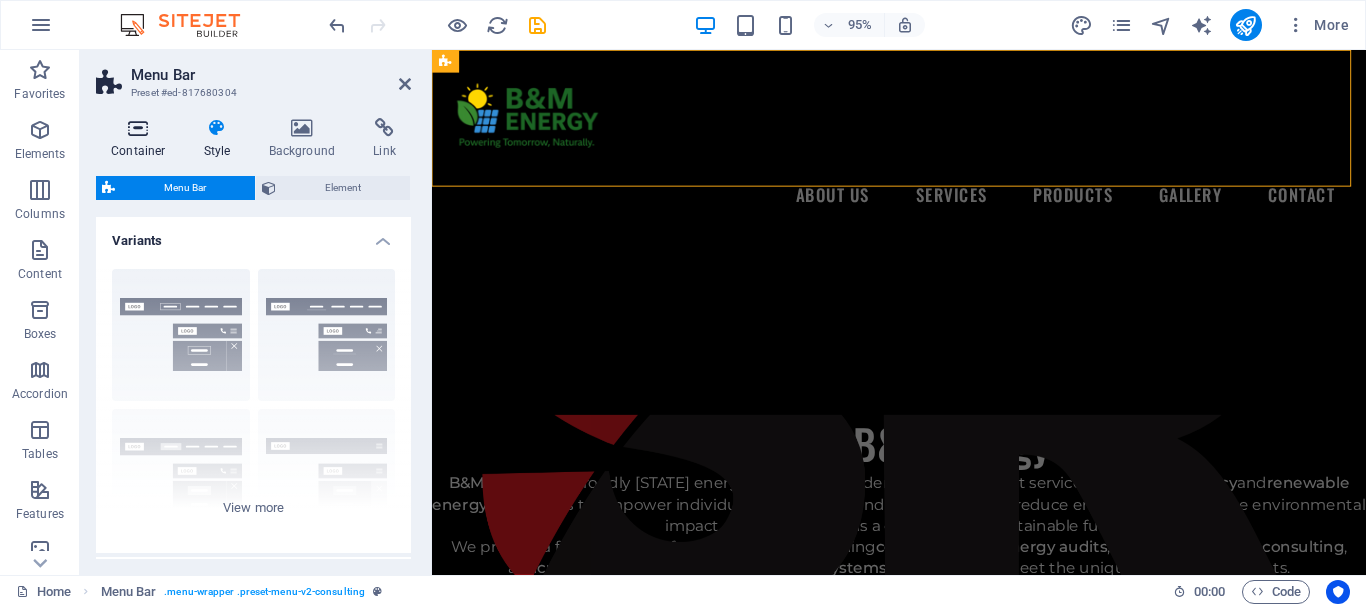 click at bounding box center [138, 128] 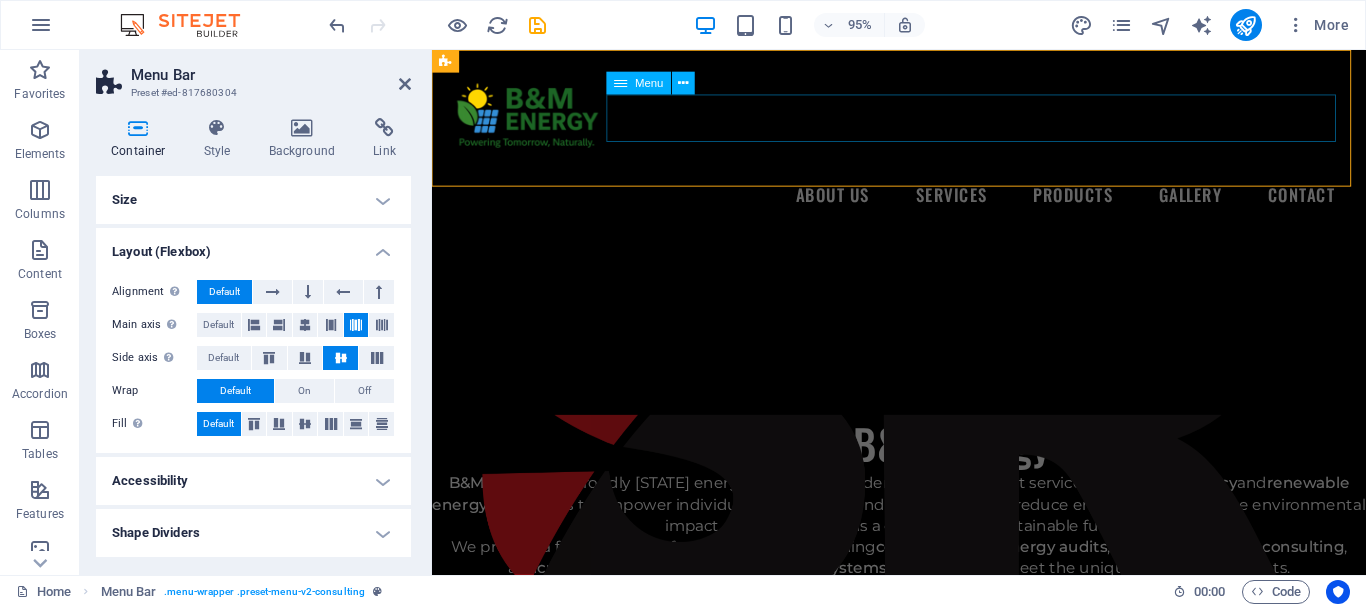 click on "About Us Services Products Gallery Contact" at bounding box center (923, 203) 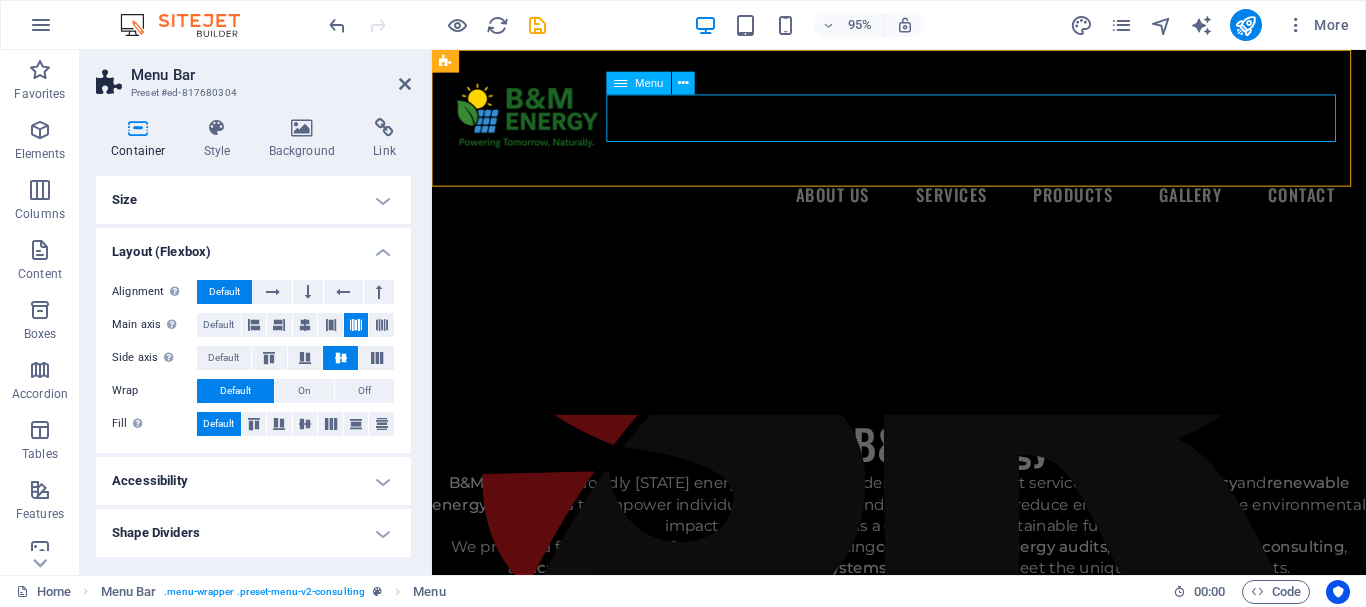 click on "About Us Services Products Gallery Contact" at bounding box center (923, 203) 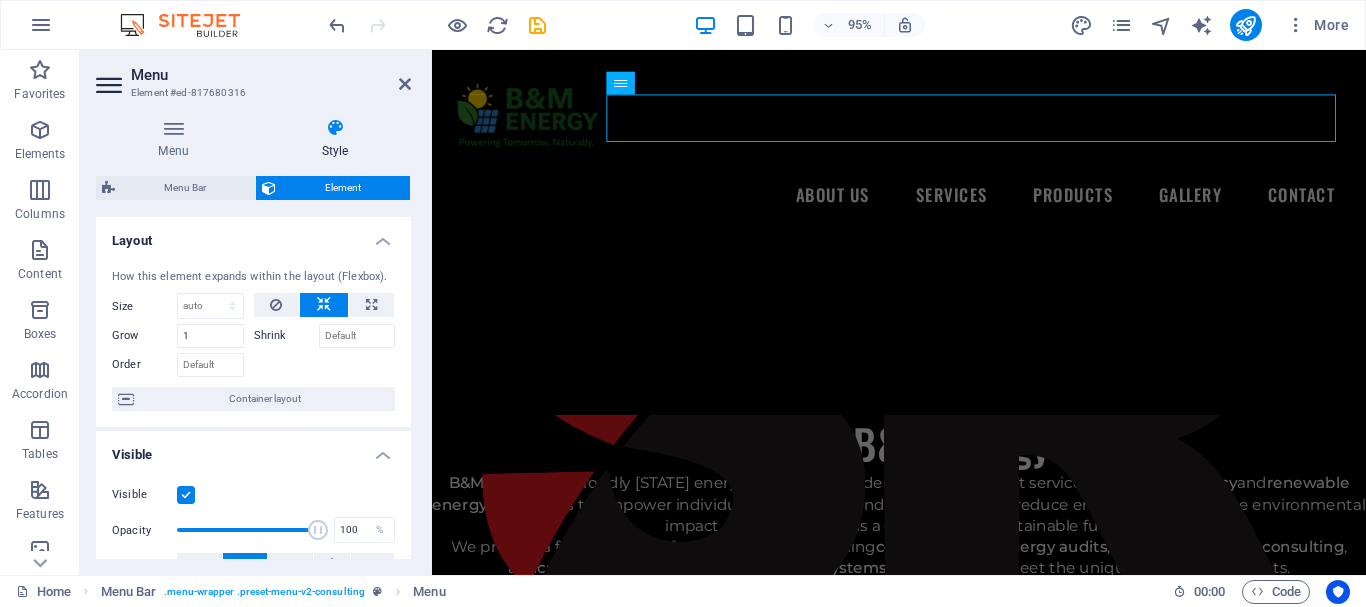 click at bounding box center [335, 128] 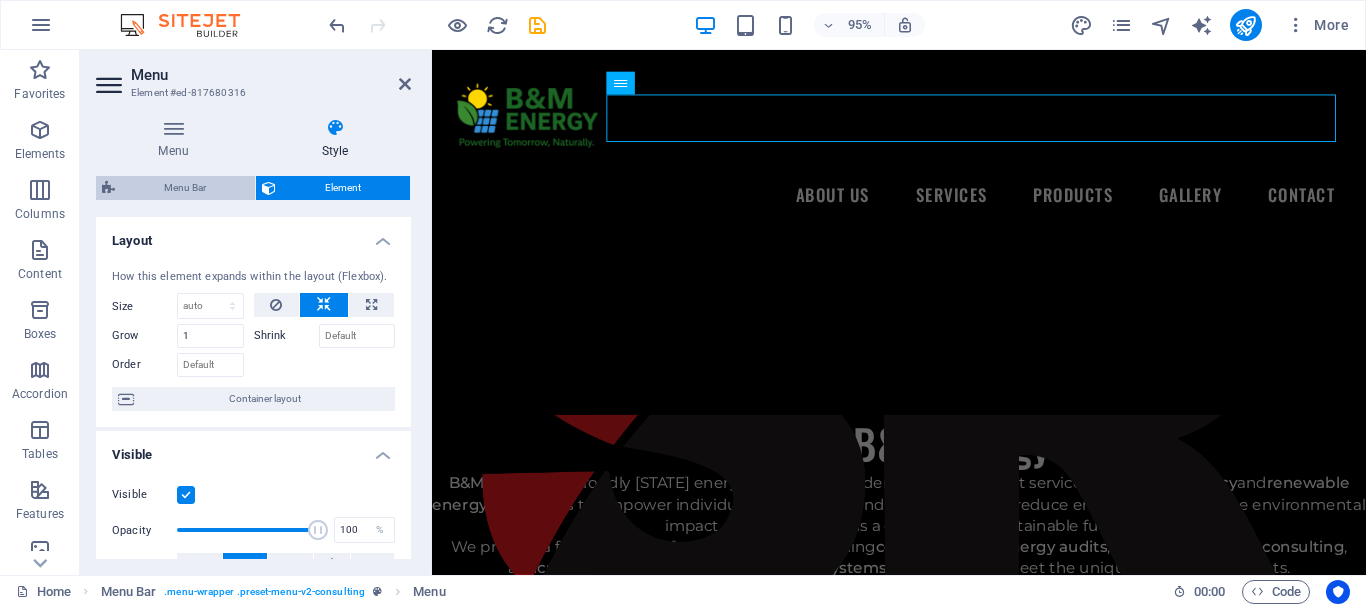 click on "Menu Bar" at bounding box center [185, 188] 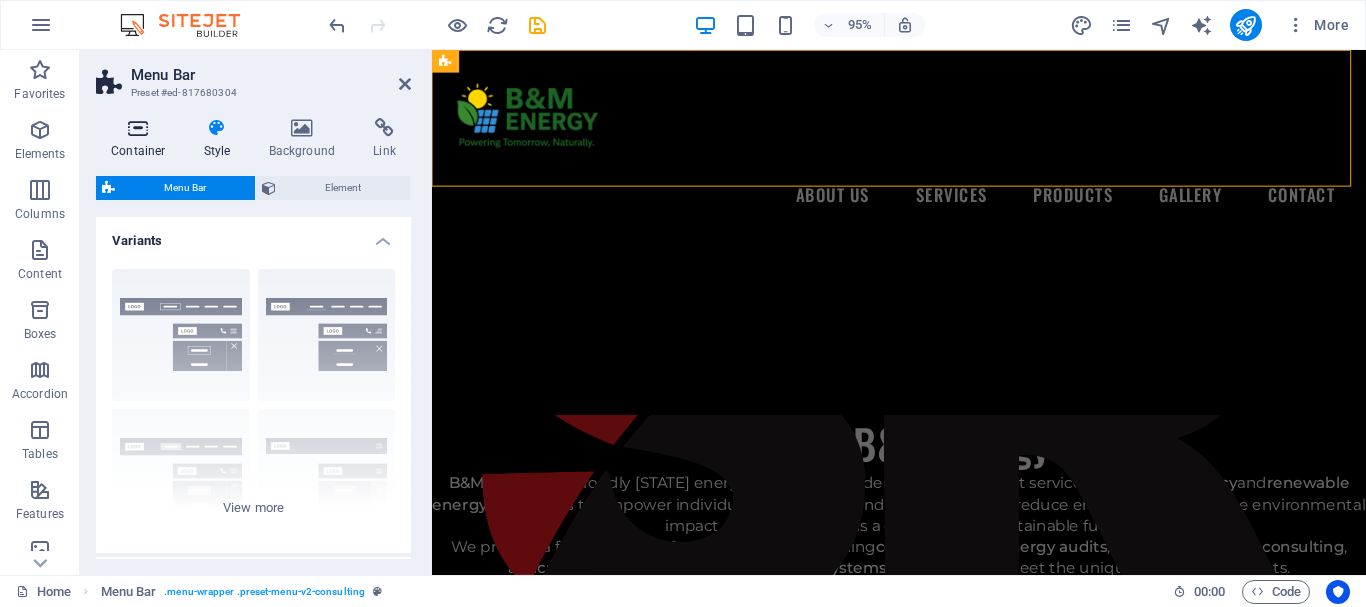 click on "Container" at bounding box center [142, 139] 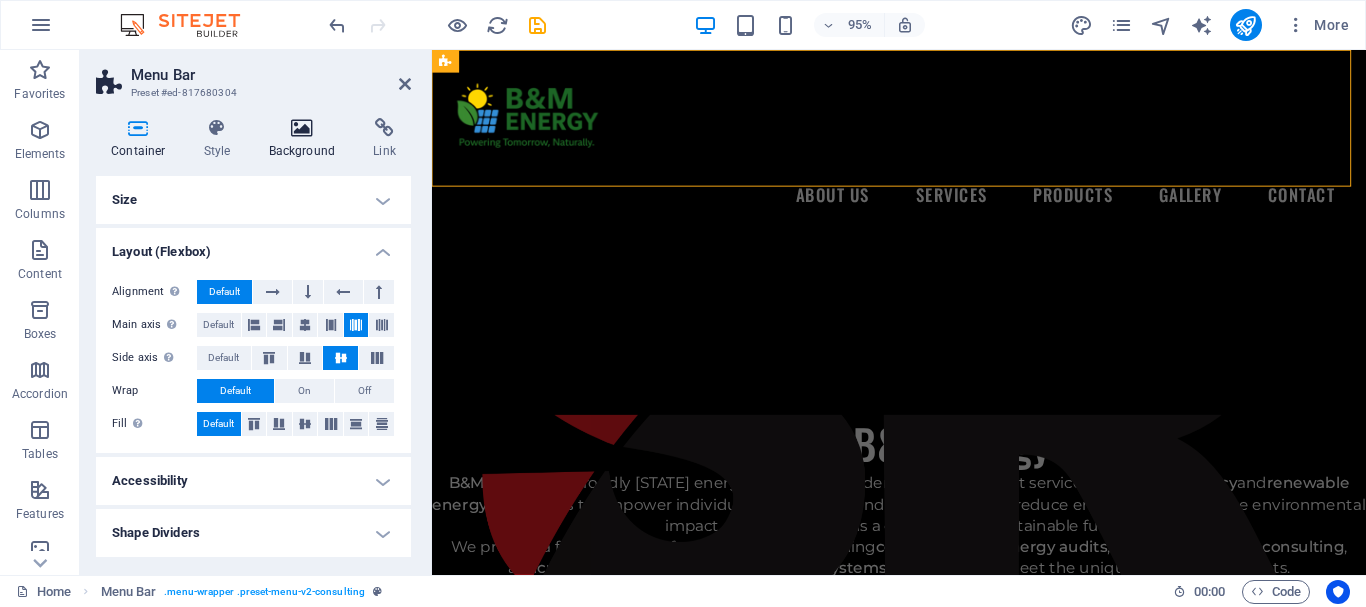 click on "Background" at bounding box center (306, 139) 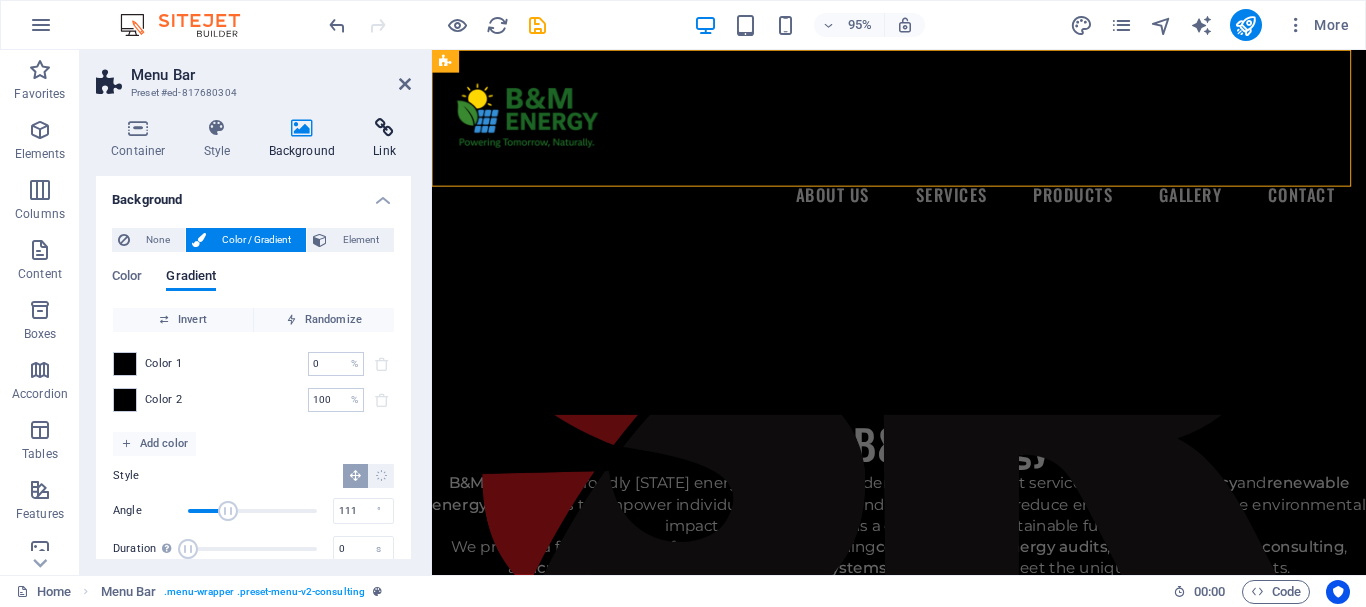 click at bounding box center [384, 128] 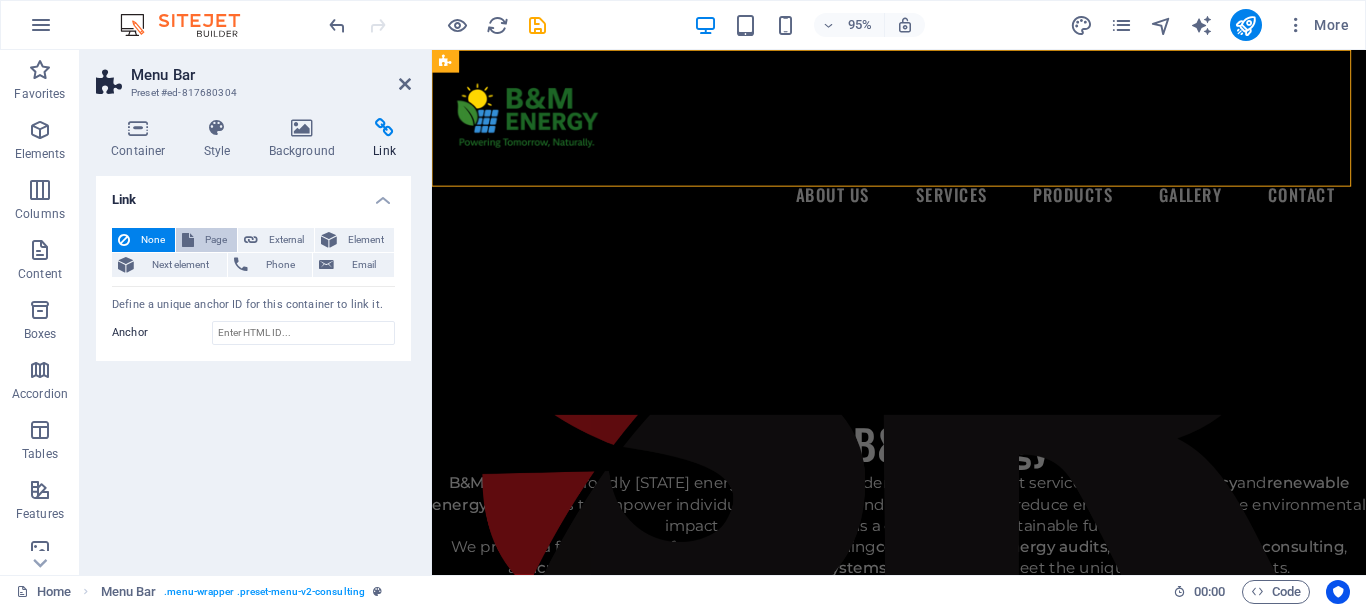 click on "Page" at bounding box center [215, 240] 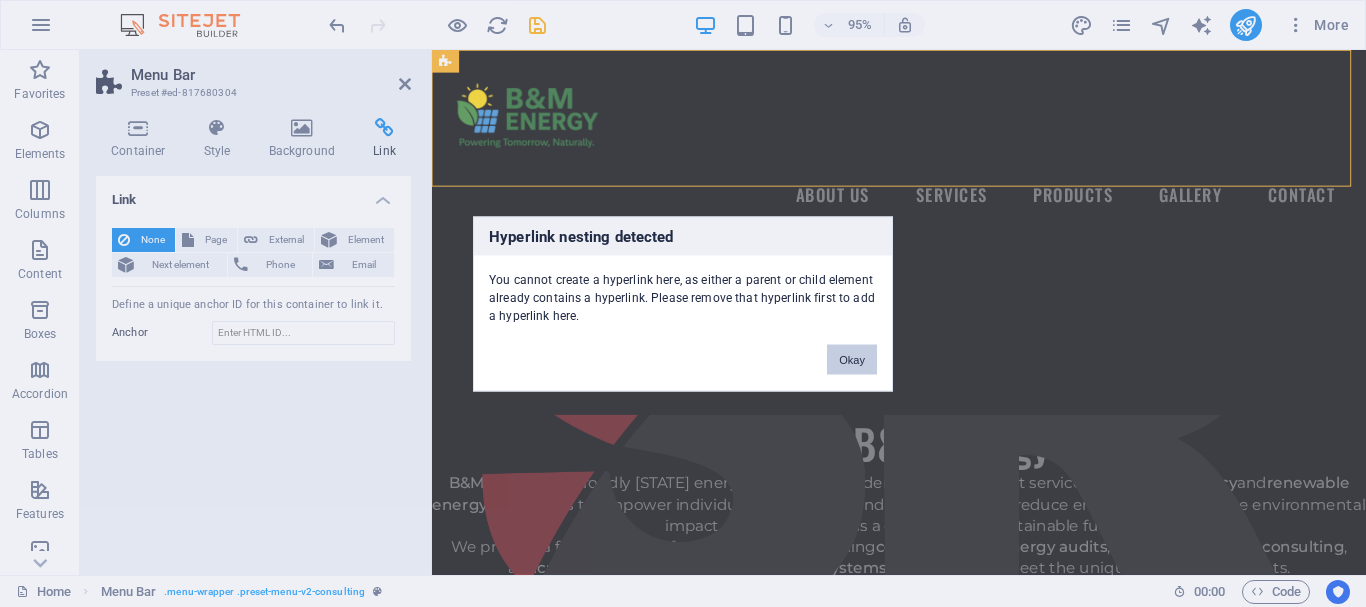 click on "Okay" at bounding box center [852, 359] 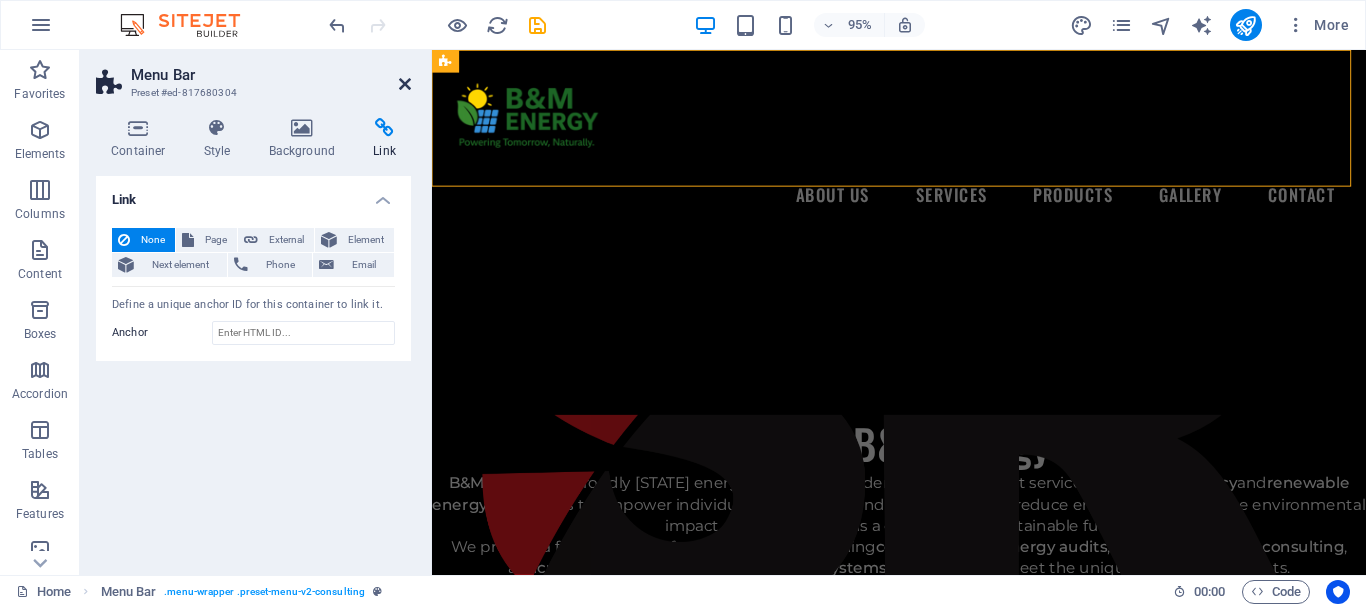 click at bounding box center (405, 84) 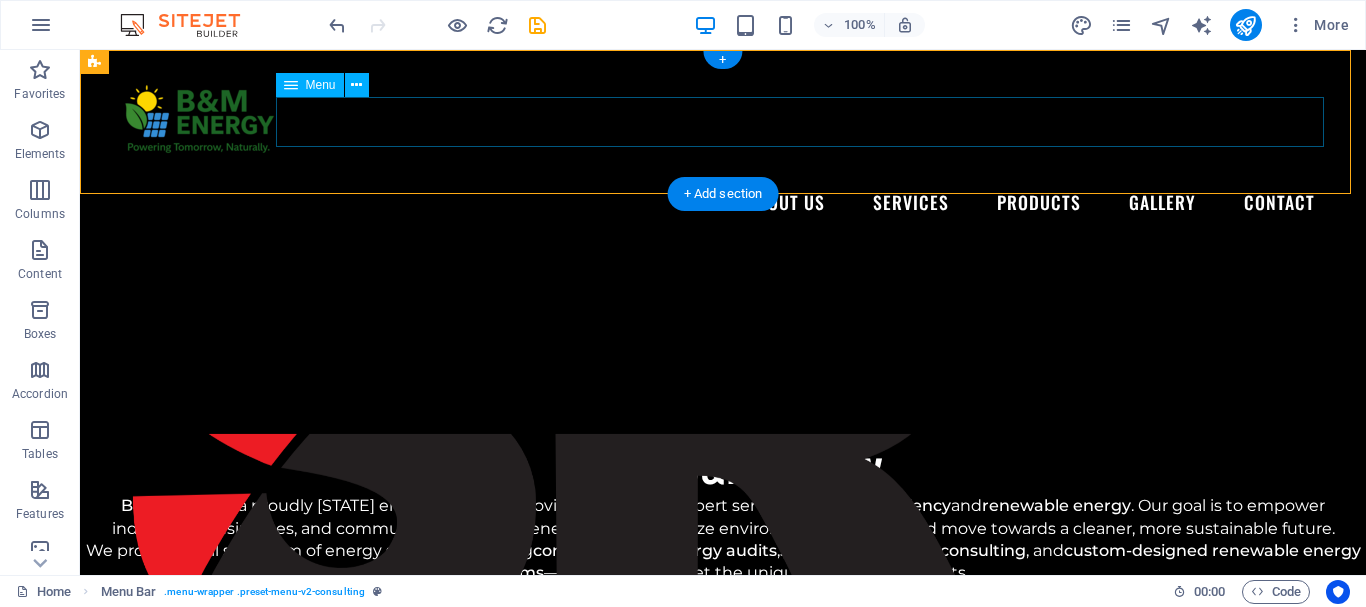 click on "About Us Services Products Gallery Contact" at bounding box center (723, 203) 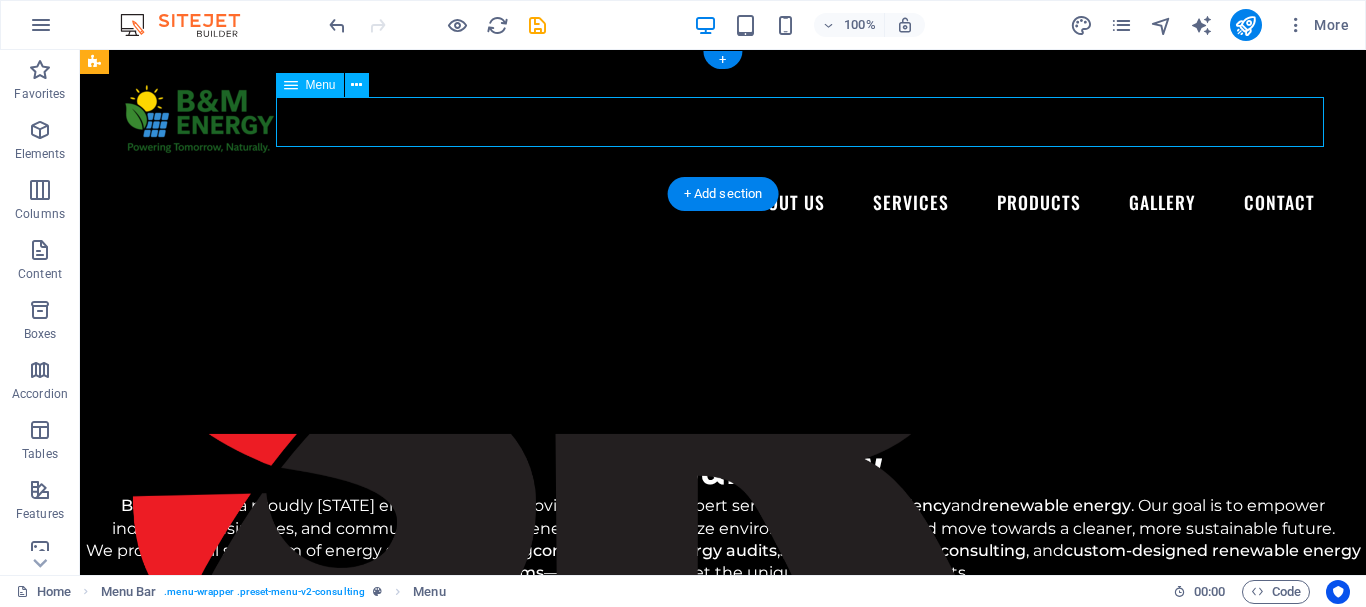 click on "About Us Services Products Gallery Contact" at bounding box center (723, 203) 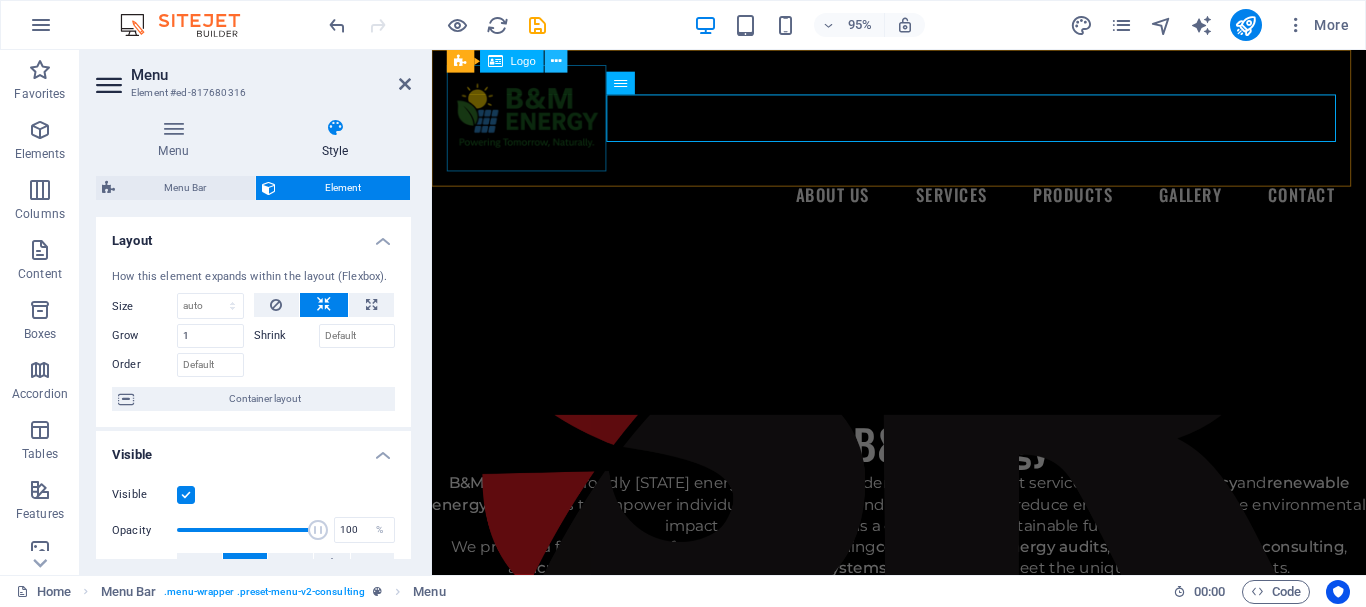 click at bounding box center [556, 61] 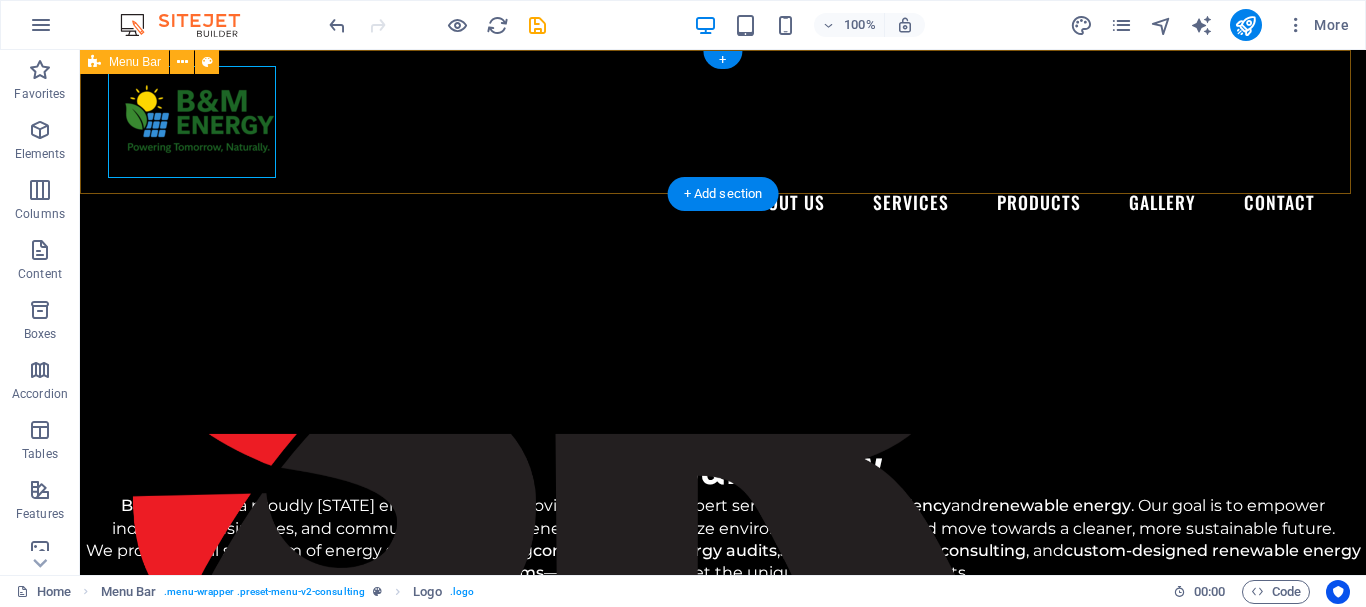 click on "About Us Services Products Gallery Contact" at bounding box center (723, 147) 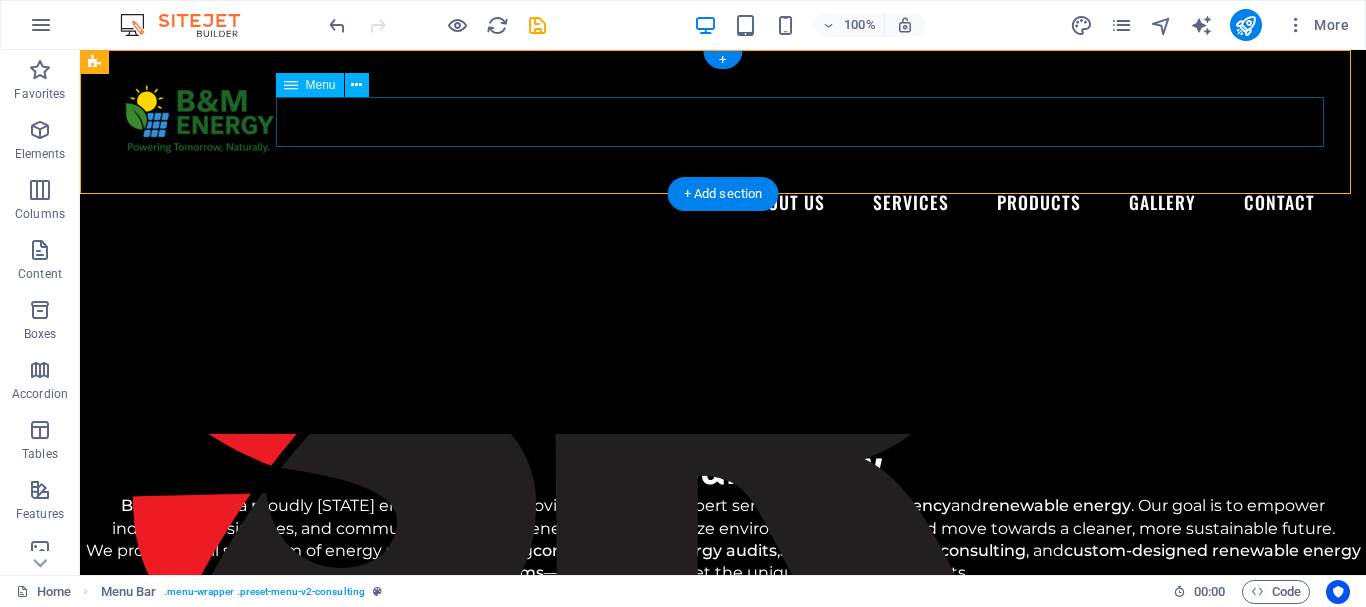 click on "About Us Services Products Gallery Contact" at bounding box center [723, 203] 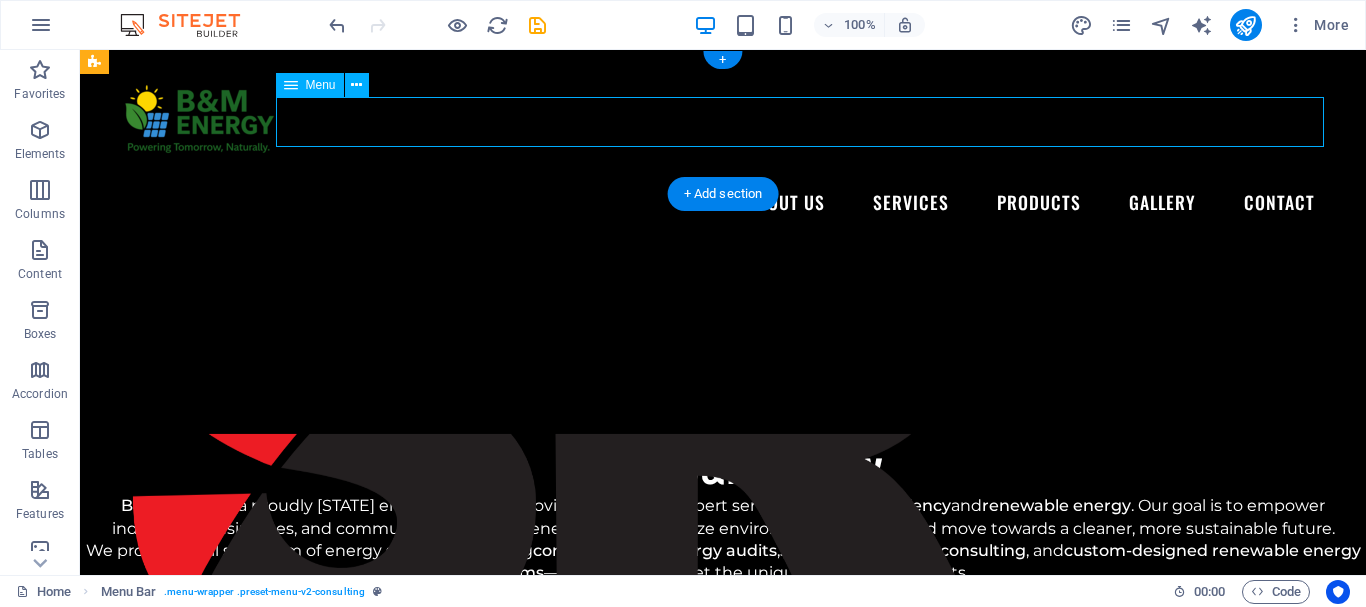 click on "About Us Services Products Gallery Contact" at bounding box center (723, 203) 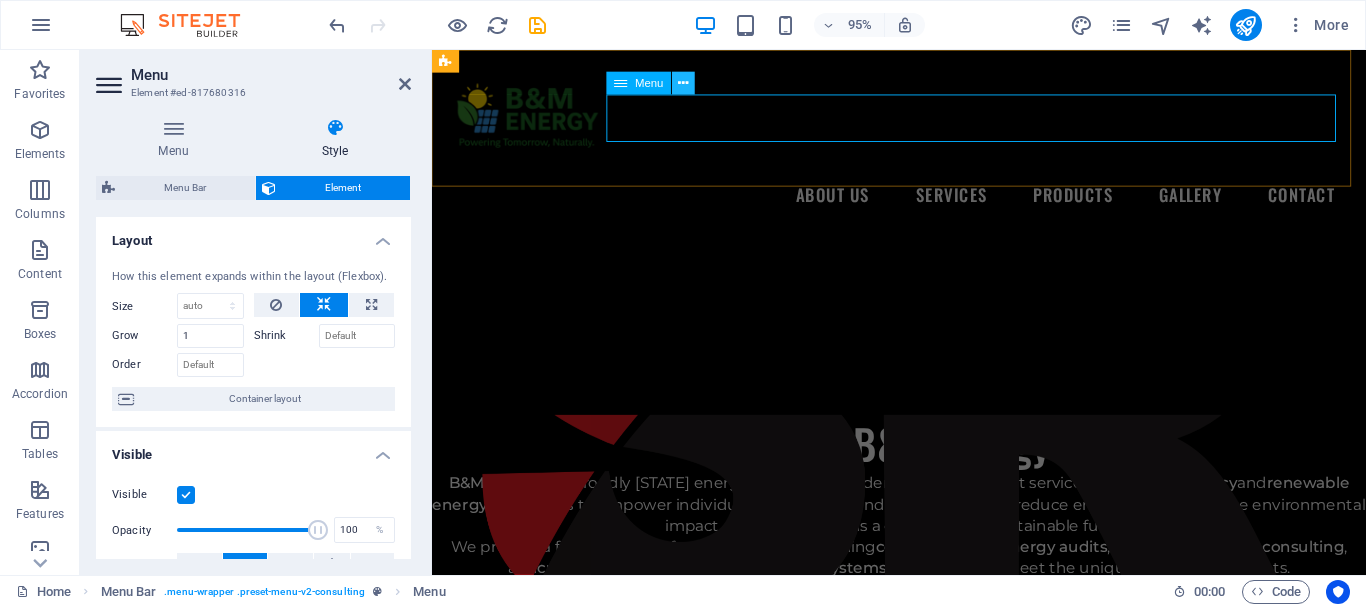 click at bounding box center [684, 83] 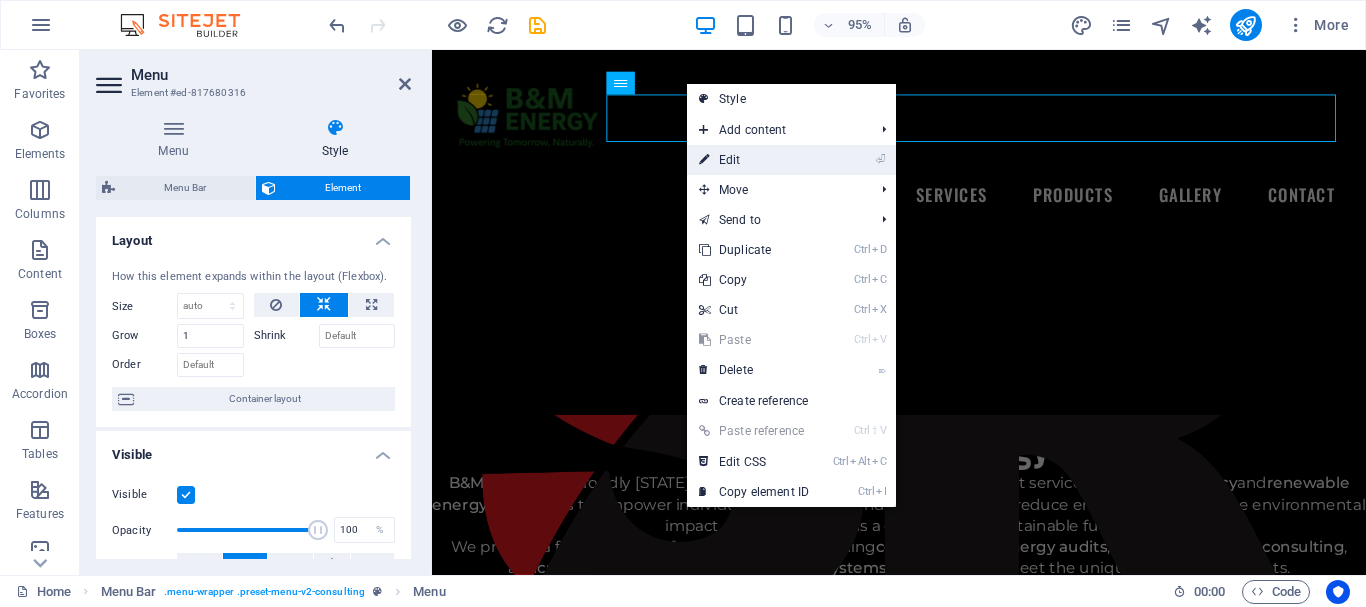 click on "⏎  Edit" at bounding box center [791, 160] 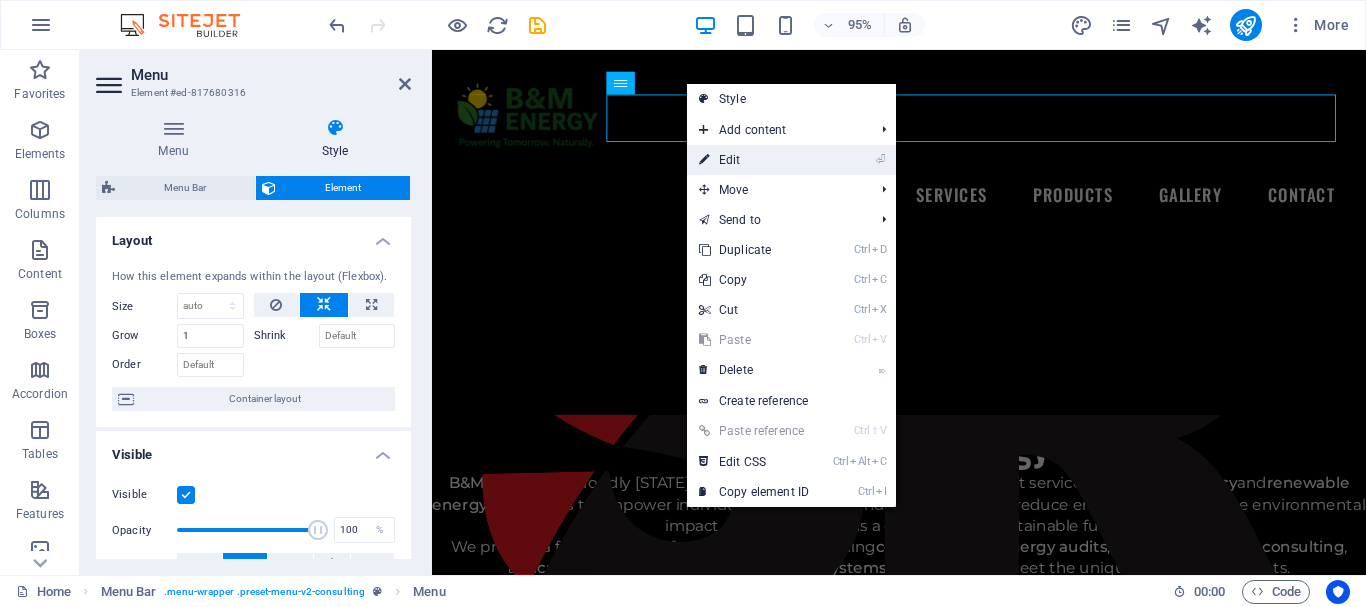 click on "⏎  Edit" at bounding box center (754, 160) 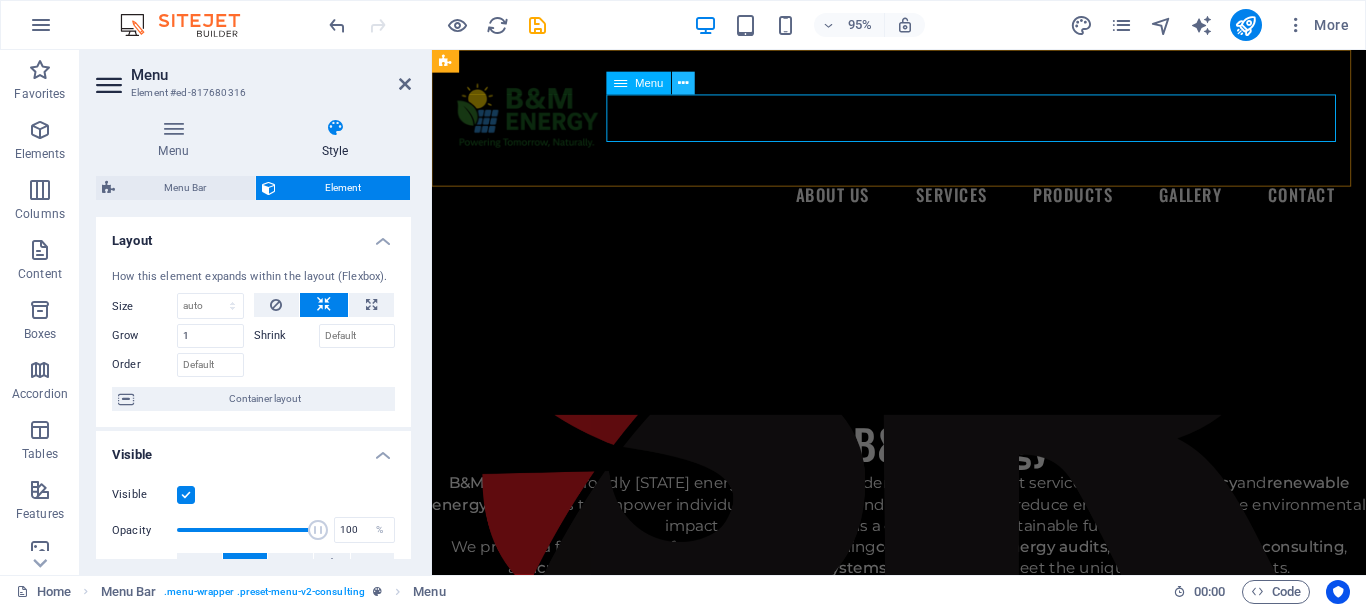 click at bounding box center (683, 83) 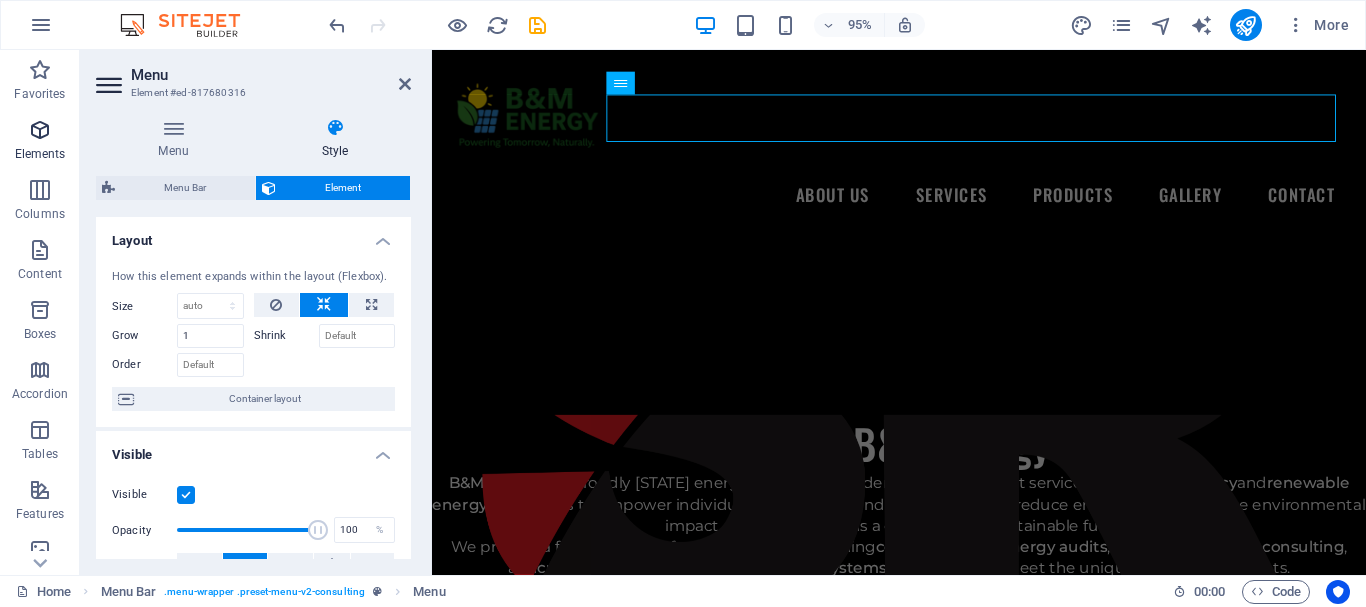 click on "Elements" at bounding box center (40, 142) 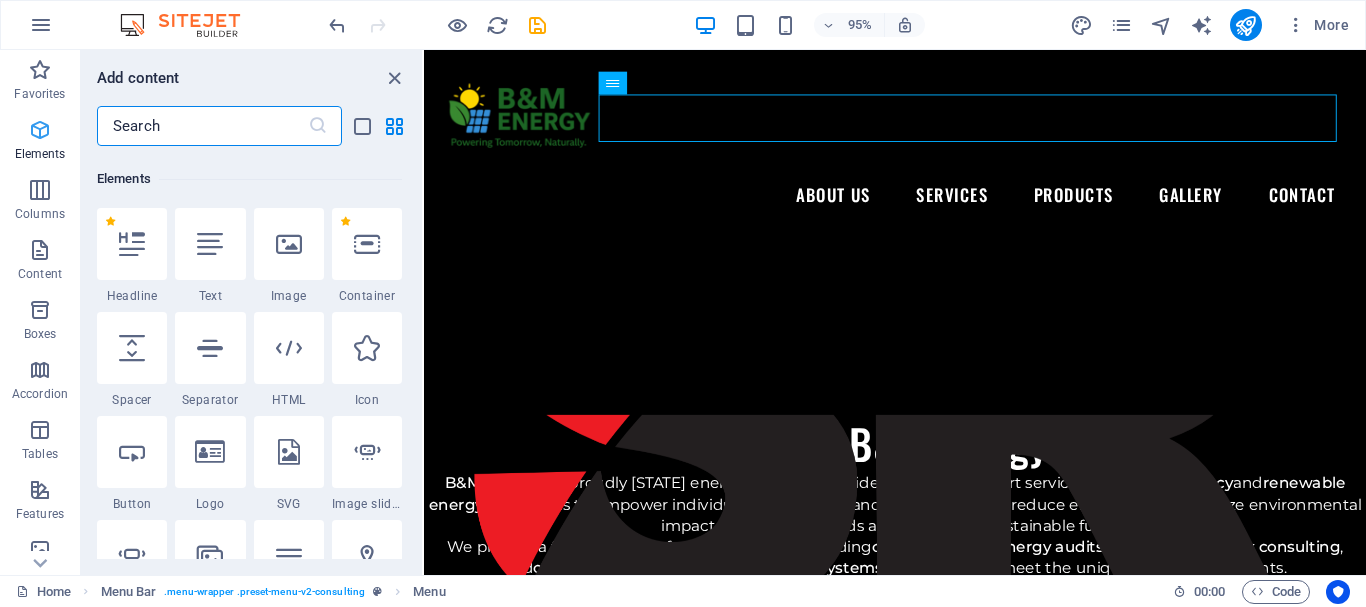 scroll, scrollTop: 213, scrollLeft: 0, axis: vertical 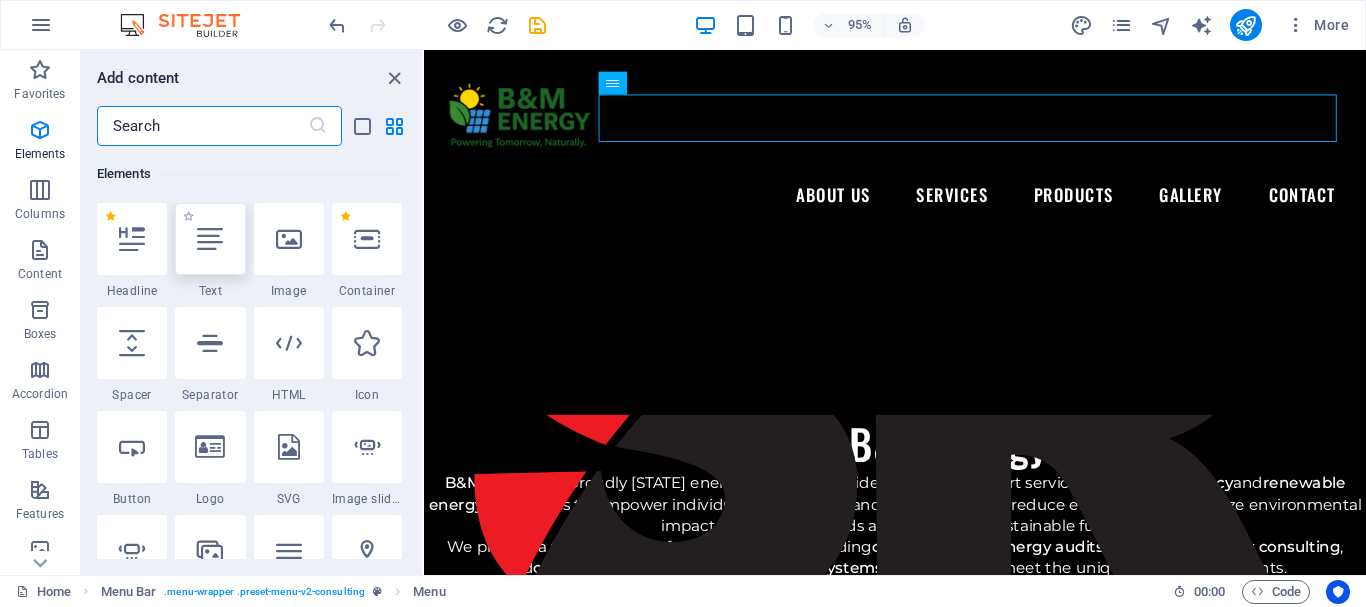 click at bounding box center (210, 239) 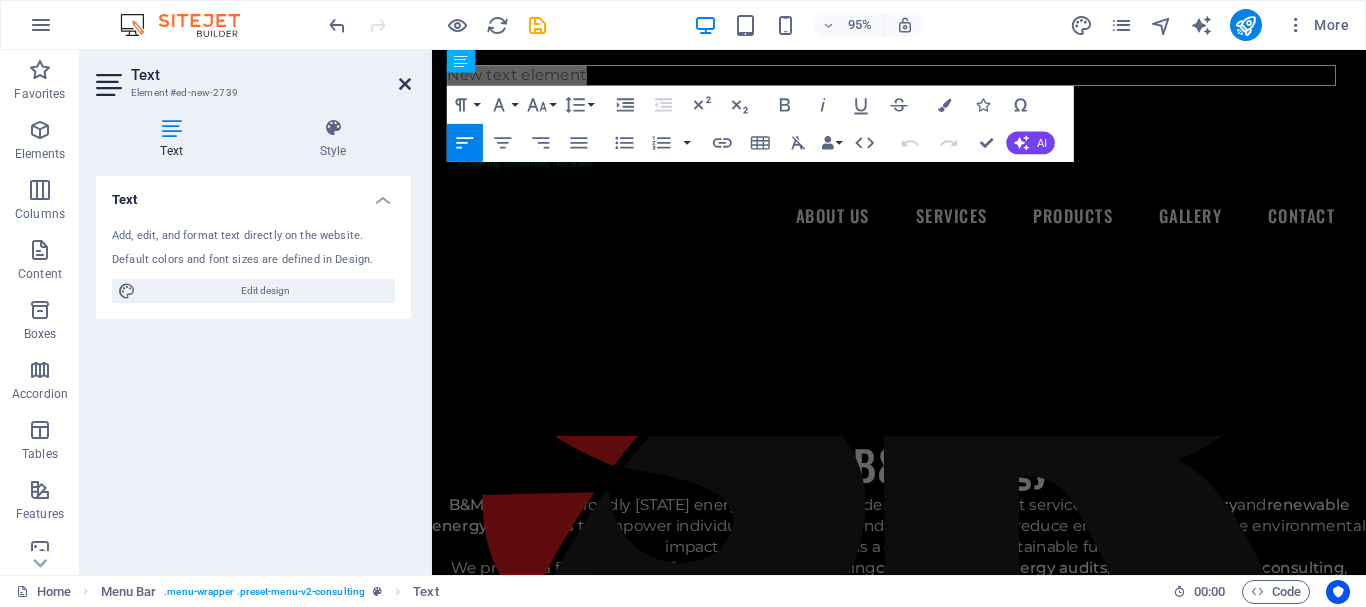 click at bounding box center (405, 84) 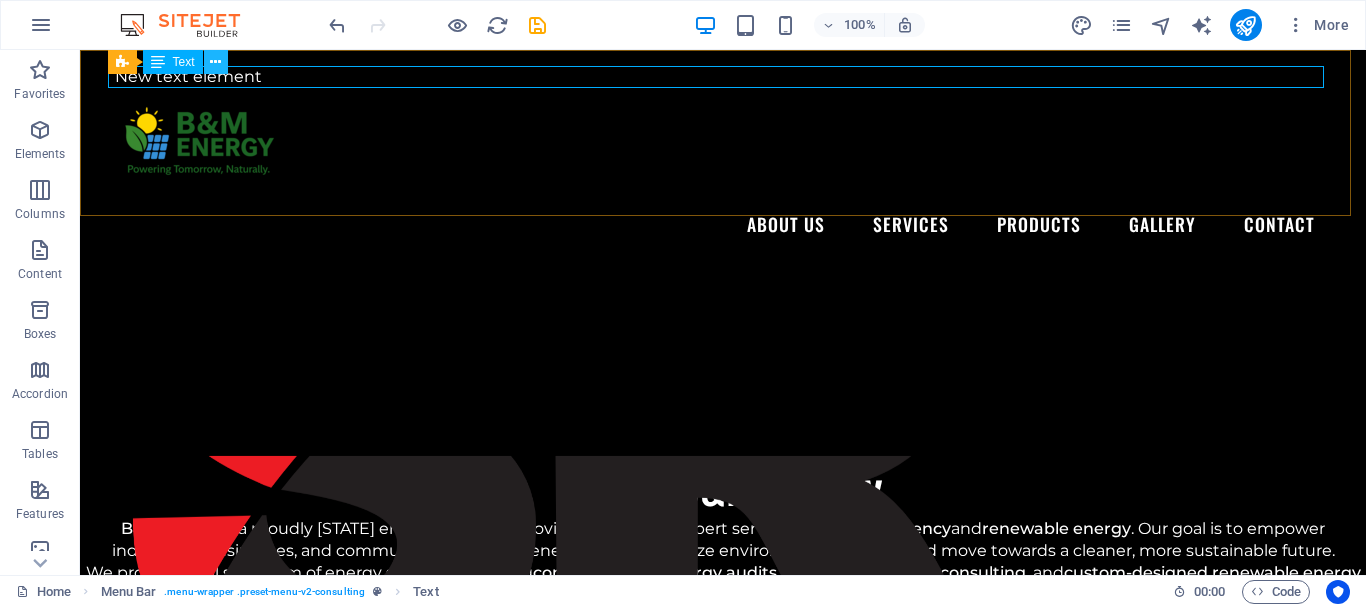 click at bounding box center (215, 62) 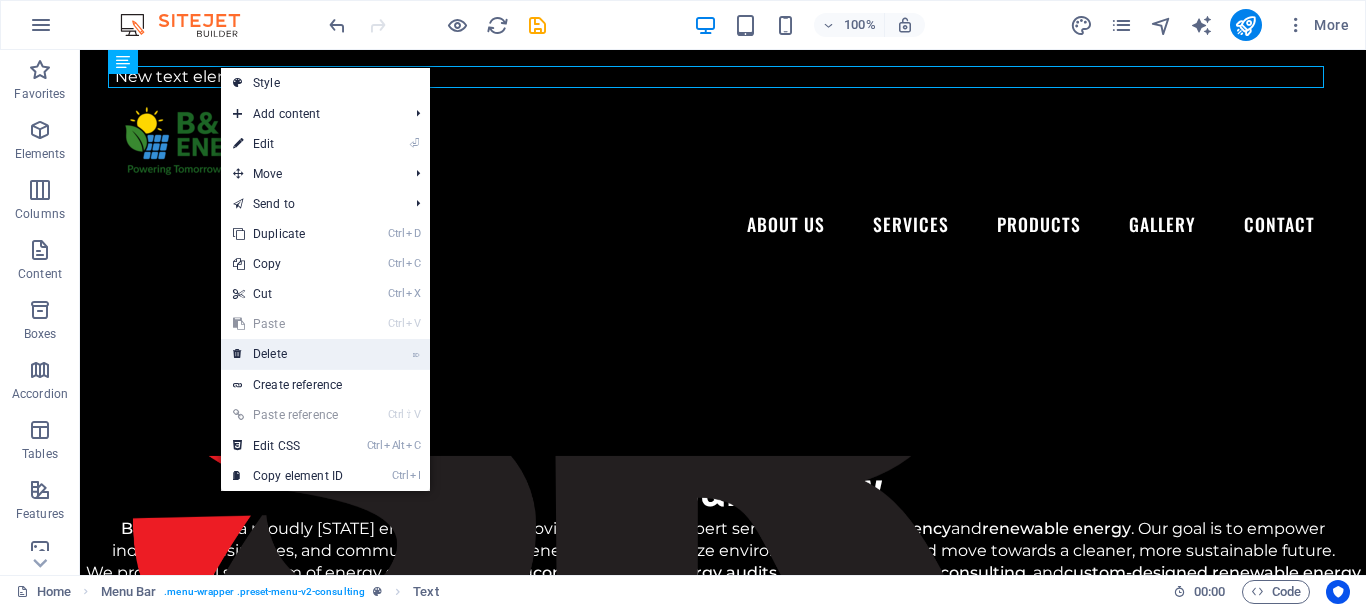 click on "⌦  Delete" at bounding box center [288, 354] 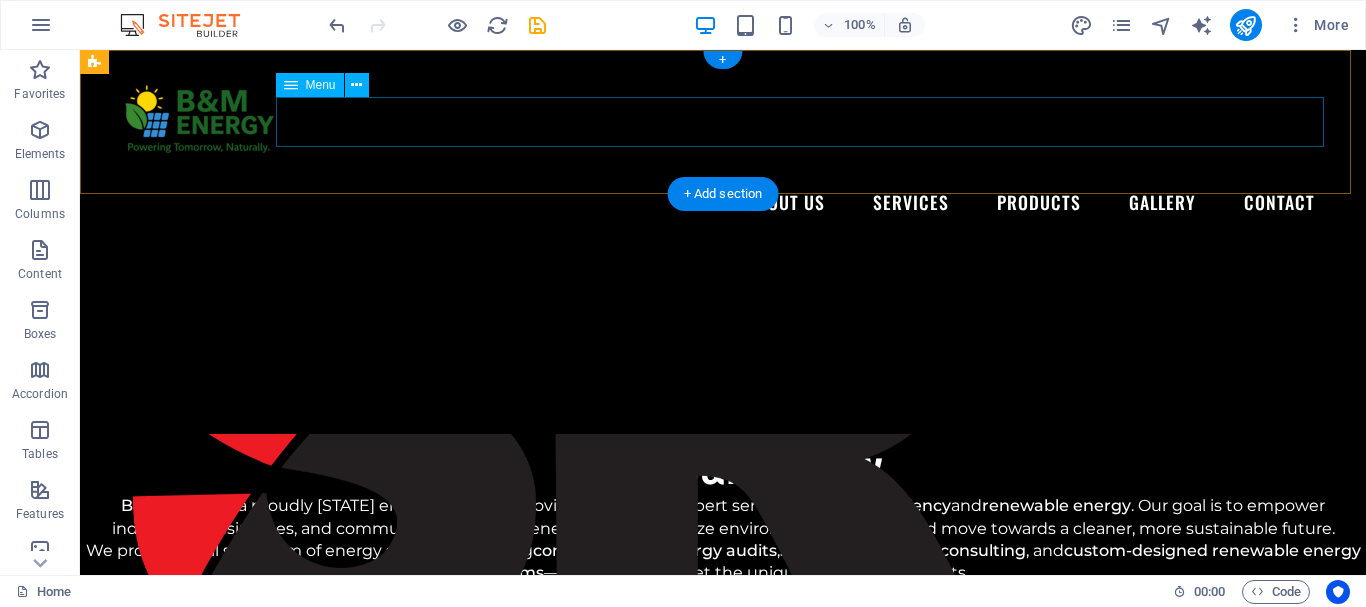 click on "About Us Services Products Gallery Contact" at bounding box center [723, 203] 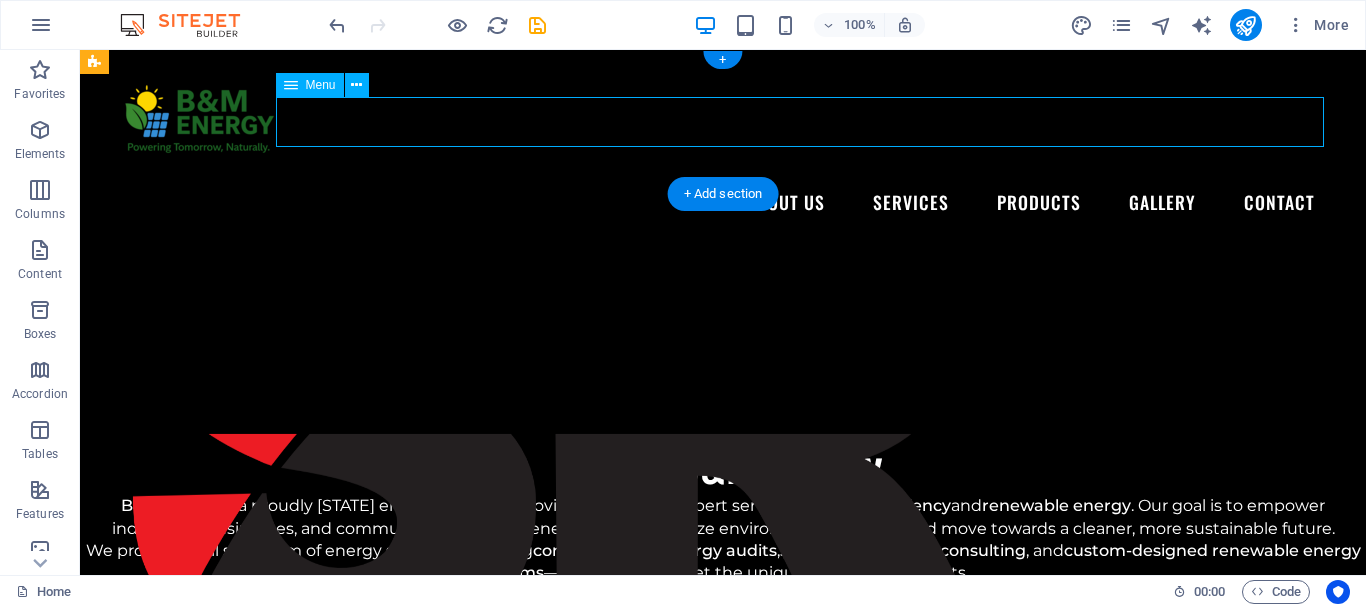 click on "About Us Services Products Gallery Contact" at bounding box center [723, 203] 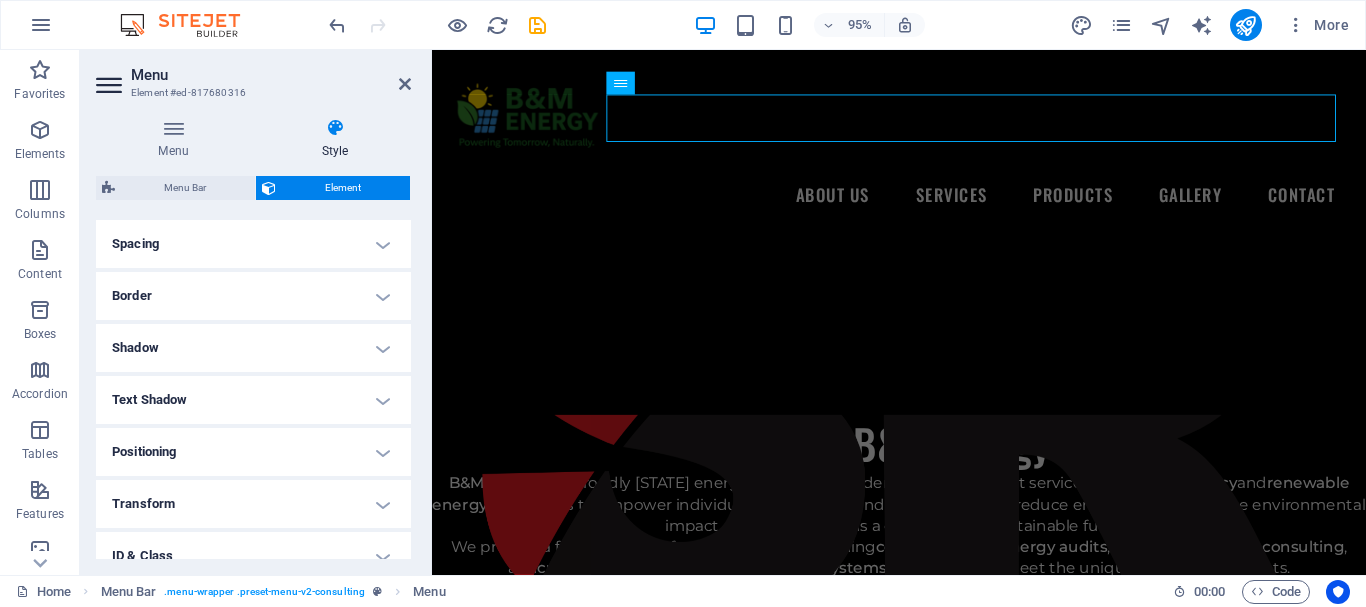 scroll, scrollTop: 0, scrollLeft: 0, axis: both 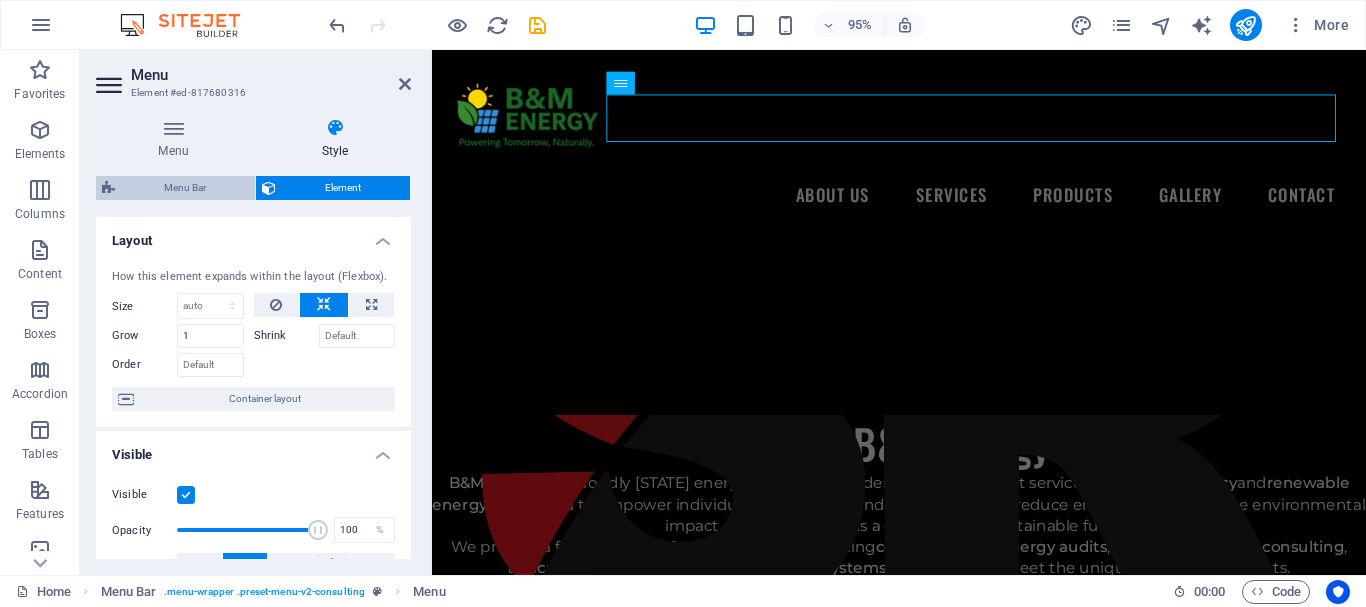 click on "Menu Bar" at bounding box center [185, 188] 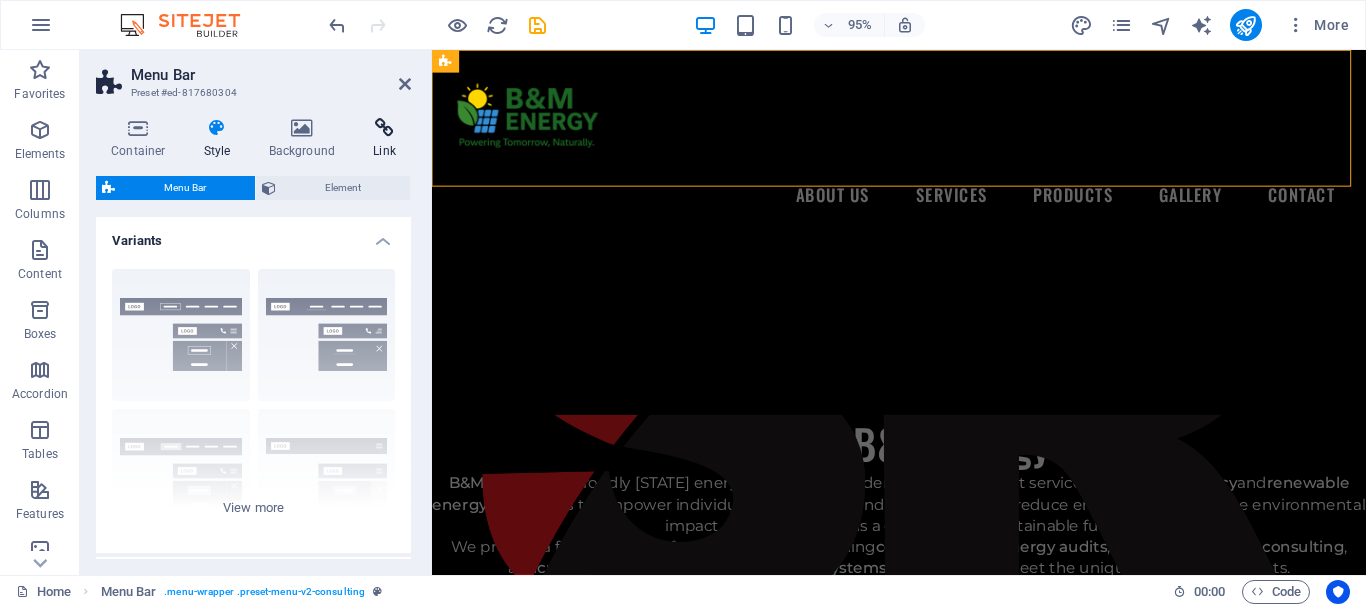 click on "Link" at bounding box center (384, 139) 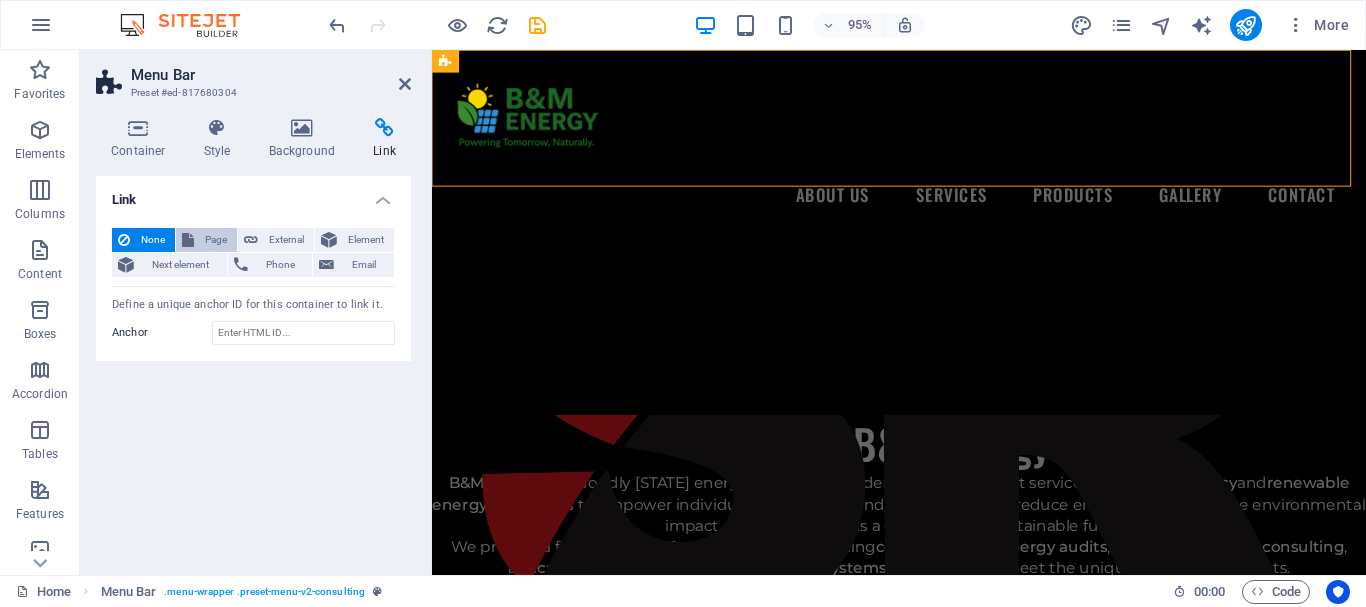 click on "Page" at bounding box center [215, 240] 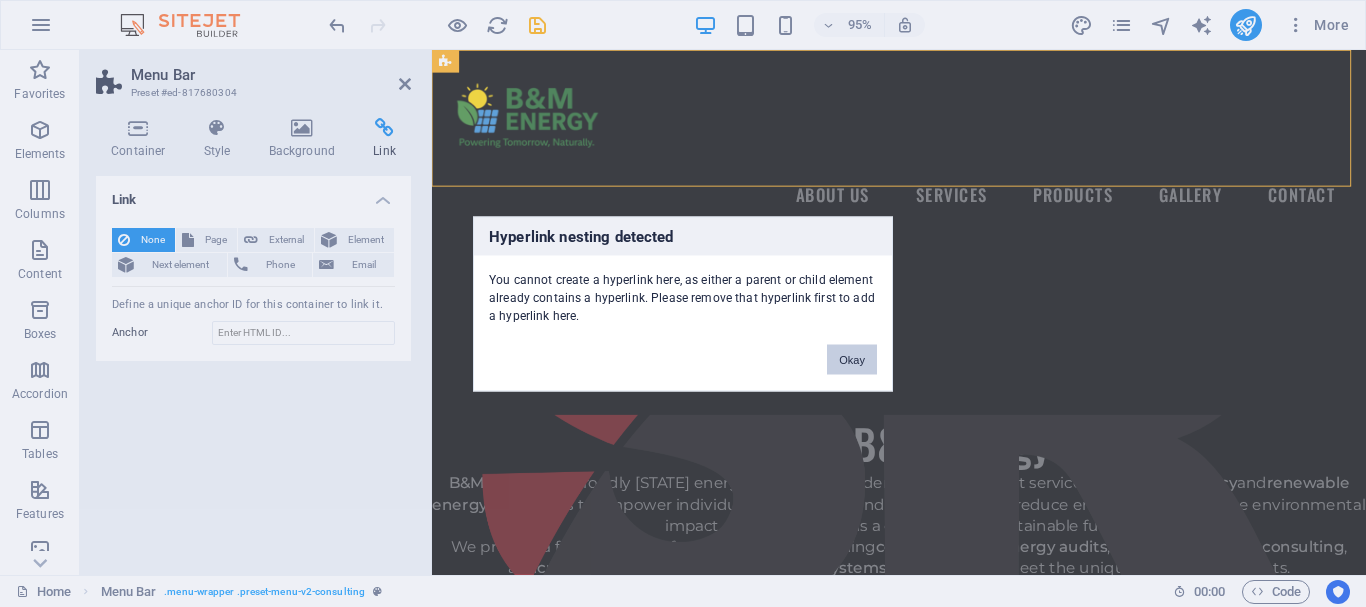 click on "Okay" at bounding box center (852, 359) 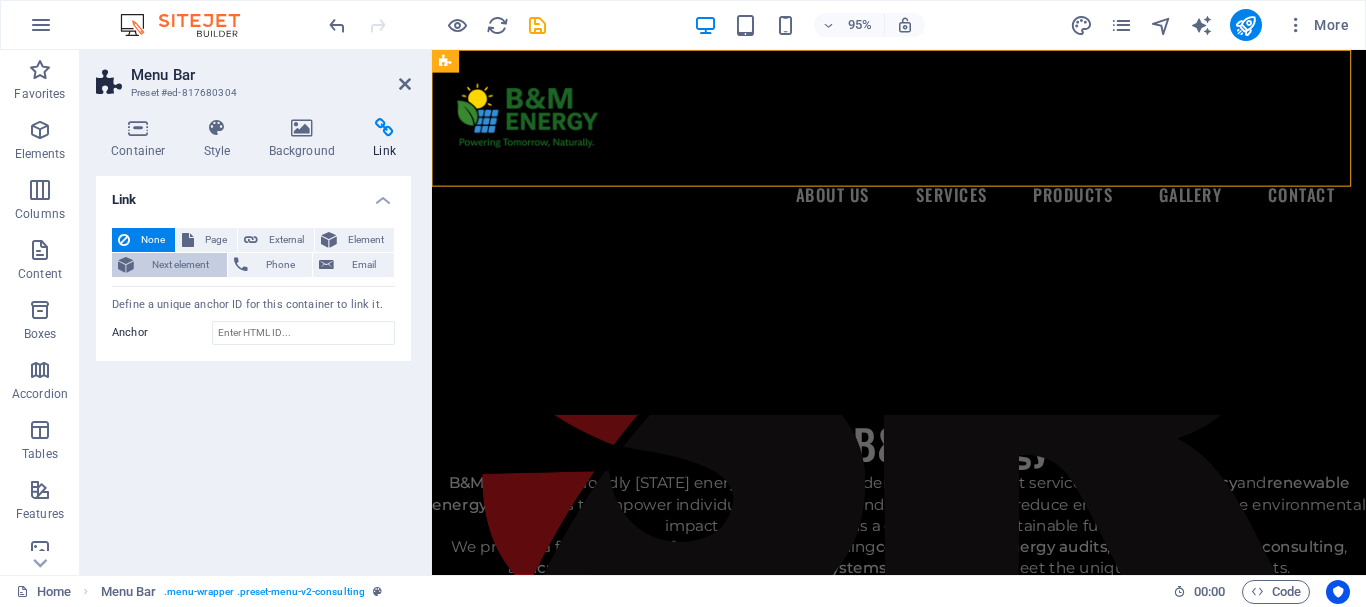 click on "Next element" at bounding box center [180, 265] 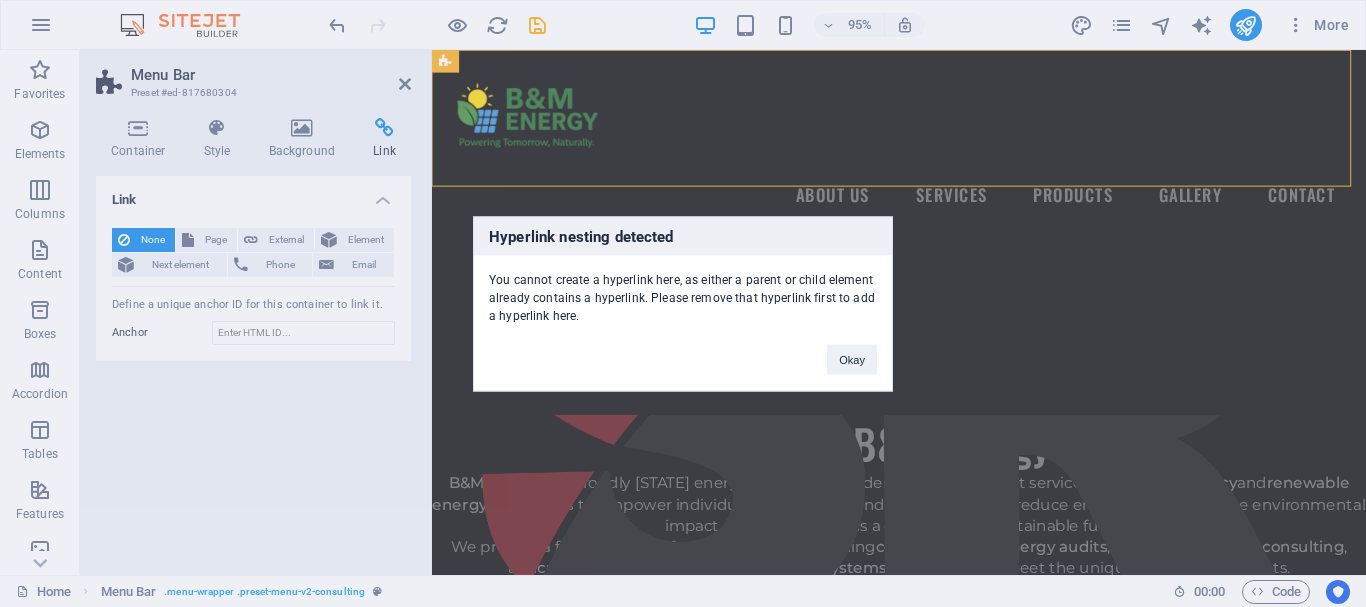 click on "Hyperlink nesting detected You cannot create a hyperlink here, as either a parent or child element already contains a hyperlink. Please remove that hyperlink first to add a hyperlink here. Okay" at bounding box center (683, 303) 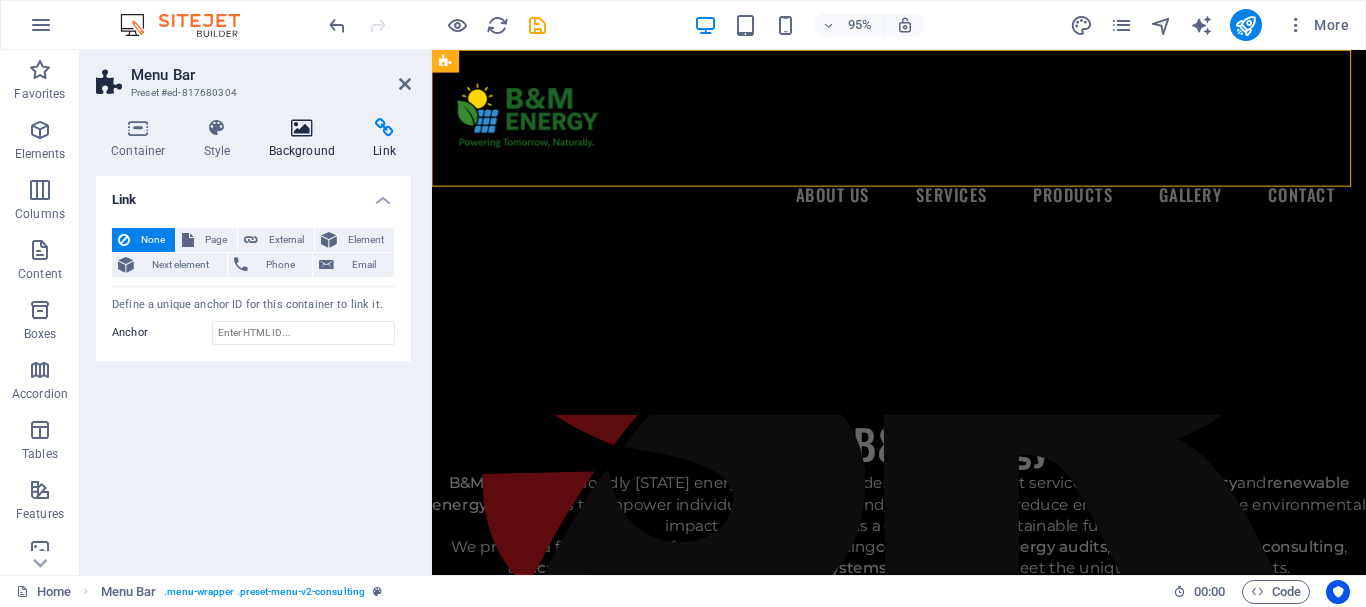 click at bounding box center [302, 128] 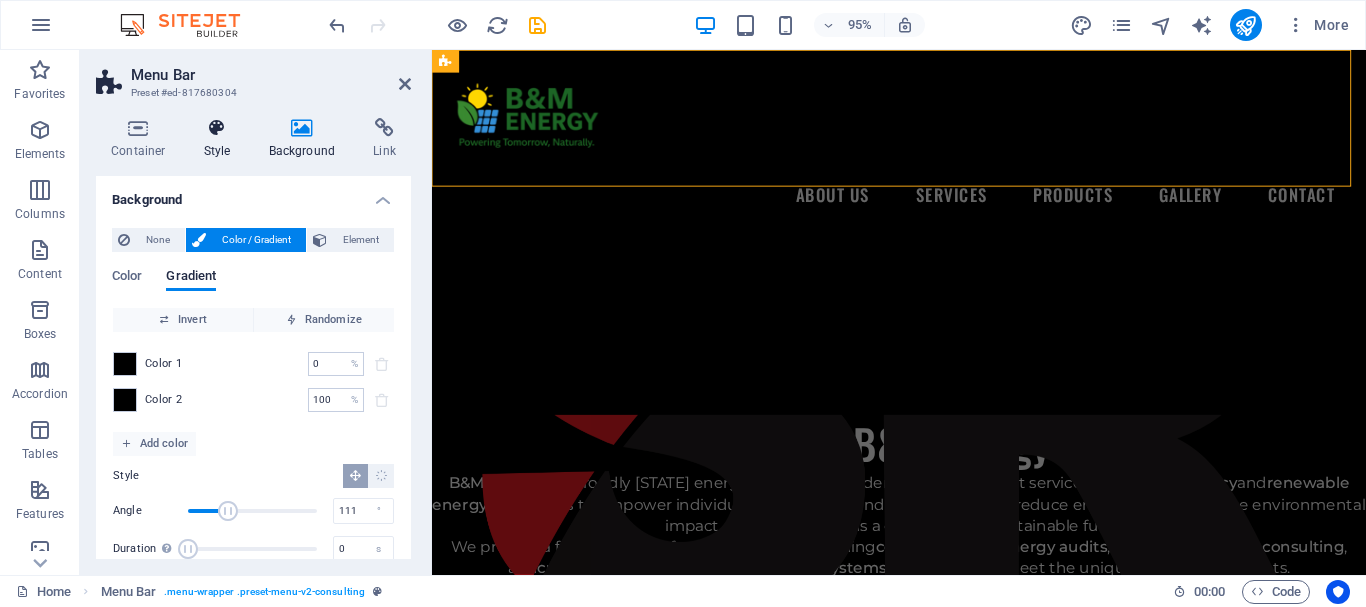 click on "Style" at bounding box center [221, 139] 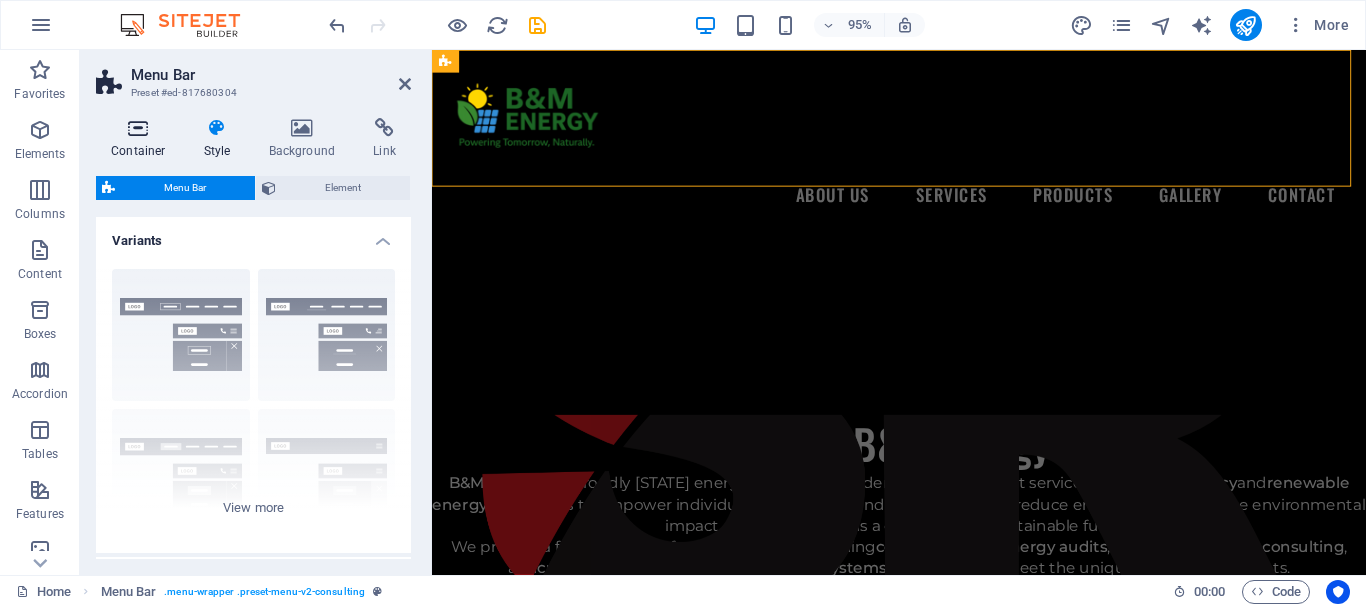 click on "Container" at bounding box center (142, 139) 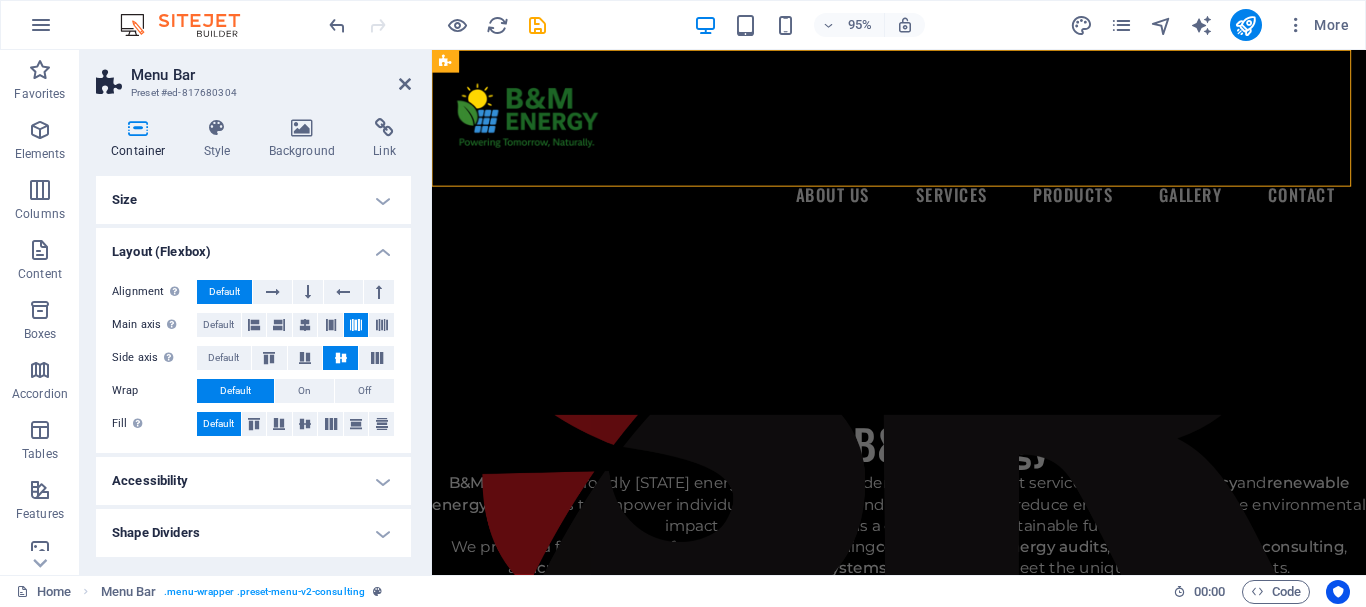 click on "Container" at bounding box center (142, 139) 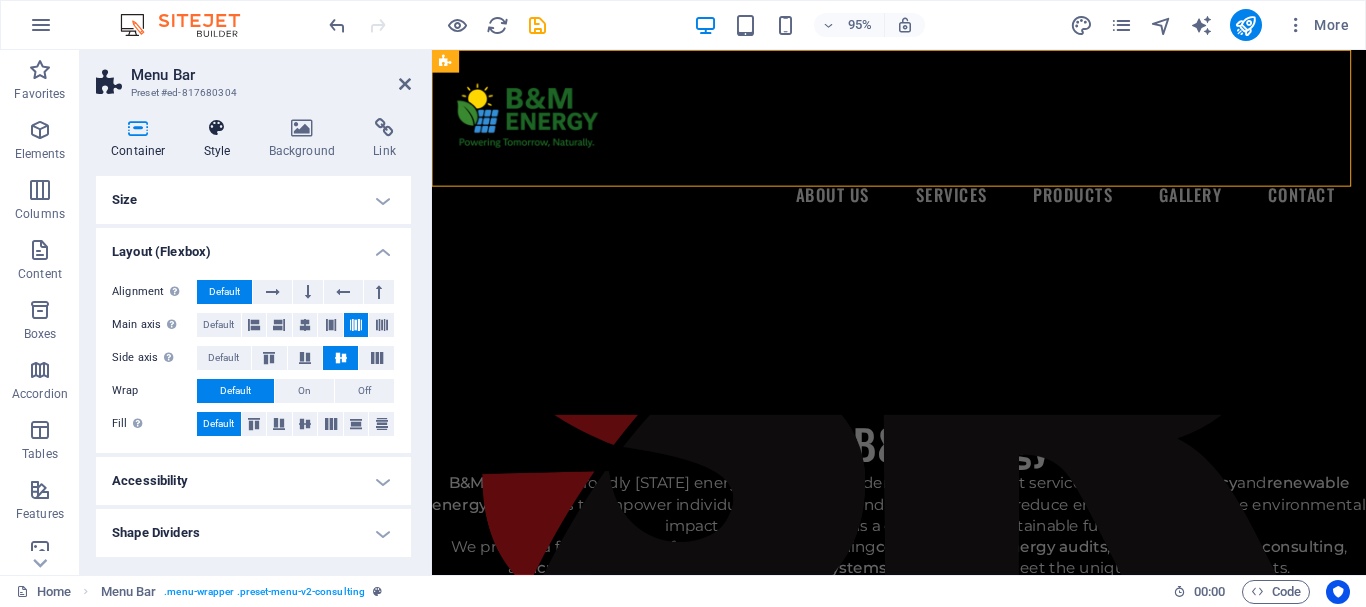 click on "Style" at bounding box center [221, 139] 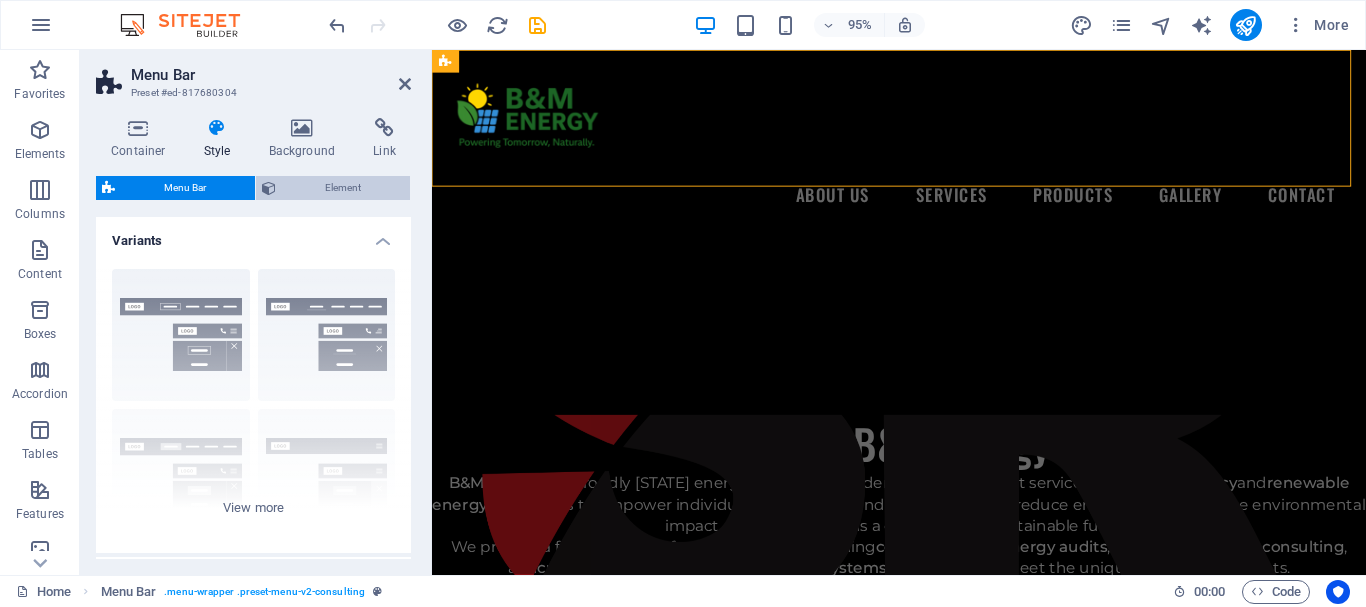click on "Element" at bounding box center (343, 188) 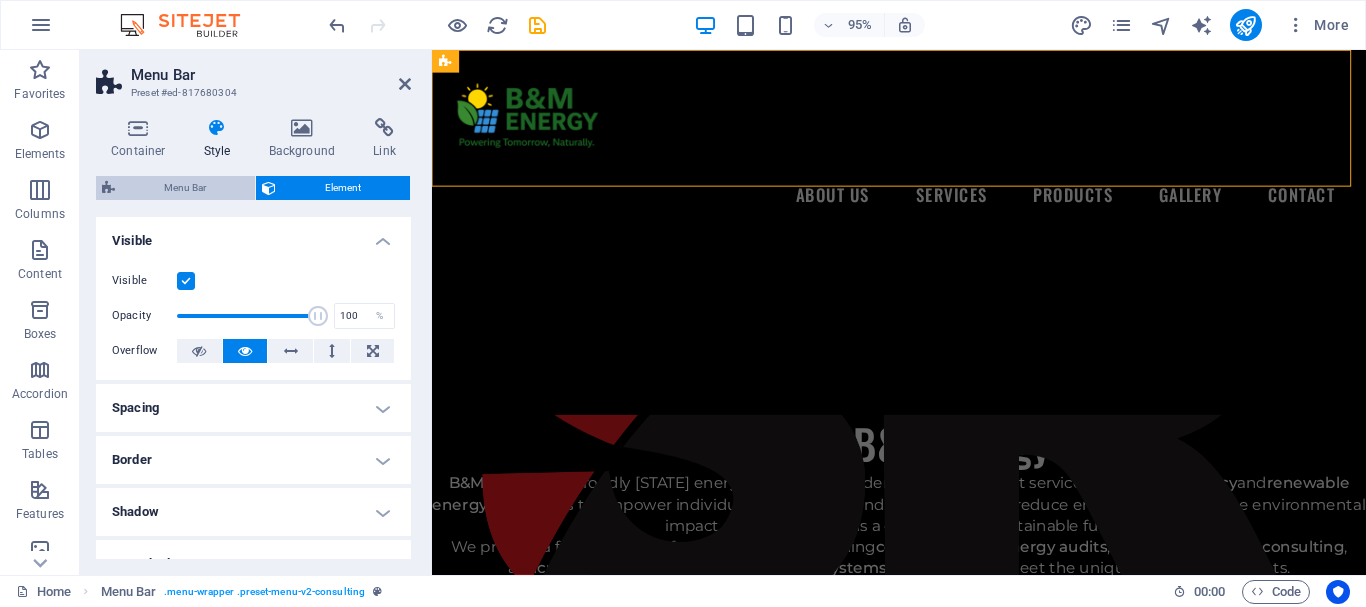 click on "Menu Bar" at bounding box center (185, 188) 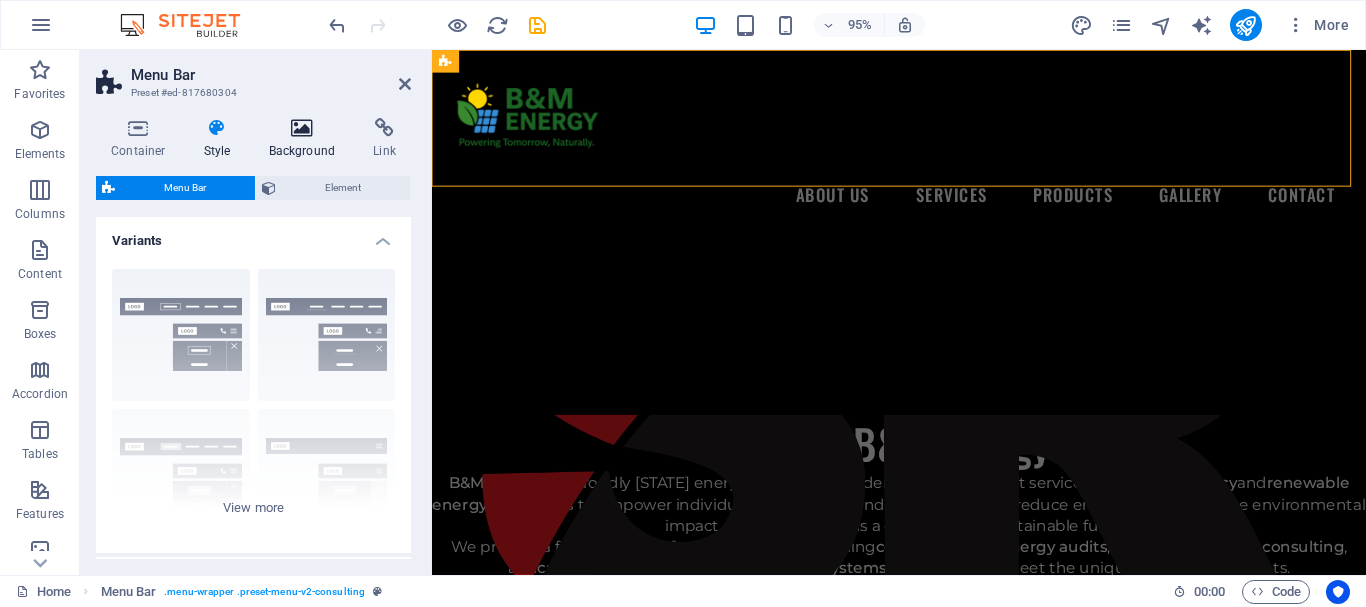 click at bounding box center [302, 128] 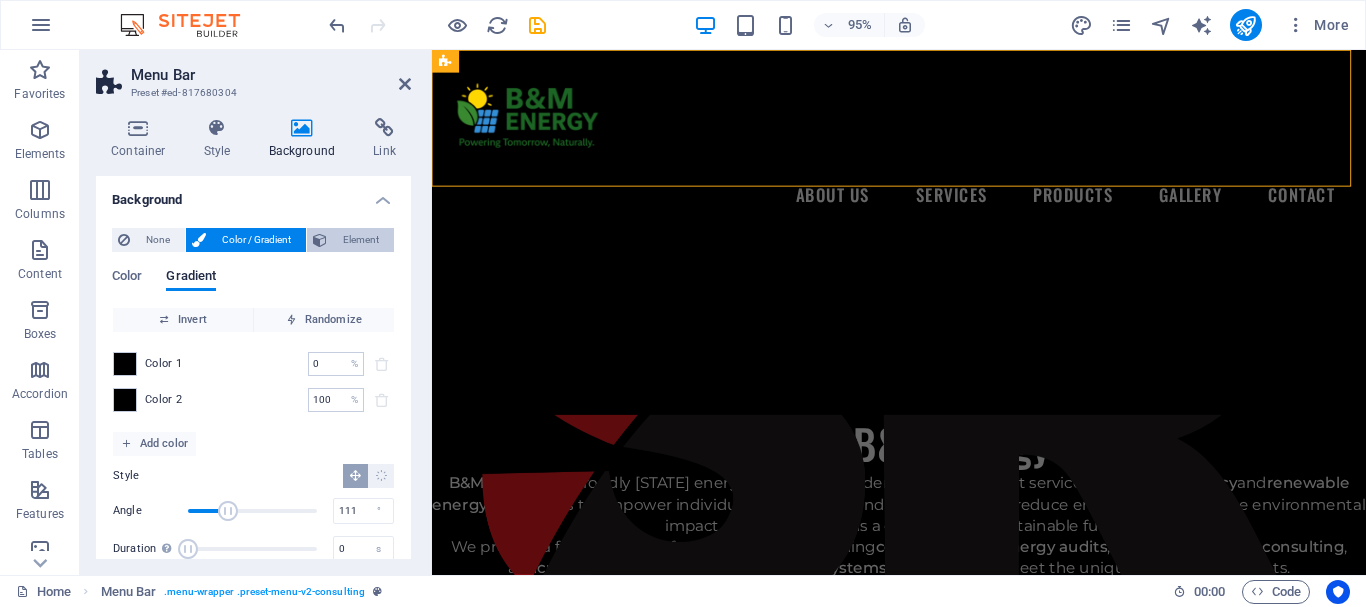 click on "Element" at bounding box center [360, 240] 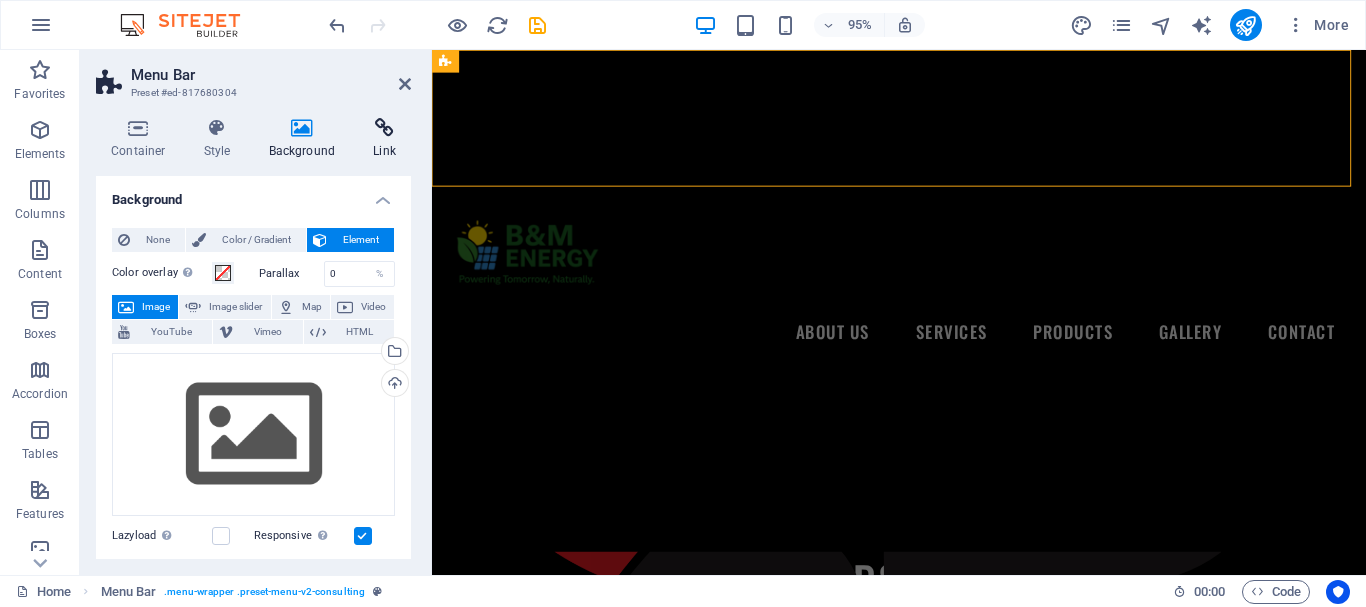 click on "Link" at bounding box center (384, 139) 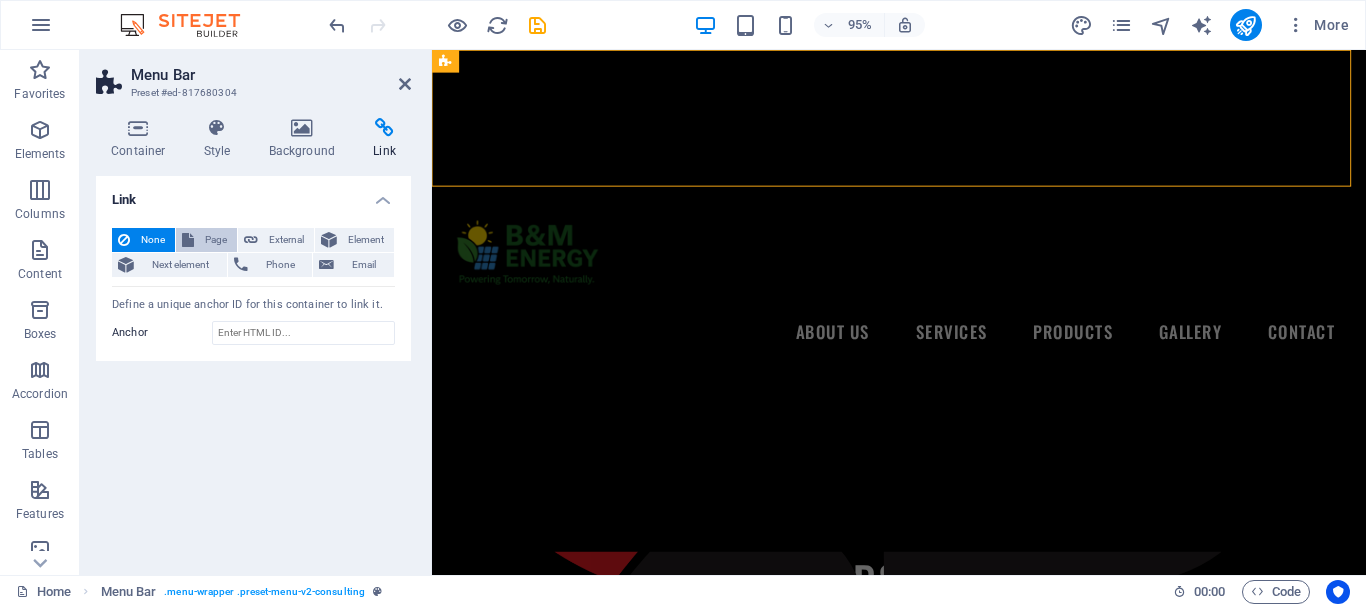 click on "Page" at bounding box center (215, 240) 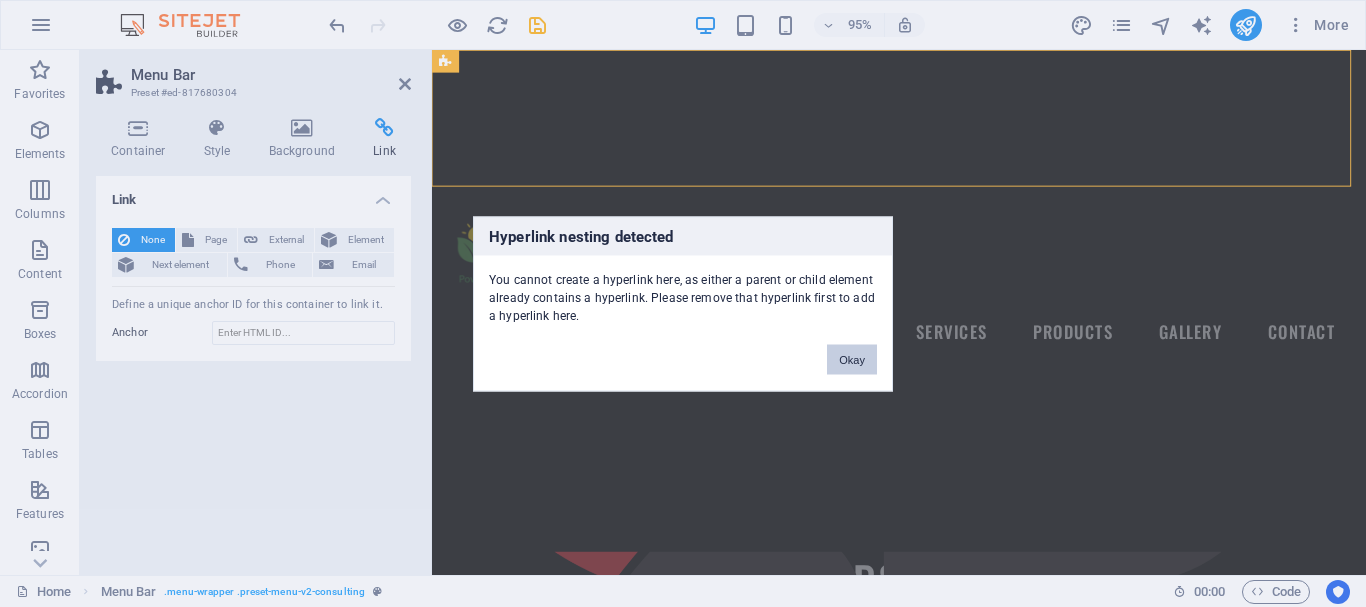 click on "Okay" at bounding box center (852, 359) 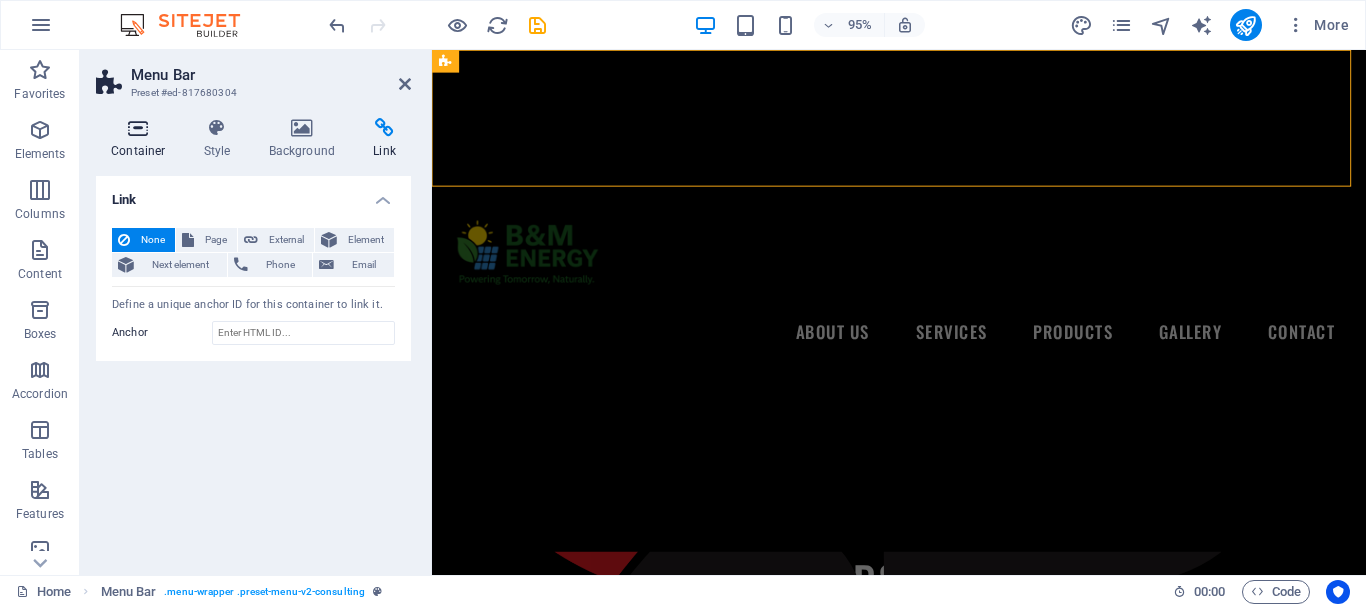 click on "Container" at bounding box center [142, 139] 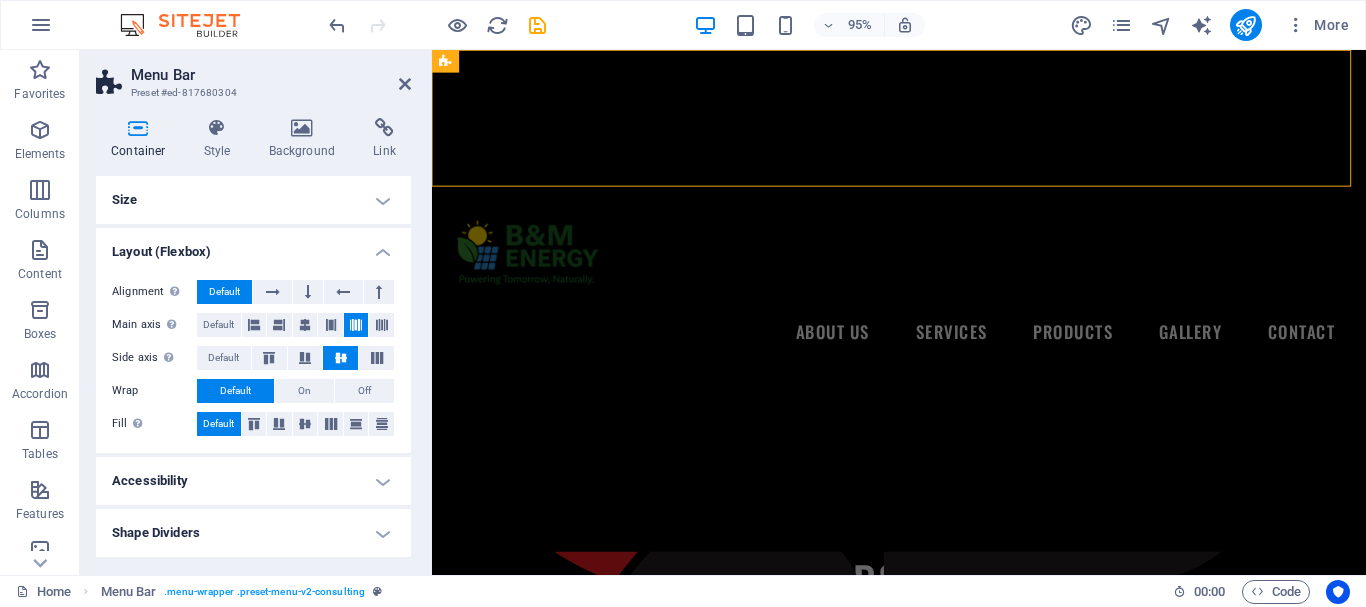 click on "Size" at bounding box center (253, 200) 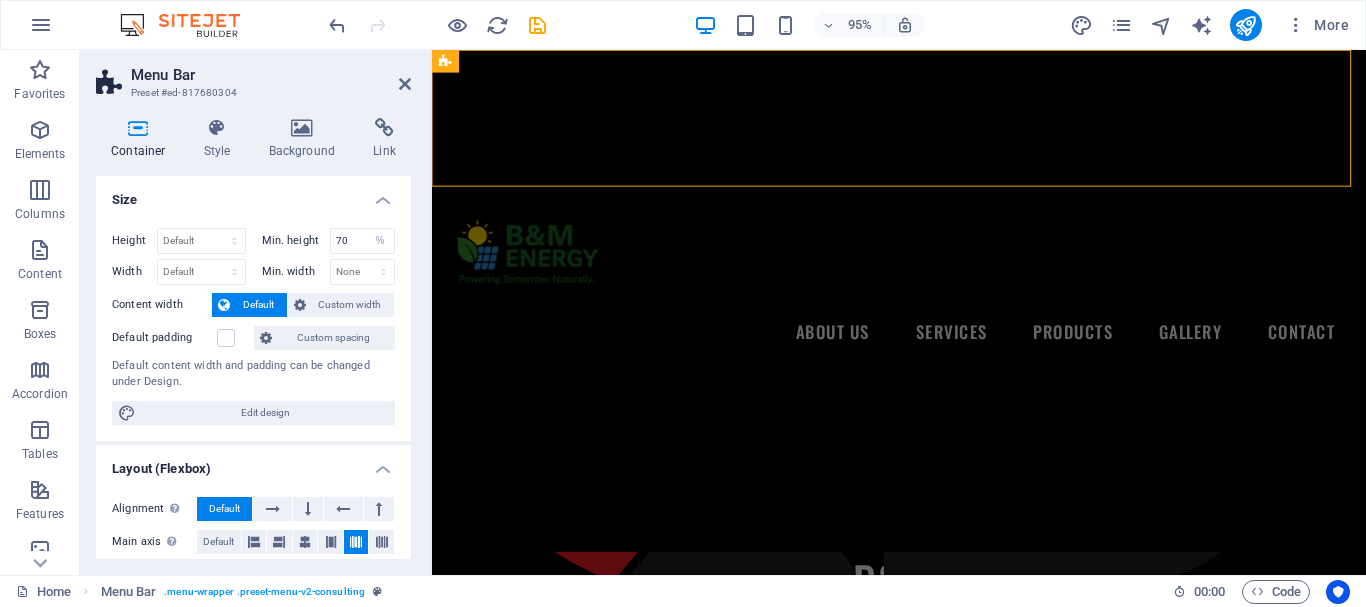 click on "Size" at bounding box center (253, 194) 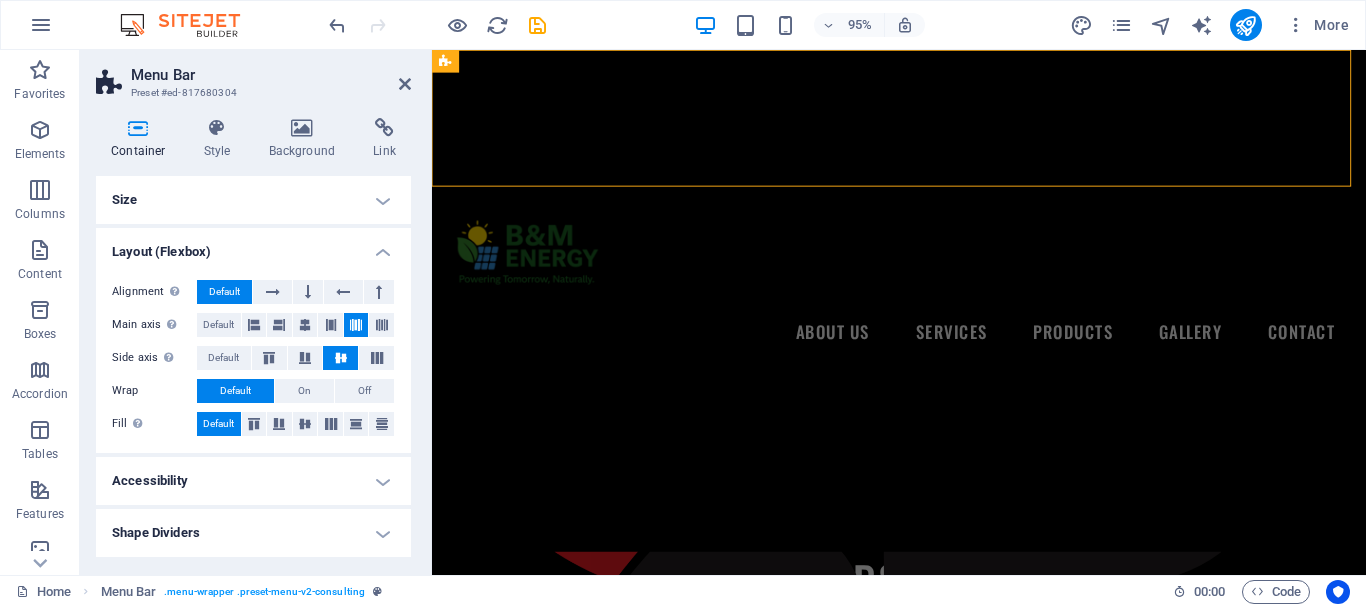 click on "Layout (Flexbox)" at bounding box center (253, 246) 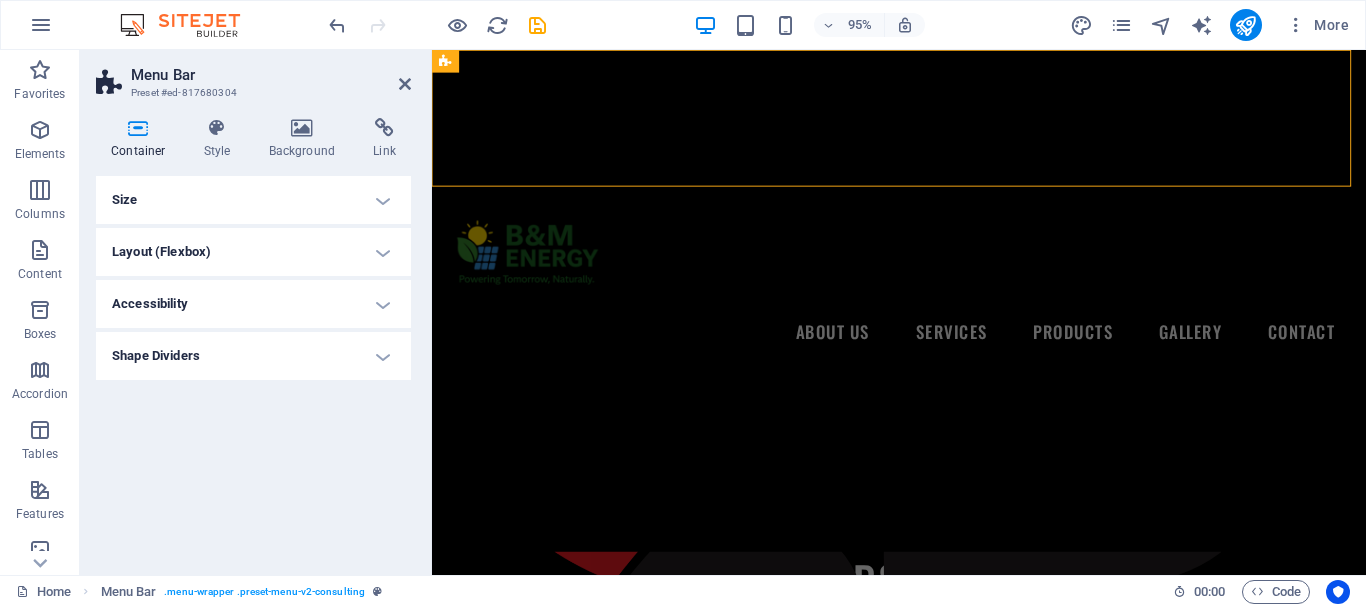click on "Shape Dividers" at bounding box center [253, 356] 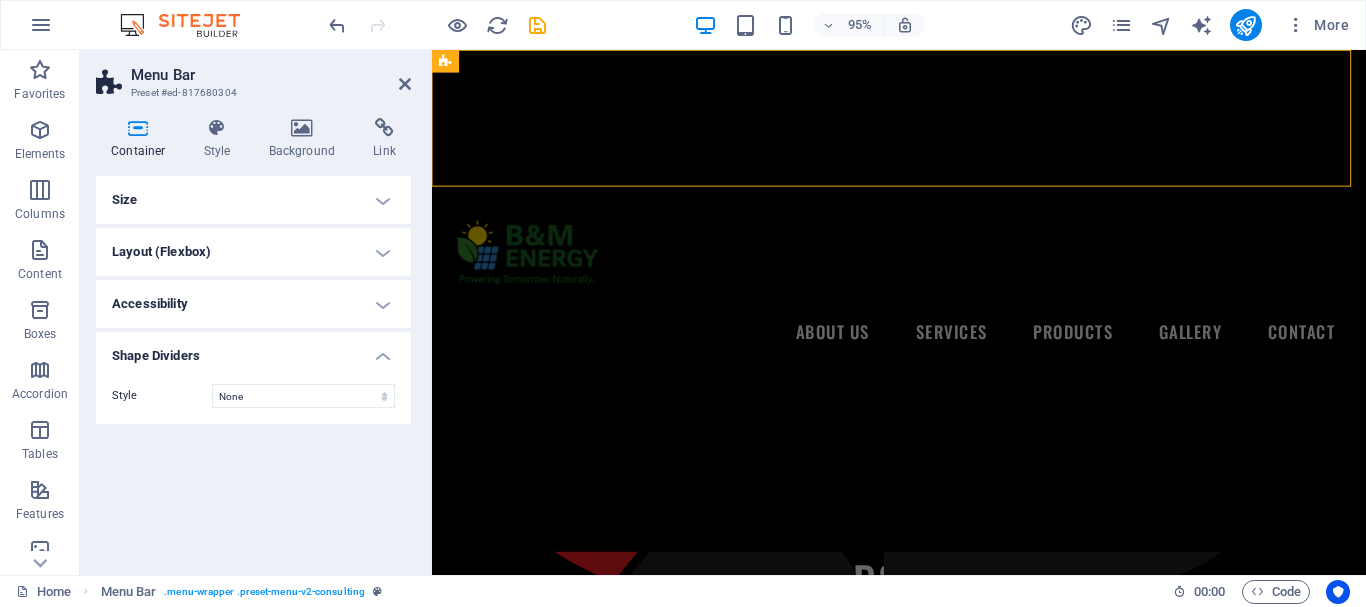 click on "Shape Dividers" at bounding box center [253, 350] 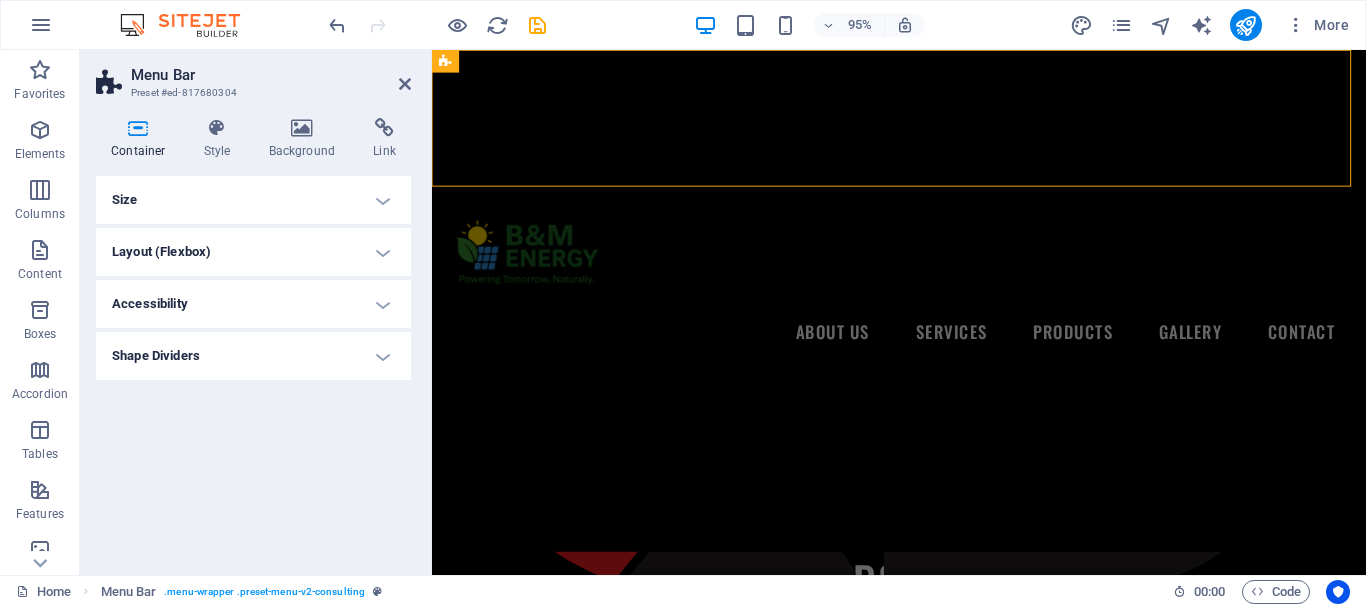 click on "Accessibility" at bounding box center (253, 304) 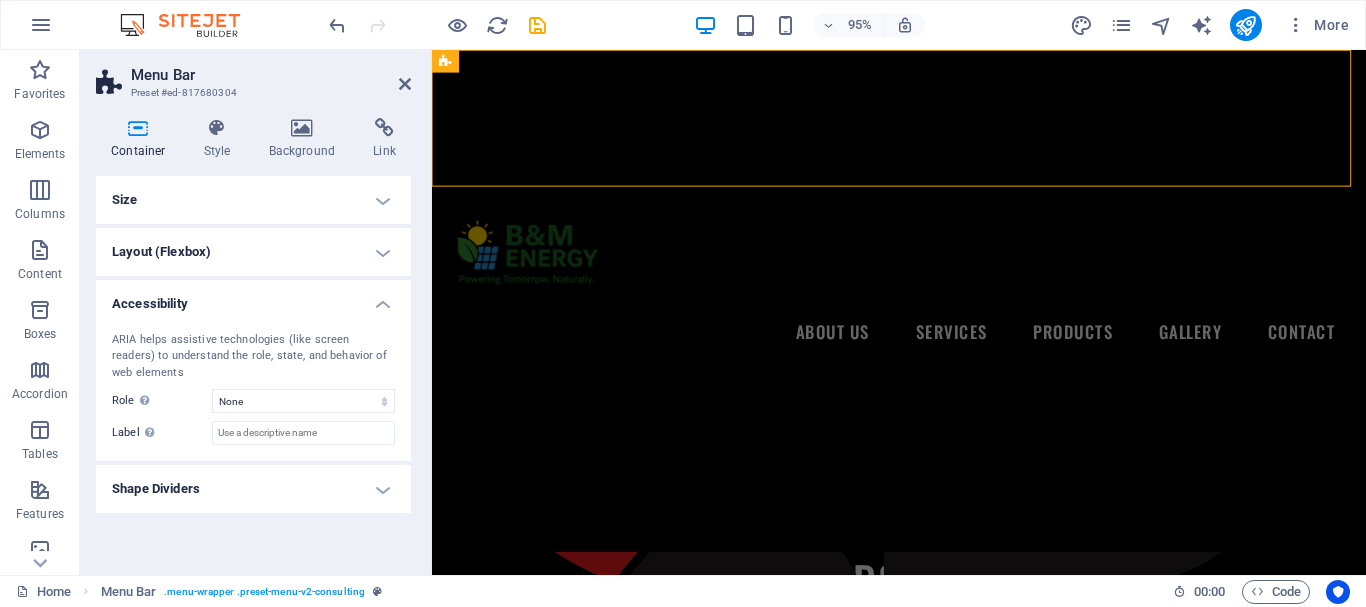 click on "Accessibility" at bounding box center (253, 298) 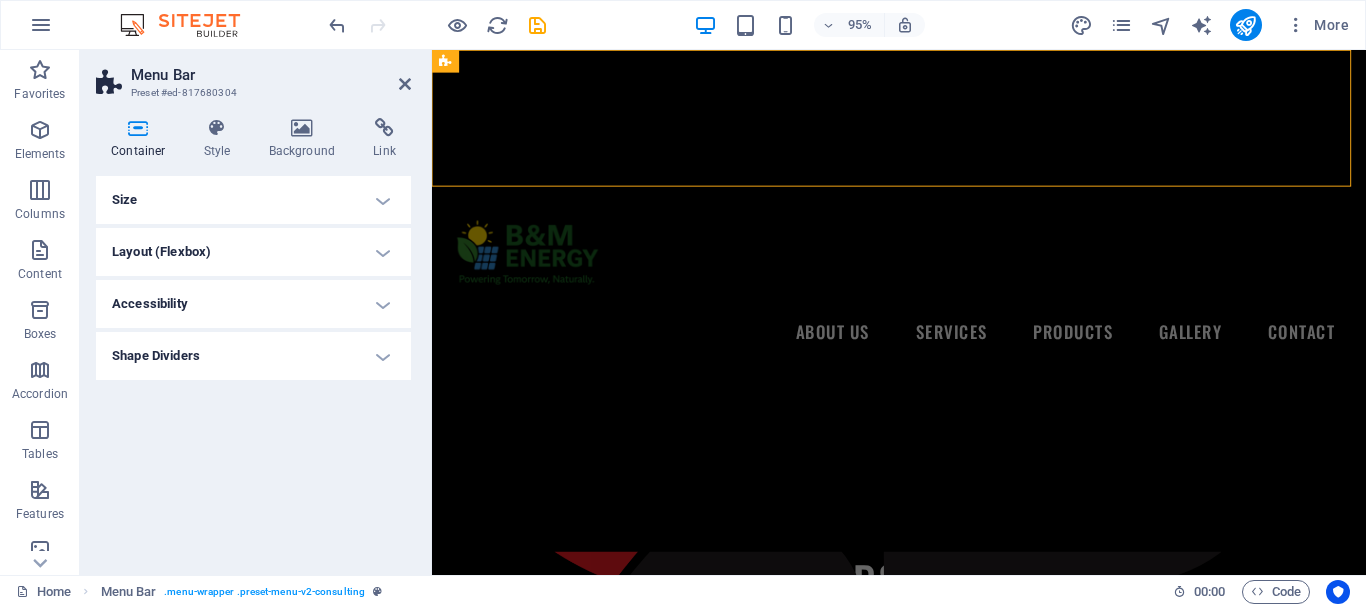 click on "Layout (Flexbox)" at bounding box center [253, 252] 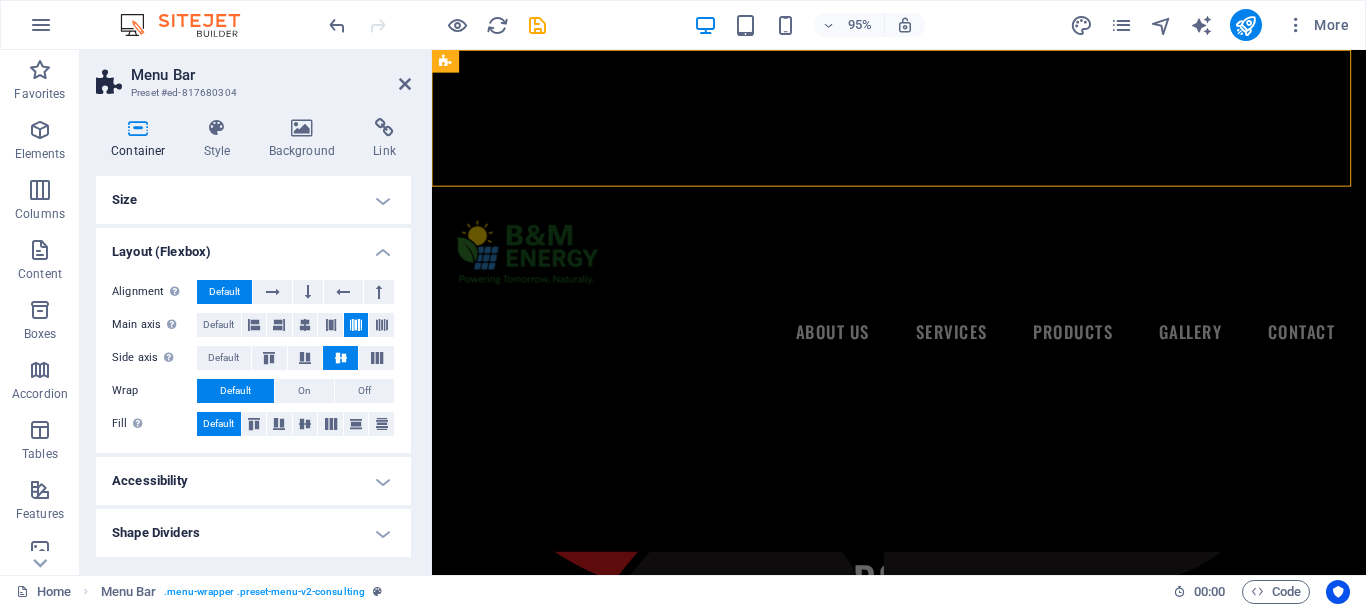 click on "Layout (Flexbox)" at bounding box center (253, 246) 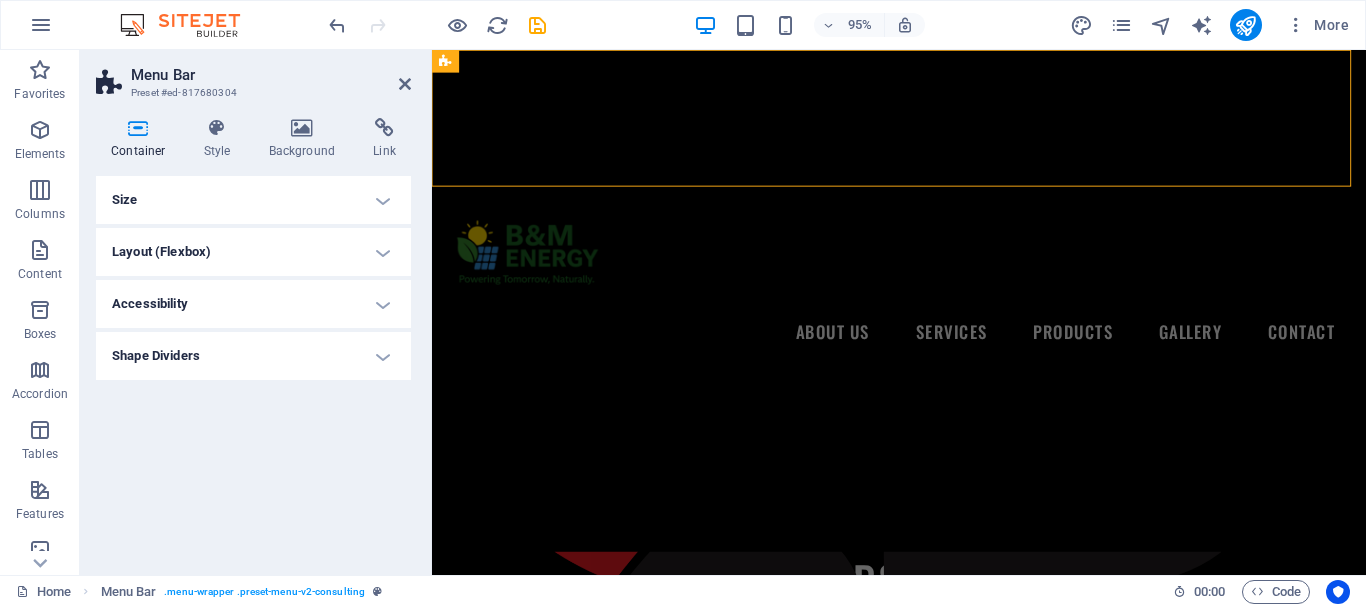 click on "Size" at bounding box center (253, 200) 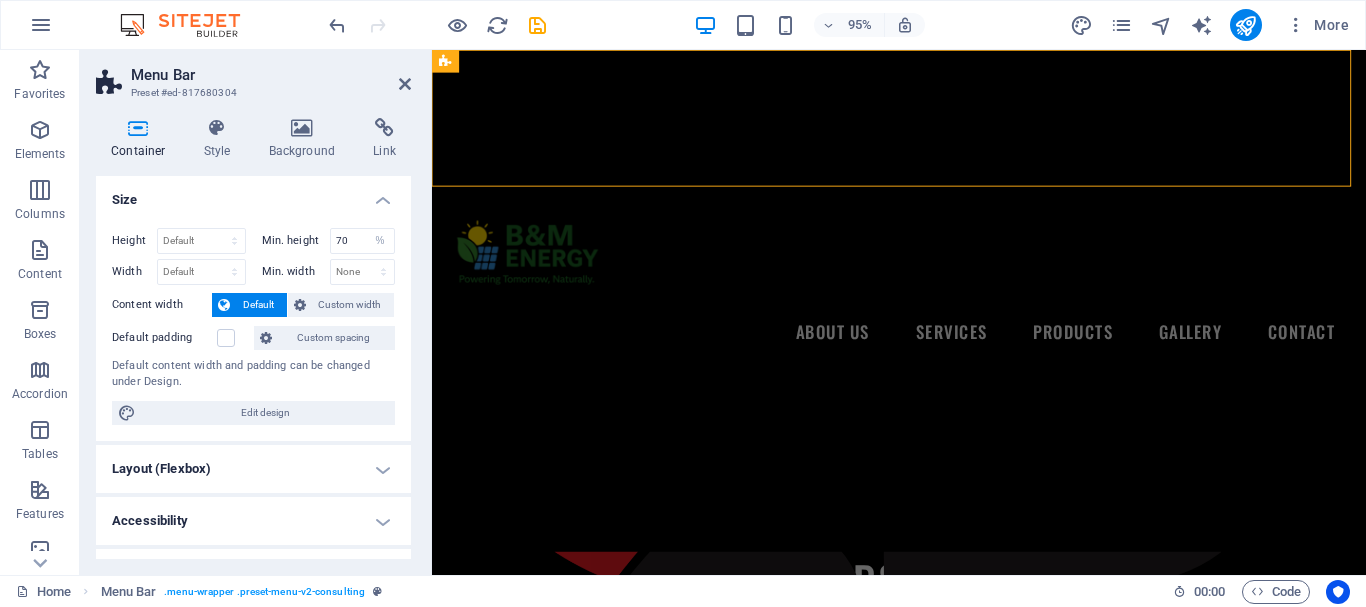 click on "Size" at bounding box center [253, 194] 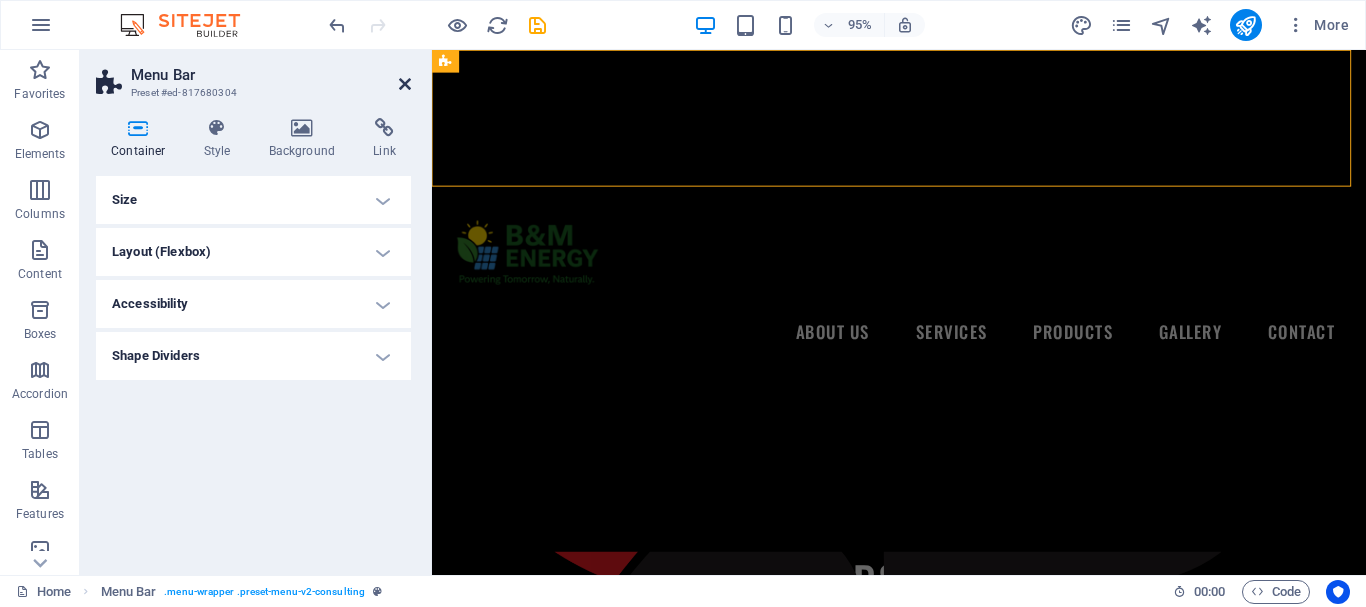 click at bounding box center (405, 84) 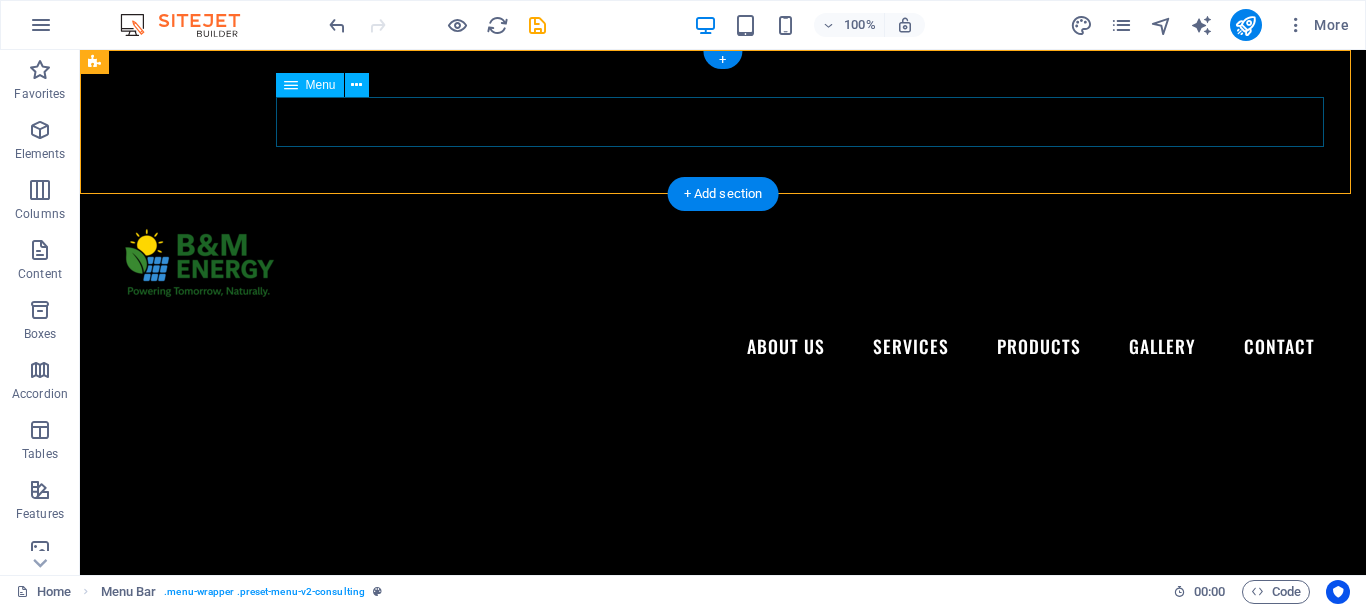 click on "About Us Services Products Gallery Contact" at bounding box center (723, 347) 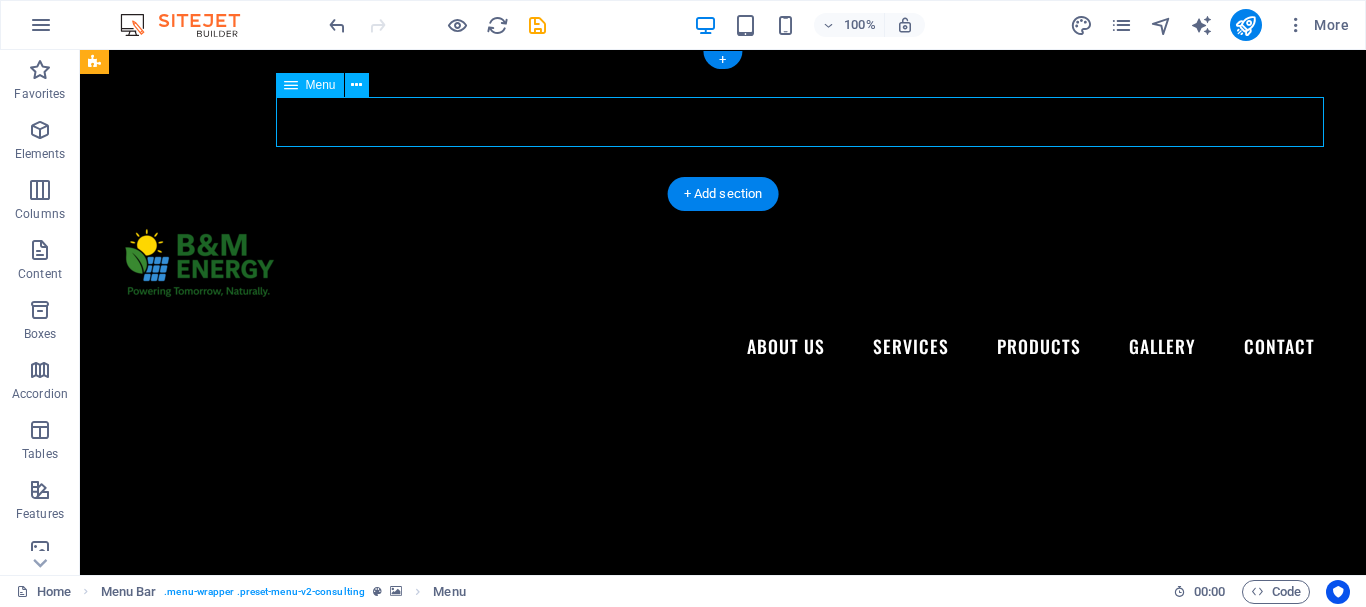 click on "About Us Services Products Gallery Contact" at bounding box center [723, 347] 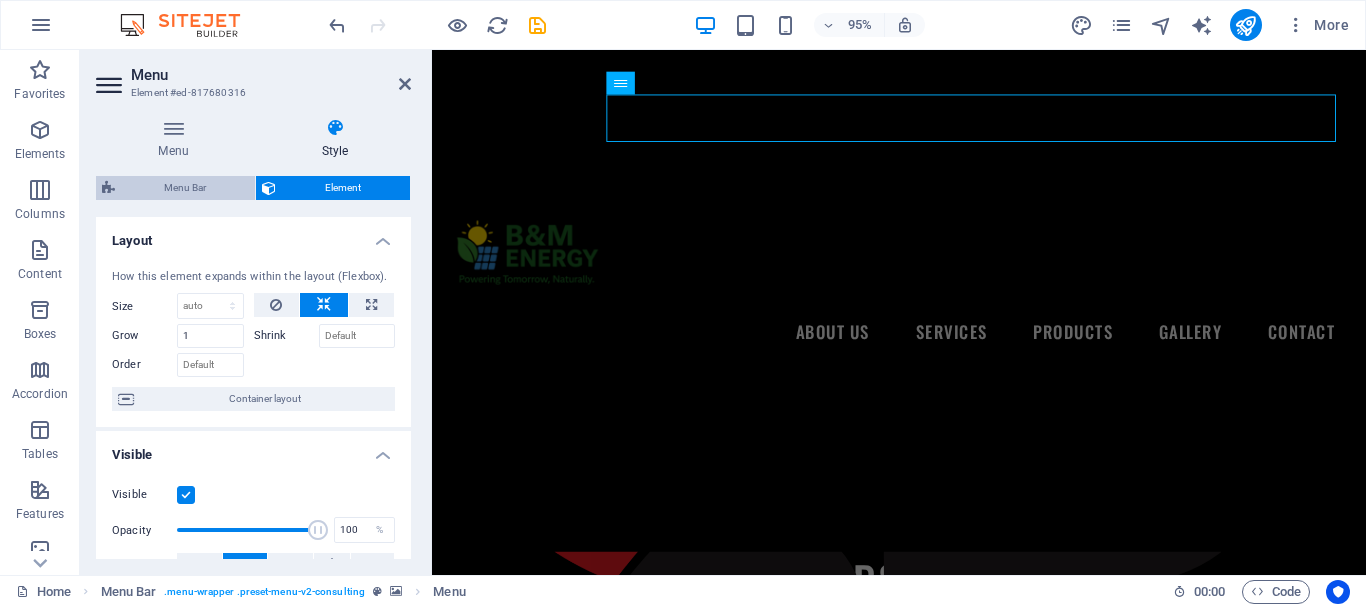 click on "Menu Bar" at bounding box center (185, 188) 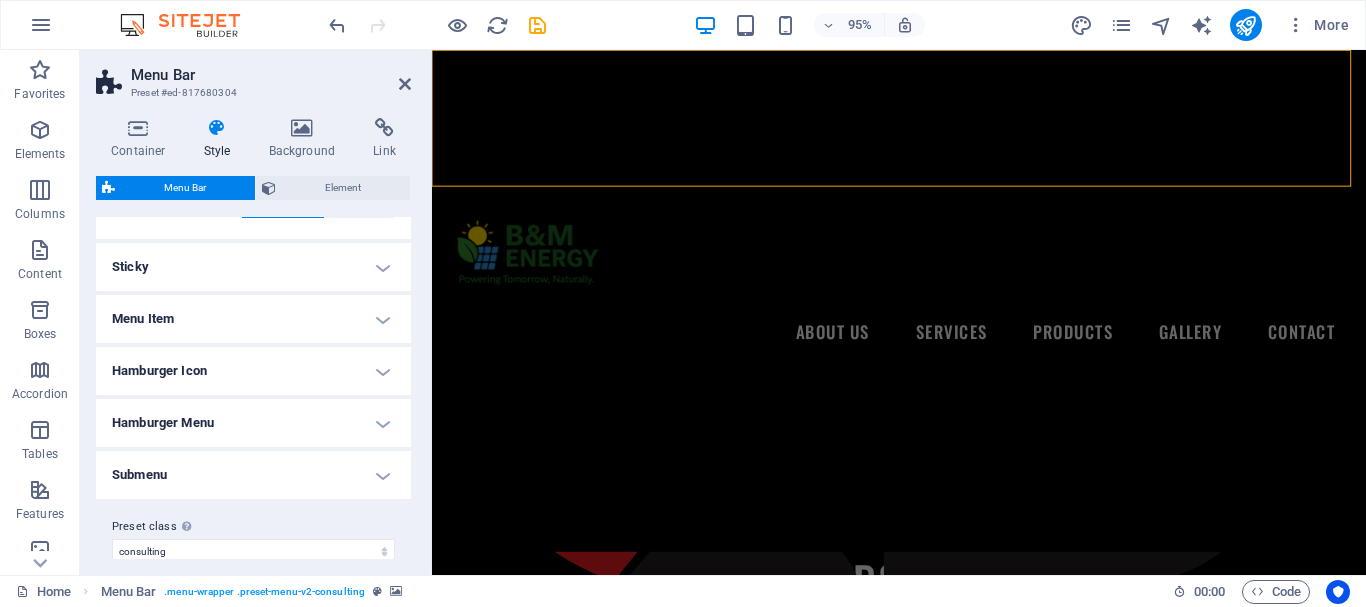 scroll, scrollTop: 540, scrollLeft: 0, axis: vertical 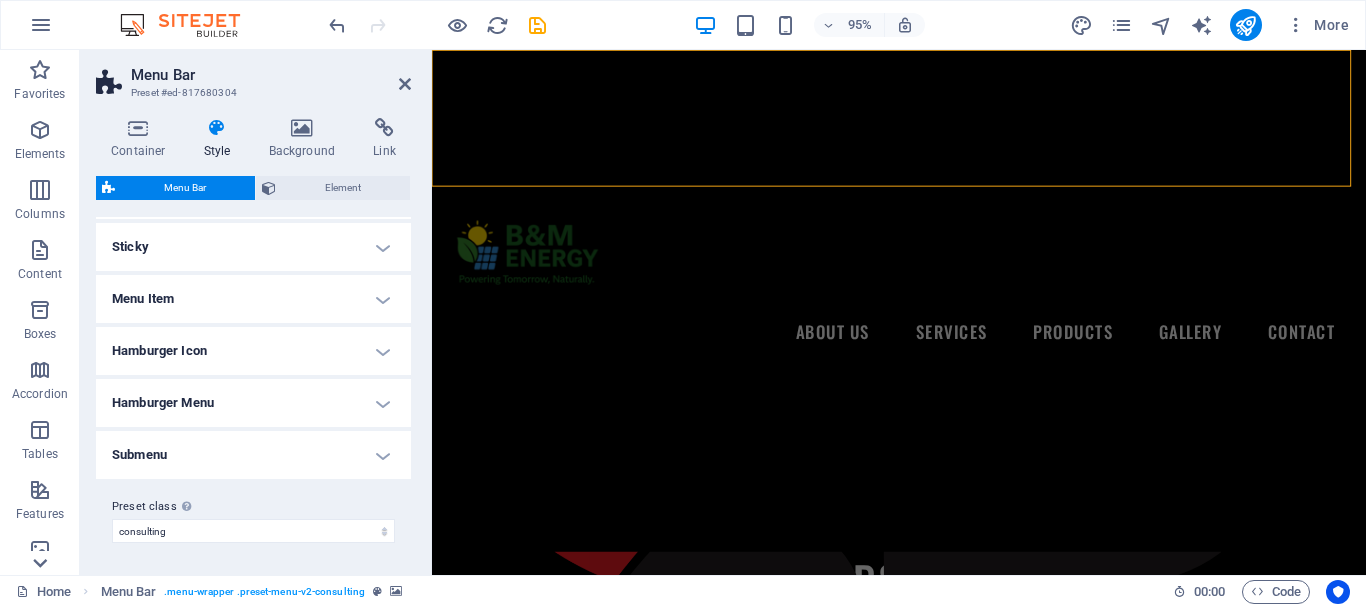 click 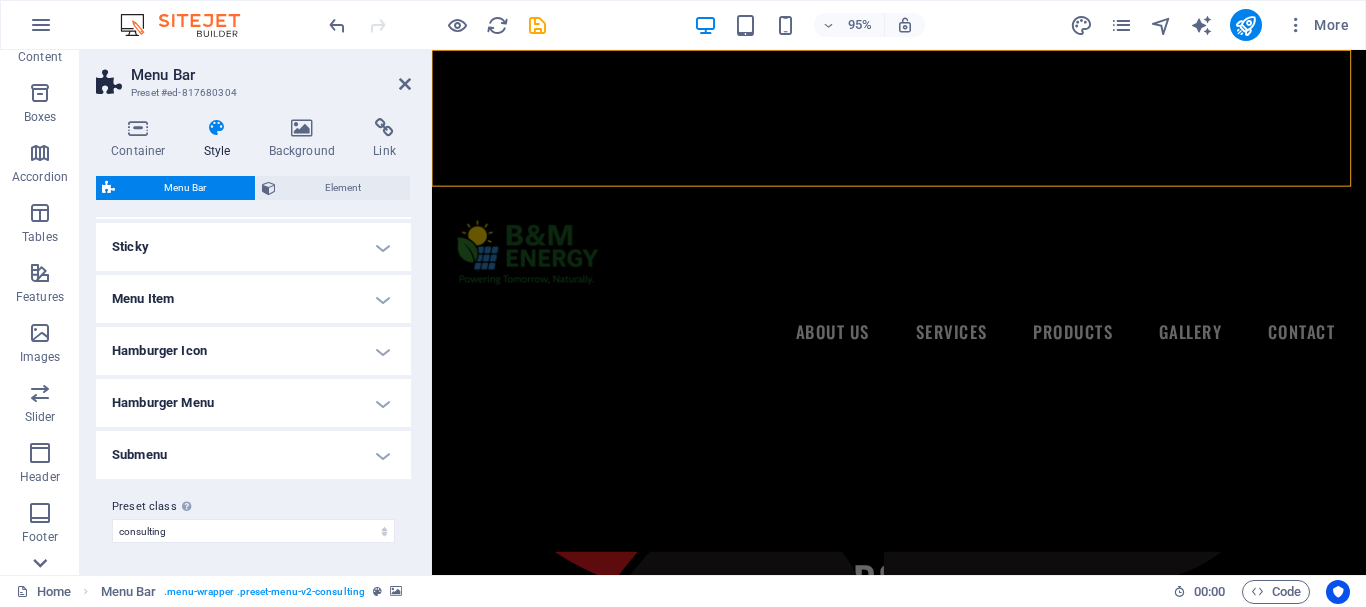 scroll, scrollTop: 375, scrollLeft: 0, axis: vertical 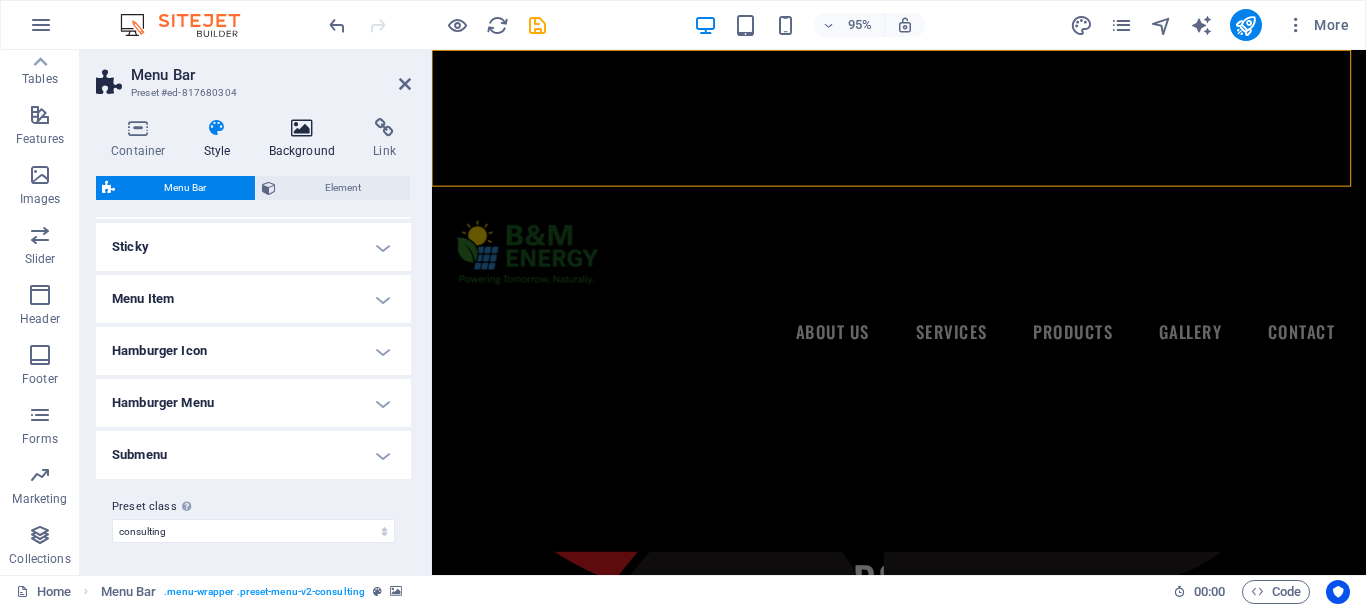 click on "Background" at bounding box center [306, 139] 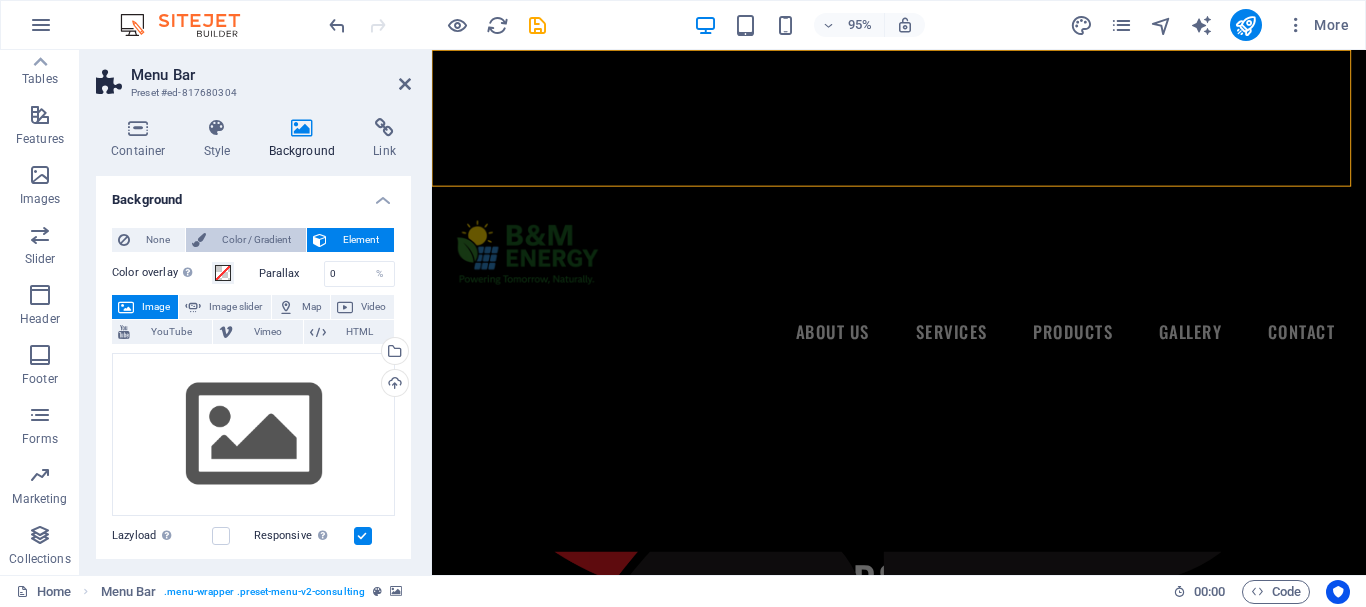 click on "Color / Gradient" at bounding box center [256, 240] 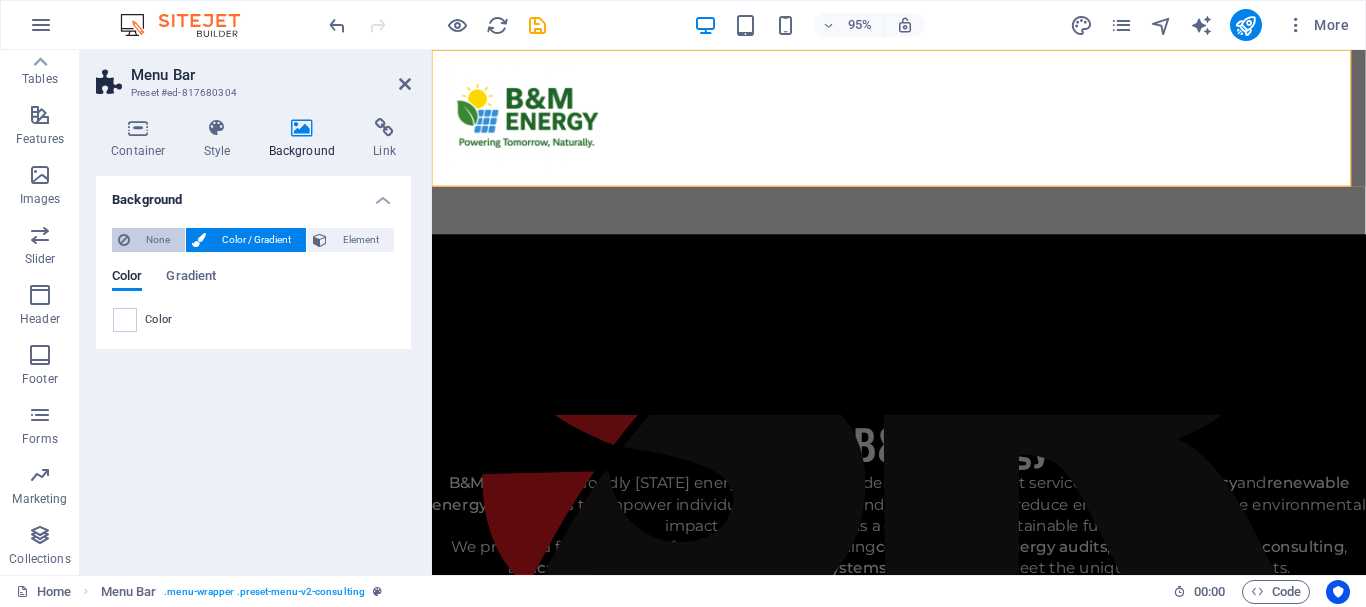 click on "None" at bounding box center (157, 240) 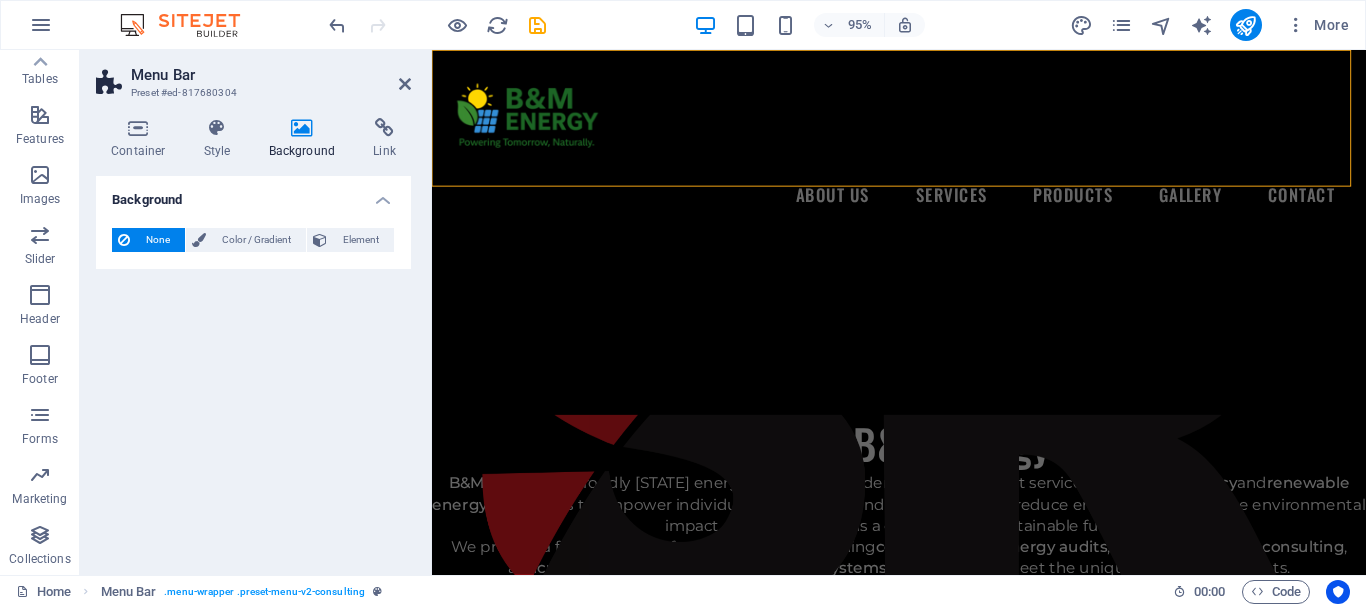 click on "Background" at bounding box center [253, 194] 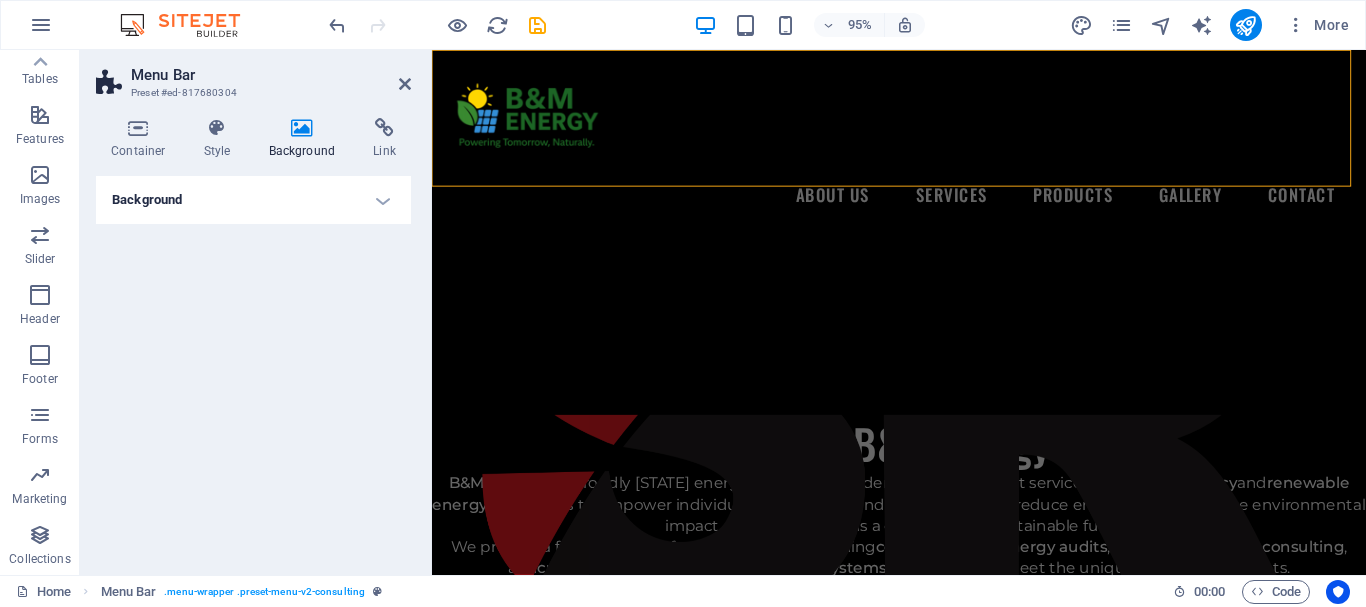 click on "Background" at bounding box center (253, 200) 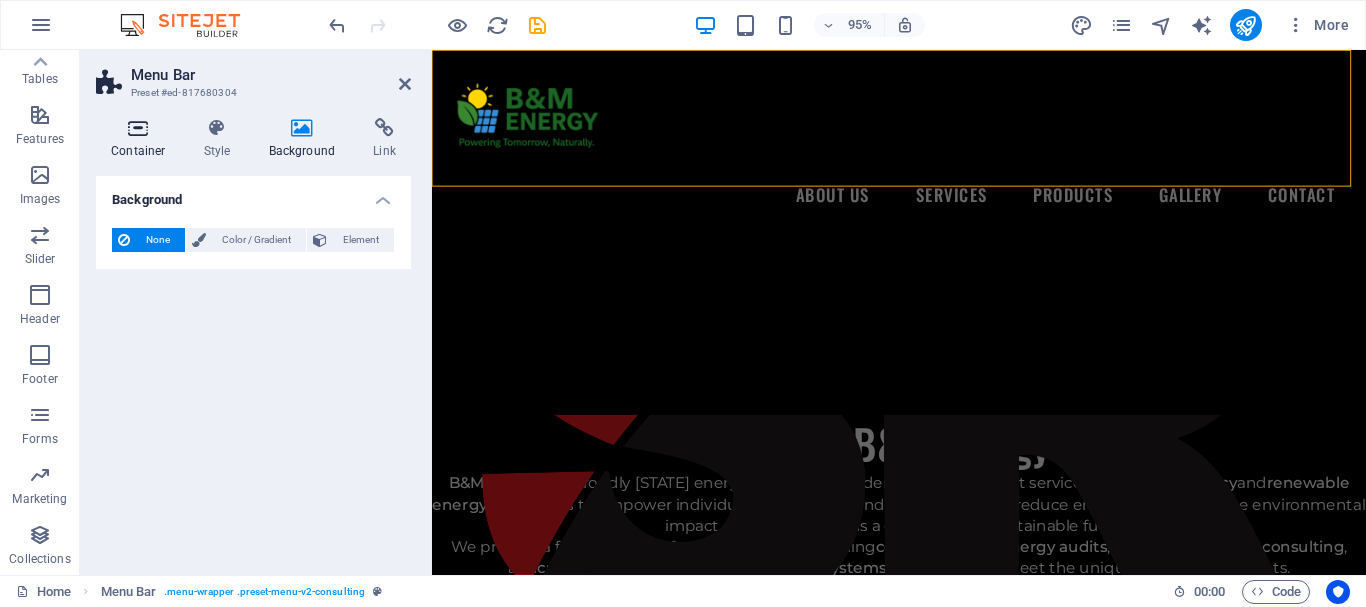 click at bounding box center (138, 128) 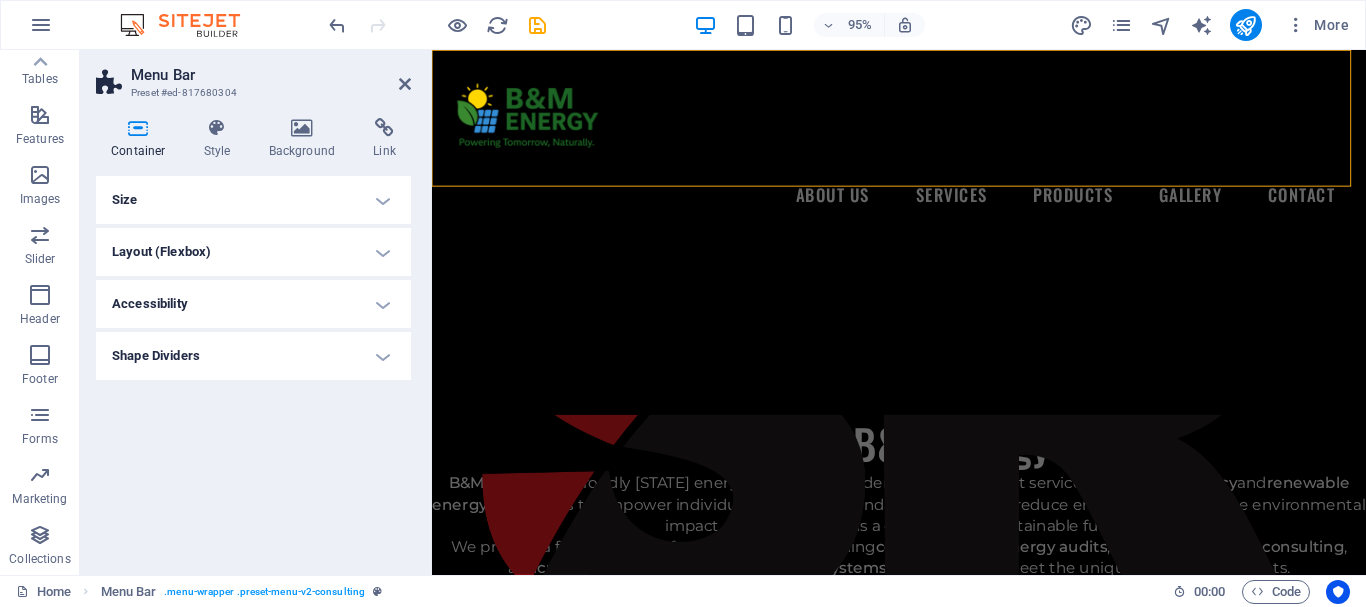 click on "Size" at bounding box center (253, 200) 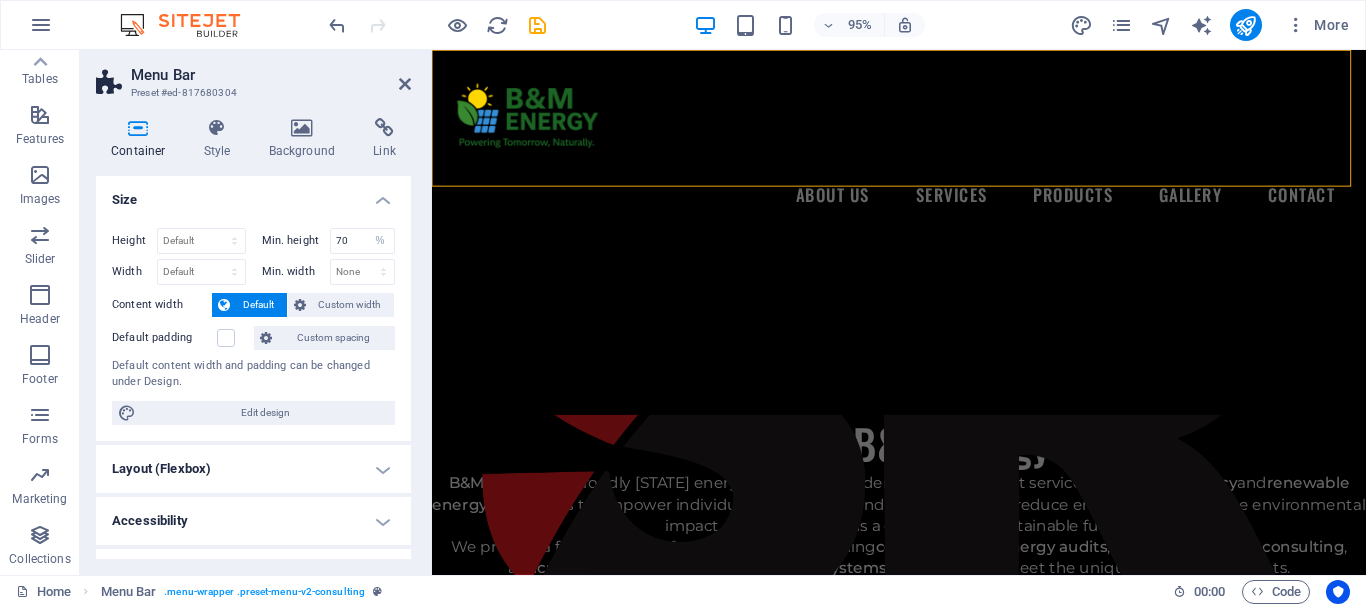 click on "Size" at bounding box center [253, 194] 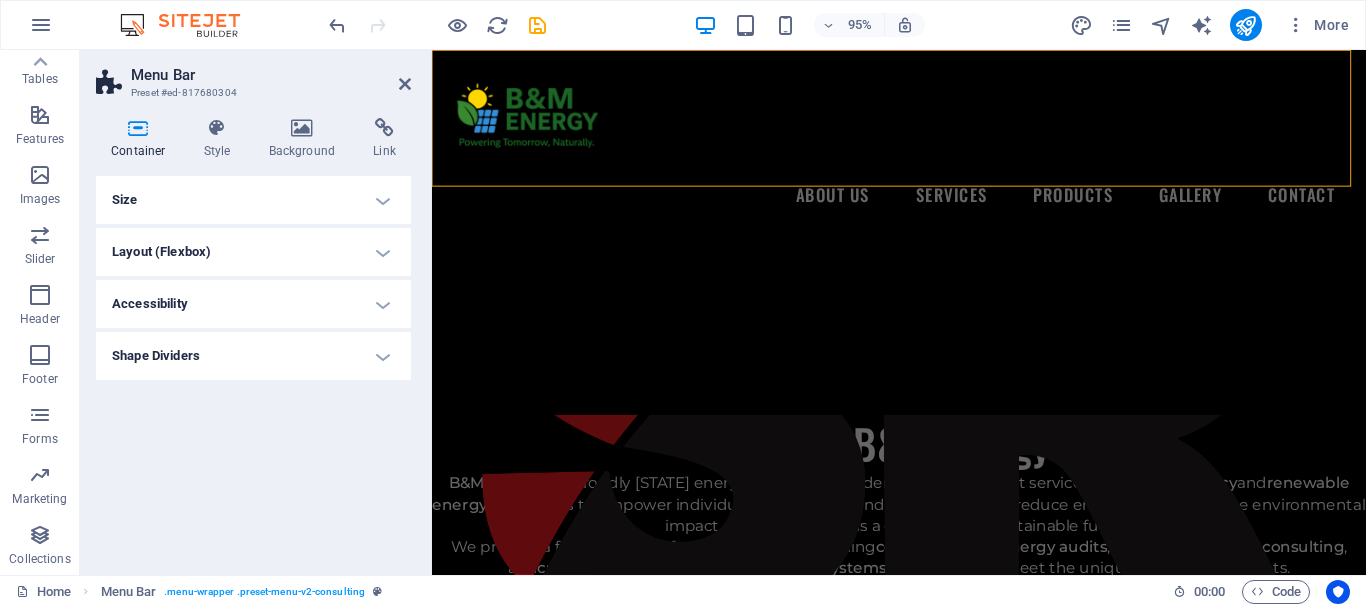 click on "Layout (Flexbox)" at bounding box center (253, 252) 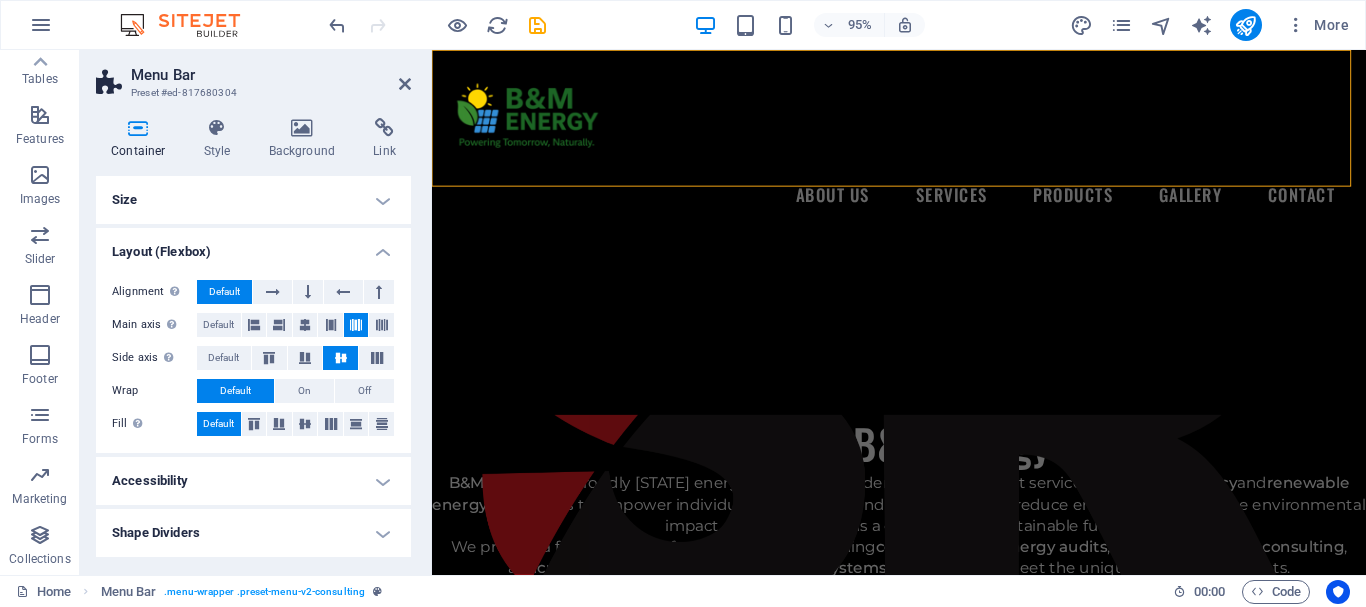 click on "Layout (Flexbox)" at bounding box center [253, 246] 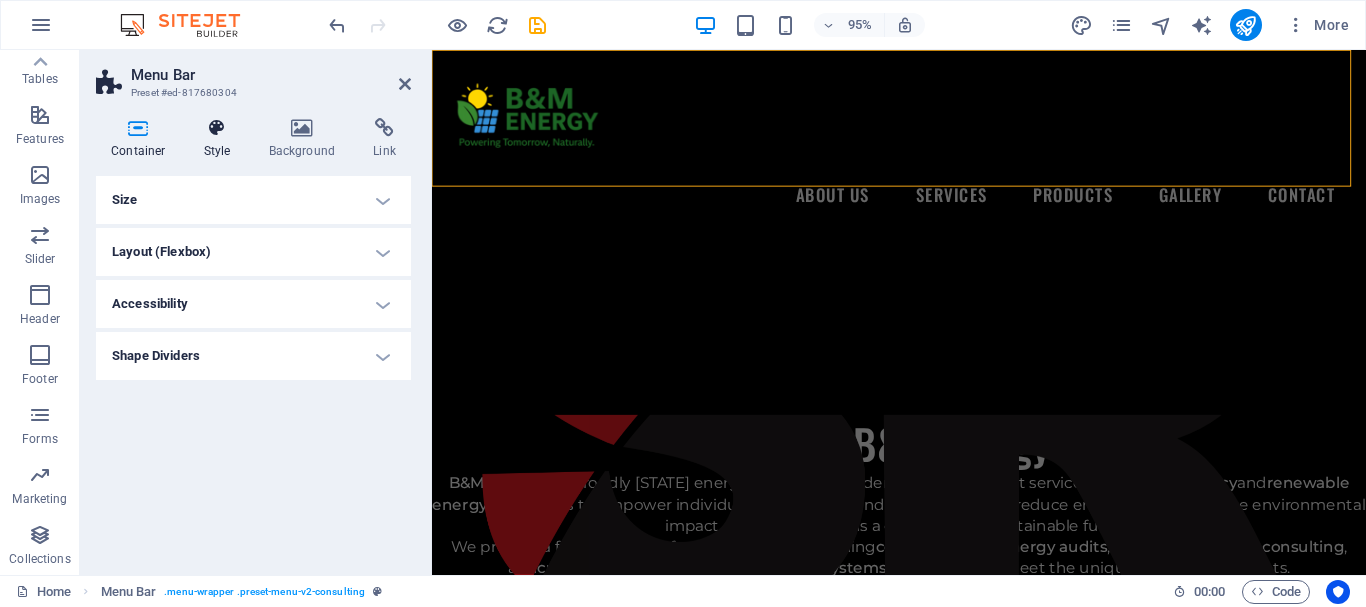 click on "Style" at bounding box center [221, 139] 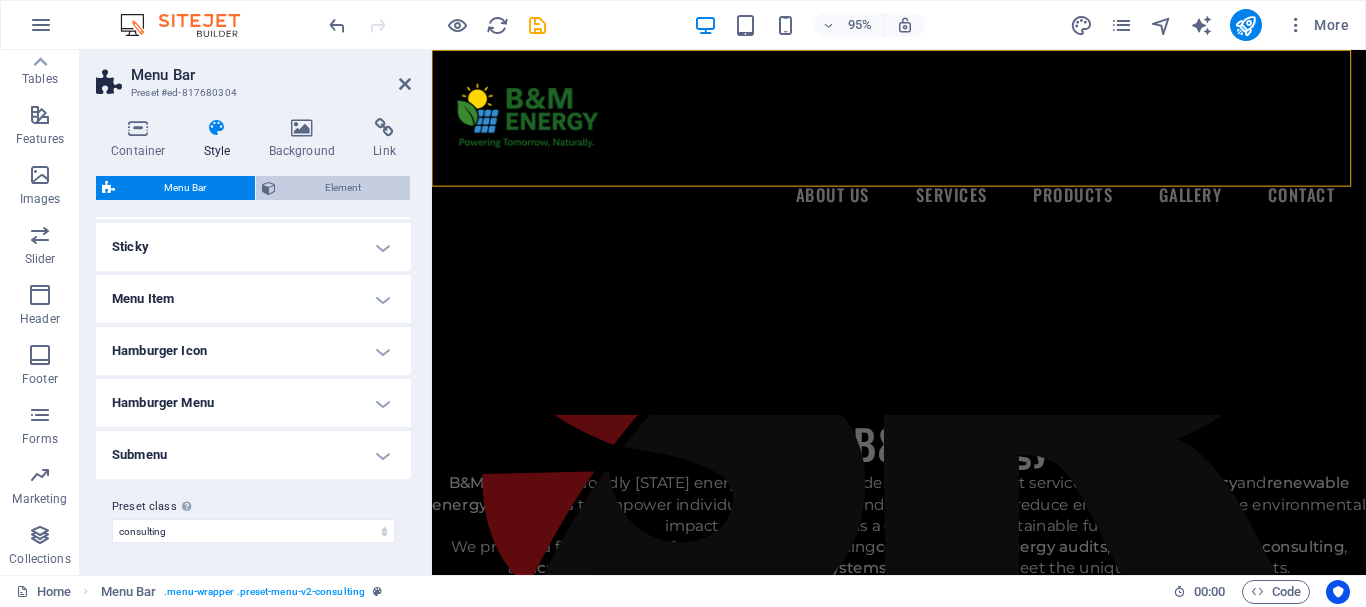 click on "Element" at bounding box center [343, 188] 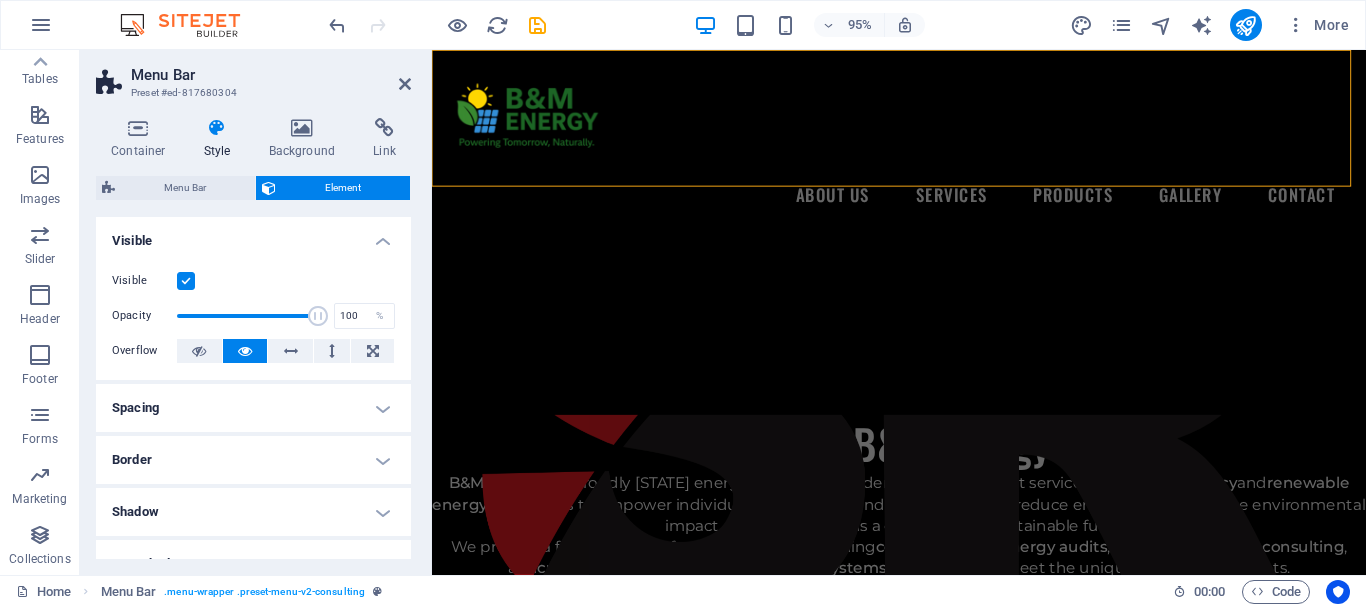 click at bounding box center (186, 281) 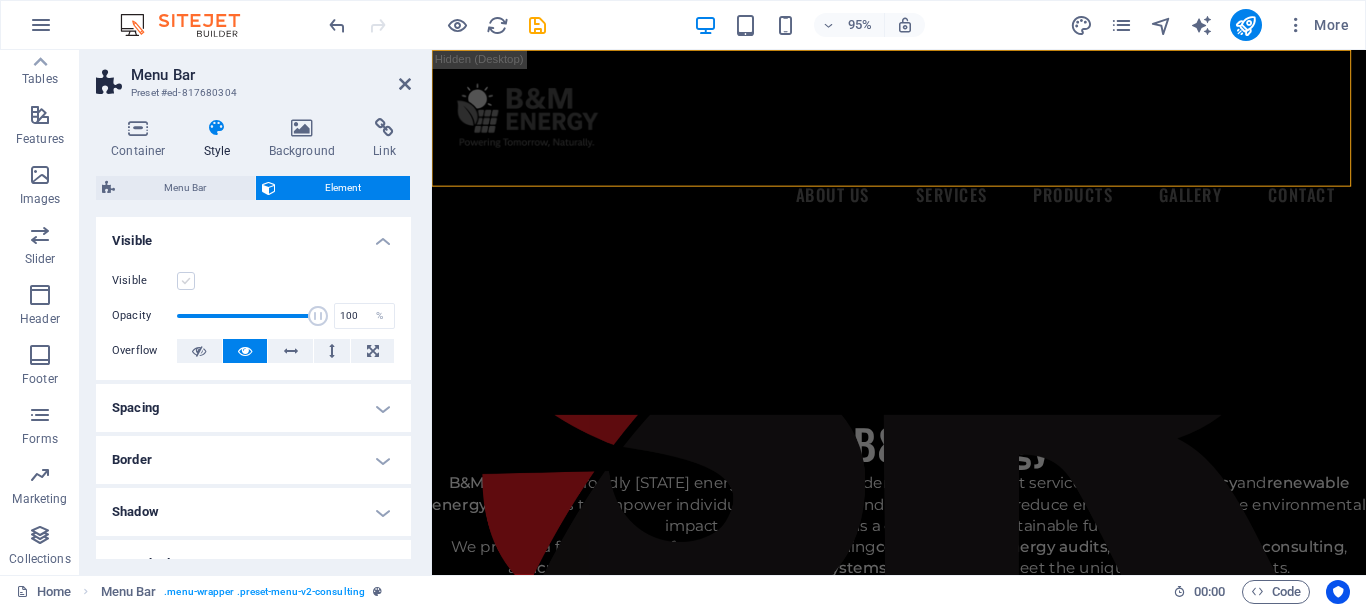 click at bounding box center (186, 281) 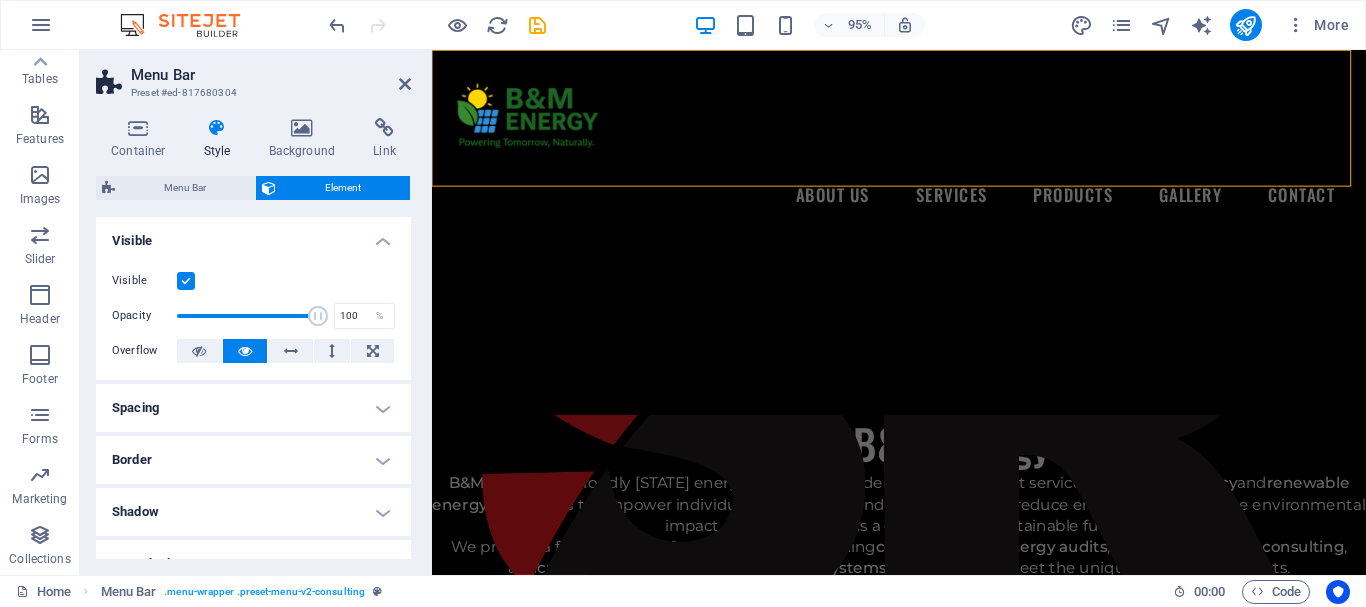 click at bounding box center [186, 281] 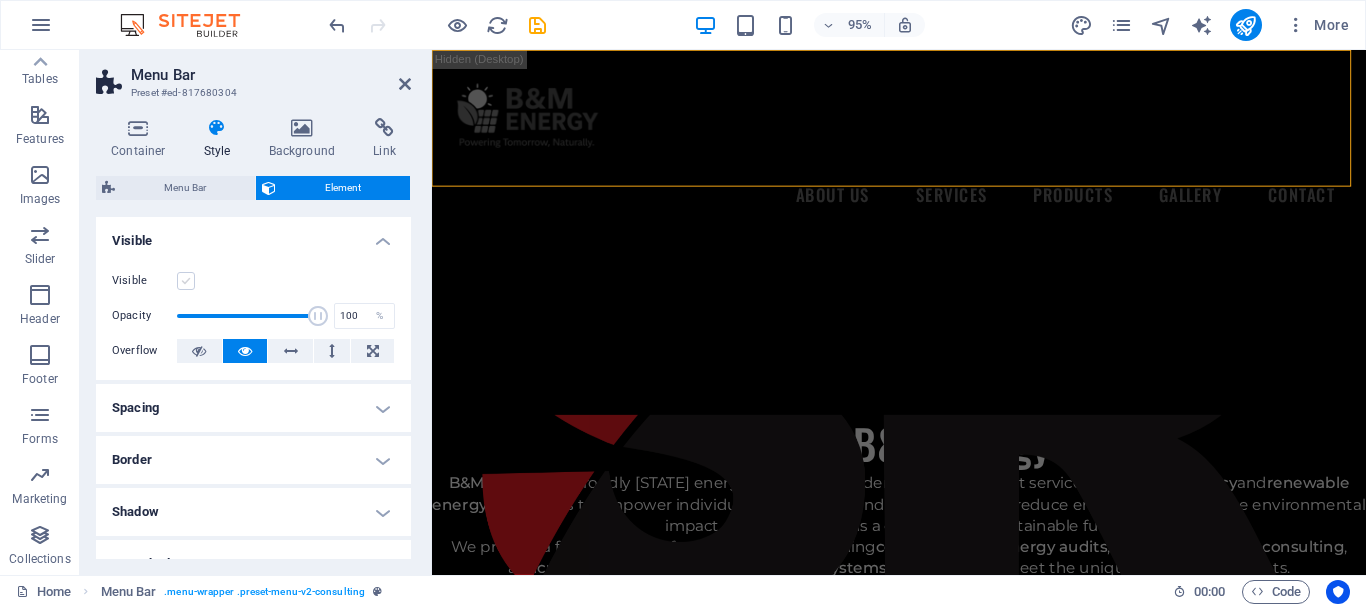 click at bounding box center [186, 281] 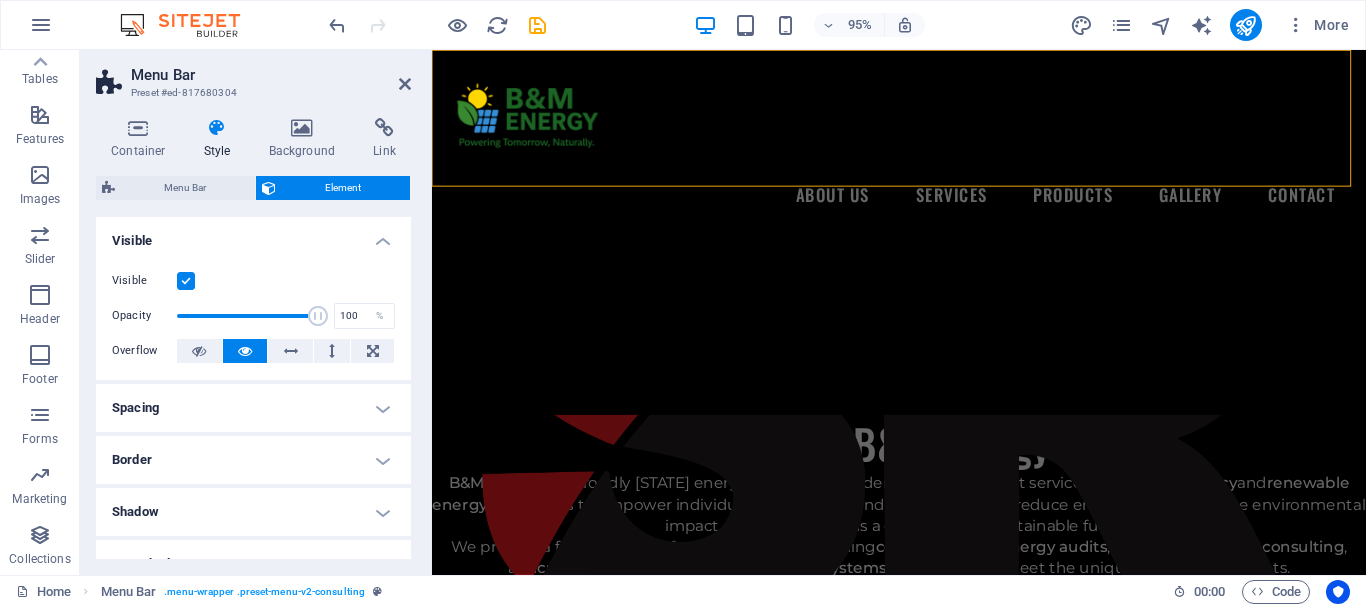 click on "Visible" at bounding box center (253, 235) 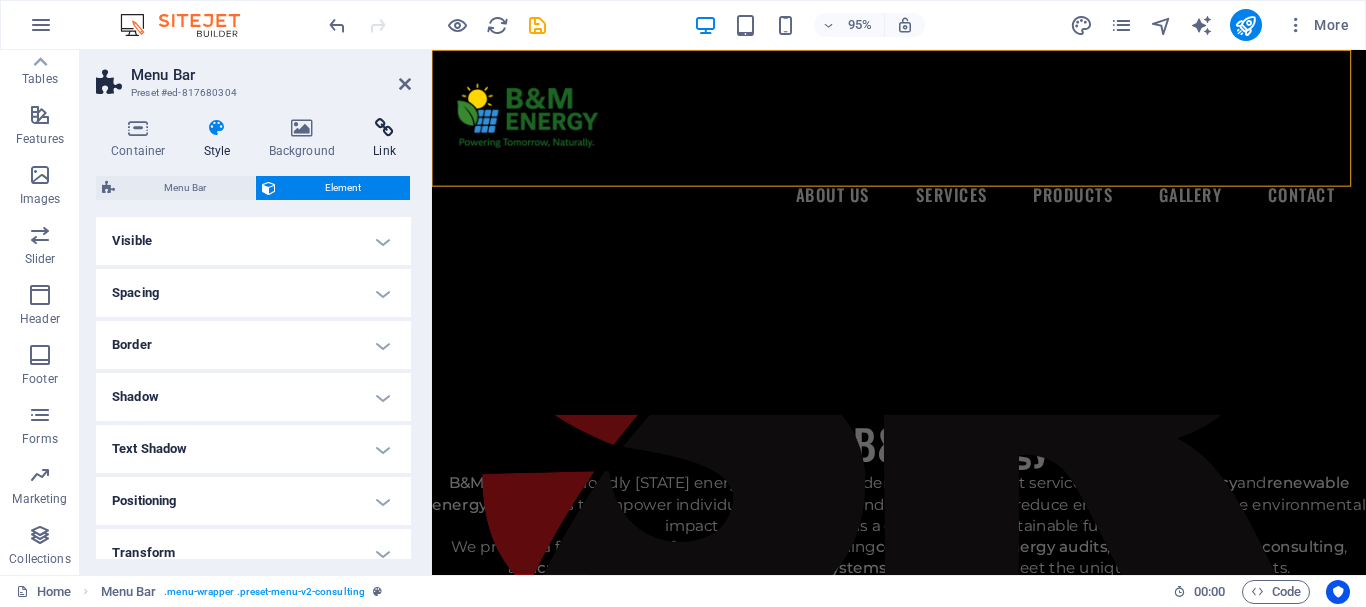 click on "Link" at bounding box center [384, 139] 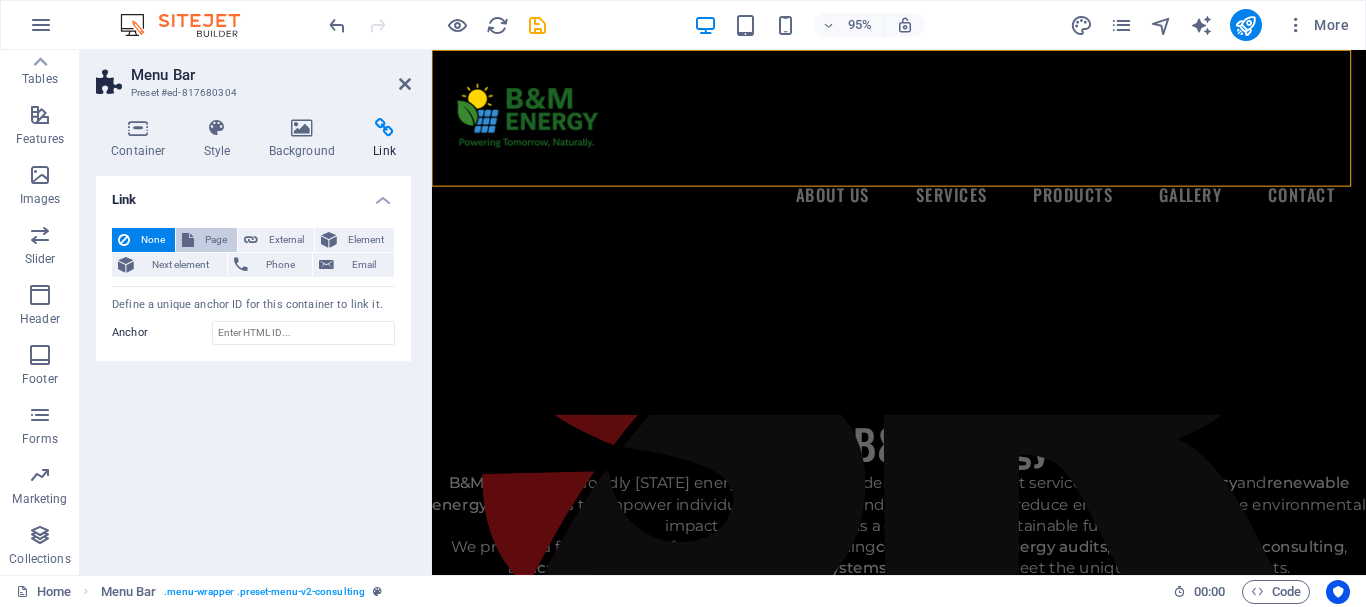 click on "Page" at bounding box center (215, 240) 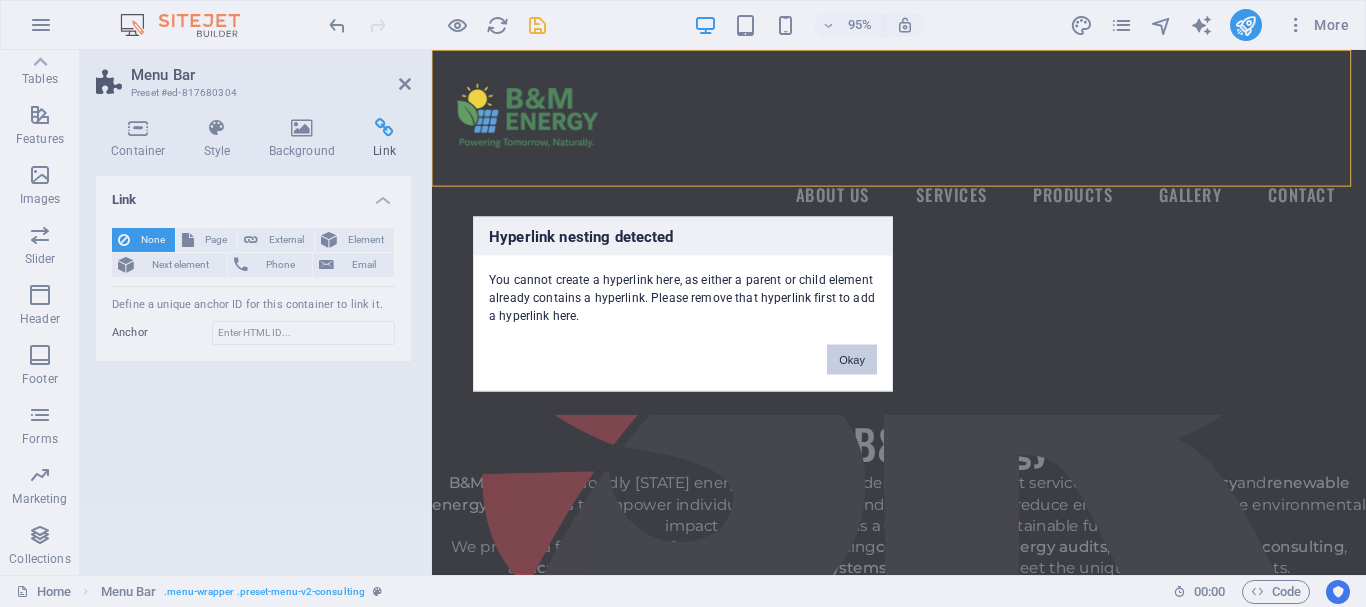 click on "Okay" at bounding box center [852, 359] 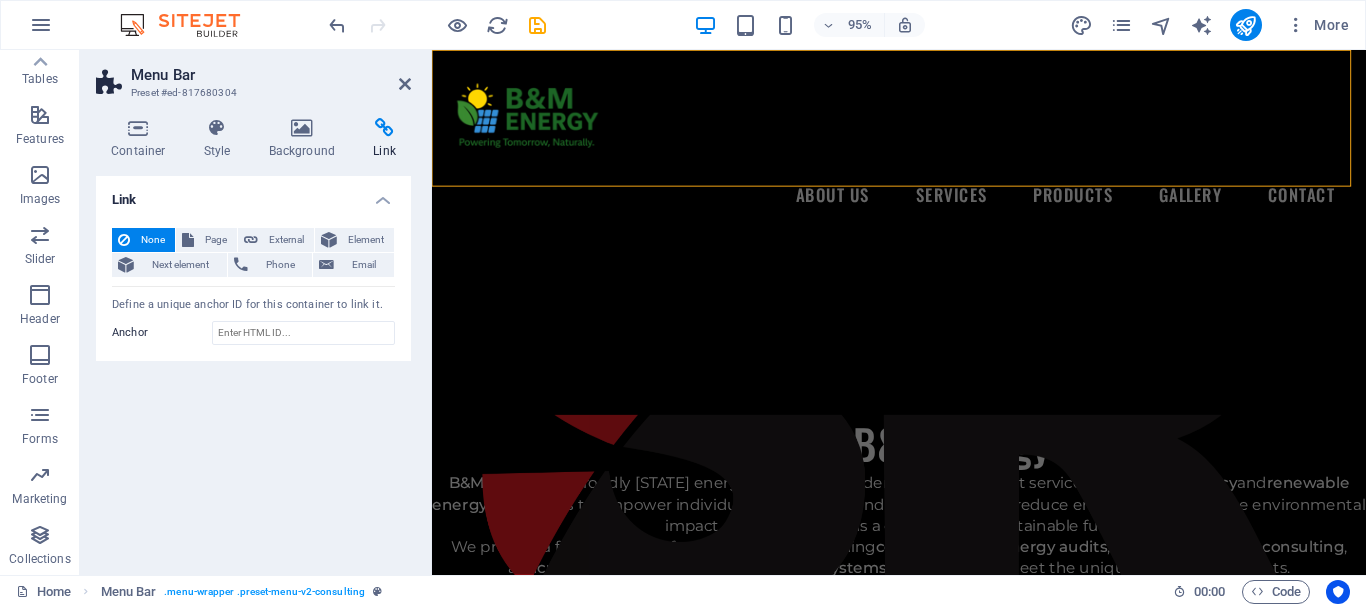 click on "Link" at bounding box center (253, 194) 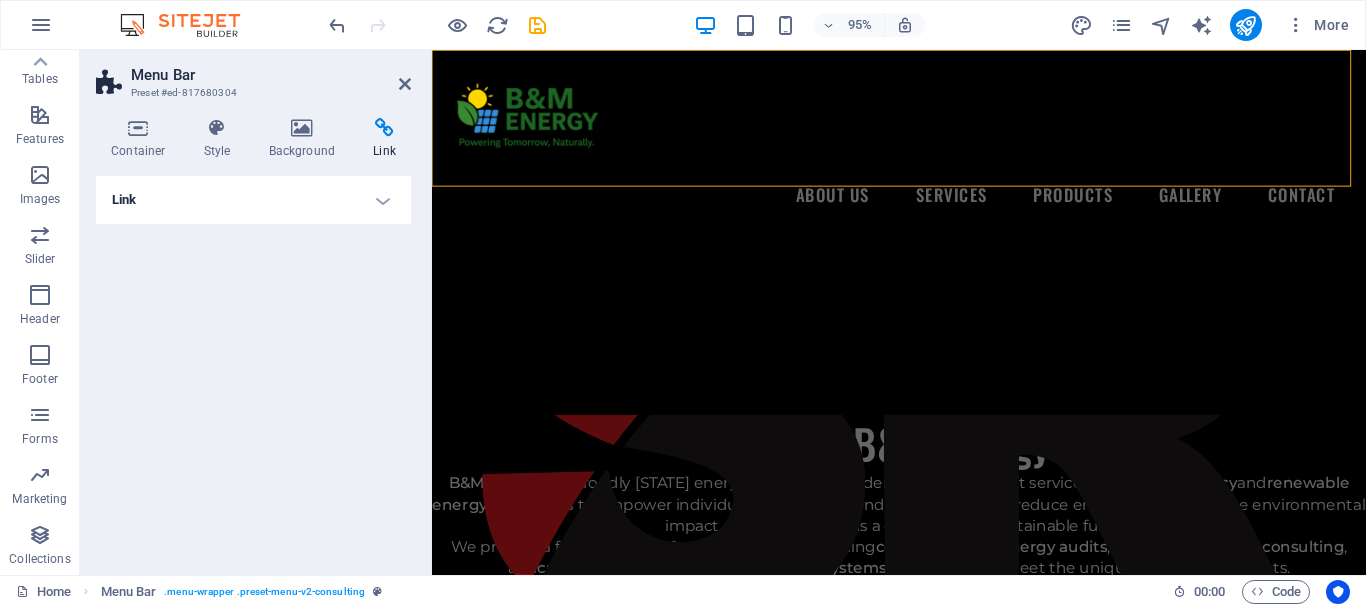 click on "Link" at bounding box center [253, 200] 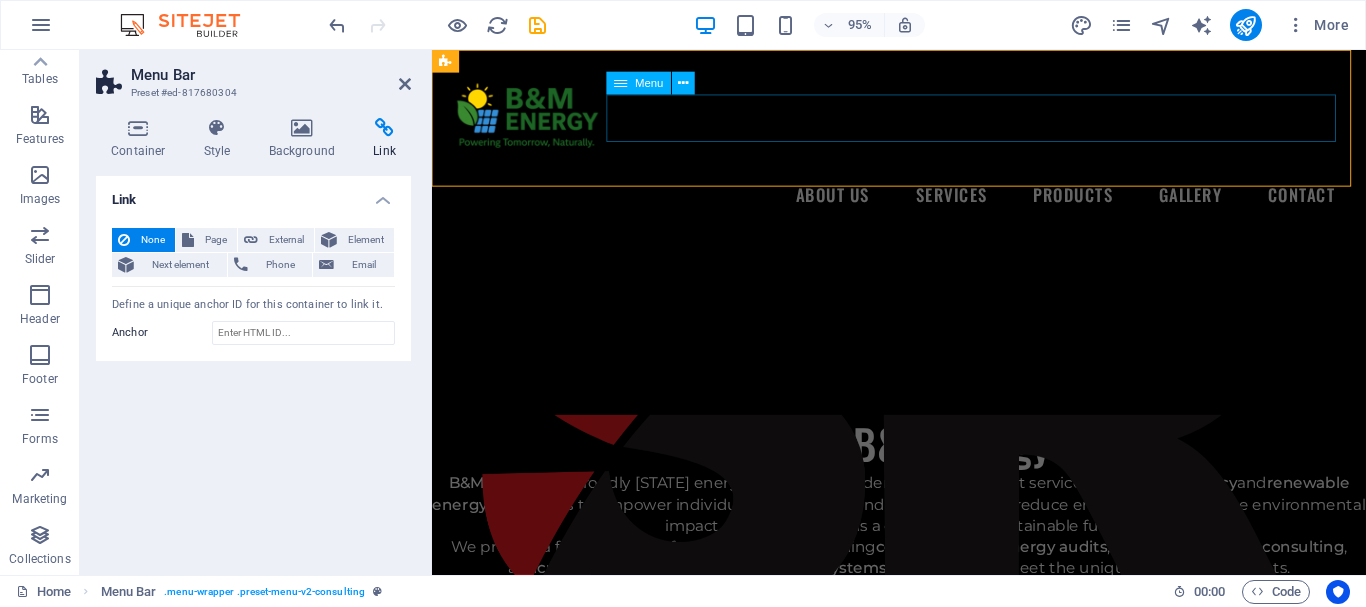 click on "About Us Services Products Gallery Contact" at bounding box center (923, 203) 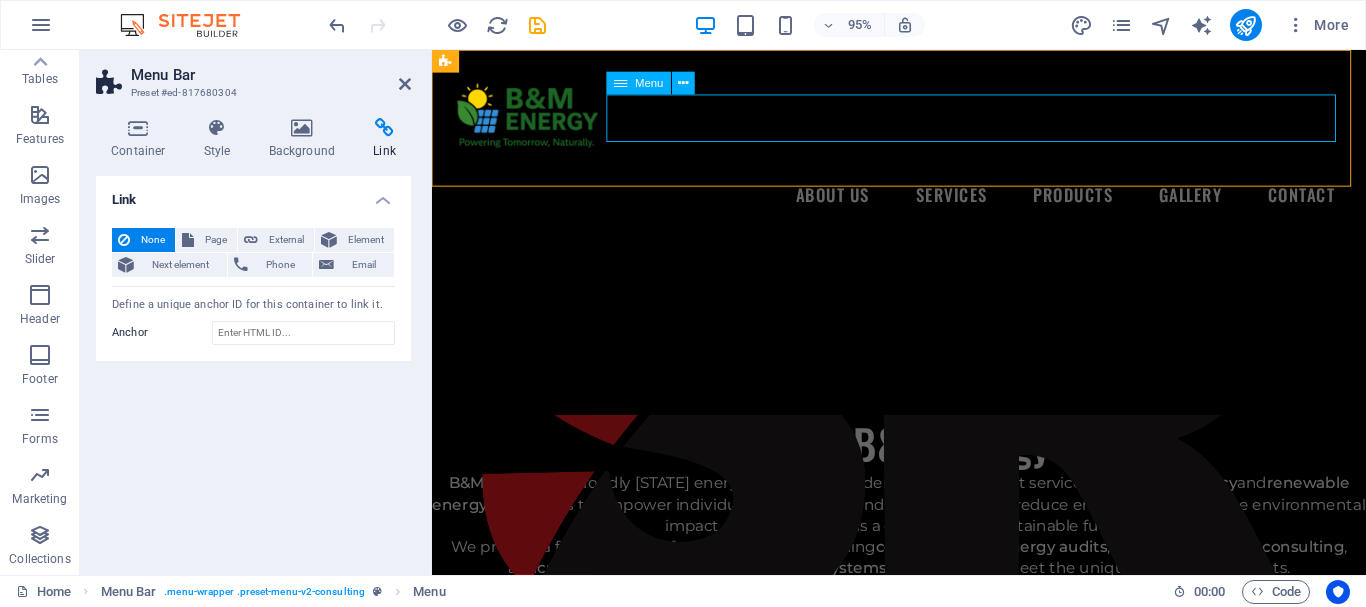 click on "About Us Services Products Gallery Contact" at bounding box center (923, 203) 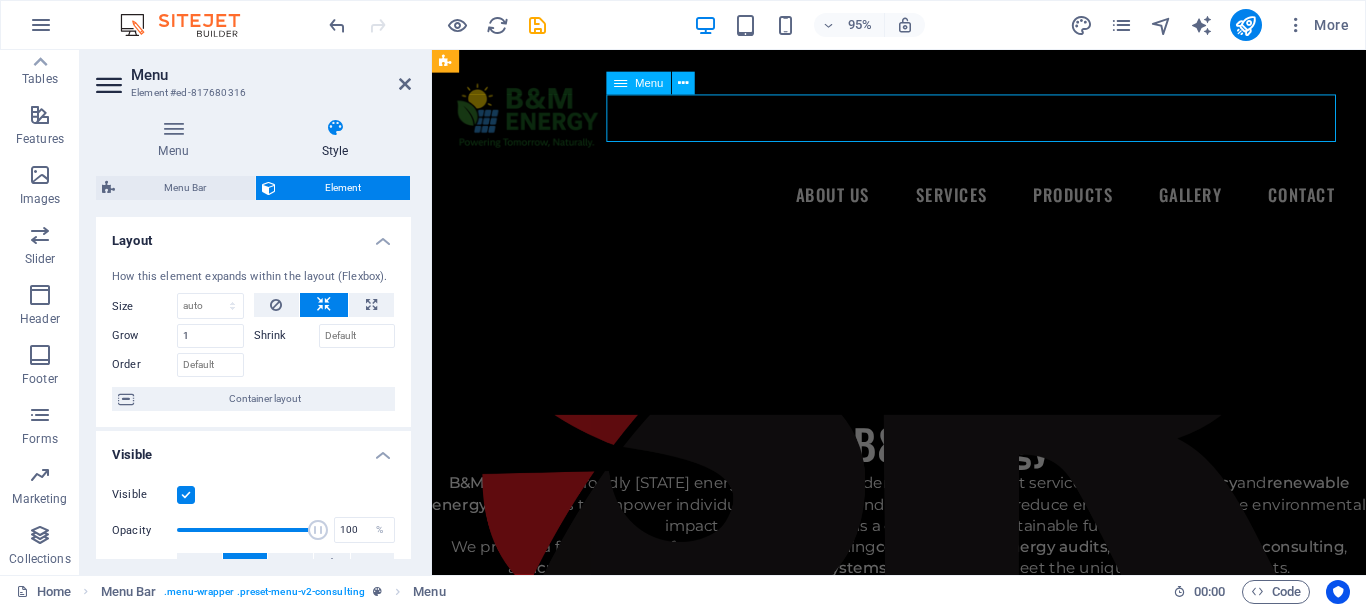 click on "About Us Services Products Gallery Contact" at bounding box center (923, 203) 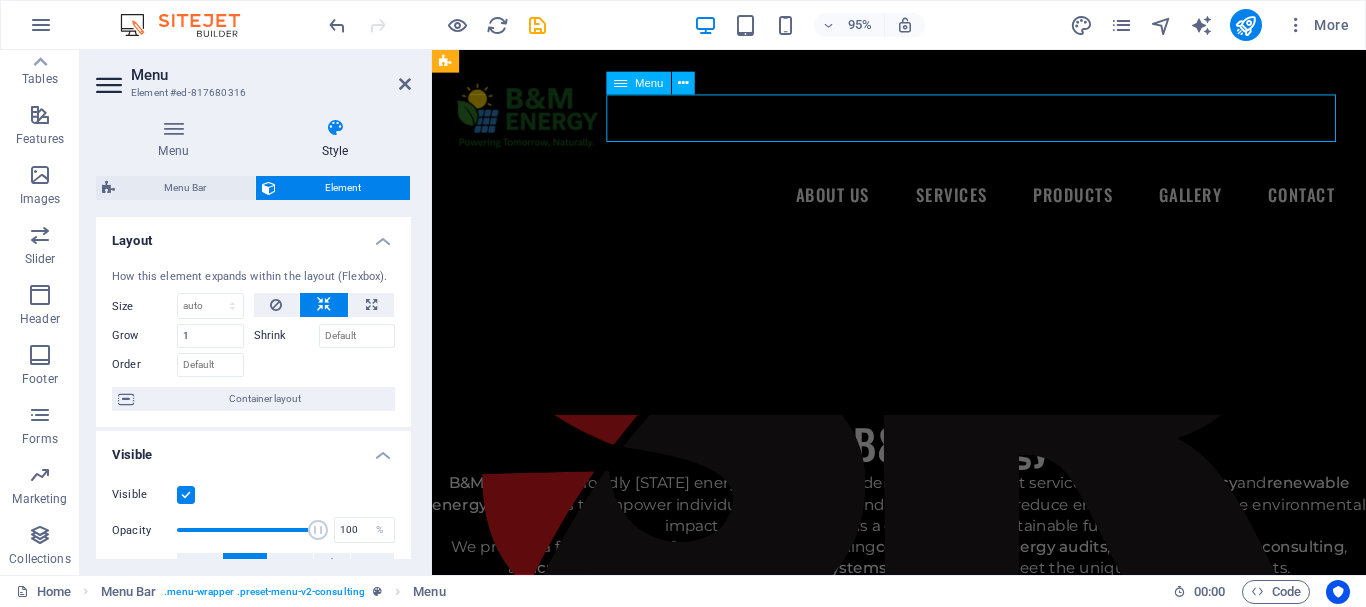 click on "About Us Services Products Gallery Contact" at bounding box center [923, 203] 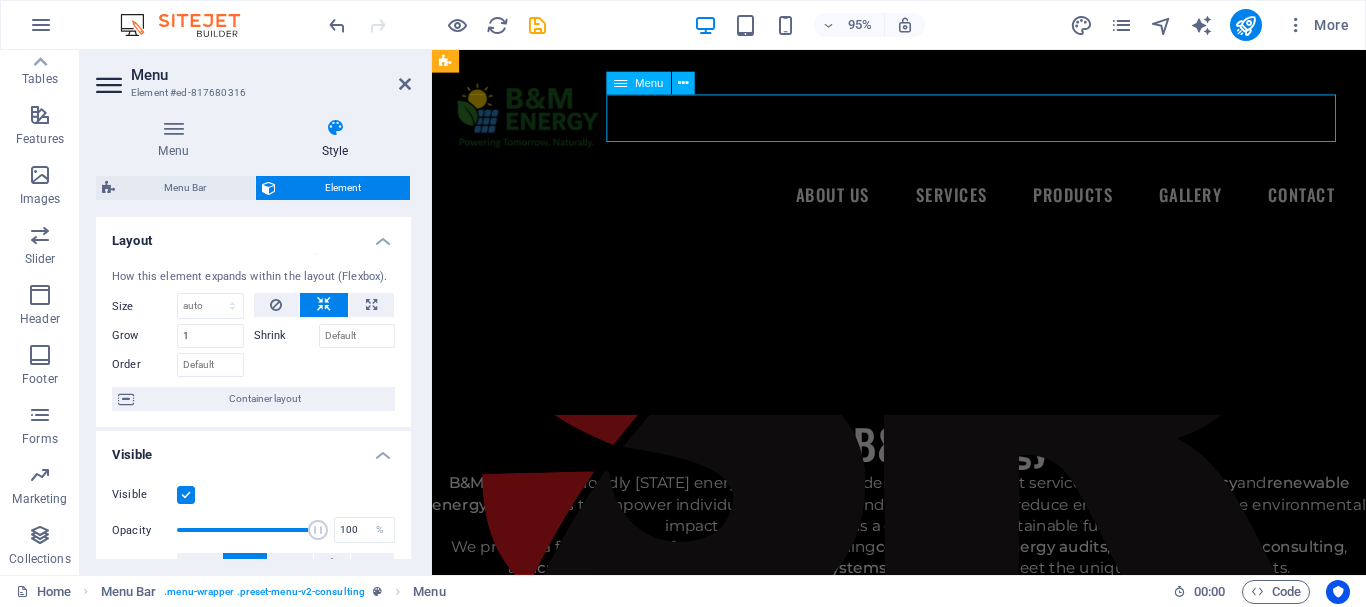 click on "About Us Services Products Gallery Contact" at bounding box center (923, 203) 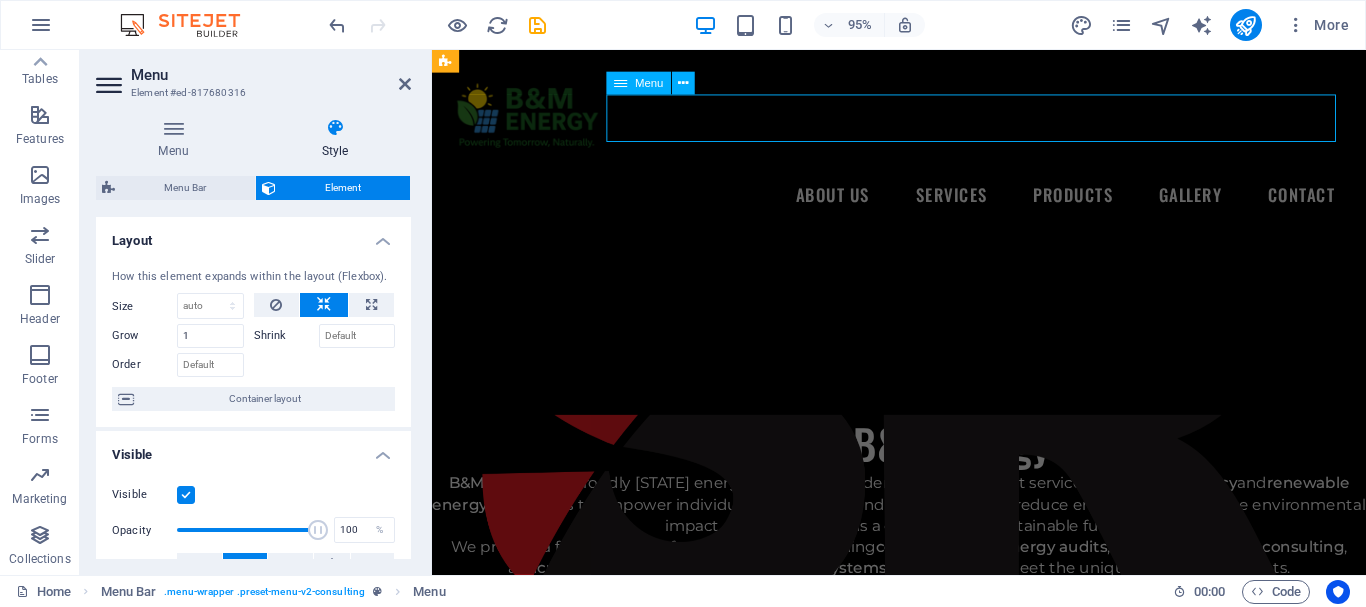 click on "About Us Services Products Gallery Contact" at bounding box center [923, 203] 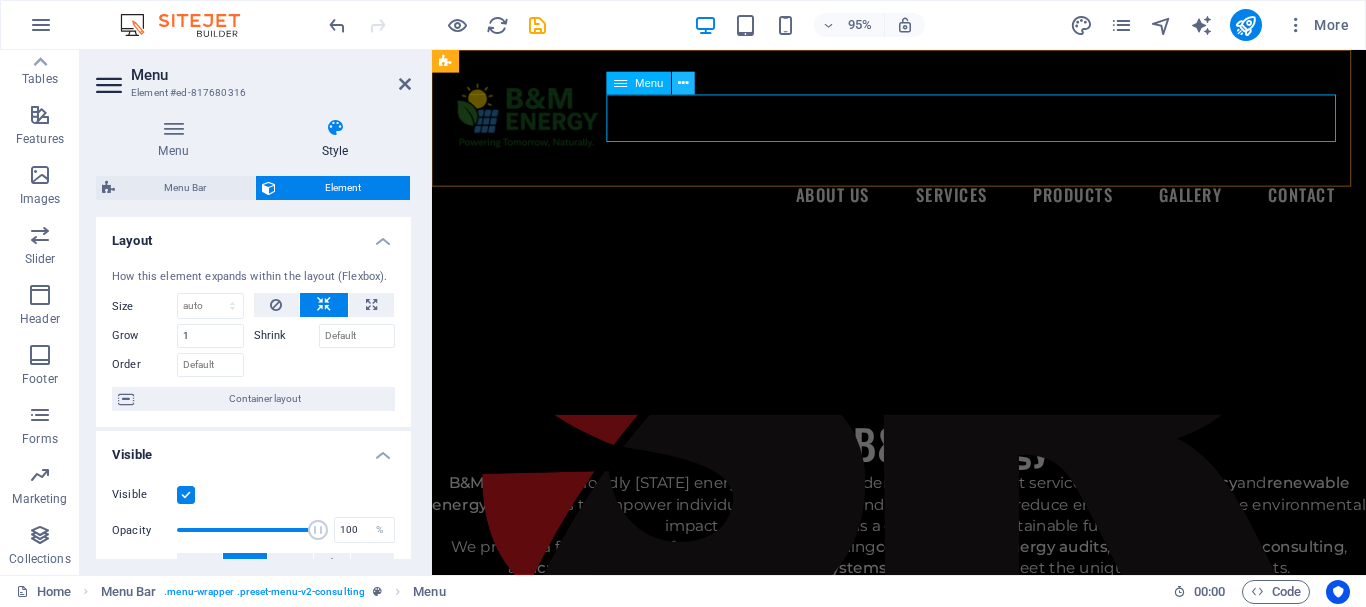 click at bounding box center (684, 83) 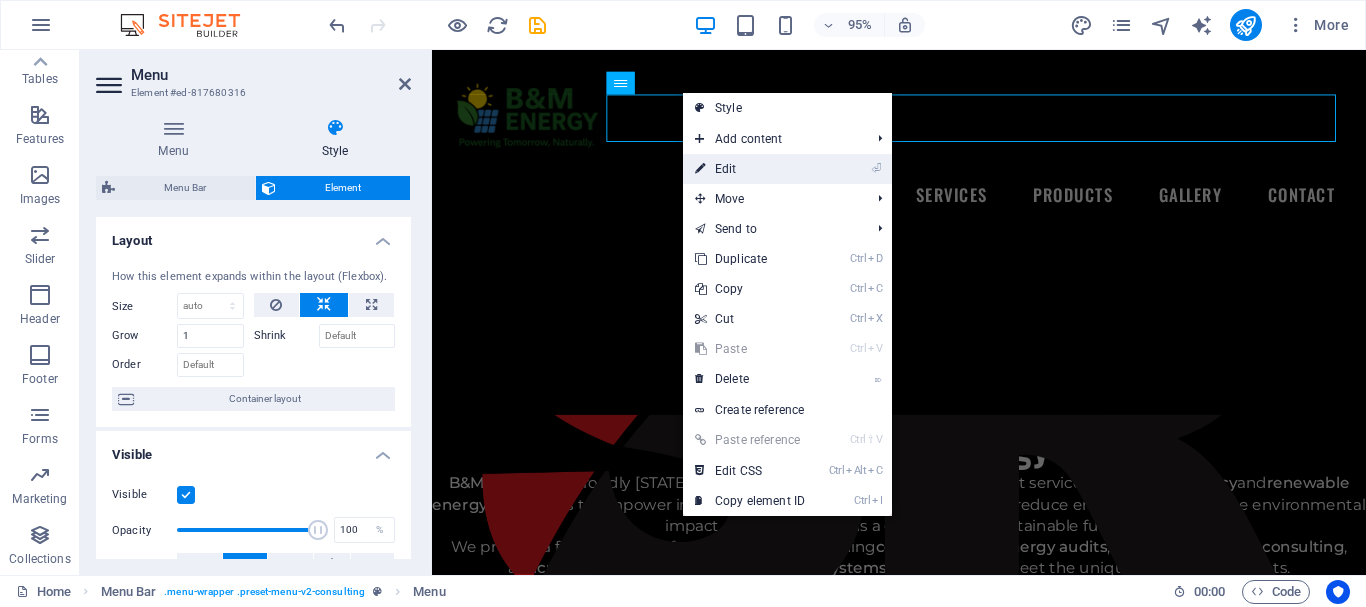 click on "⏎  Edit" at bounding box center (750, 169) 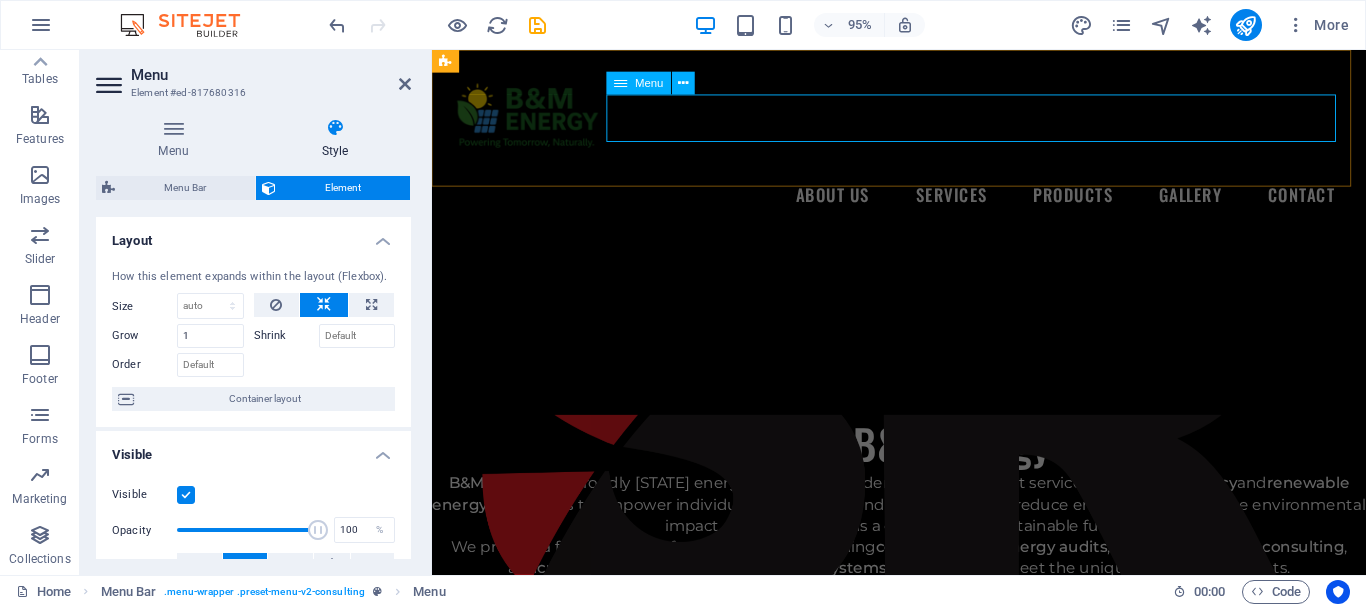 click on "About Us Services Products Gallery Contact" at bounding box center [923, 203] 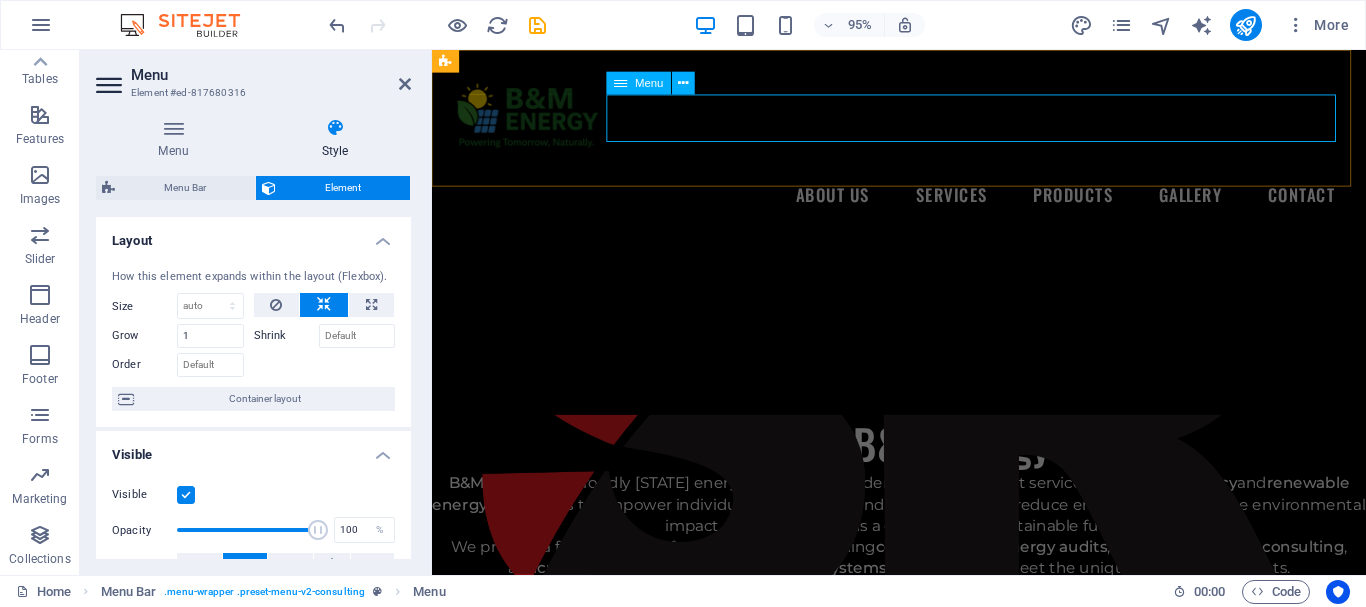 click on "About Us Services Products Gallery Contact" at bounding box center (923, 203) 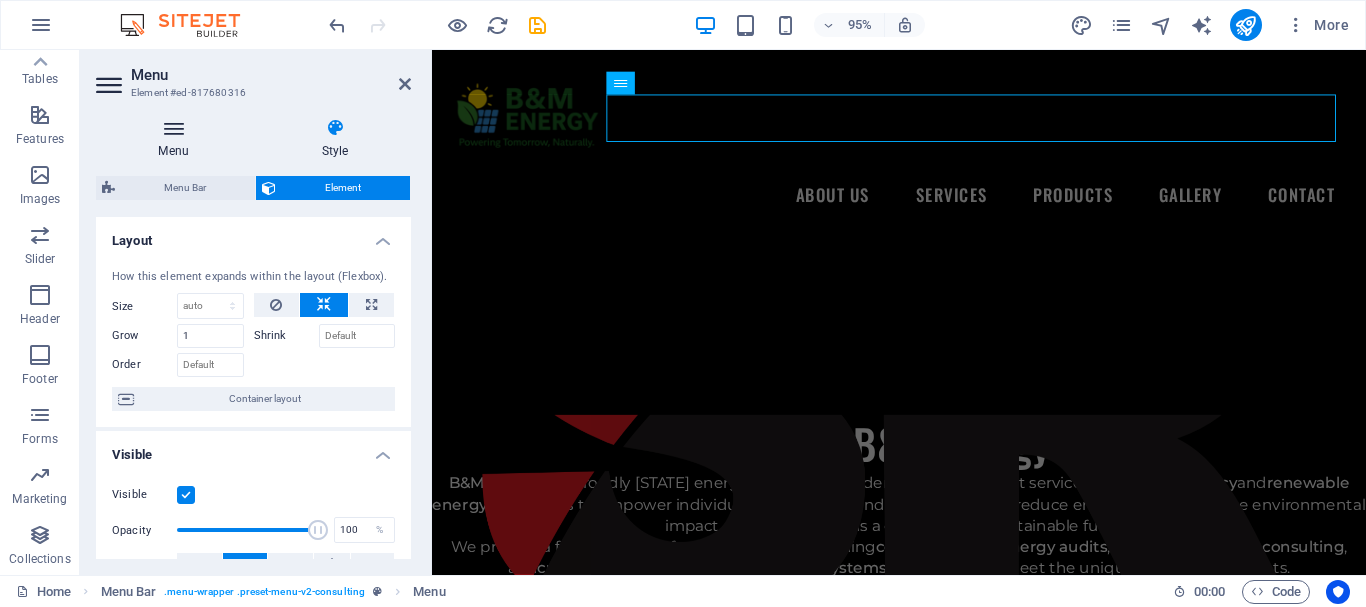 click at bounding box center [173, 128] 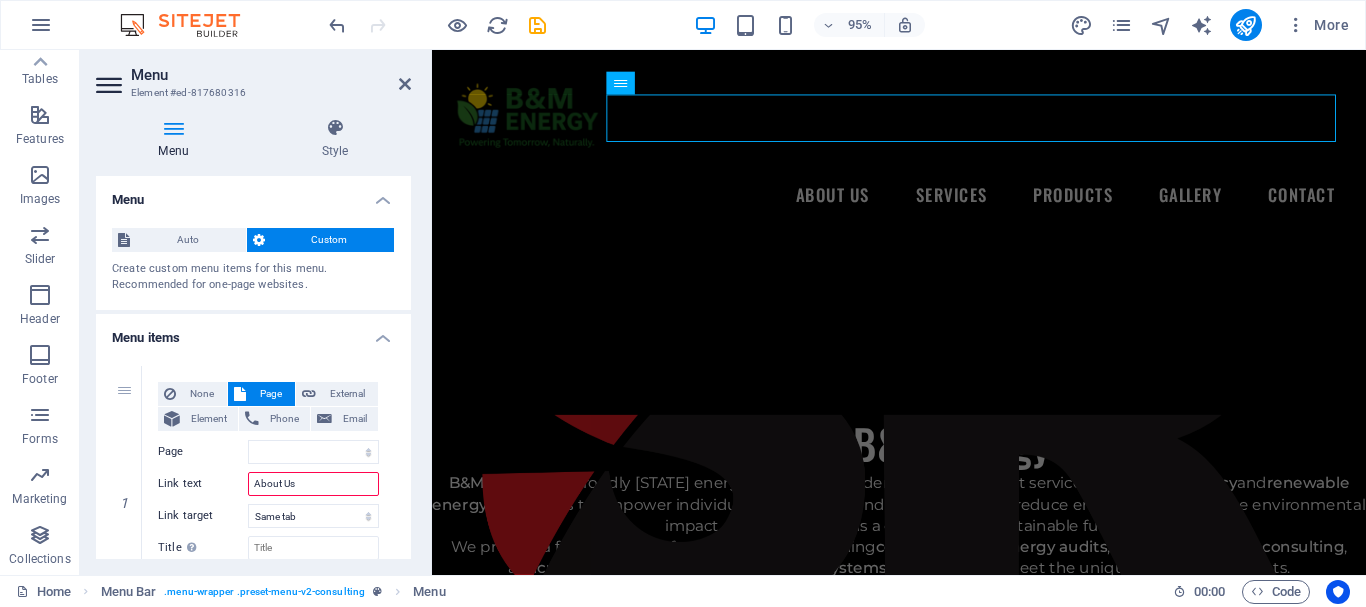 click at bounding box center (111, 85) 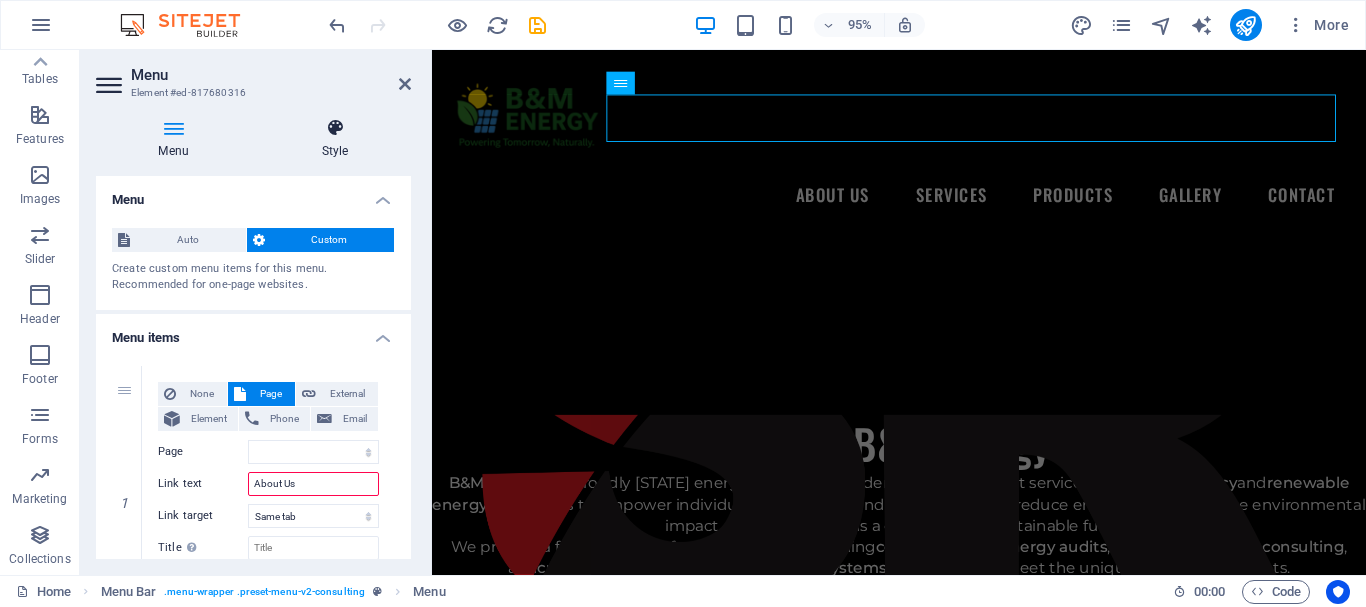 click on "Style" at bounding box center (335, 139) 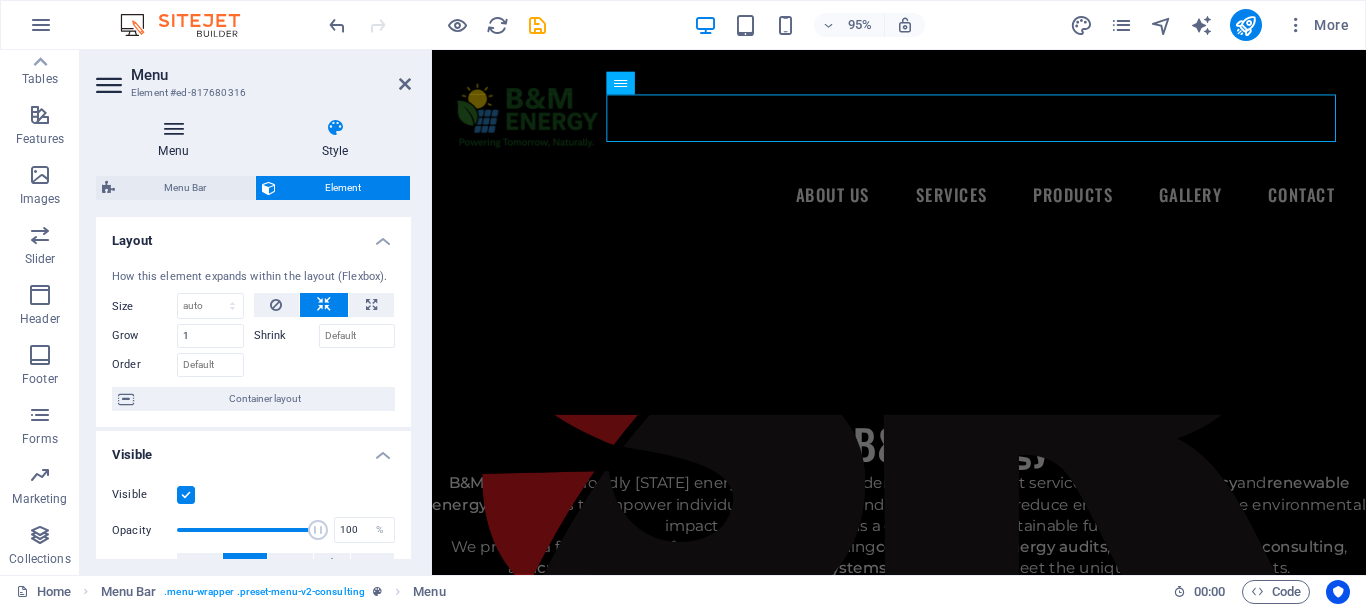 click on "Menu" at bounding box center (177, 139) 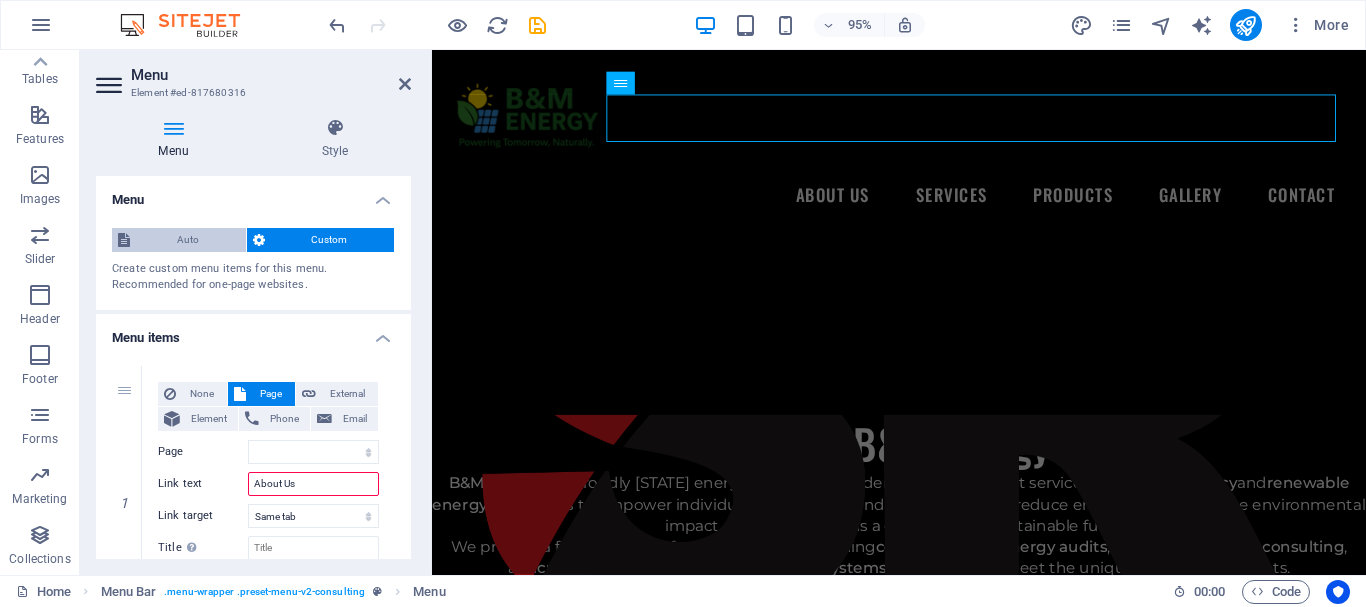 click on "Auto" at bounding box center [188, 240] 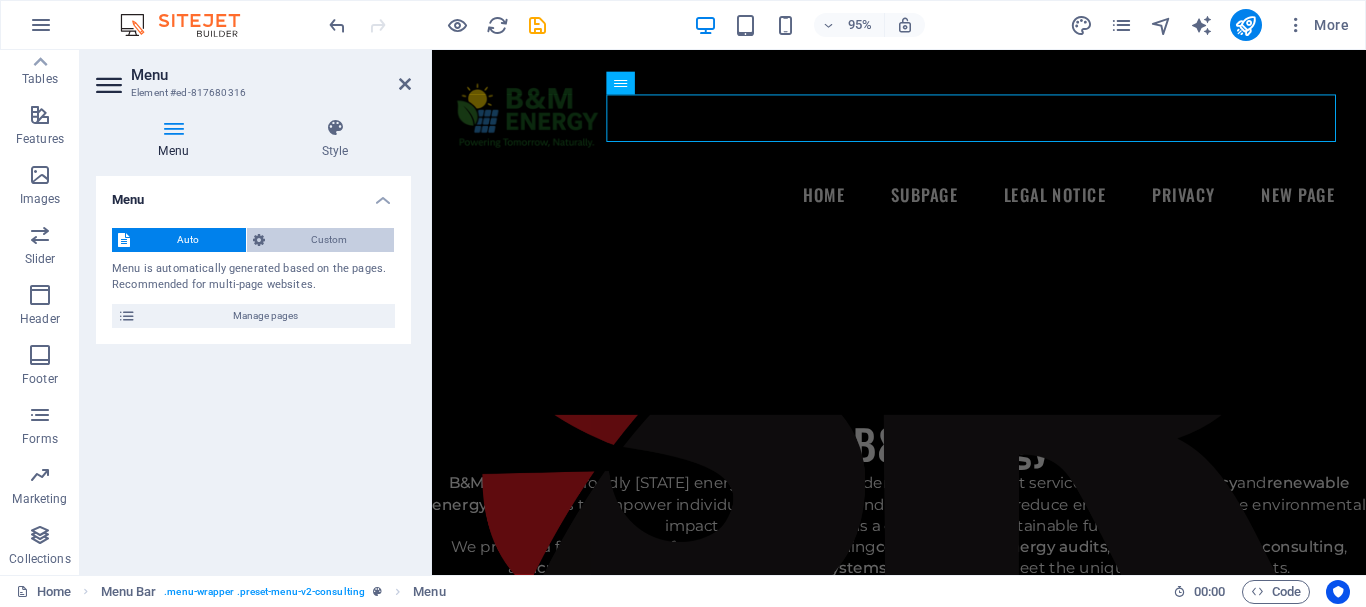 click on "Custom" at bounding box center [330, 240] 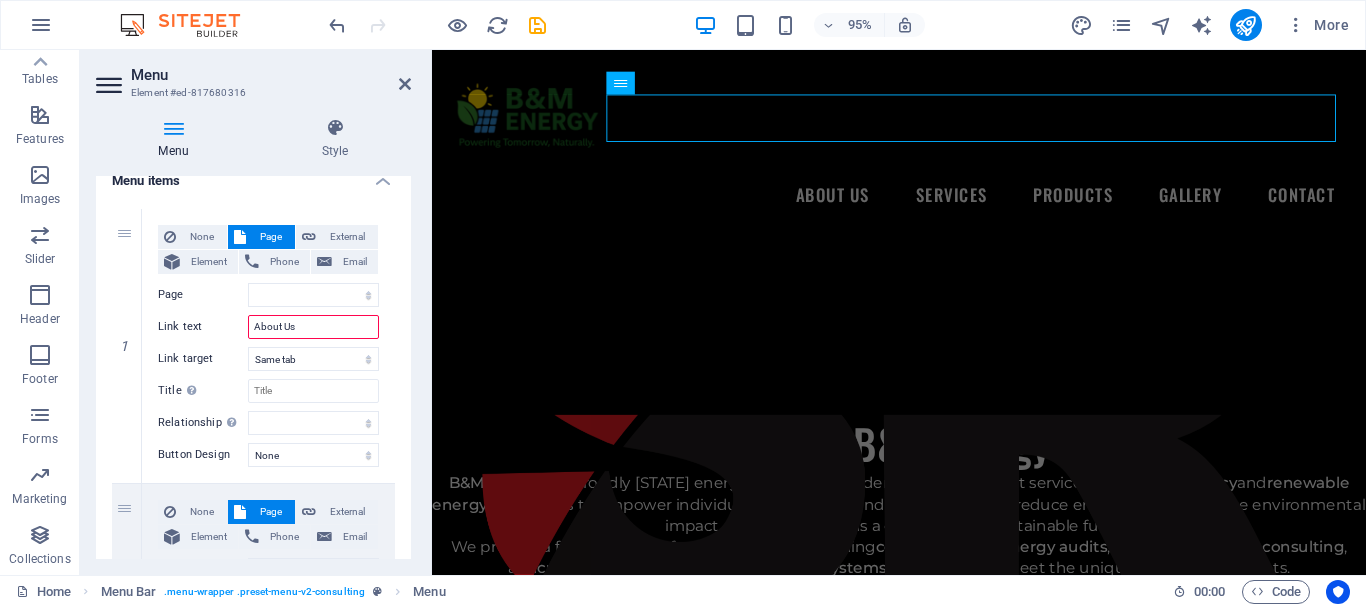 scroll, scrollTop: 127, scrollLeft: 0, axis: vertical 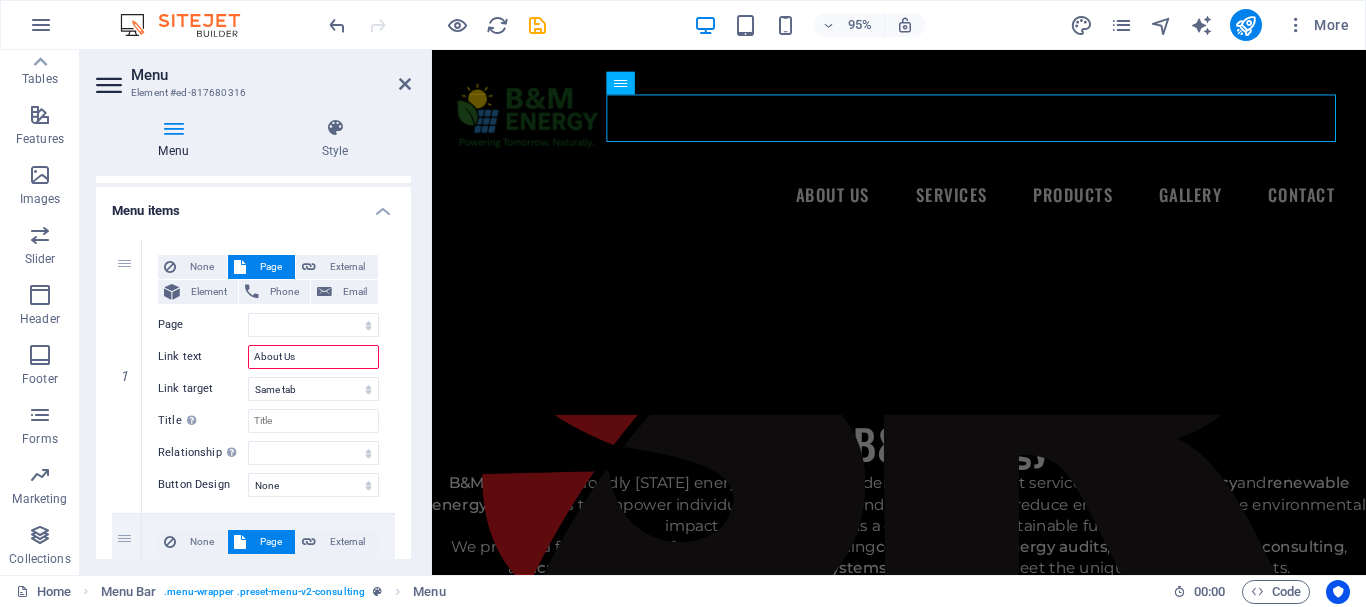 drag, startPoint x: 411, startPoint y: 226, endPoint x: 398, endPoint y: 298, distance: 73.1642 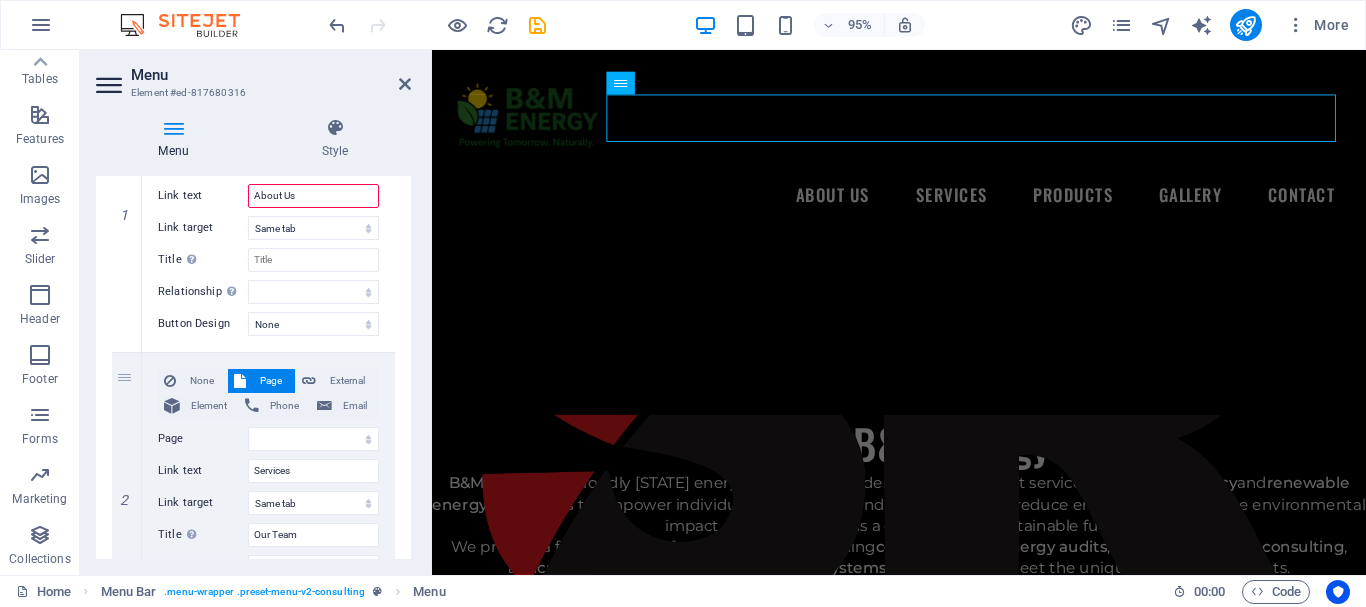 scroll, scrollTop: 275, scrollLeft: 0, axis: vertical 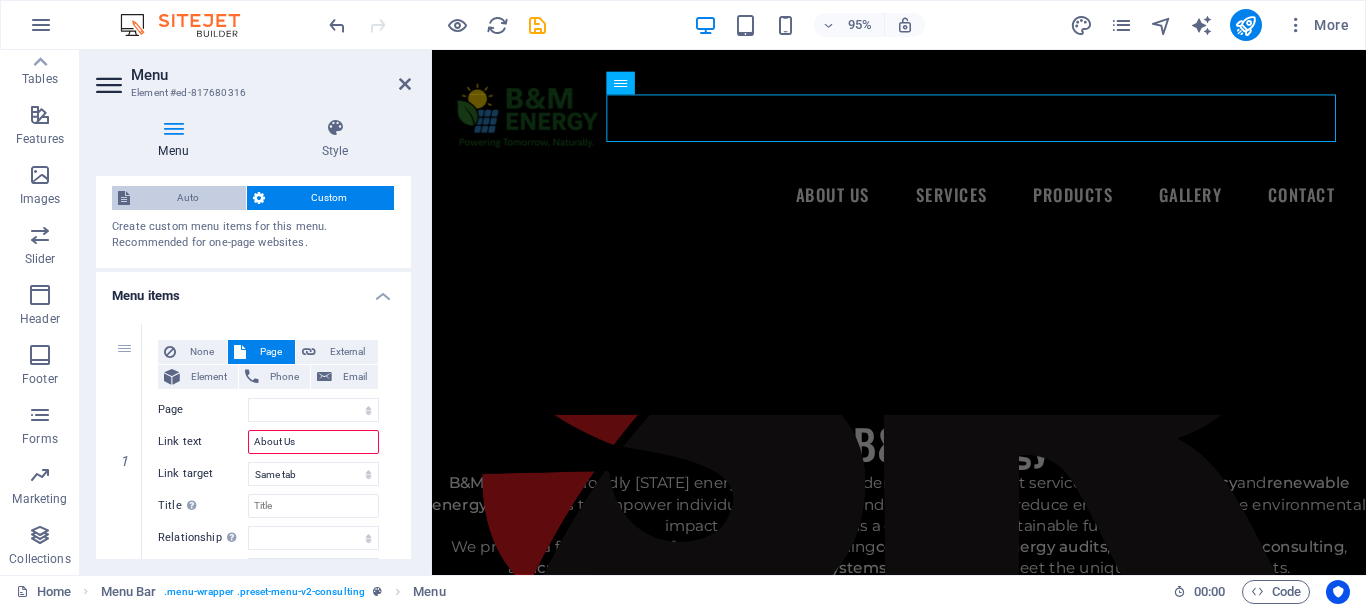 click on "Auto" at bounding box center [188, 198] 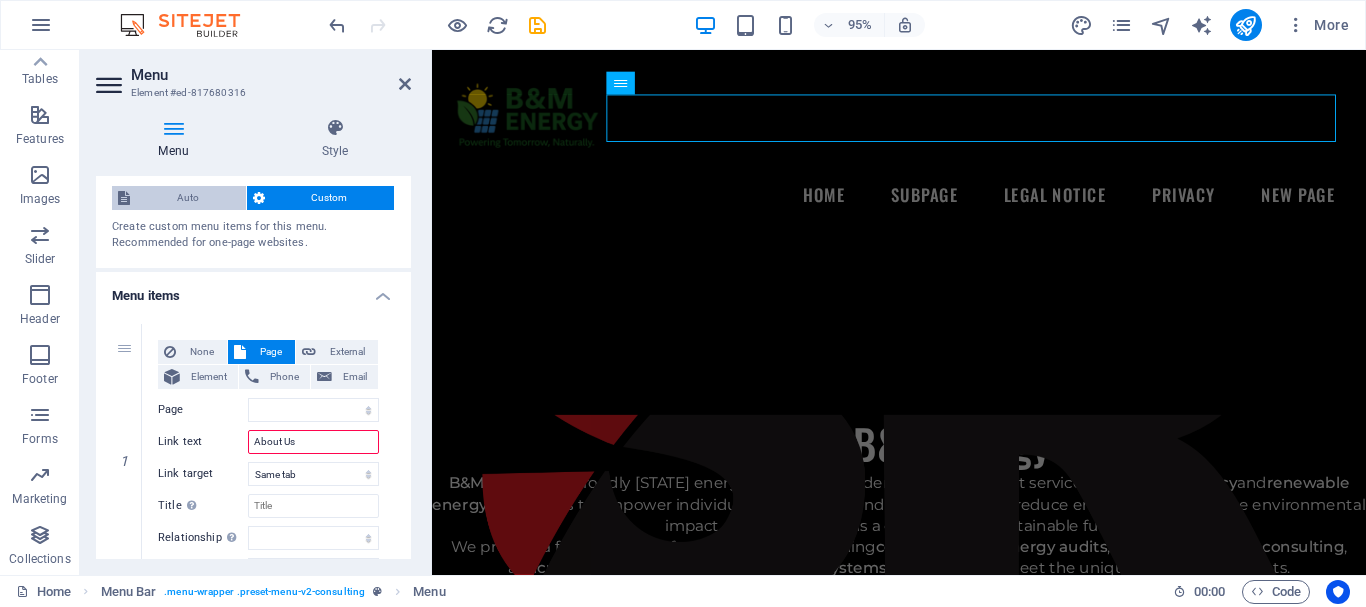 scroll, scrollTop: 0, scrollLeft: 0, axis: both 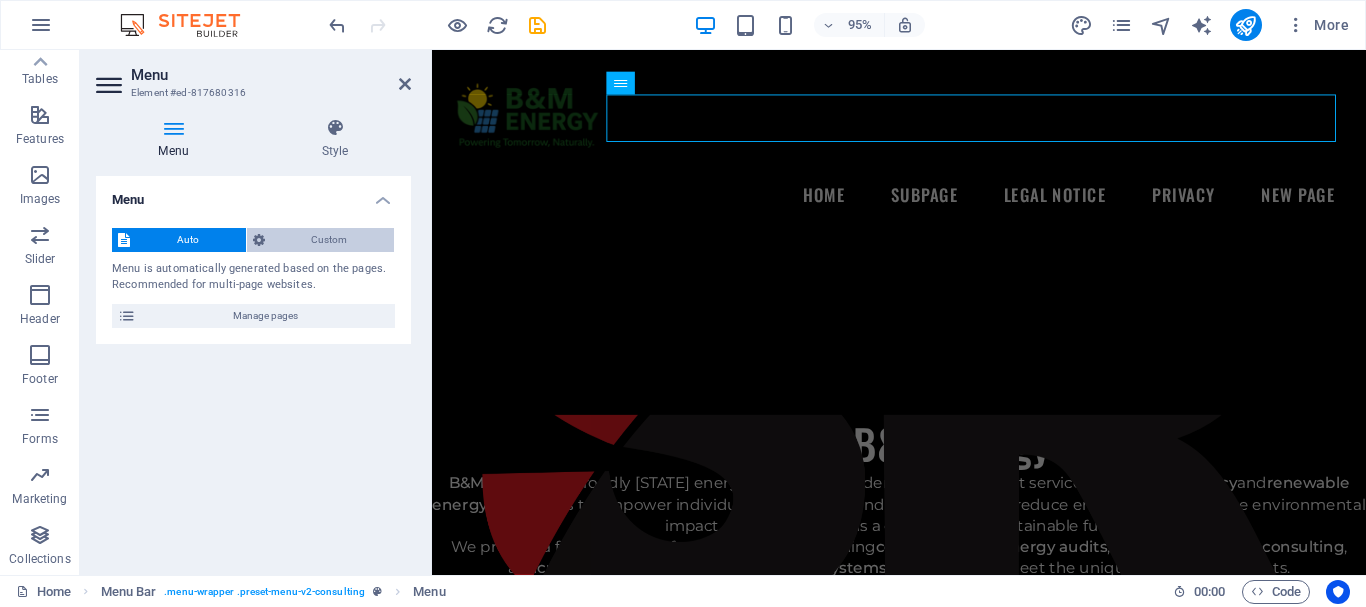 click on "Custom" at bounding box center (330, 240) 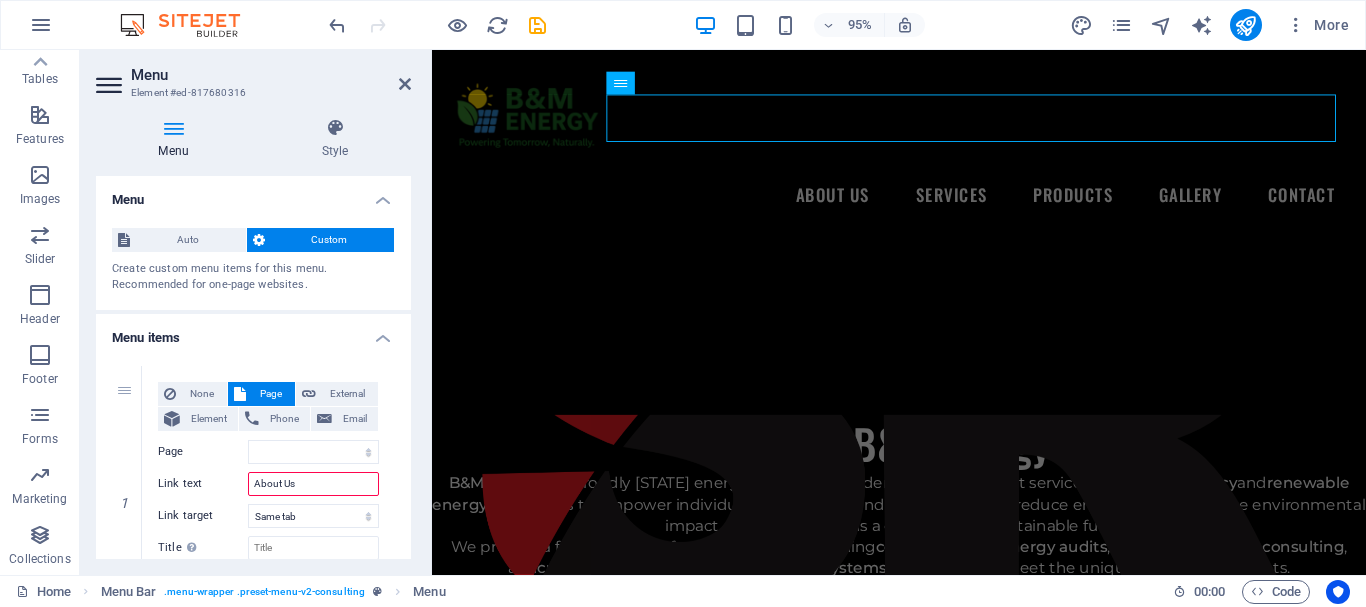 click at bounding box center (259, 240) 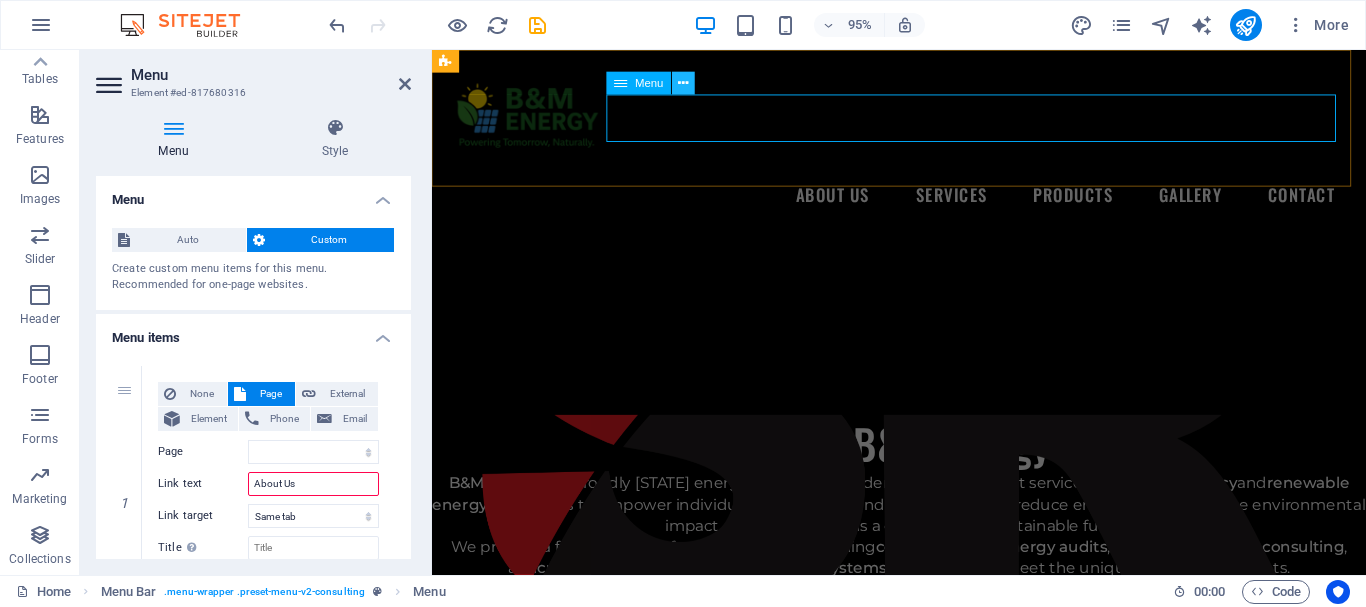 click at bounding box center (684, 83) 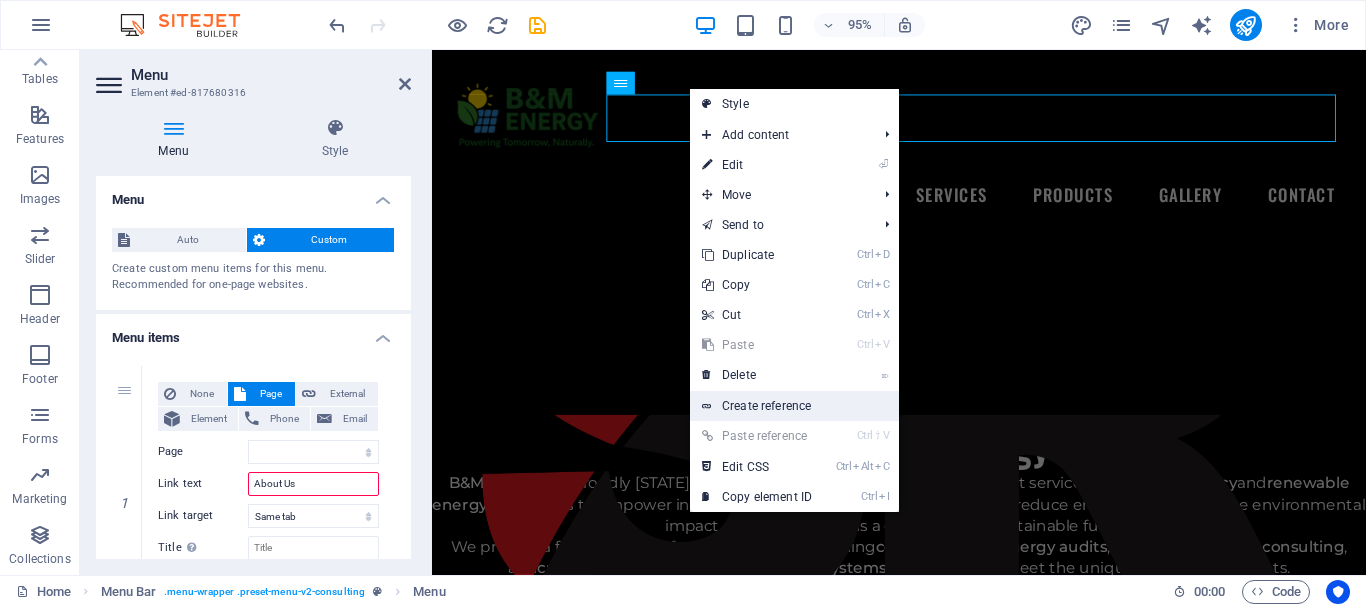 click on "Create reference" at bounding box center (794, 406) 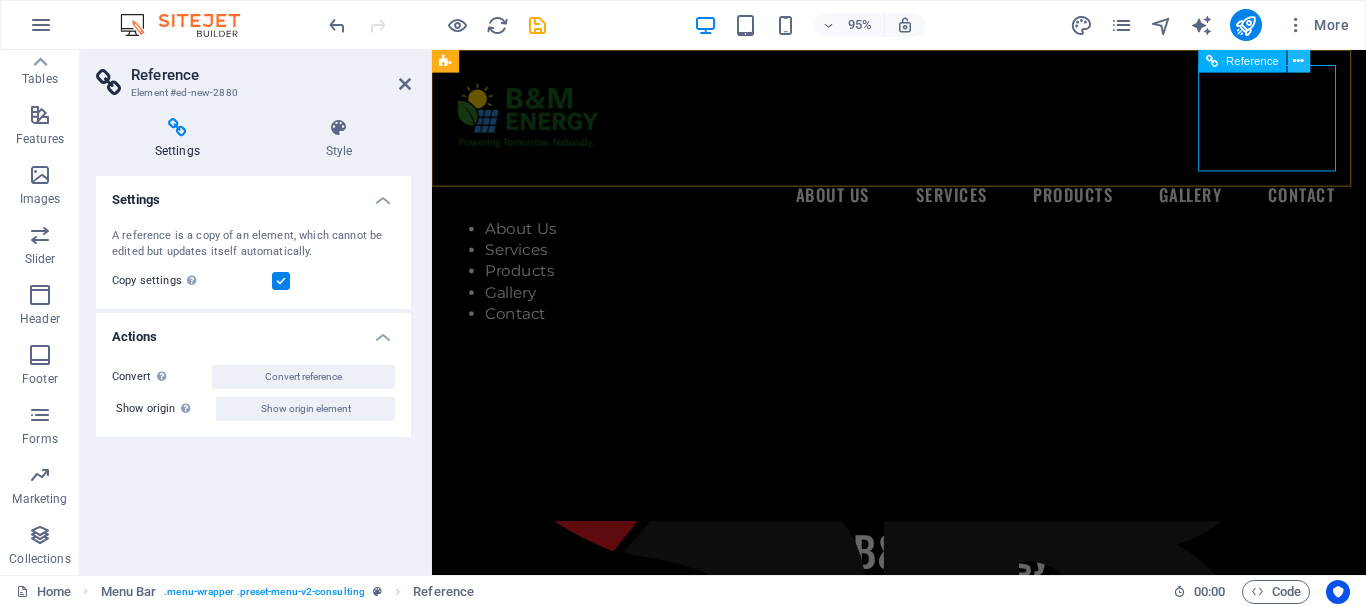 click at bounding box center (1299, 61) 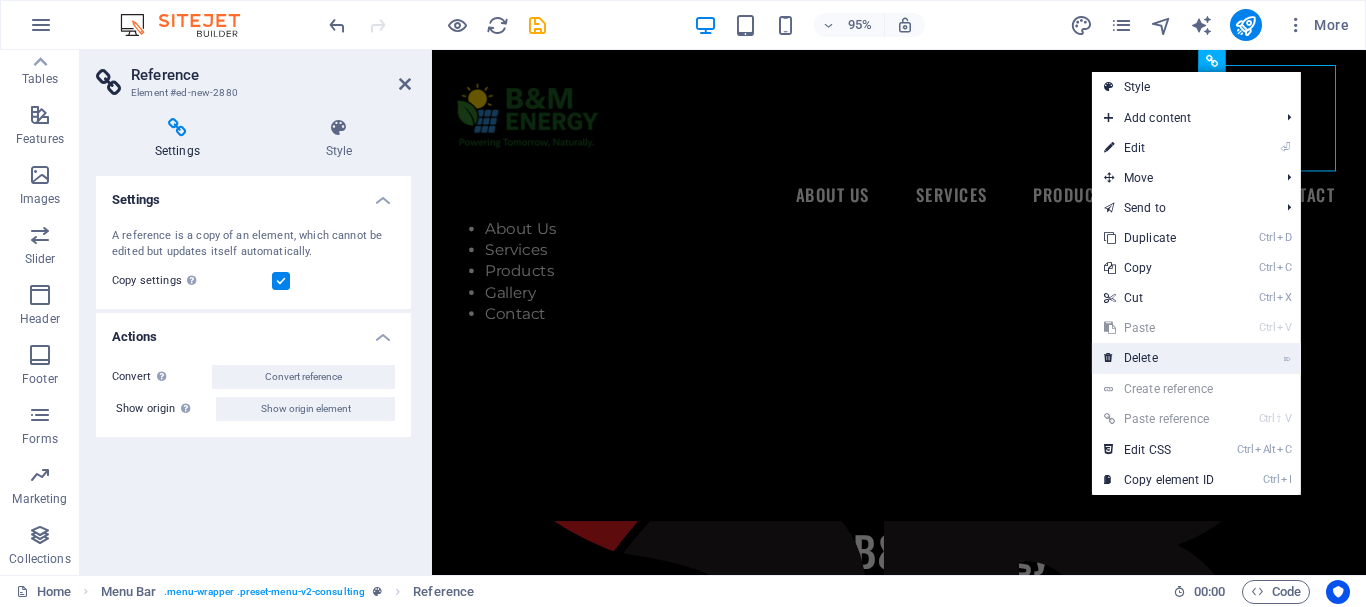 click on "⌦  Delete" at bounding box center (1159, 358) 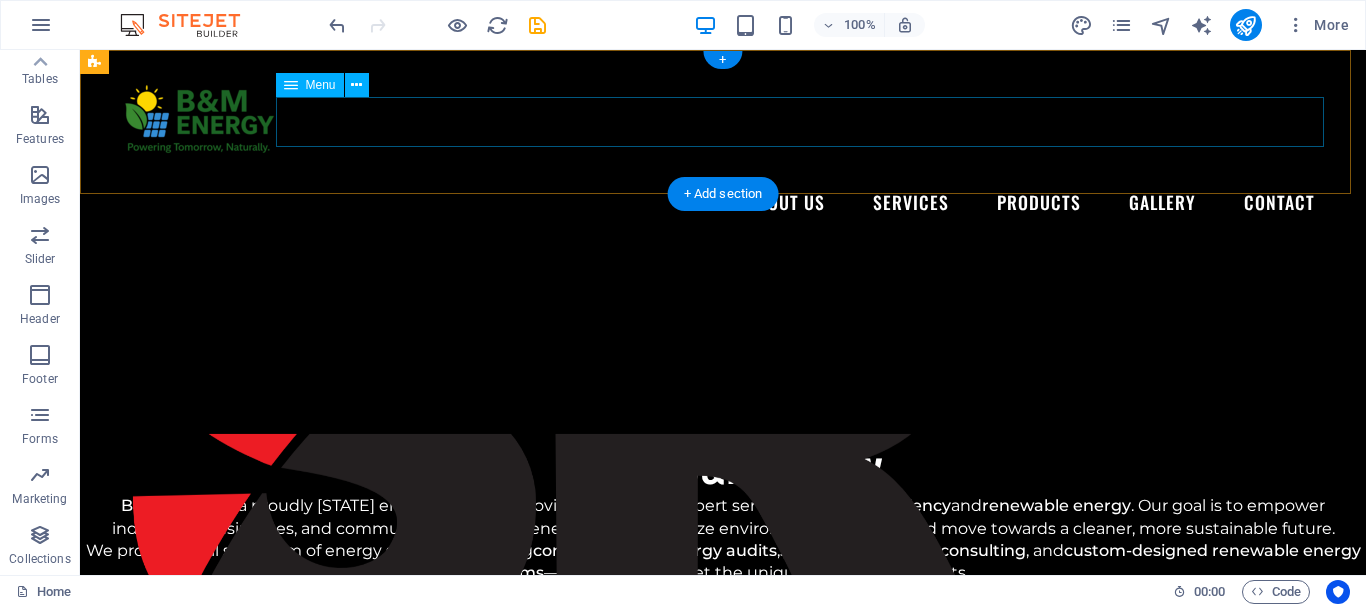 click on "About Us Services Products Gallery Contact" at bounding box center [723, 203] 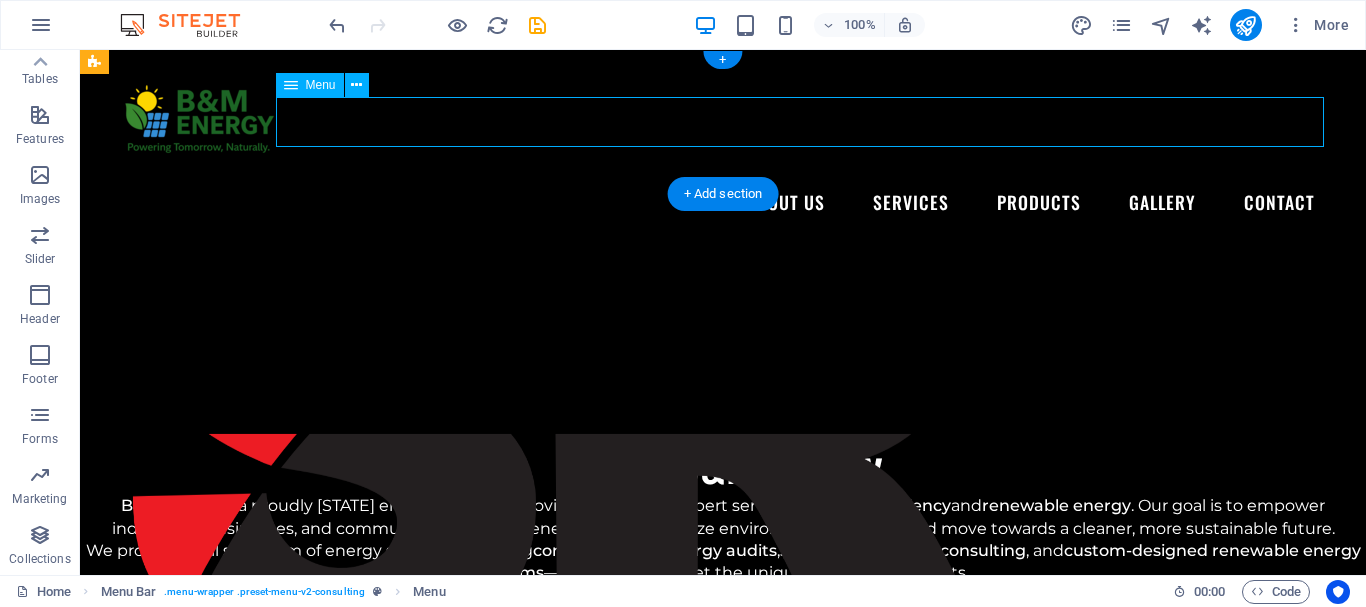 click on "About Us Services Products Gallery Contact" at bounding box center (723, 203) 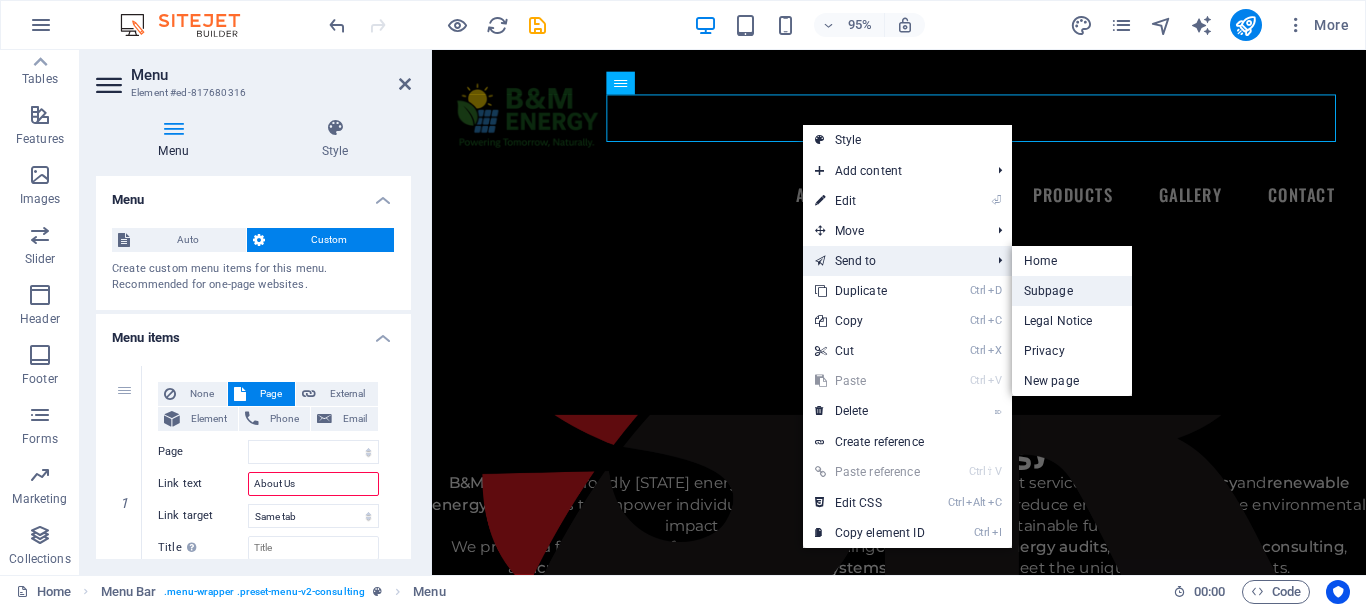 click on "Subpage" at bounding box center (1072, 291) 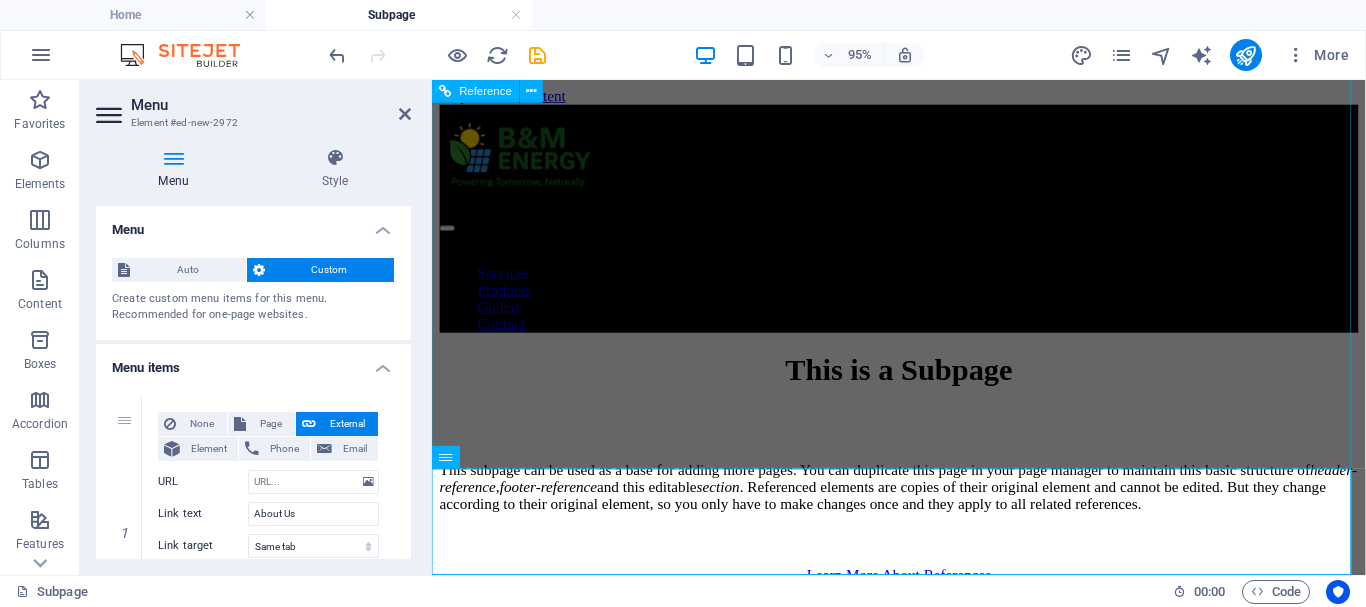 scroll, scrollTop: 656, scrollLeft: 0, axis: vertical 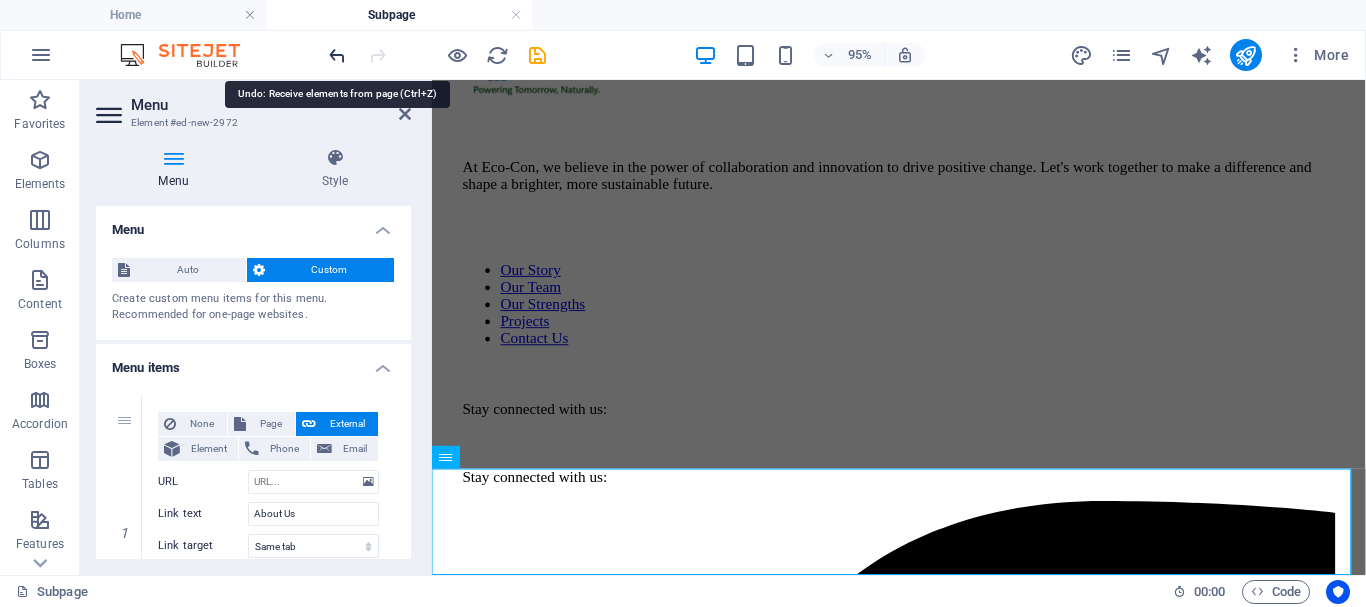 click at bounding box center [337, 55] 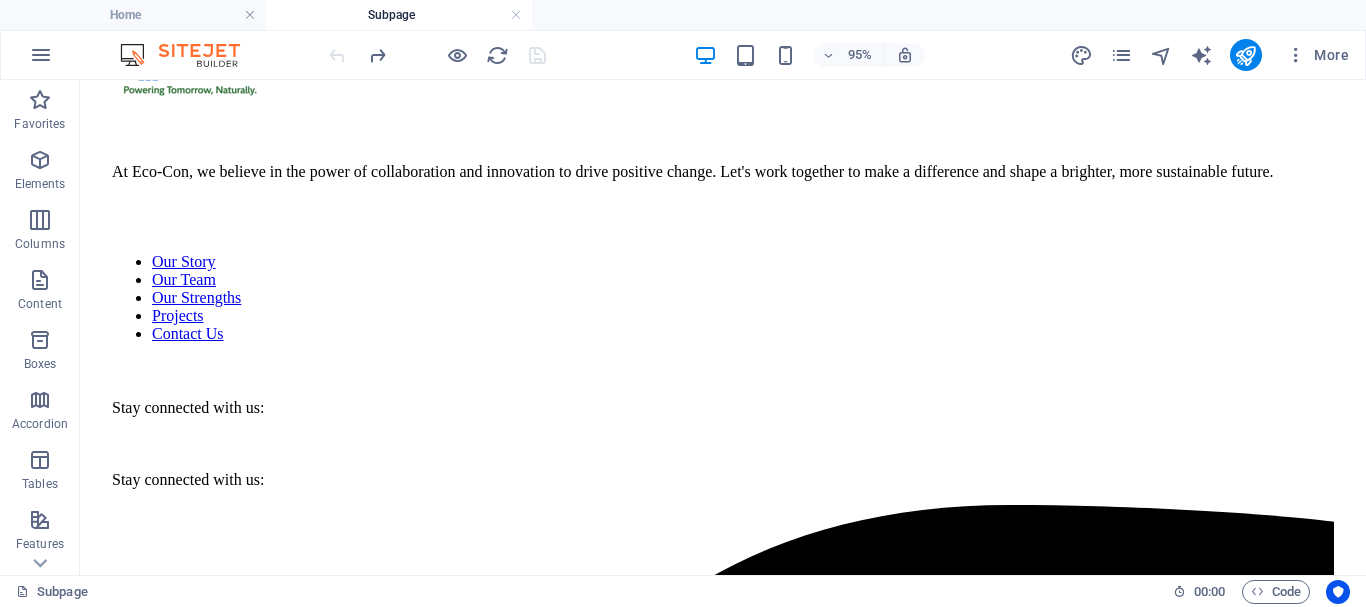 scroll, scrollTop: 548, scrollLeft: 0, axis: vertical 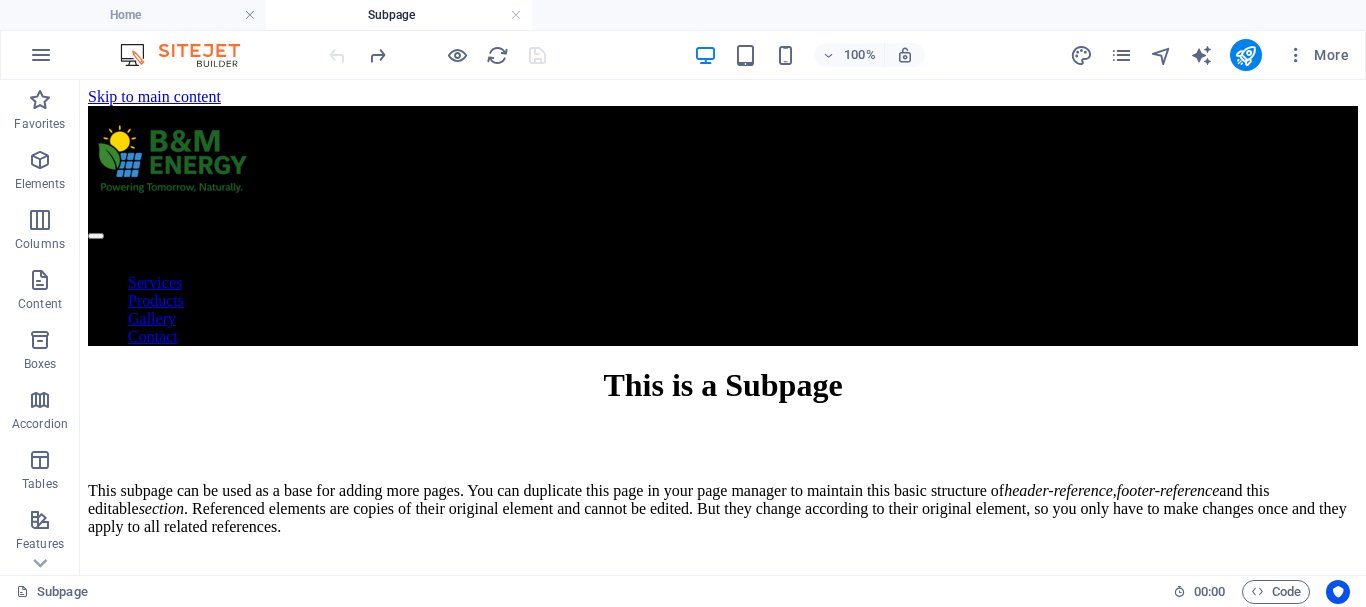 click at bounding box center [437, 55] 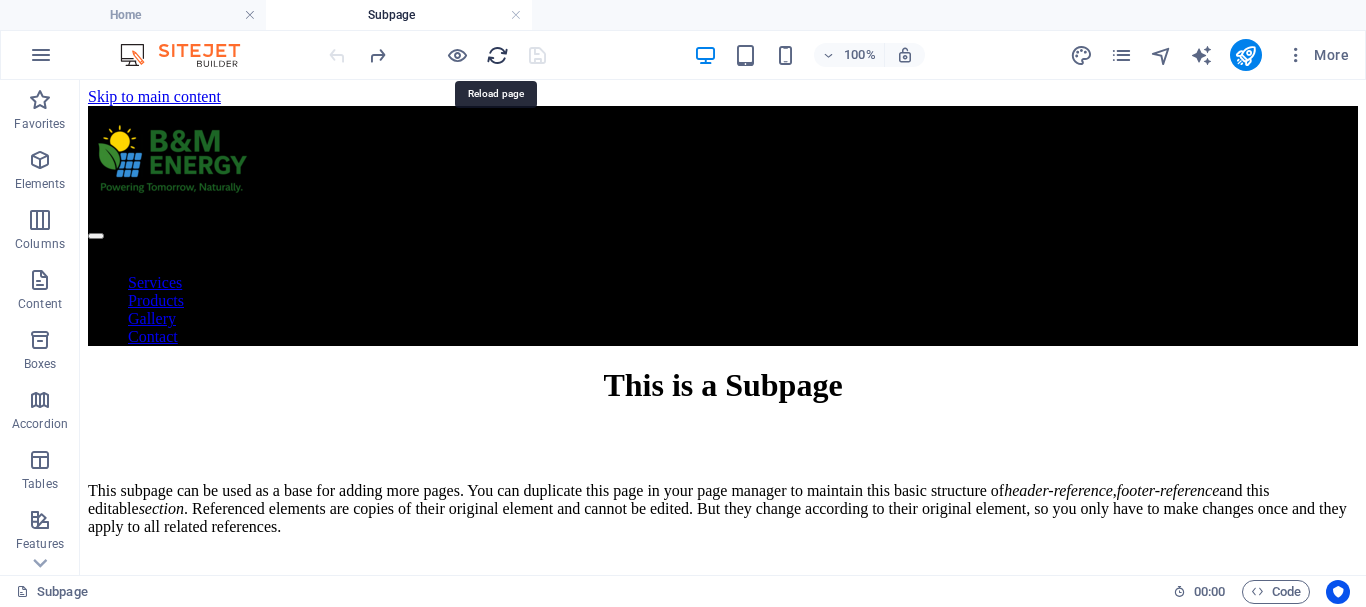 click at bounding box center (497, 55) 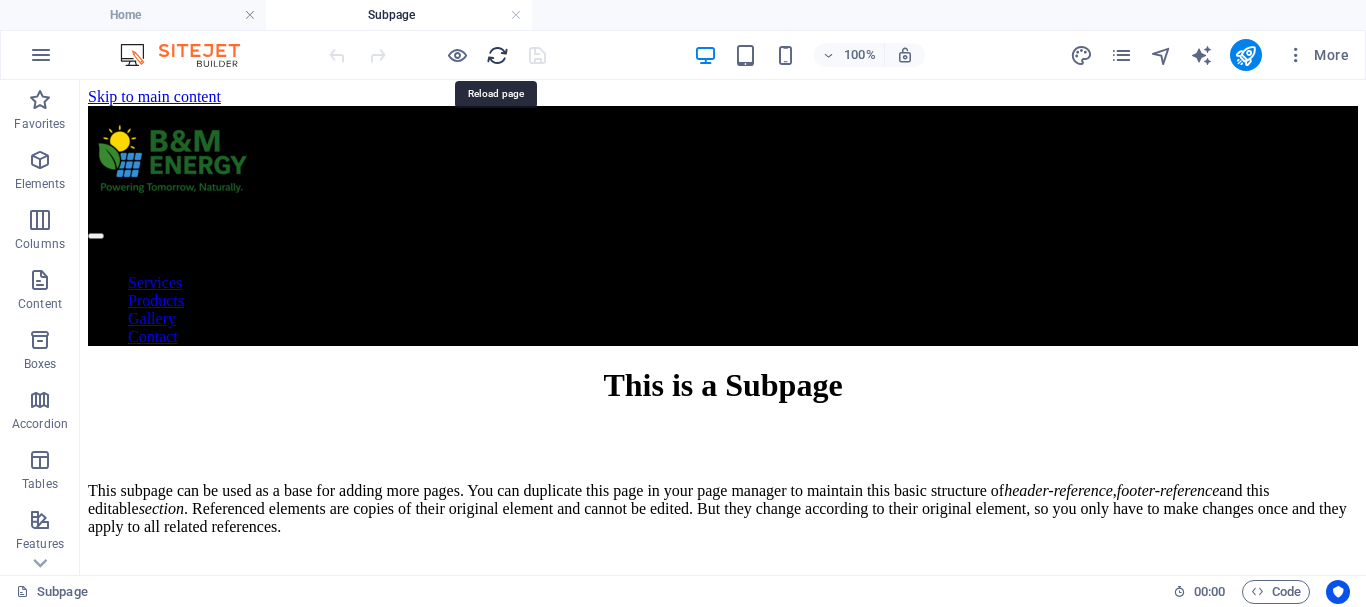scroll, scrollTop: 0, scrollLeft: 0, axis: both 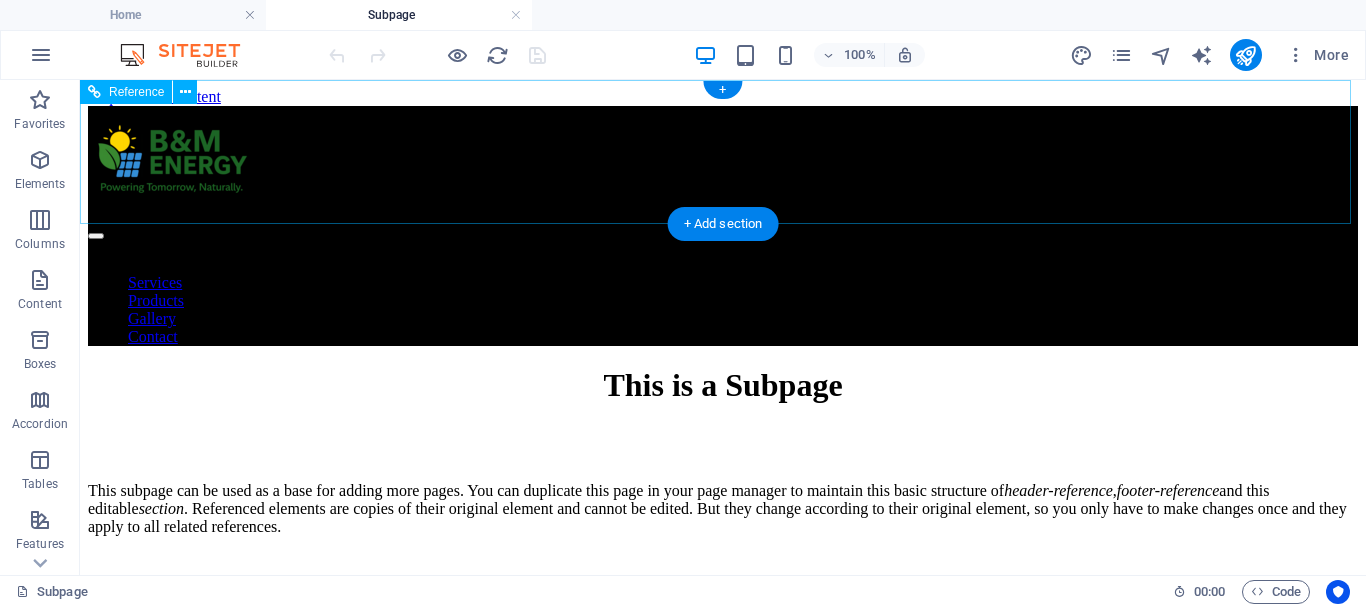 click on "About Us Services Products Gallery Contact" at bounding box center (723, 301) 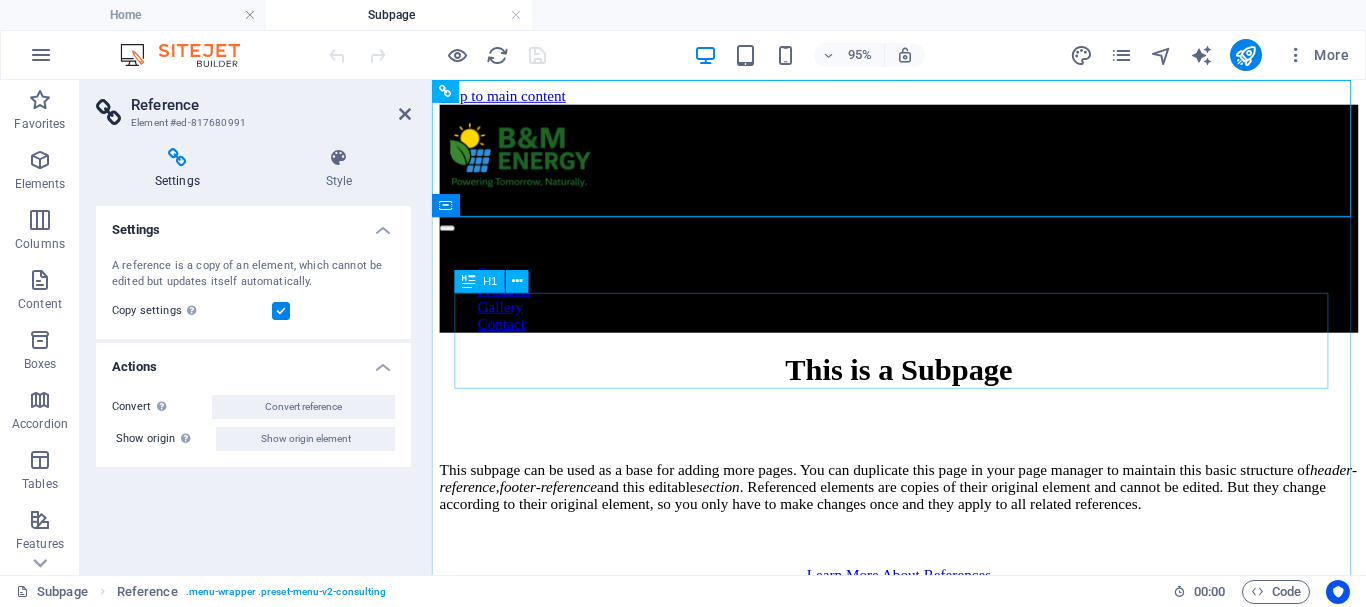 click on "This is a Subpage" at bounding box center (923, 385) 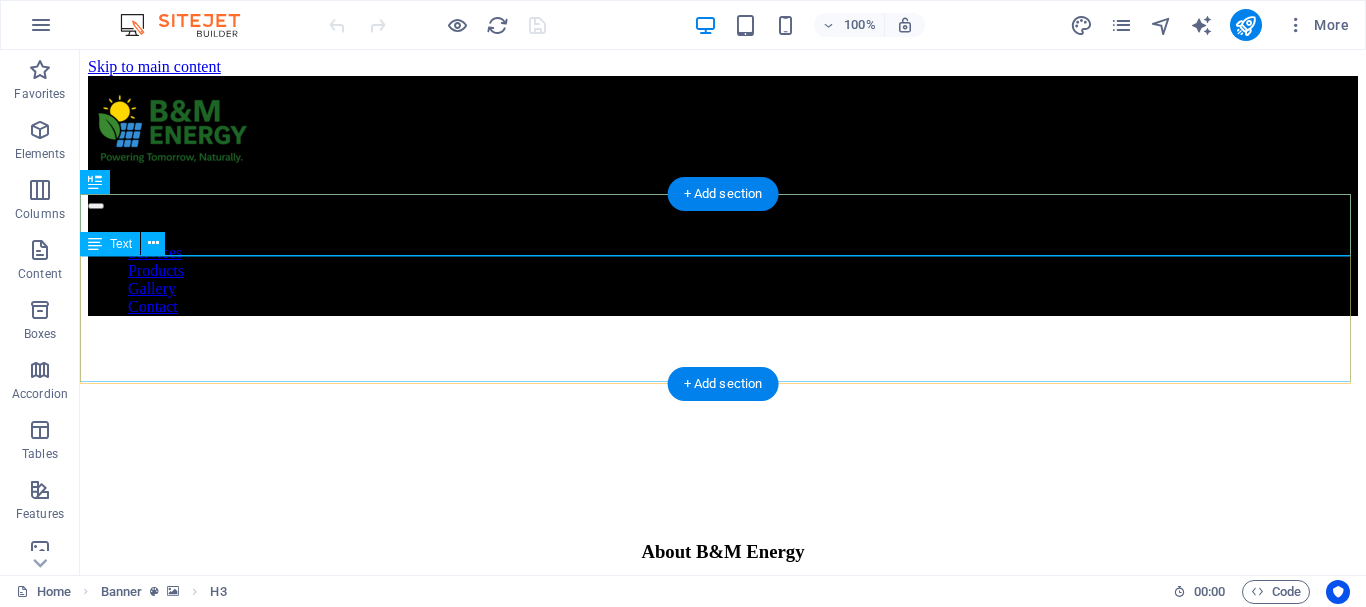scroll, scrollTop: 0, scrollLeft: 0, axis: both 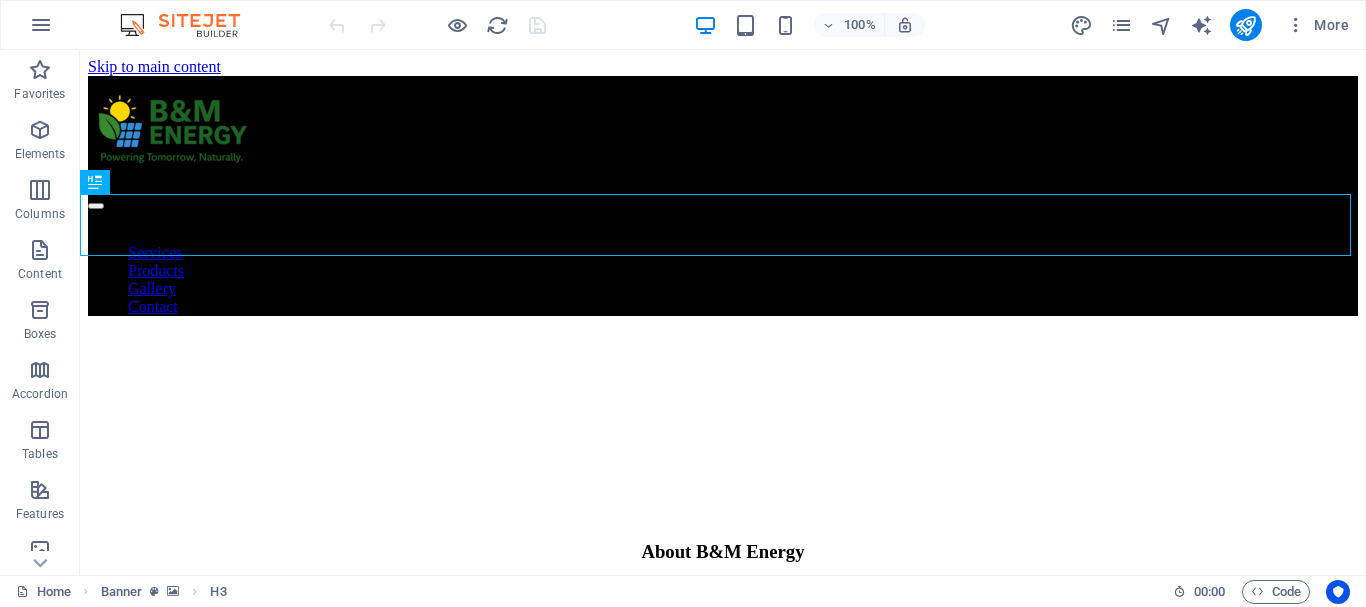 click on "About Us Services Products Gallery Contact About B&M Energy We provide expert solutions for  energy efficiency  and  renewable energy . Our services include comprehensive  energy audits ,  professional  sustainable energy consulting ,  and customized  renewable energy solutions —empowering you to reduce costs, lower your carbon footprint, and build a cleaner future. Our key value-added services include expert waterproofing solutions and professional solar panel cleaning, ensuring long-term performance and protection for your property. Residential Lorem ipsum dolor sit amet, consectetuer adipiscing elit. Aenean commodo ligula eget dolor. Lorem ipsum dolor sit amet, consectetuer adipiscing elit leget dolor. Commercial Lorem ipsum dolor sit amet, consectetuer adipiscing elit. Aenean commodo ligula eget dolor. Lorem ipsum dolor sit amet, consectetuer adipiscing elit leget dolor. Security Water Heating Cleaning and Waterproofing Our Team Floris Redford Sustainable Advisor Benjamin Creek Business Analyst or" at bounding box center (723, 10607) 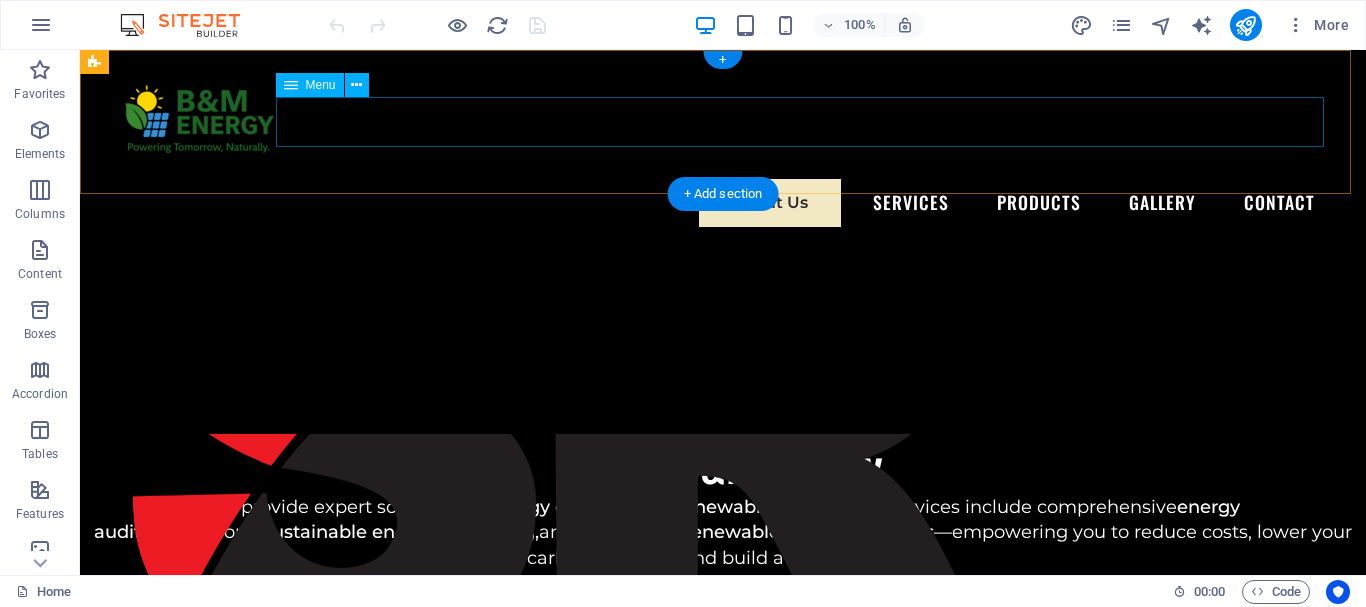 click on "About Us Services Products Gallery Contact" at bounding box center [723, 203] 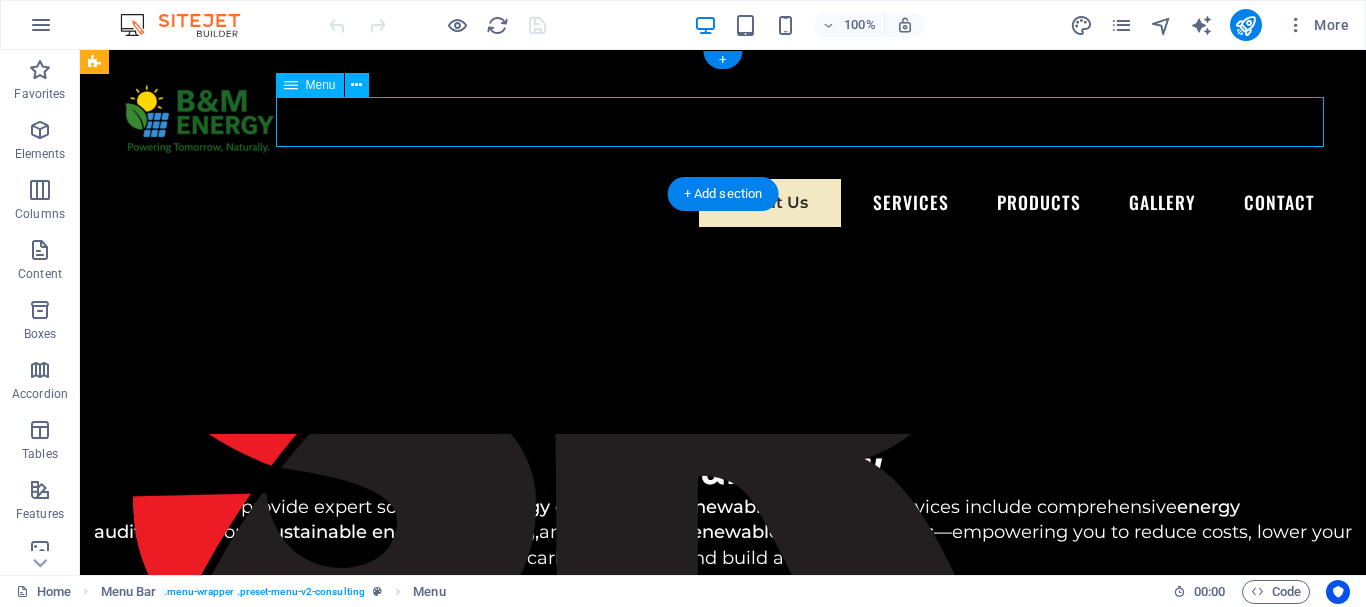 click on "About Us Services Products Gallery Contact" at bounding box center (723, 203) 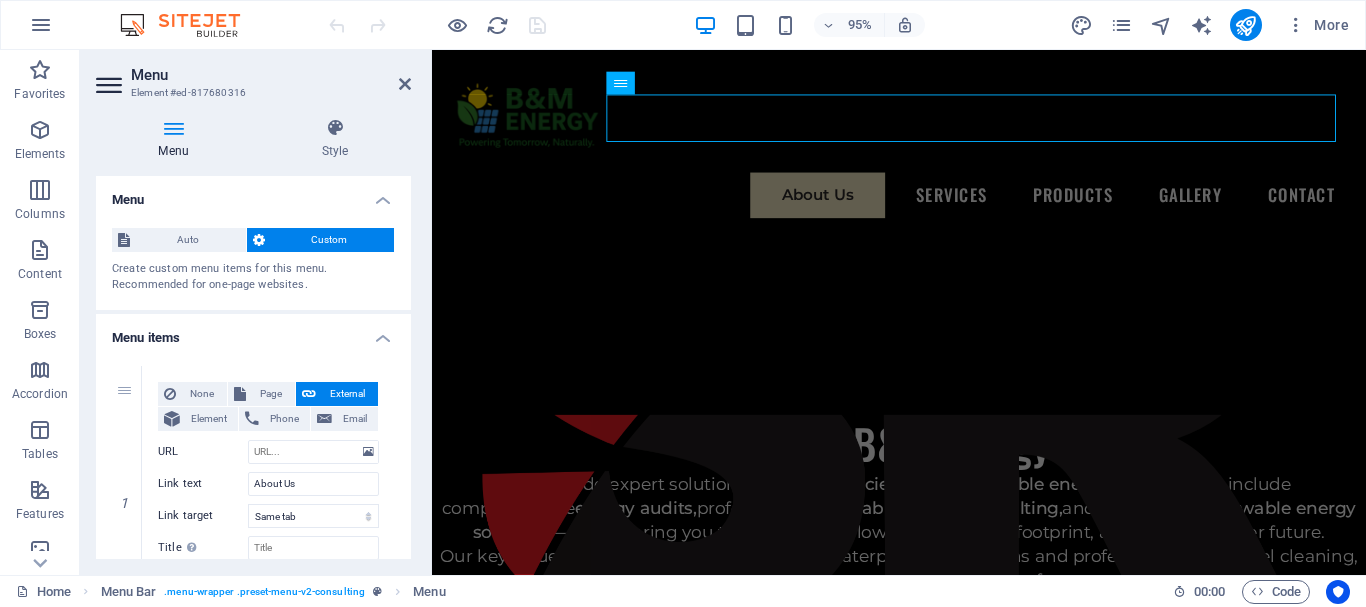 drag, startPoint x: 406, startPoint y: 256, endPoint x: 416, endPoint y: 326, distance: 70.71068 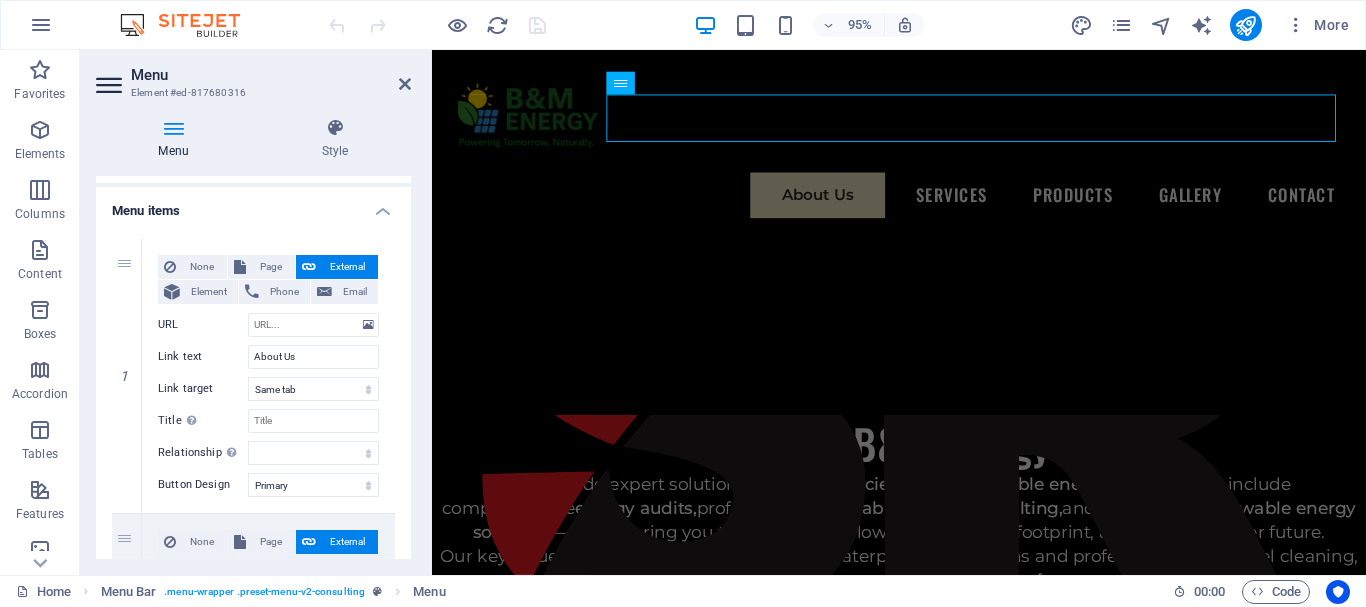 scroll, scrollTop: 199, scrollLeft: 0, axis: vertical 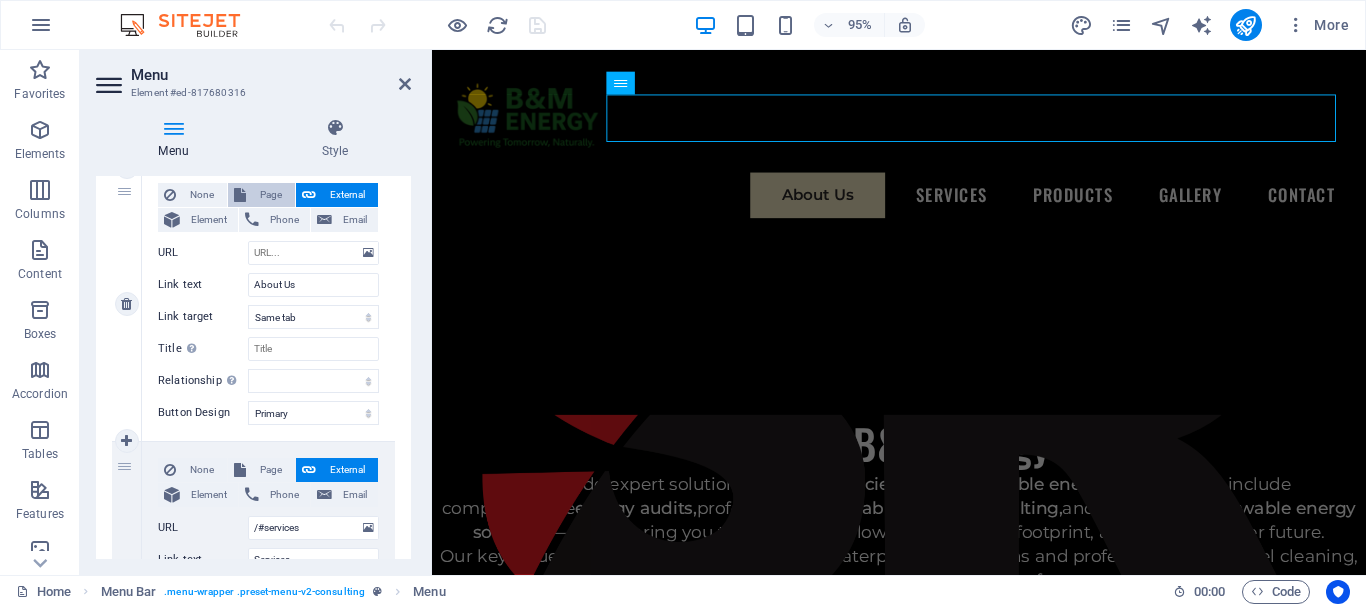 click on "Page" at bounding box center [270, 195] 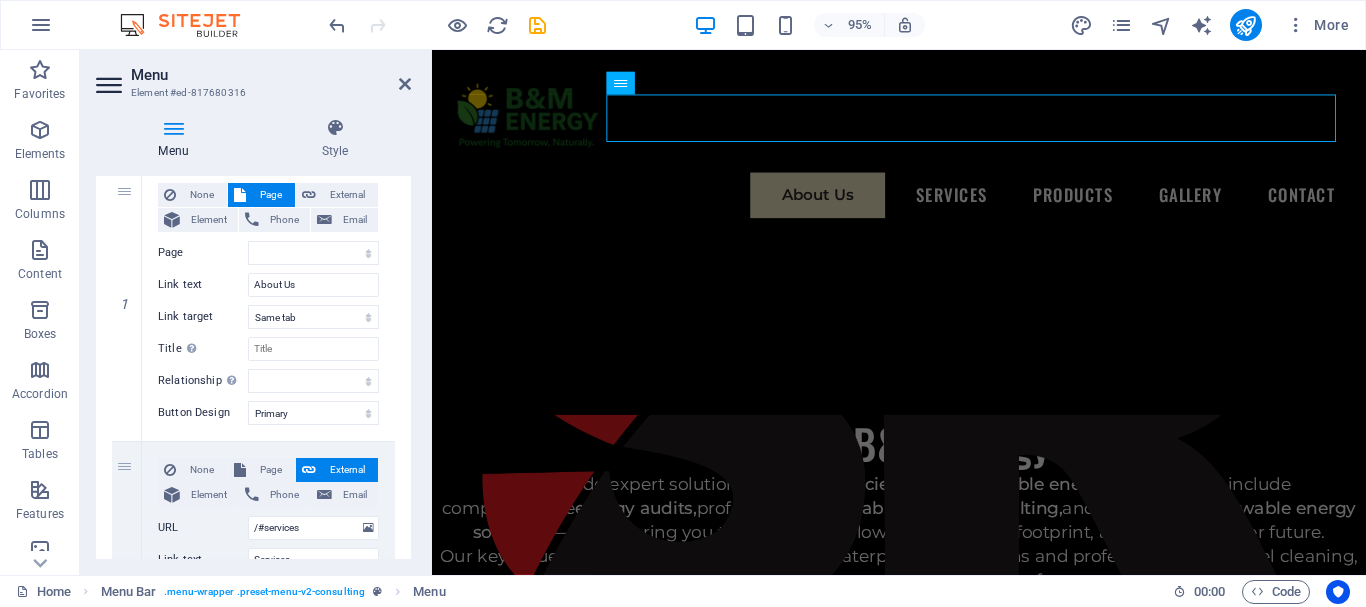 drag, startPoint x: 406, startPoint y: 261, endPoint x: 418, endPoint y: 428, distance: 167.43059 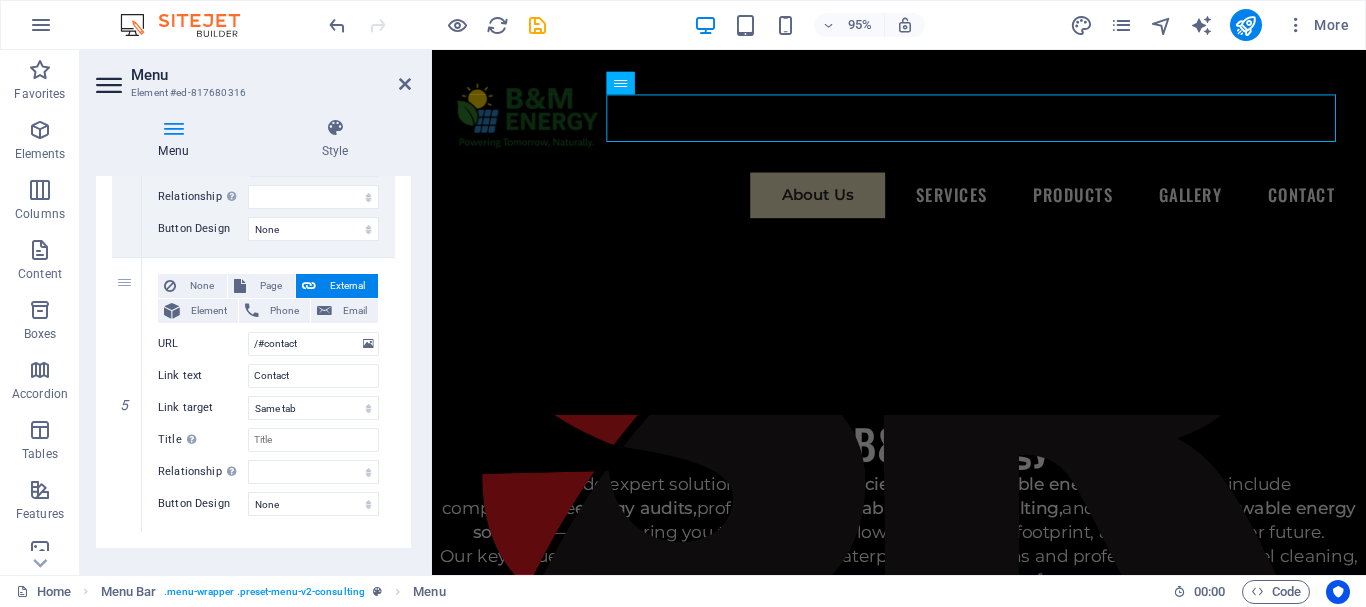scroll, scrollTop: 1220, scrollLeft: 0, axis: vertical 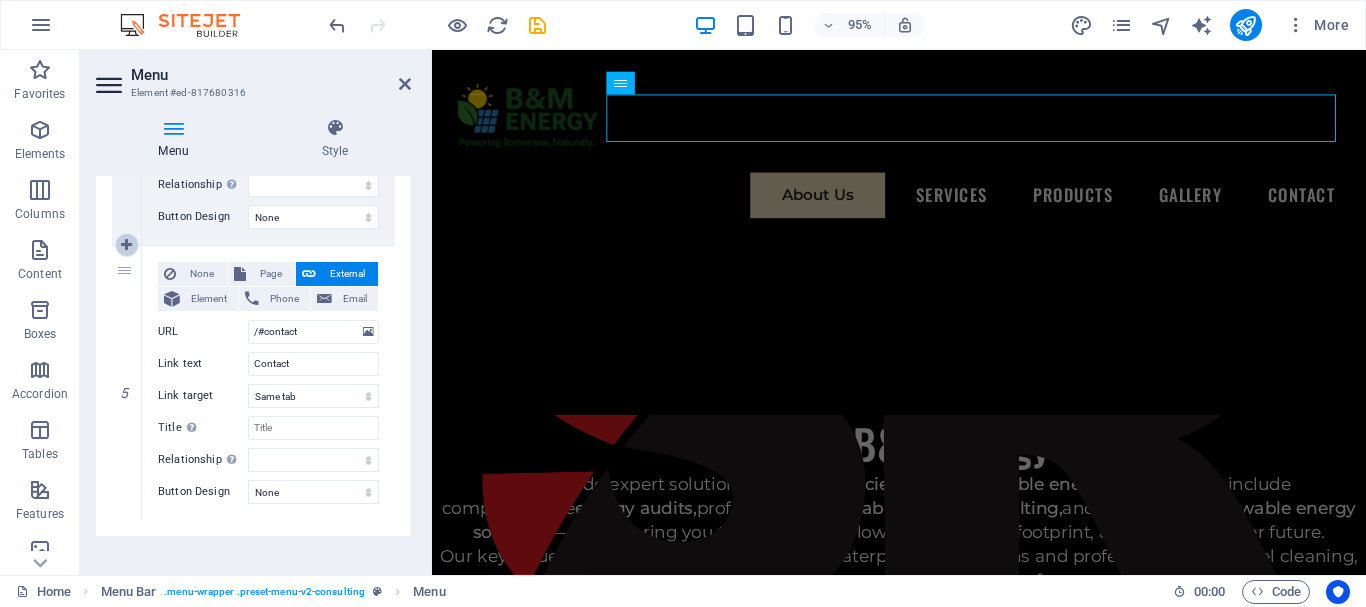 click at bounding box center [126, 245] 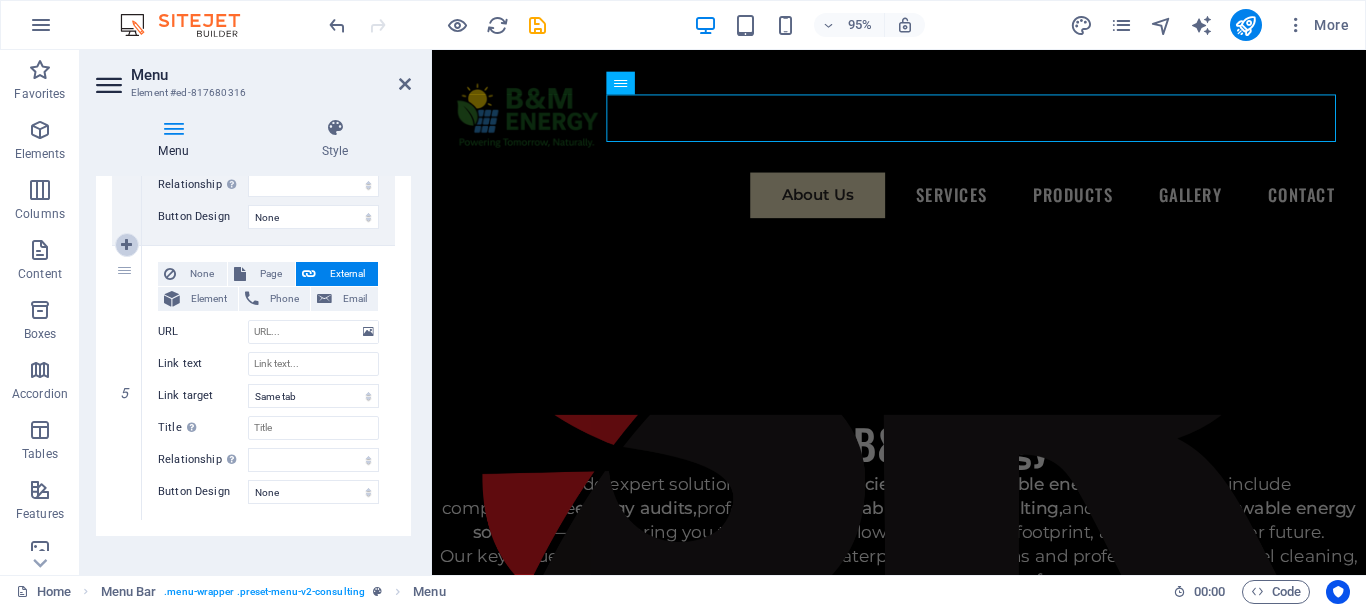 select 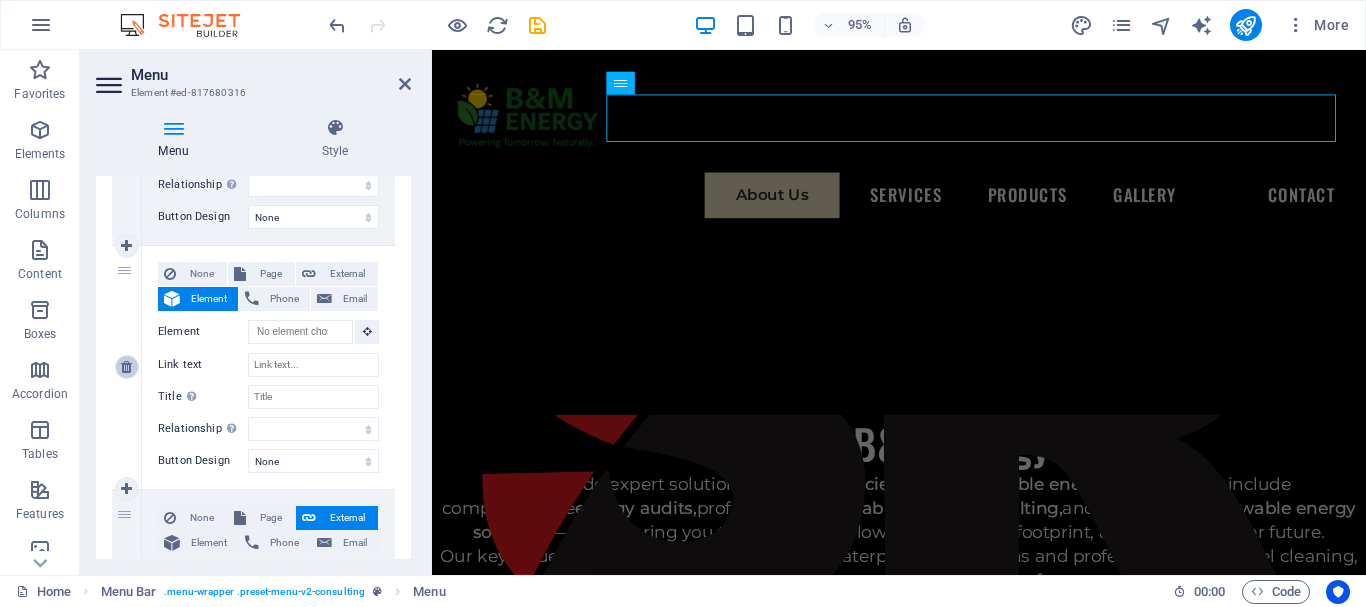 click at bounding box center [126, 367] 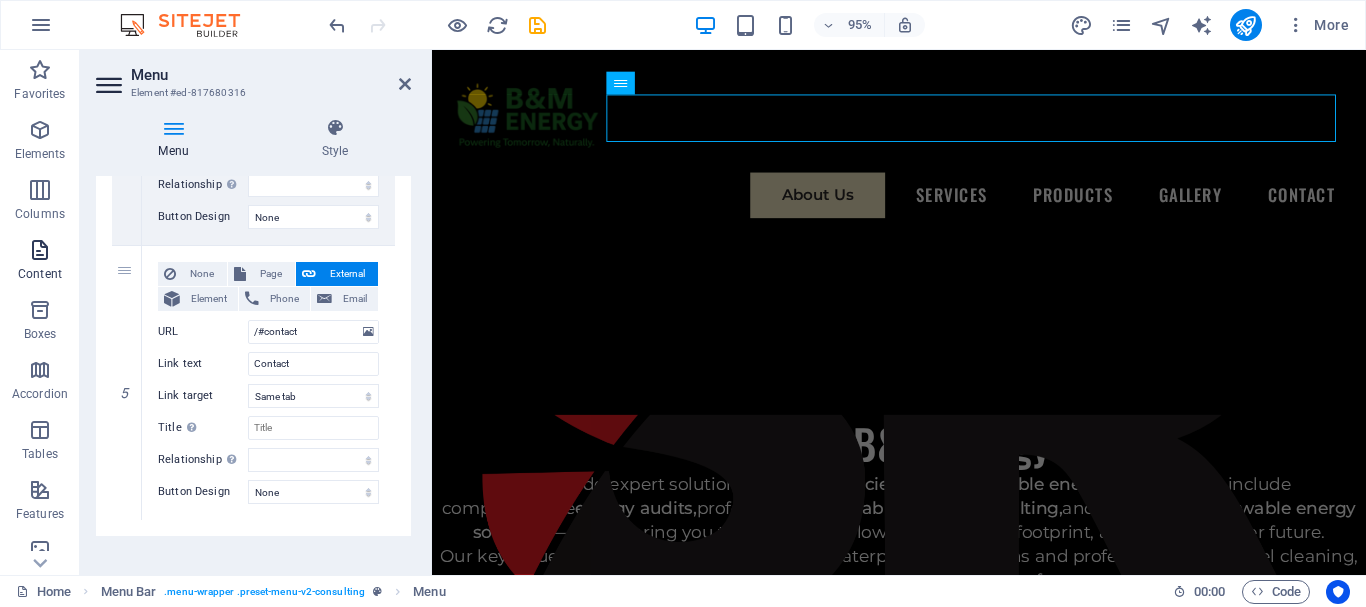 click on "Content" at bounding box center [40, 262] 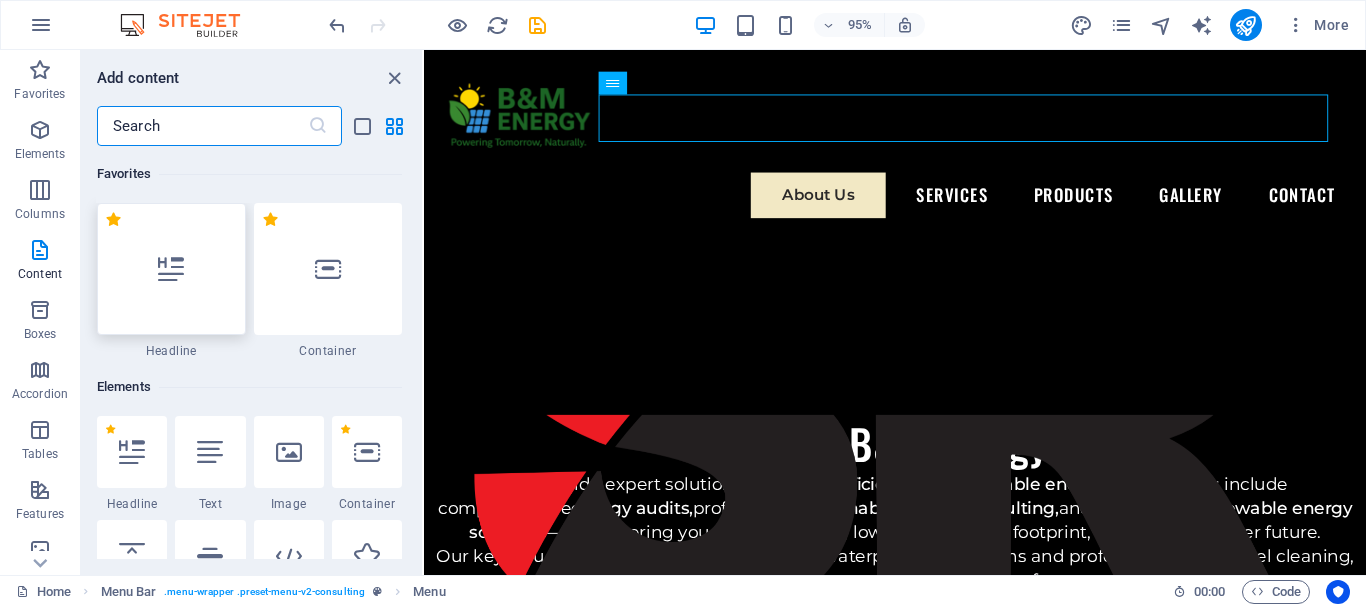 click at bounding box center [171, 269] 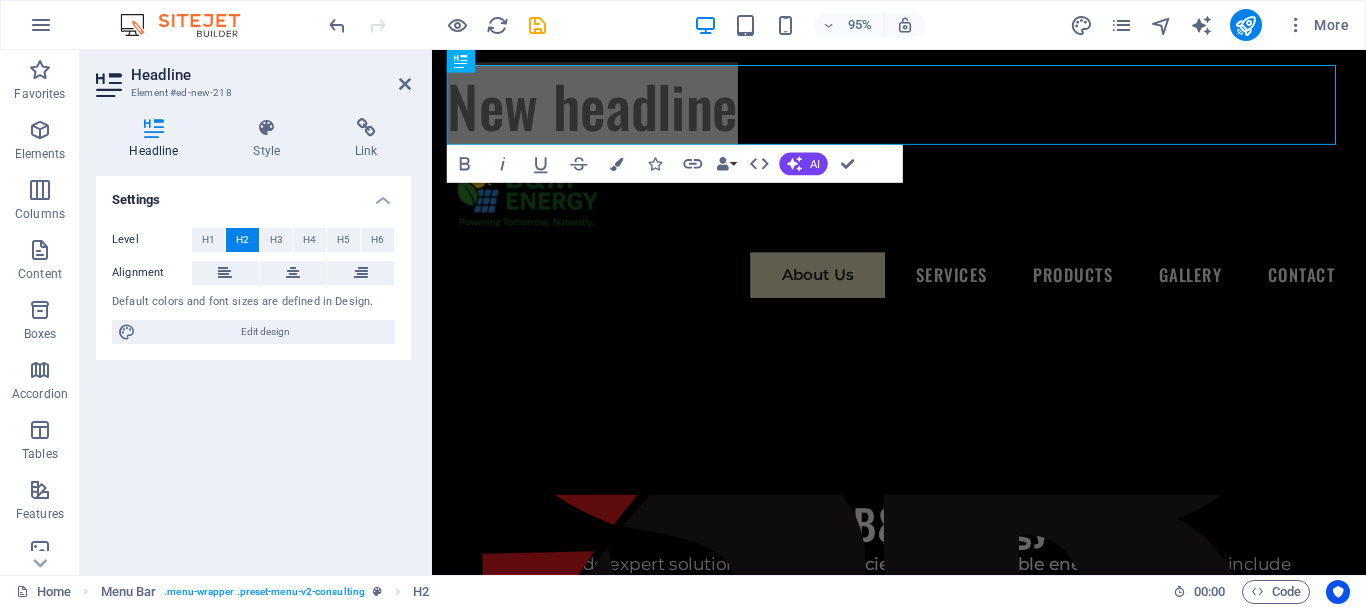 click on "Headline" at bounding box center (271, 75) 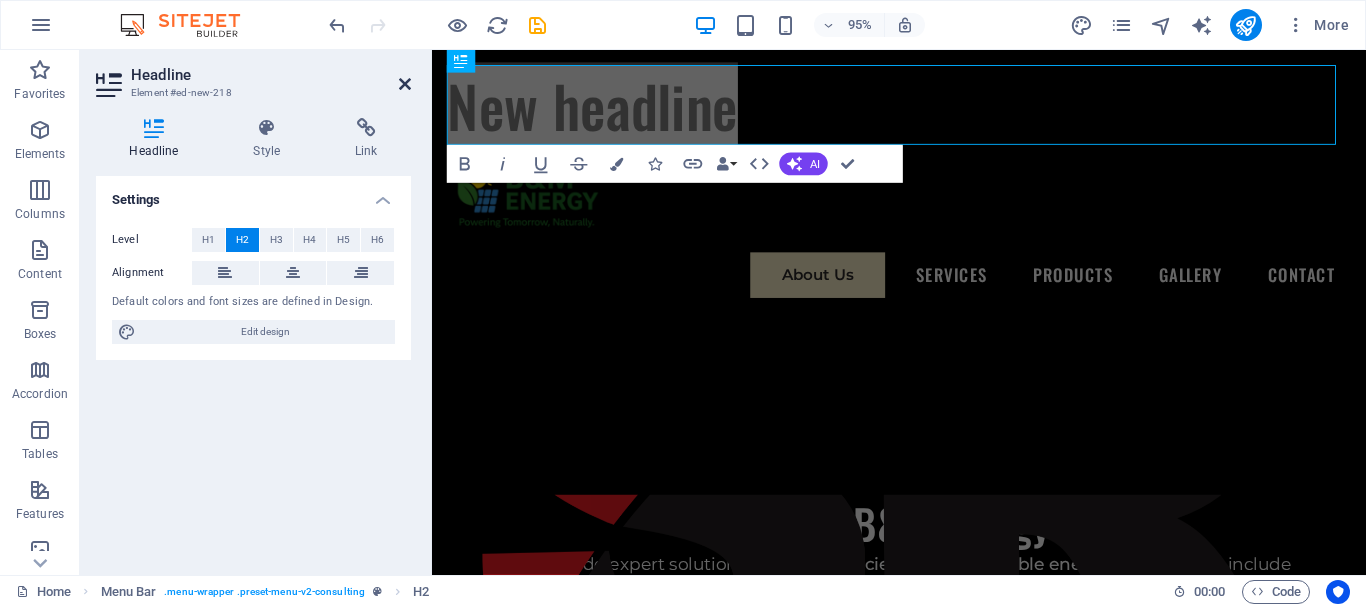 click at bounding box center [405, 84] 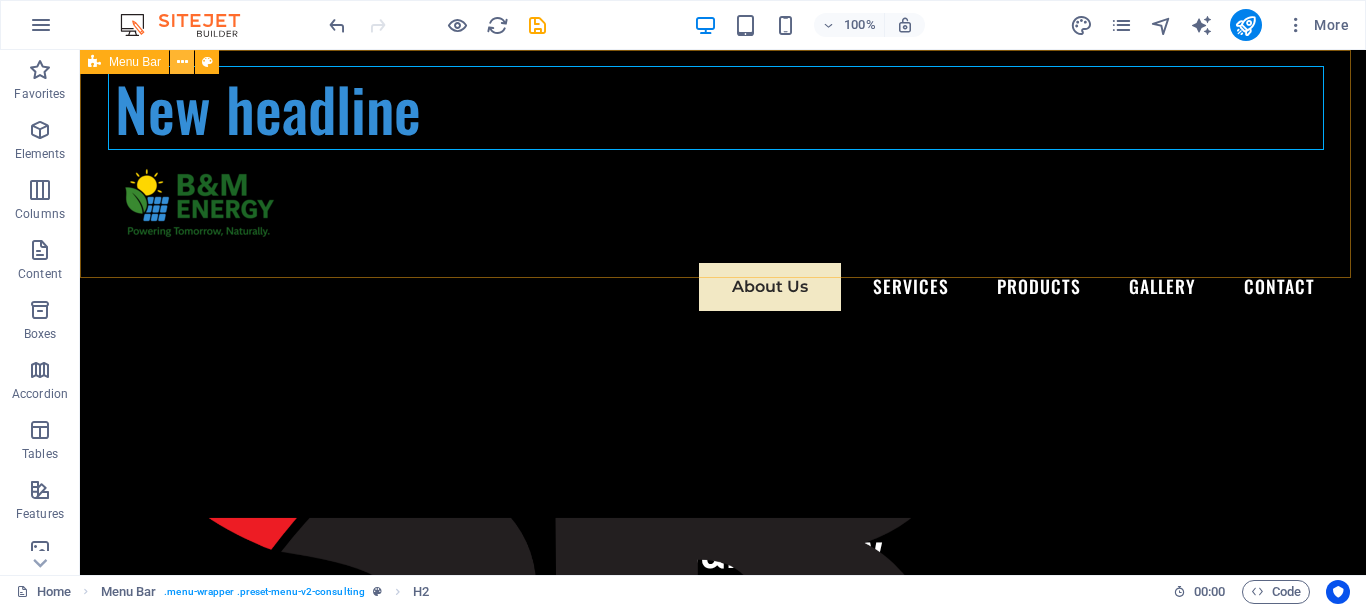 click at bounding box center [182, 62] 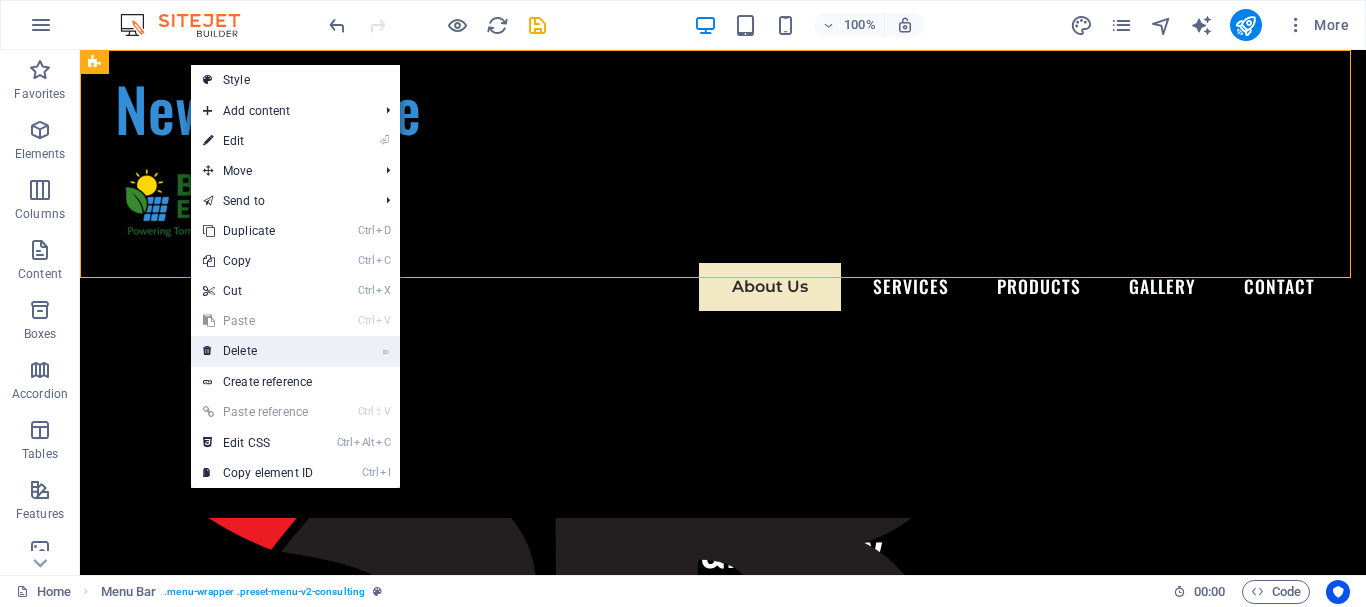 click on "⌦  Delete" at bounding box center (258, 351) 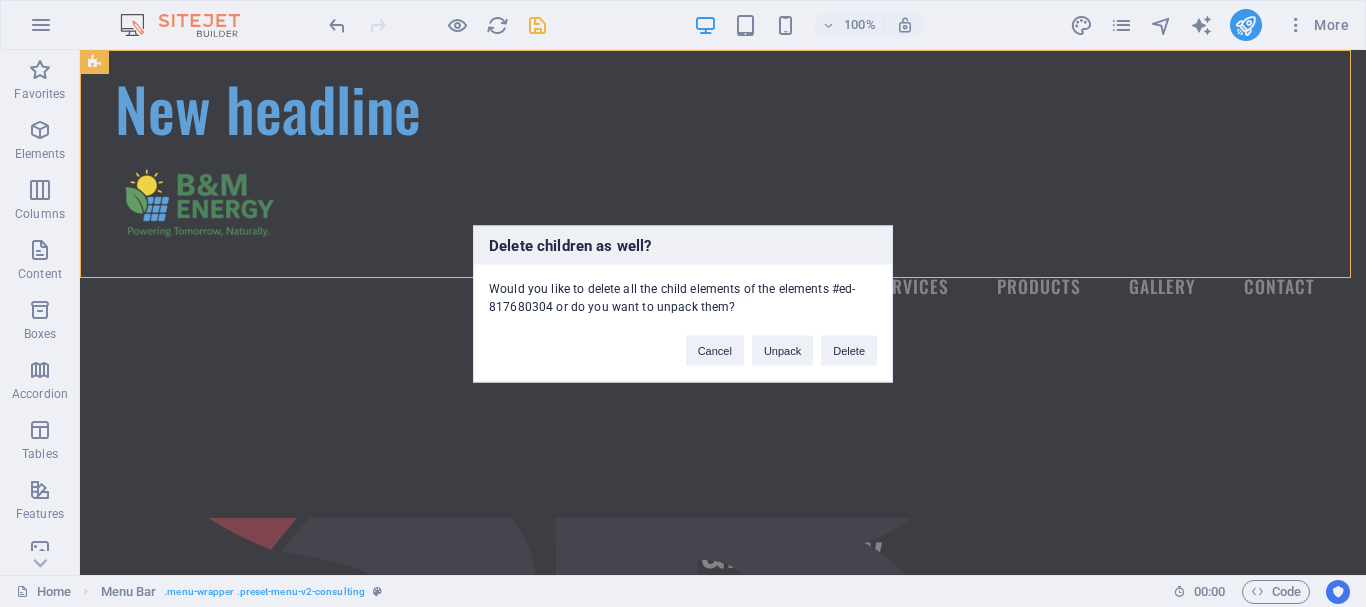 click on "Delete children as well? Would you like to delete all the child elements of the elements #ed-817680304 or do you want to unpack them? Cancel Unpack Delete" at bounding box center (683, 303) 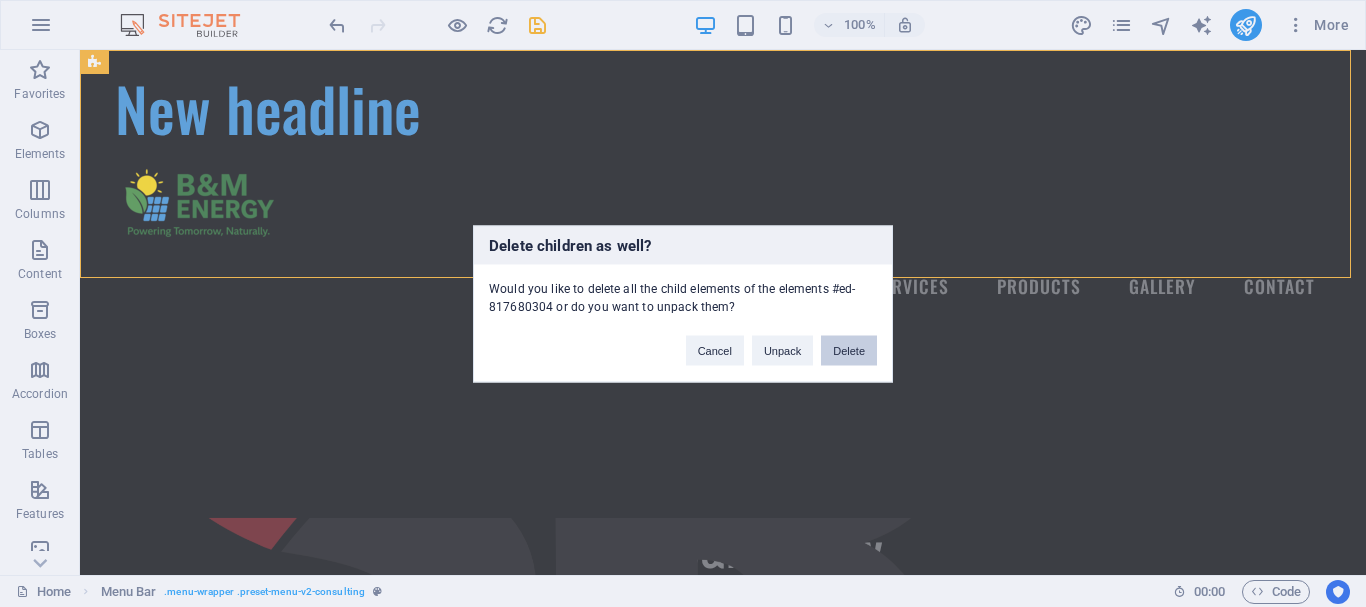 click on "Delete" at bounding box center [849, 350] 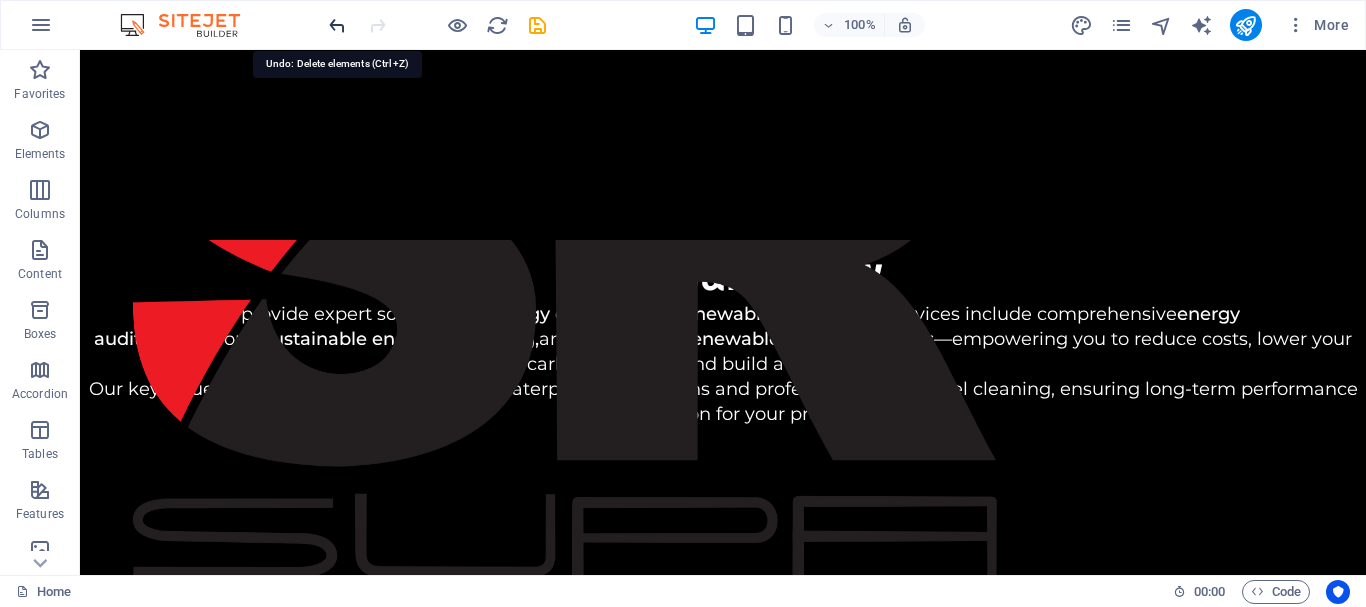 click at bounding box center [337, 25] 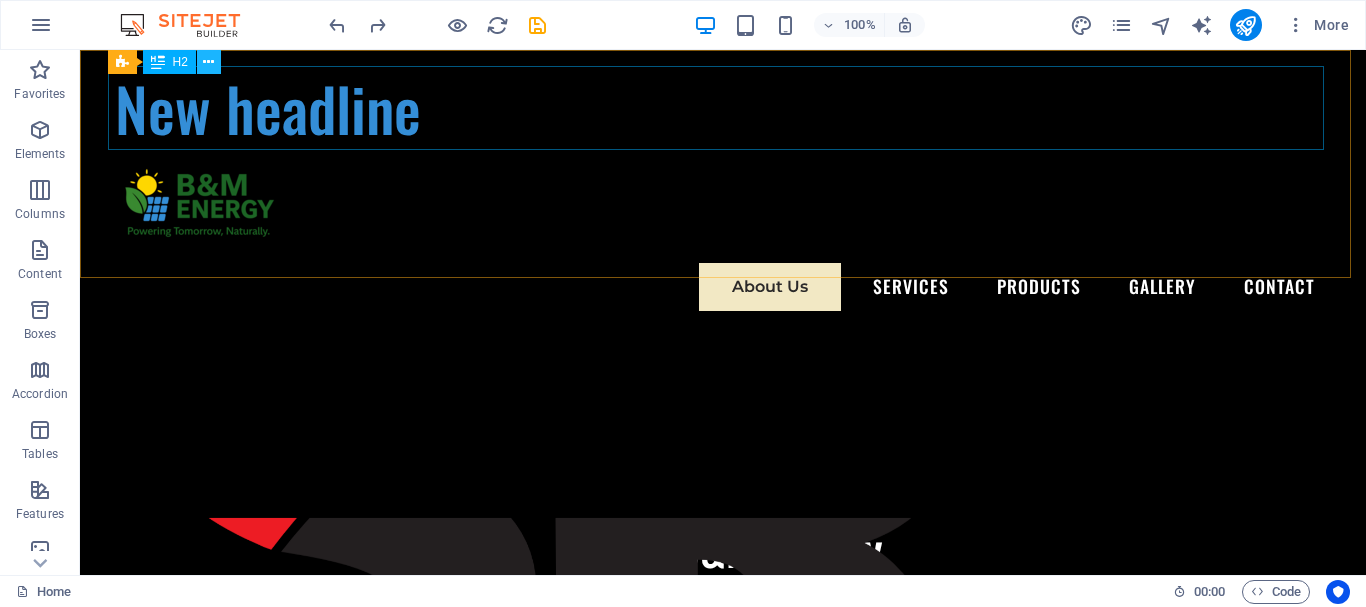 click at bounding box center (208, 62) 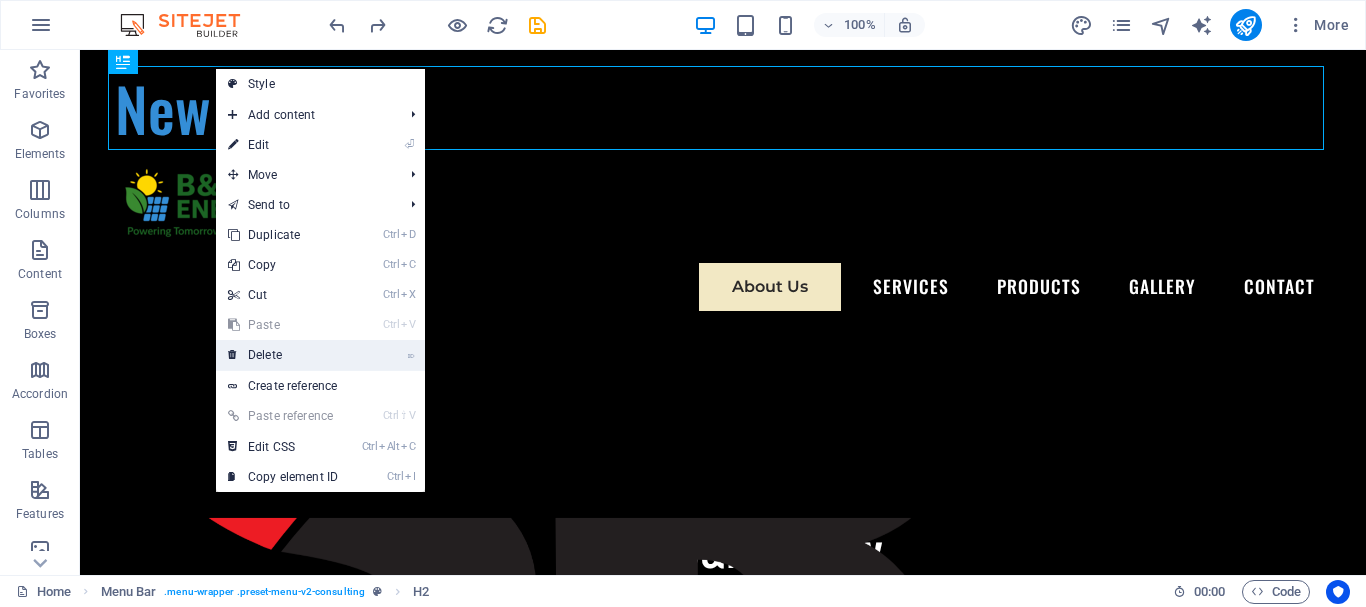 click on "⌦  Delete" at bounding box center (283, 355) 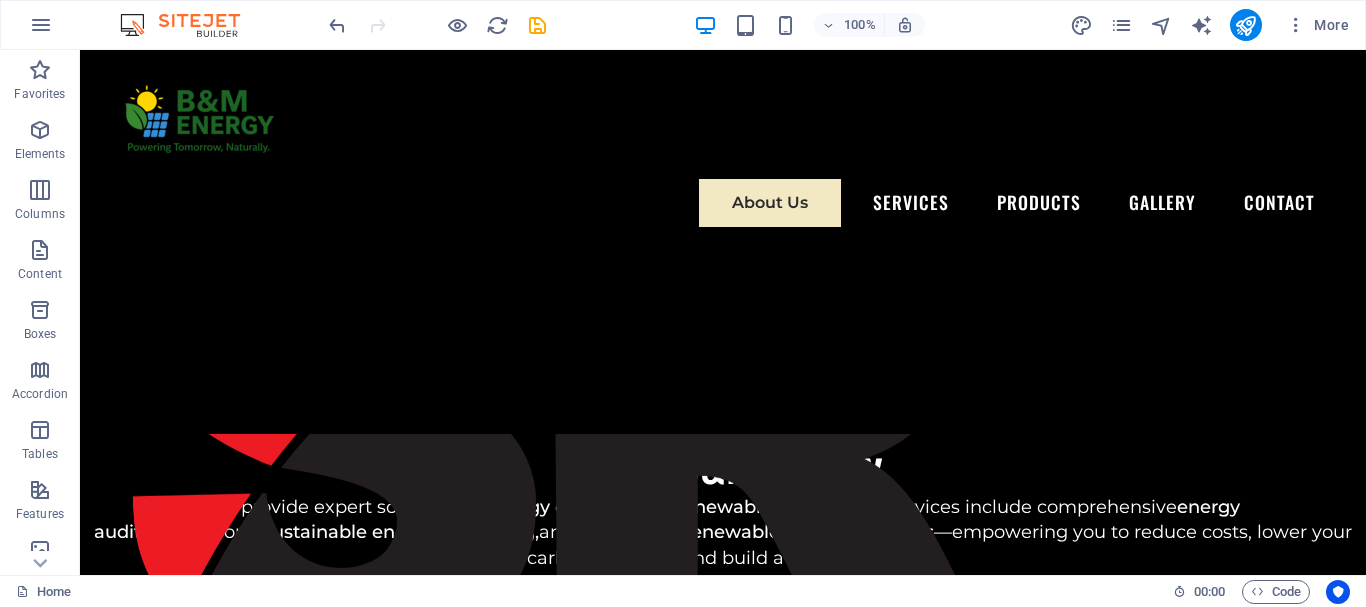 click on "About Us Services Products Gallery Contact About B&M Energy We provide expert solutions for  energy efficiency  and  renewable energy . Our services include comprehensive  energy audits ,  professional  sustainable energy consulting ,  and customized  renewable energy solutions —empowering you to reduce costs, lower your carbon footprint, and build a cleaner future. Our key value-added services include expert waterproofing solutions and professional solar panel cleaning, ensuring long-term performance and protection for your property. Residential Lorem ipsum dolor sit amet, consectetuer adipiscing elit. Aenean commodo ligula eget dolor. Lorem ipsum dolor sit amet, consectetuer adipiscing elit leget dolor. Commercial Lorem ipsum dolor sit amet, consectetuer adipiscing elit. Aenean commodo ligula eget dolor. Lorem ipsum dolor sit amet, consectetuer adipiscing elit leget dolor. Security Water Heating Cleaning and Waterproofing Our Team Floris Redford Sustainable Advisor Benjamin Creek Business Analyst or" at bounding box center [723, 3755] 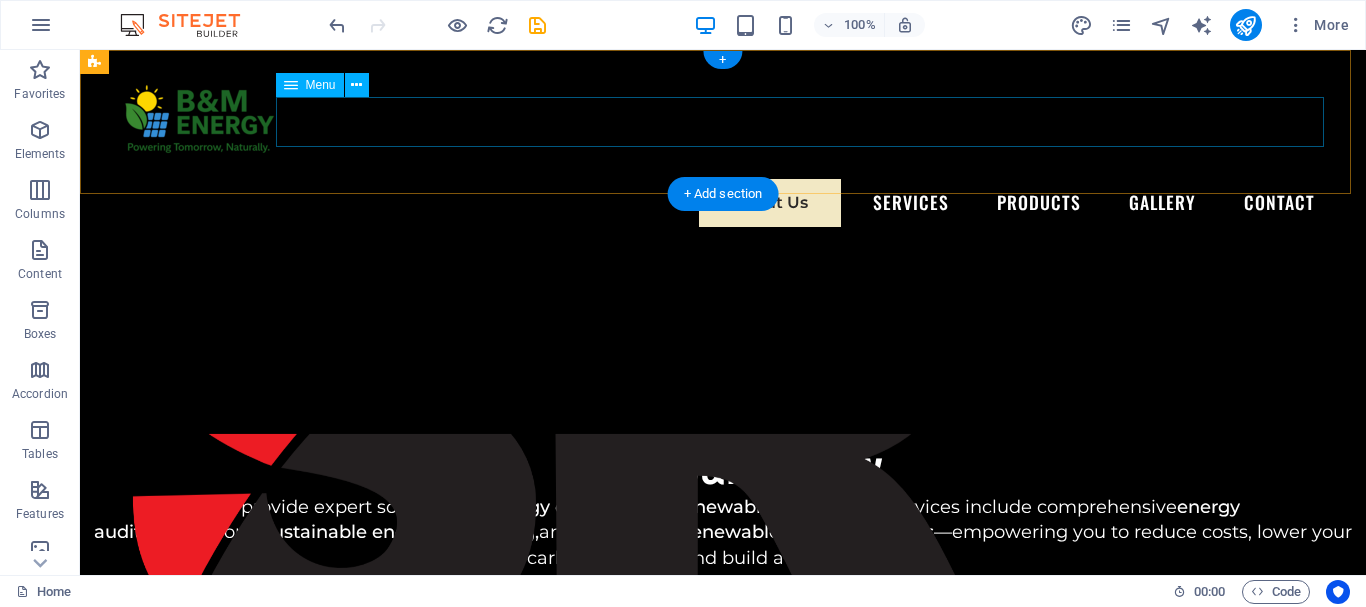 click on "About Us Services Products Gallery Contact" at bounding box center [723, 203] 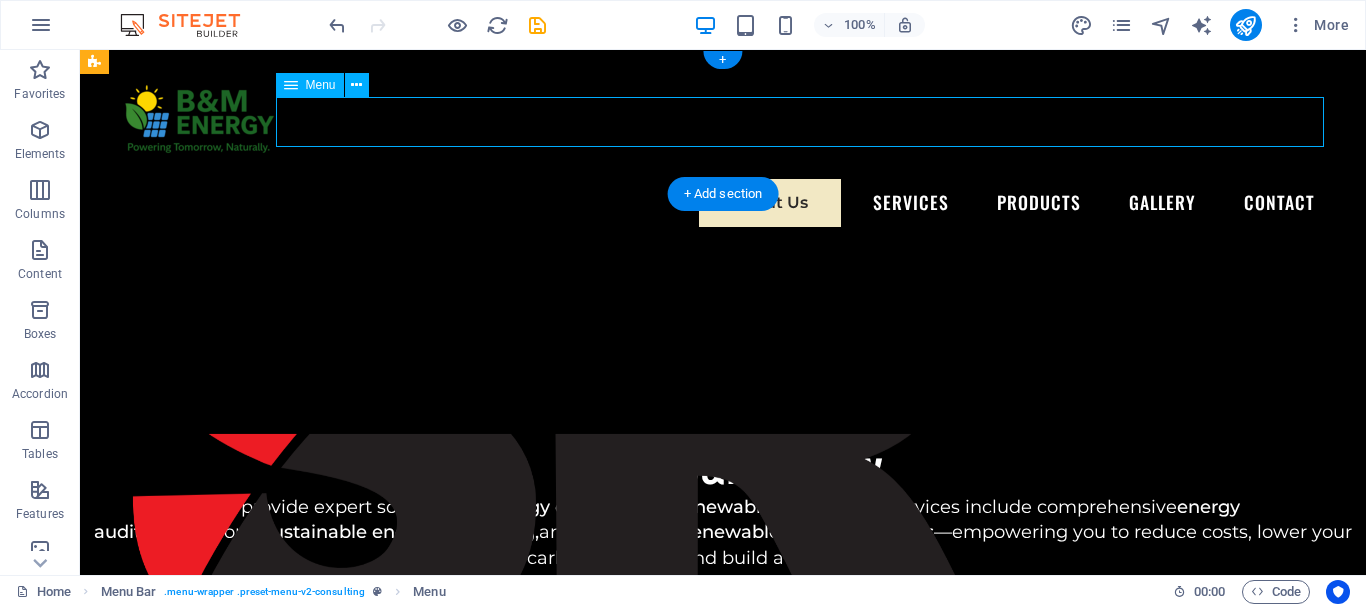 click on "About Us Services Products Gallery Contact" at bounding box center (723, 203) 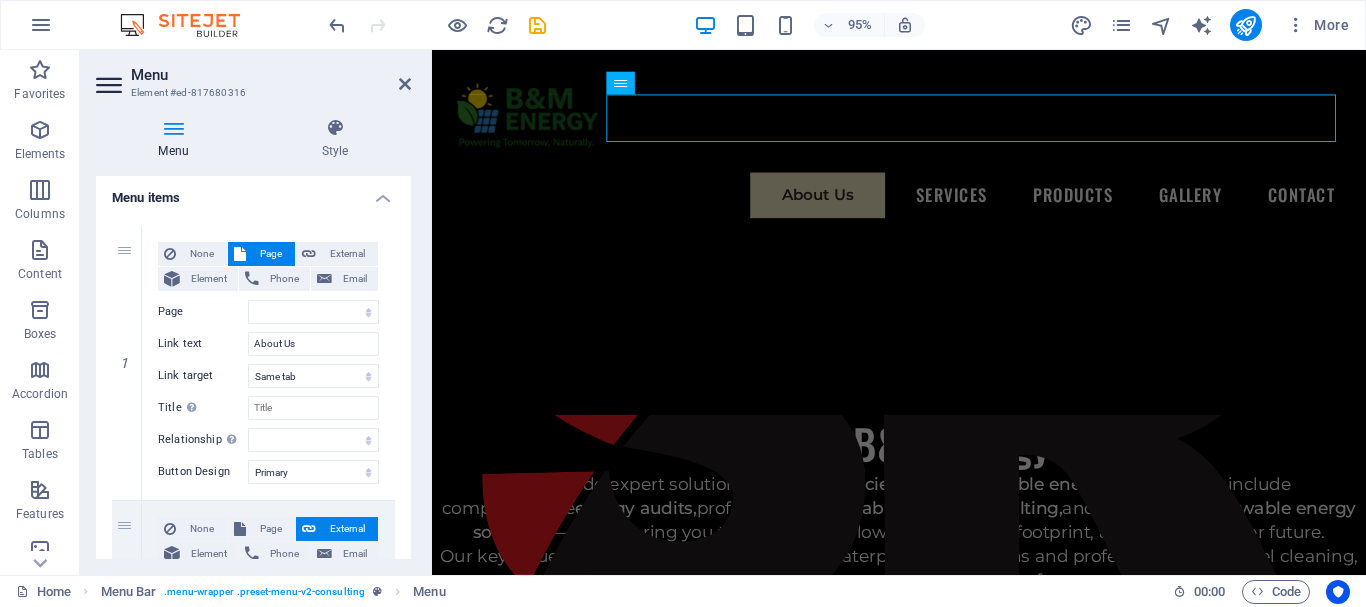 scroll, scrollTop: 144, scrollLeft: 0, axis: vertical 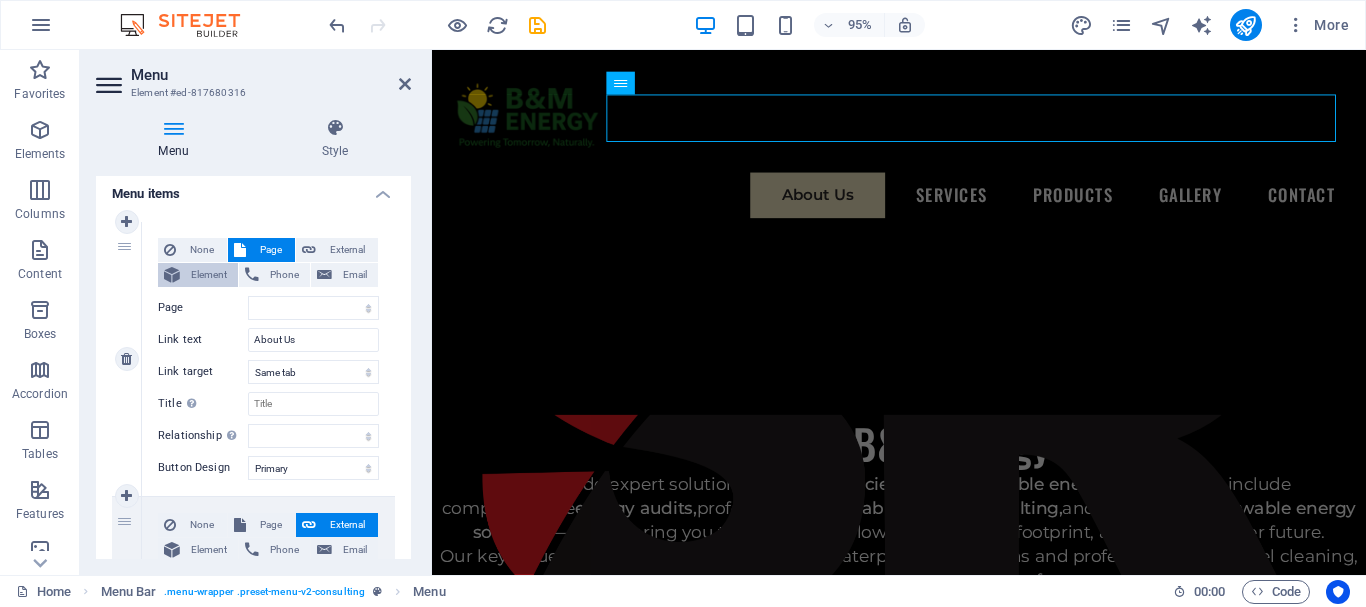 click on "Element" at bounding box center [209, 275] 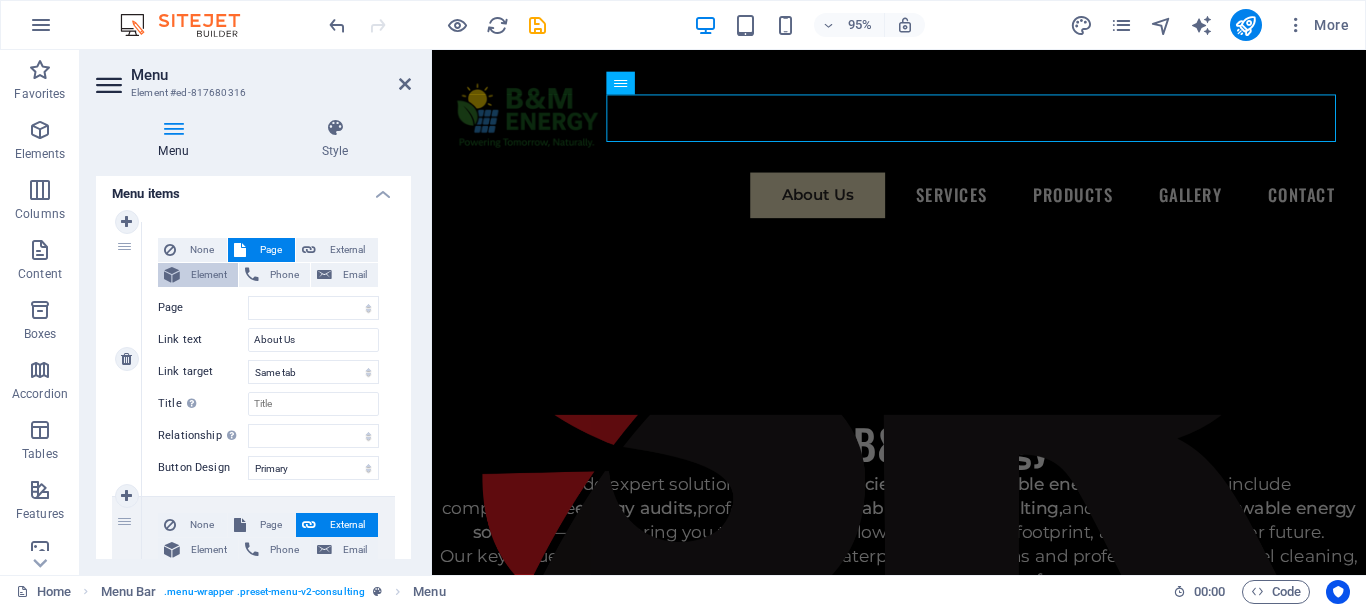 select 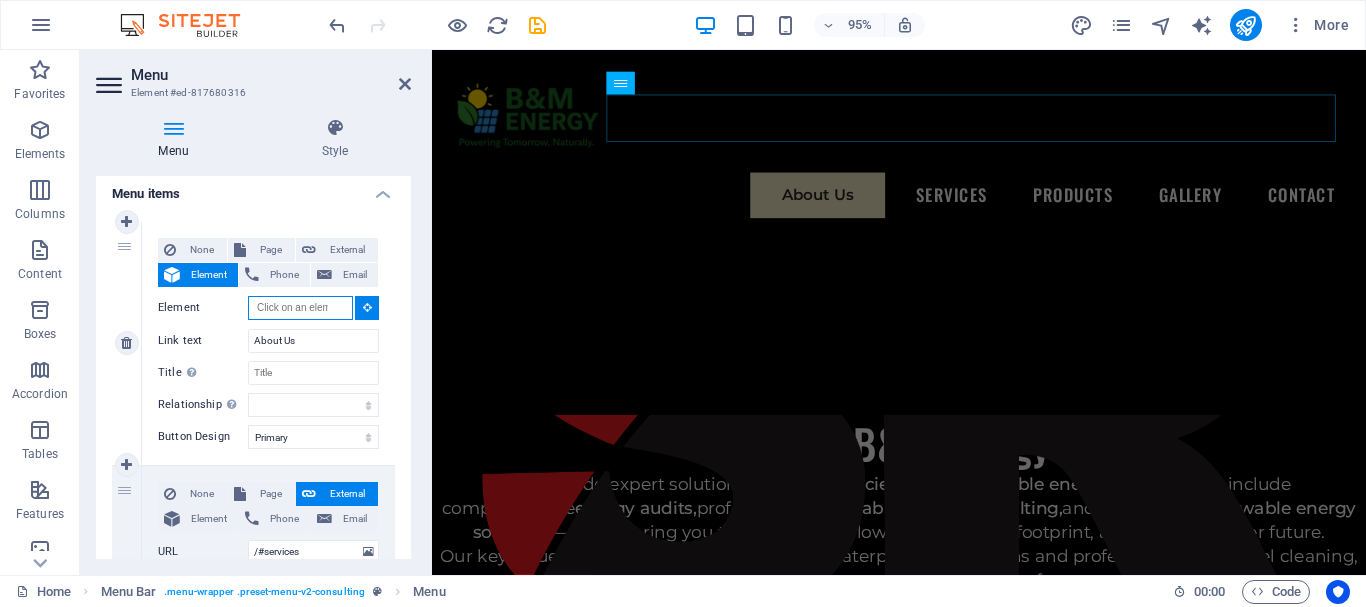 click on "Element" at bounding box center (300, 308) 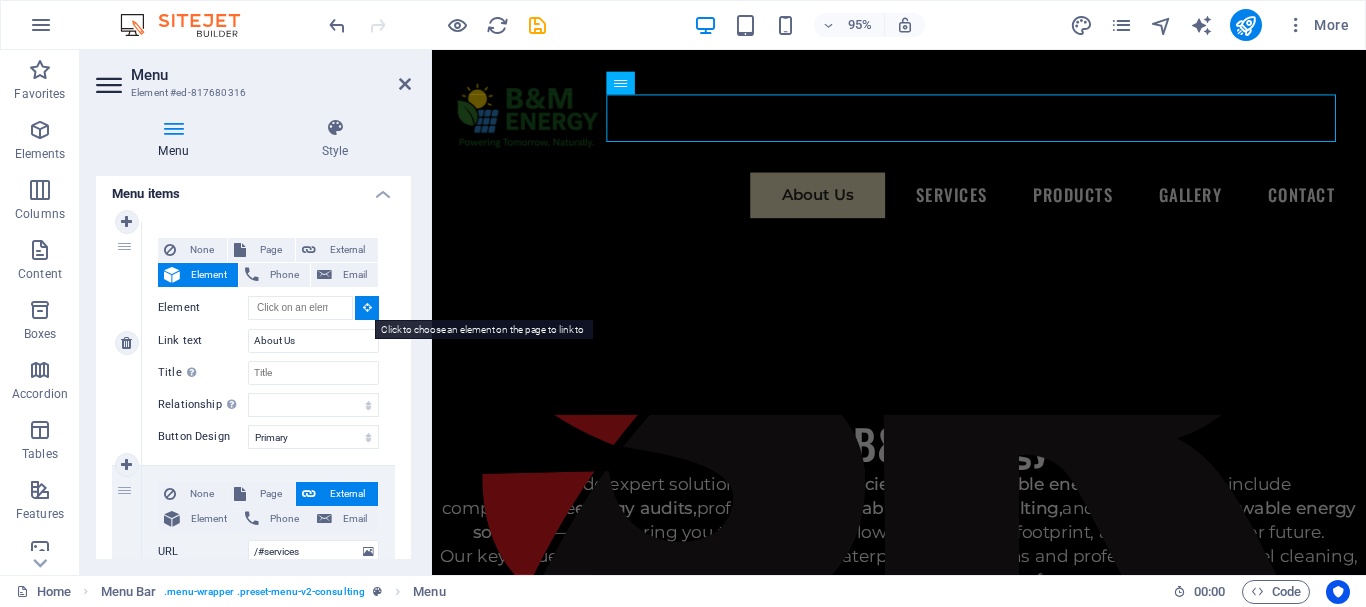 click at bounding box center [367, 307] 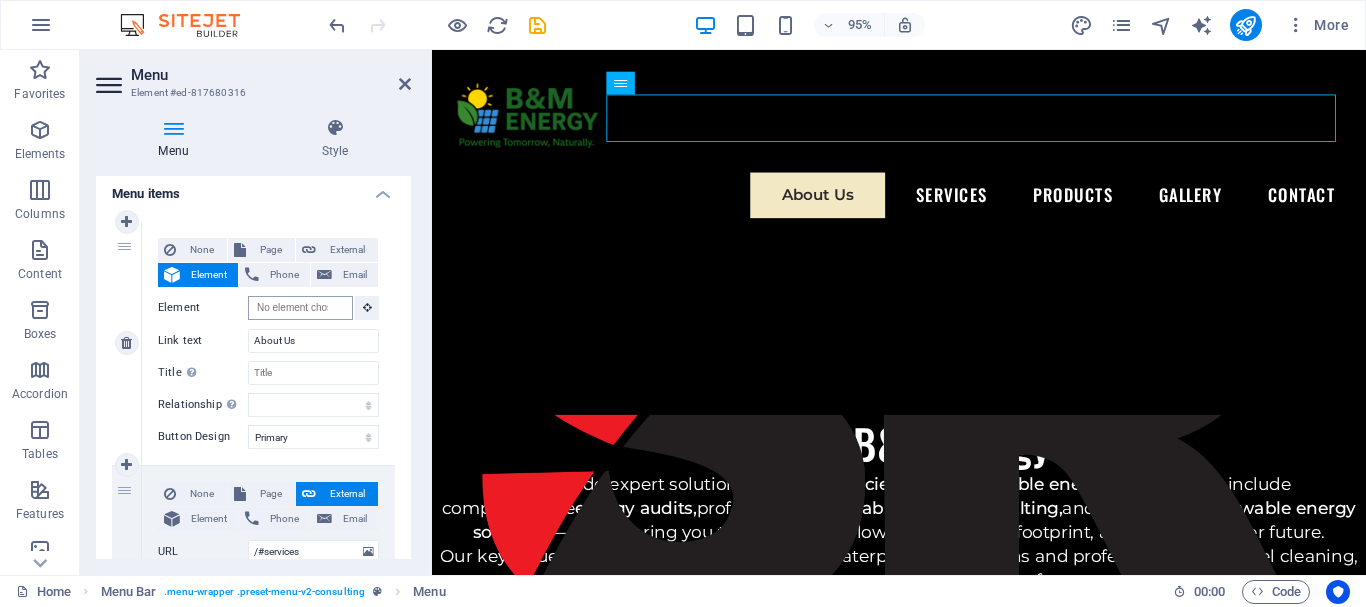 drag, startPoint x: 46, startPoint y: 257, endPoint x: 273, endPoint y: 314, distance: 234.047 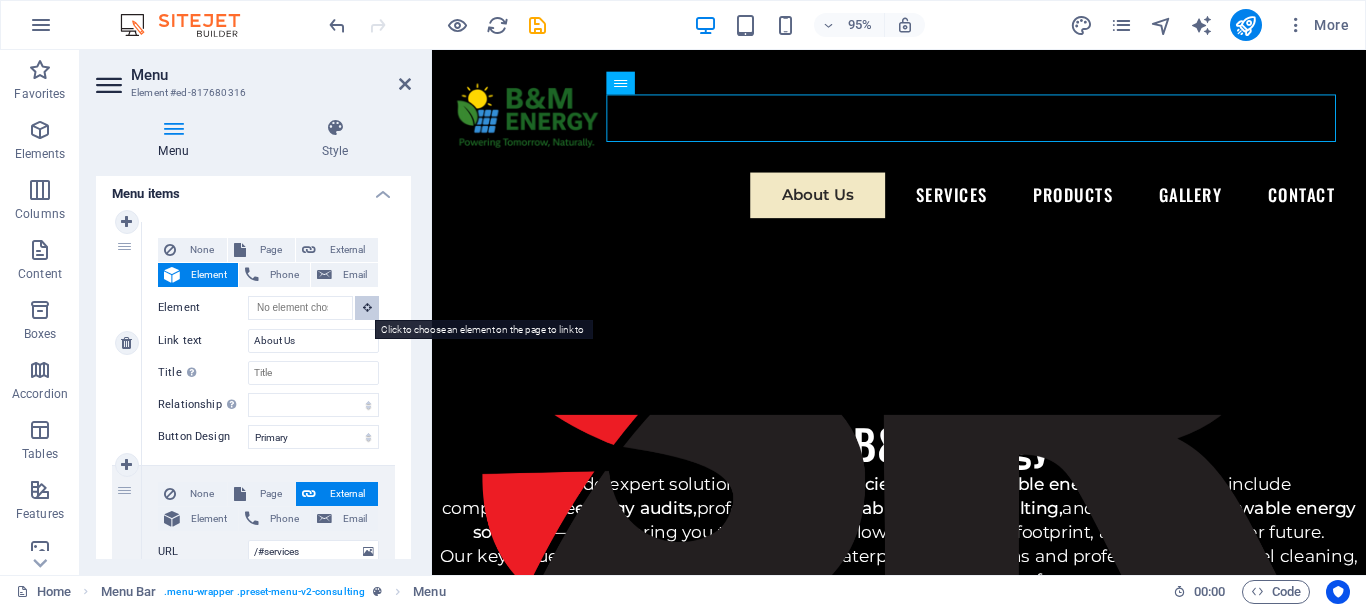 click at bounding box center (367, 307) 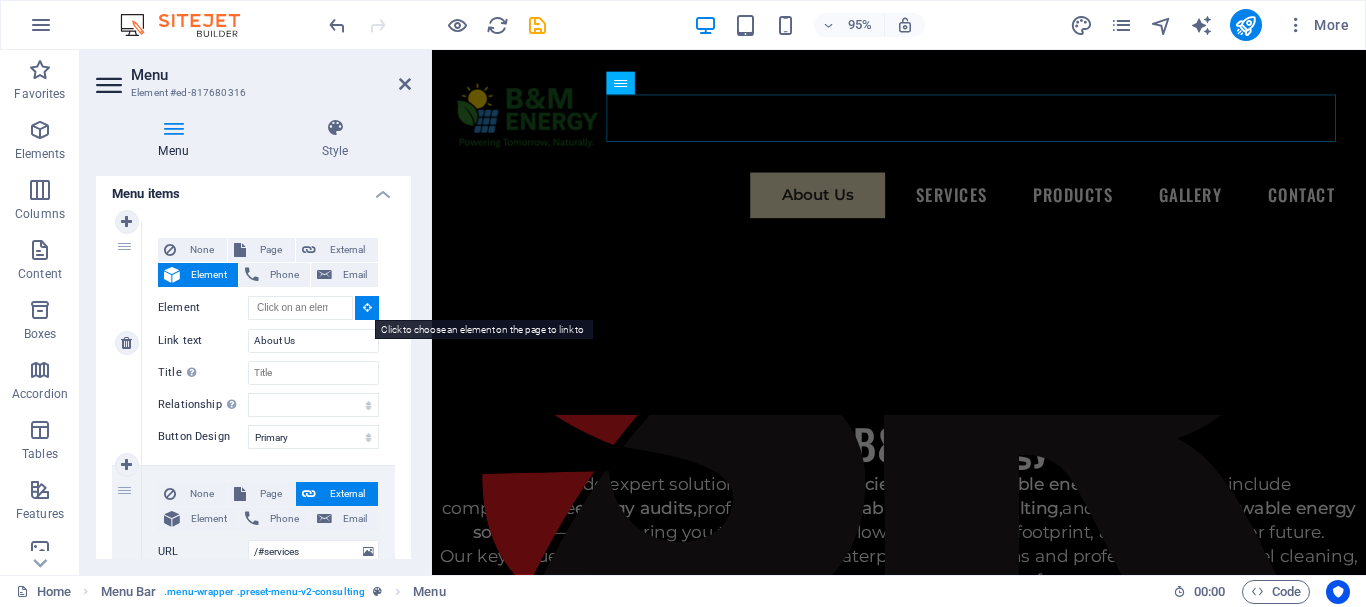 click at bounding box center (367, 307) 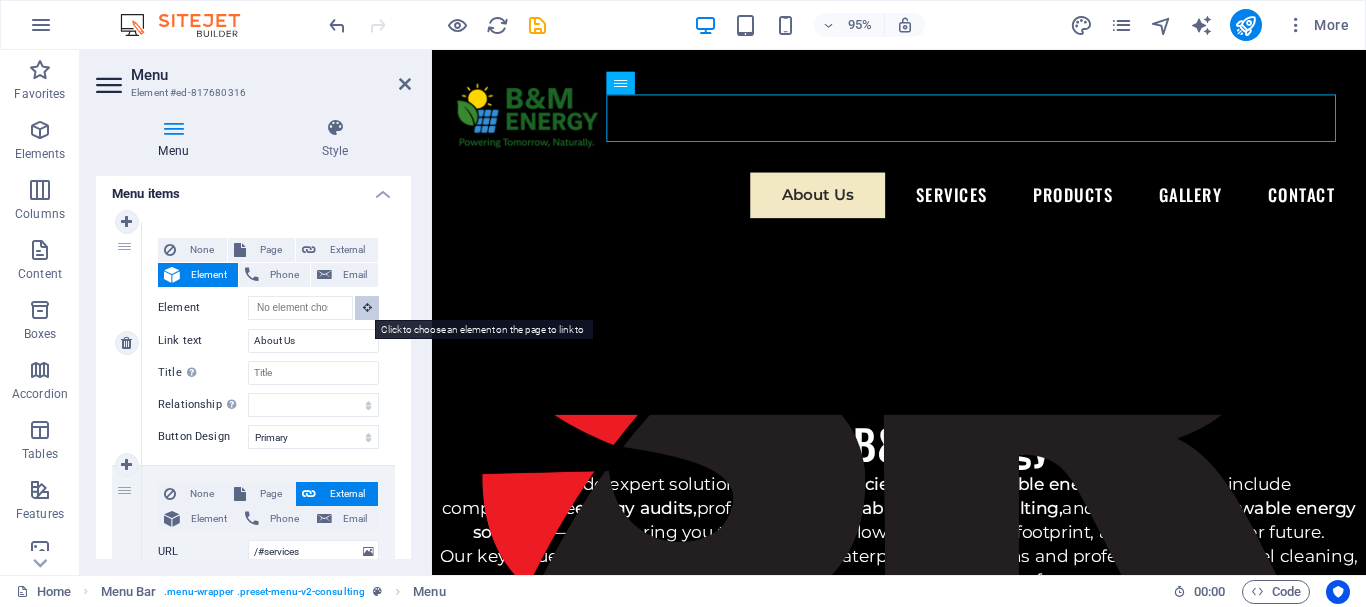click at bounding box center (367, 307) 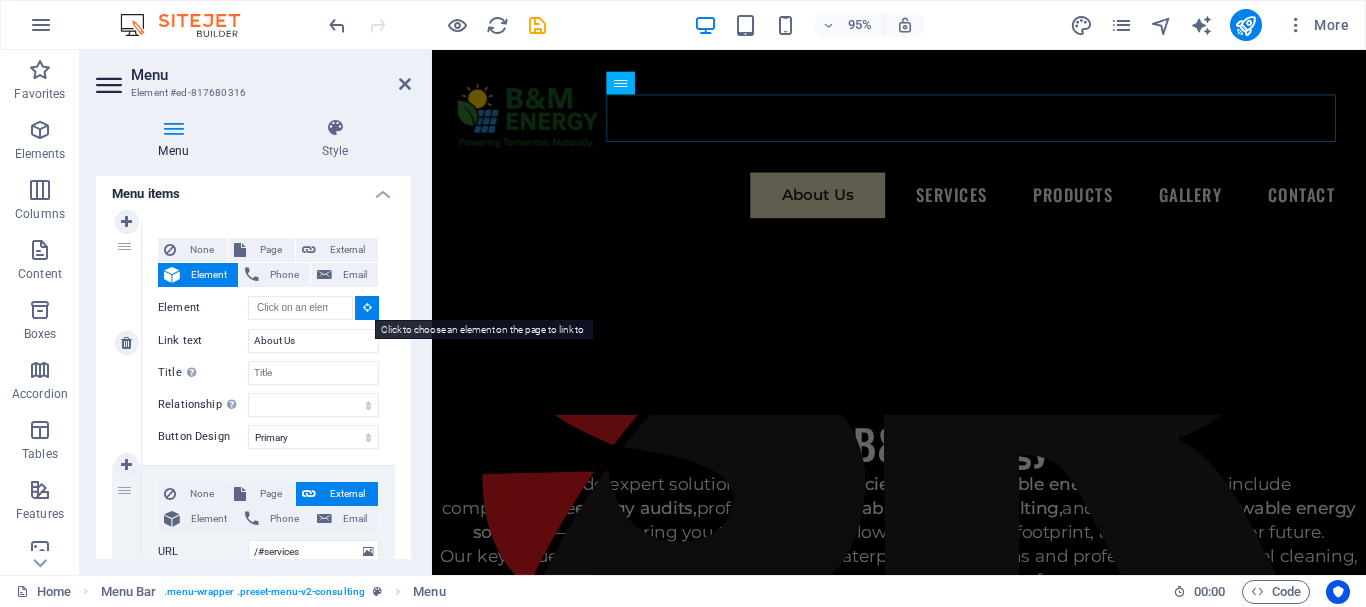 click at bounding box center [367, 307] 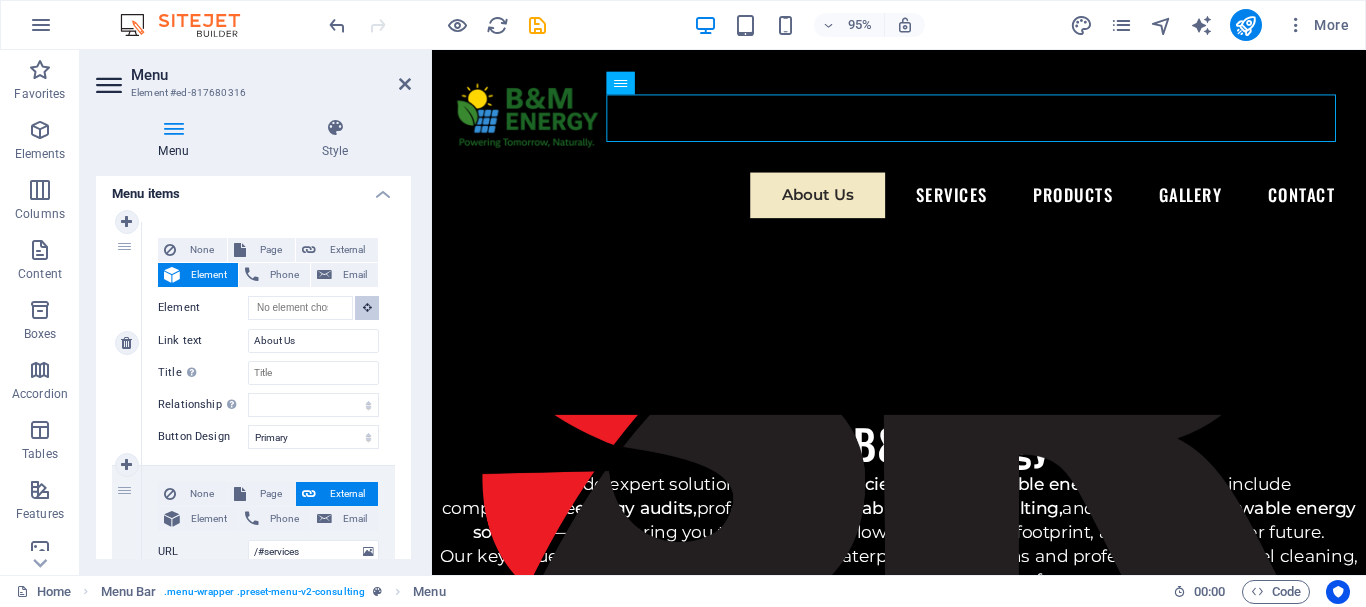 click at bounding box center (367, 307) 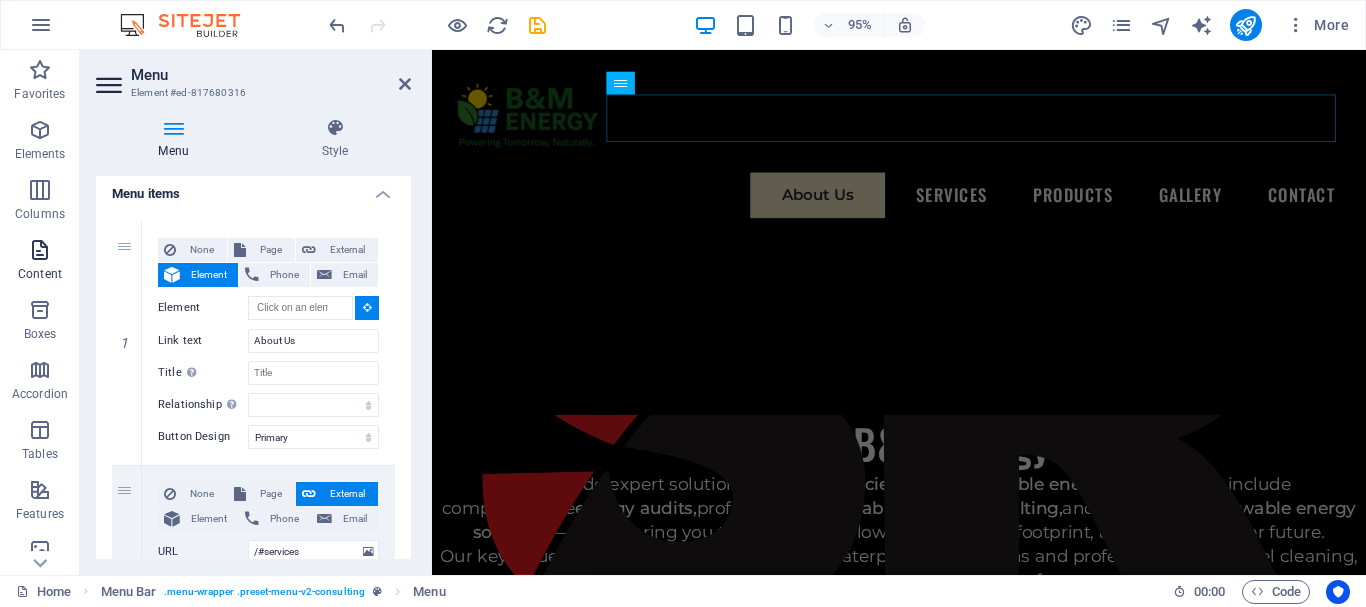 click on "Content" at bounding box center (40, 262) 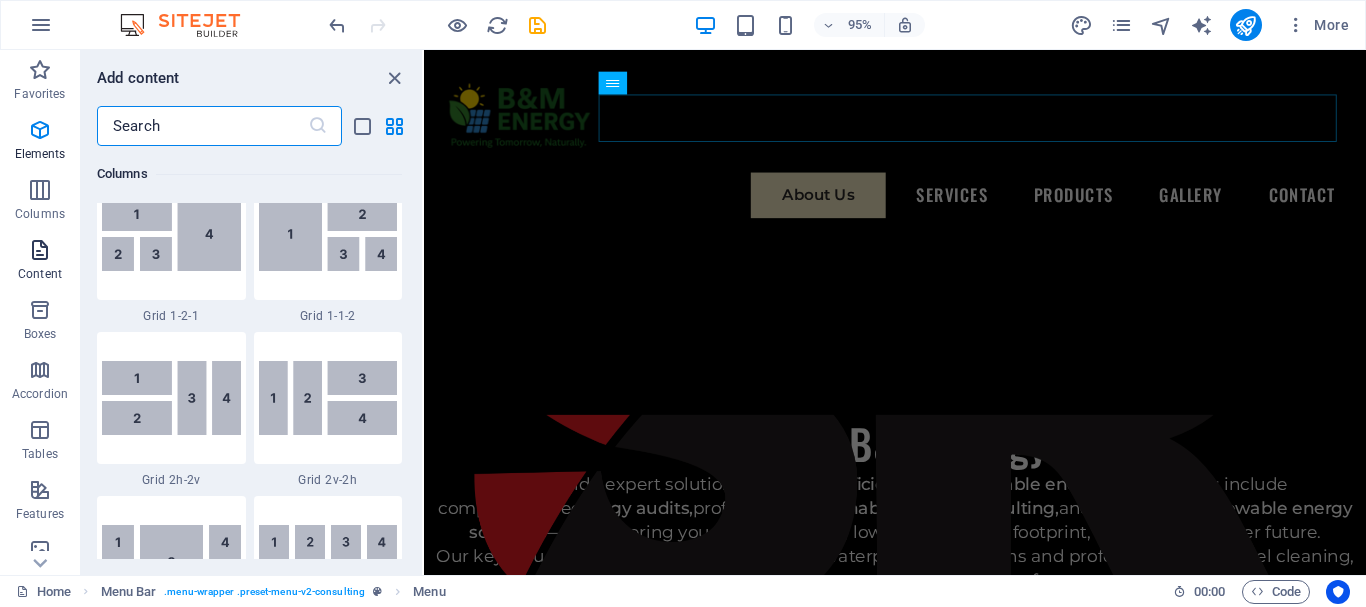 scroll, scrollTop: 3499, scrollLeft: 0, axis: vertical 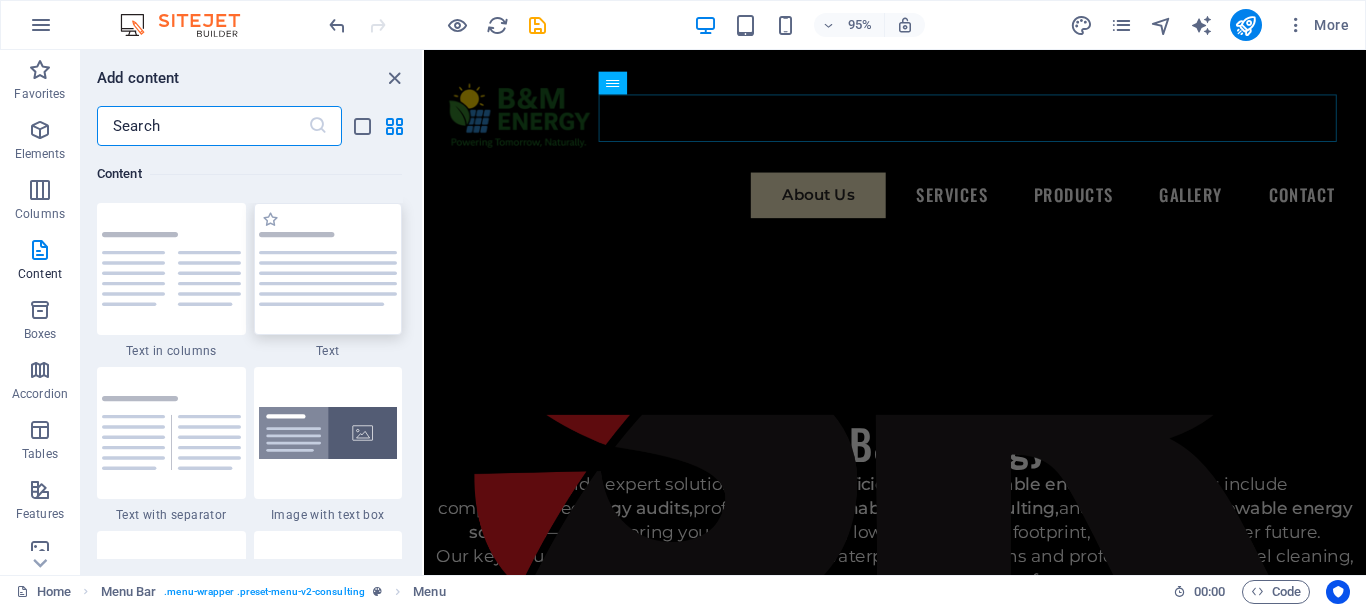 click at bounding box center (328, 269) 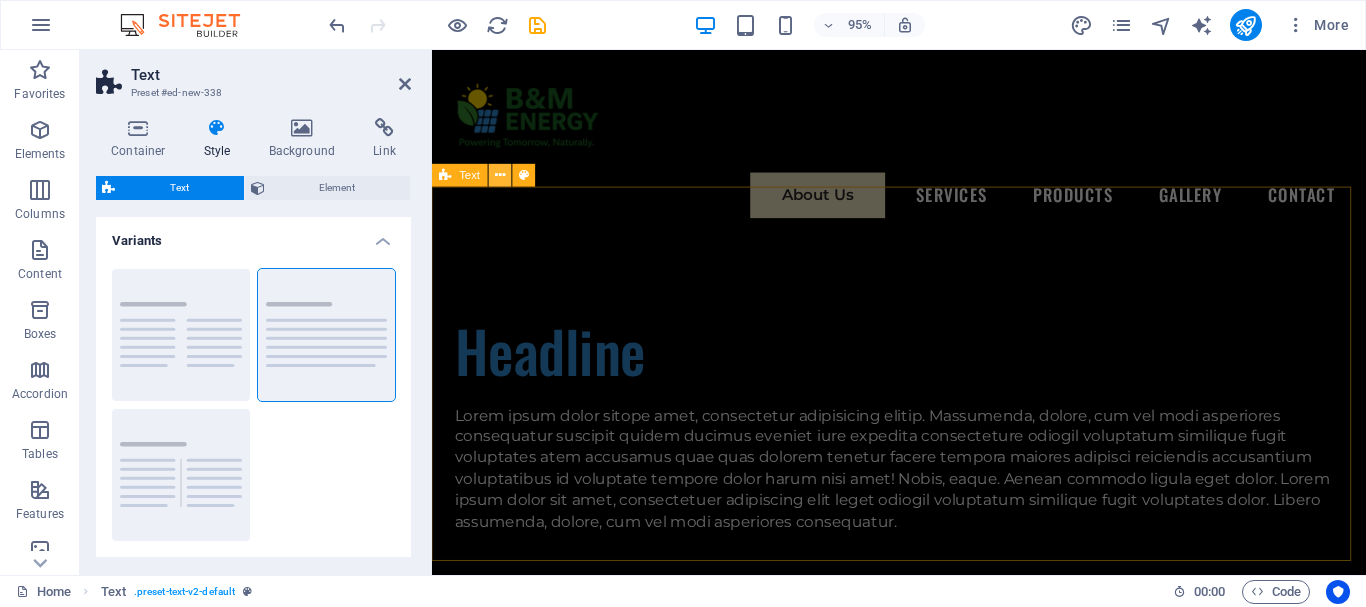 click at bounding box center (500, 175) 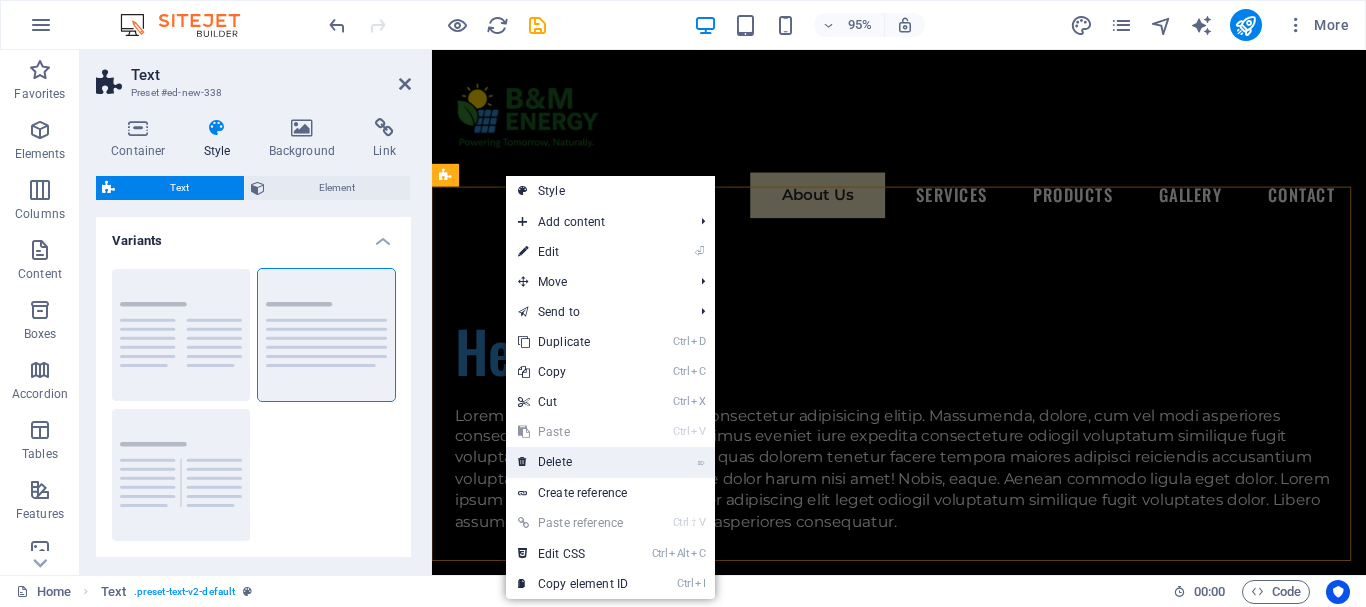 click on "⌦  Delete" at bounding box center (573, 462) 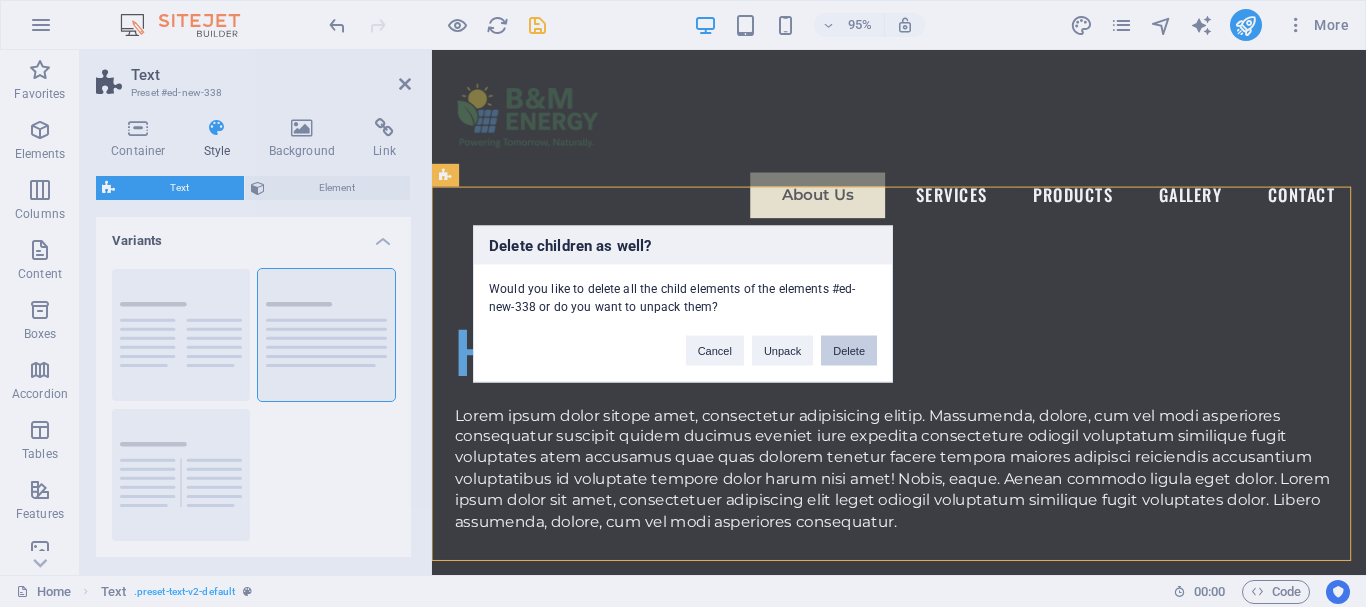 click on "Delete" at bounding box center (849, 350) 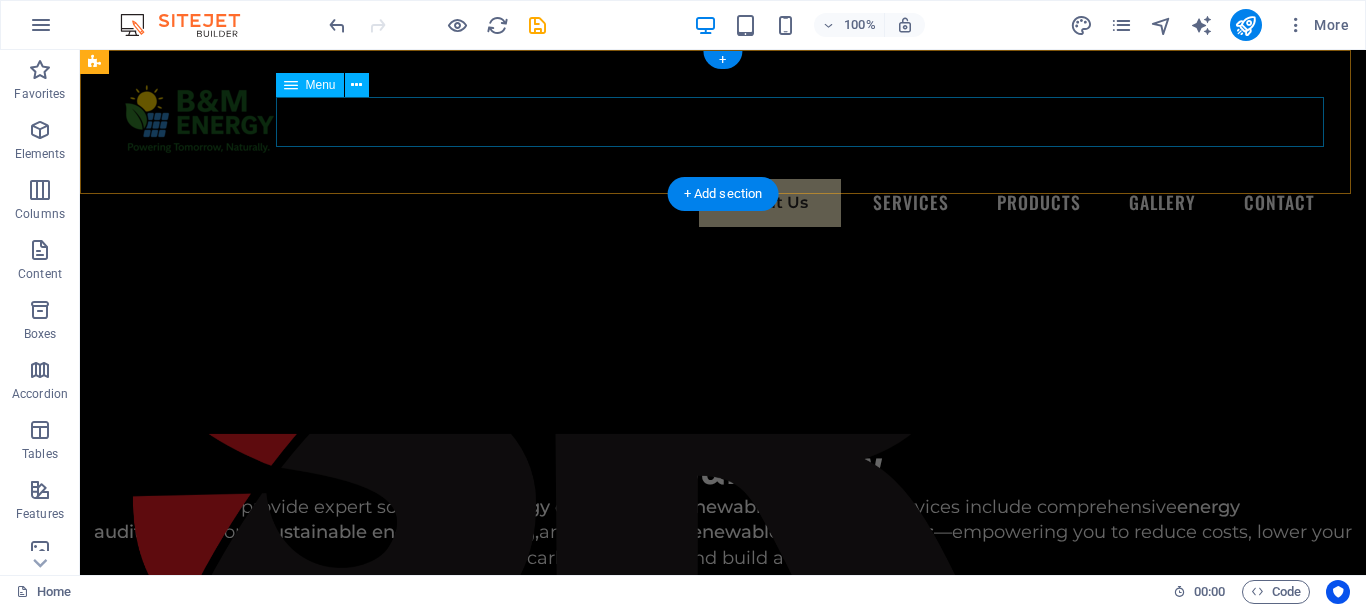 click on "About Us Services Products Gallery Contact" at bounding box center (723, 203) 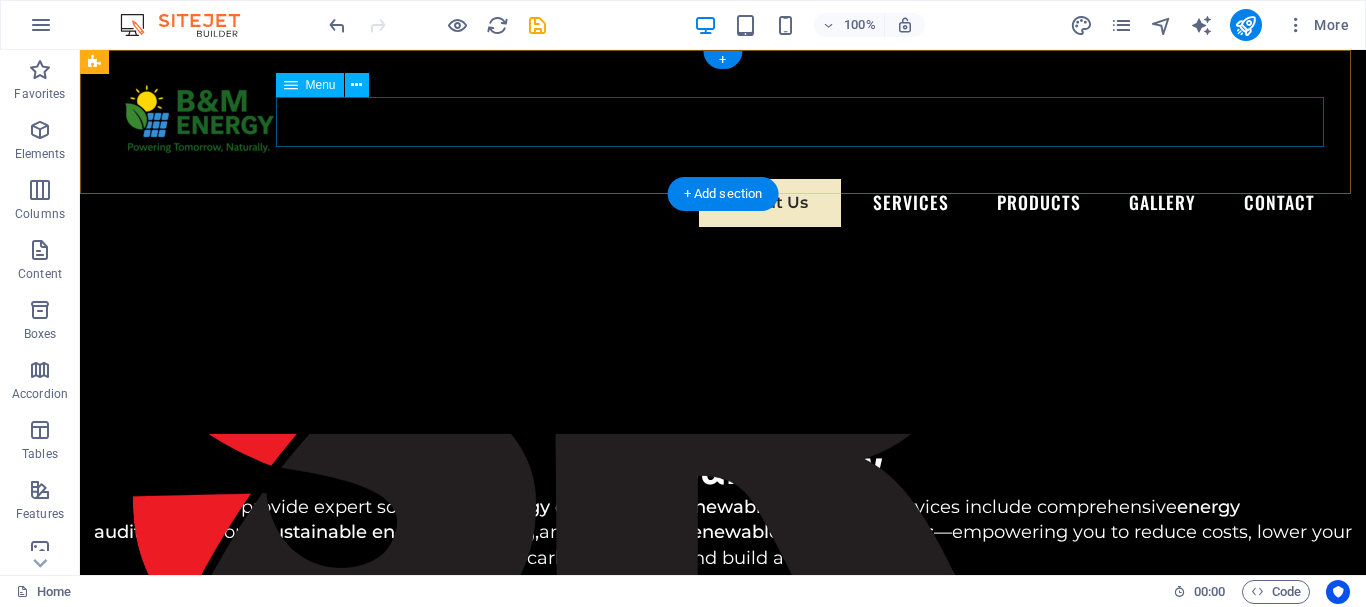 click on "About Us Services Products Gallery Contact" at bounding box center (723, 203) 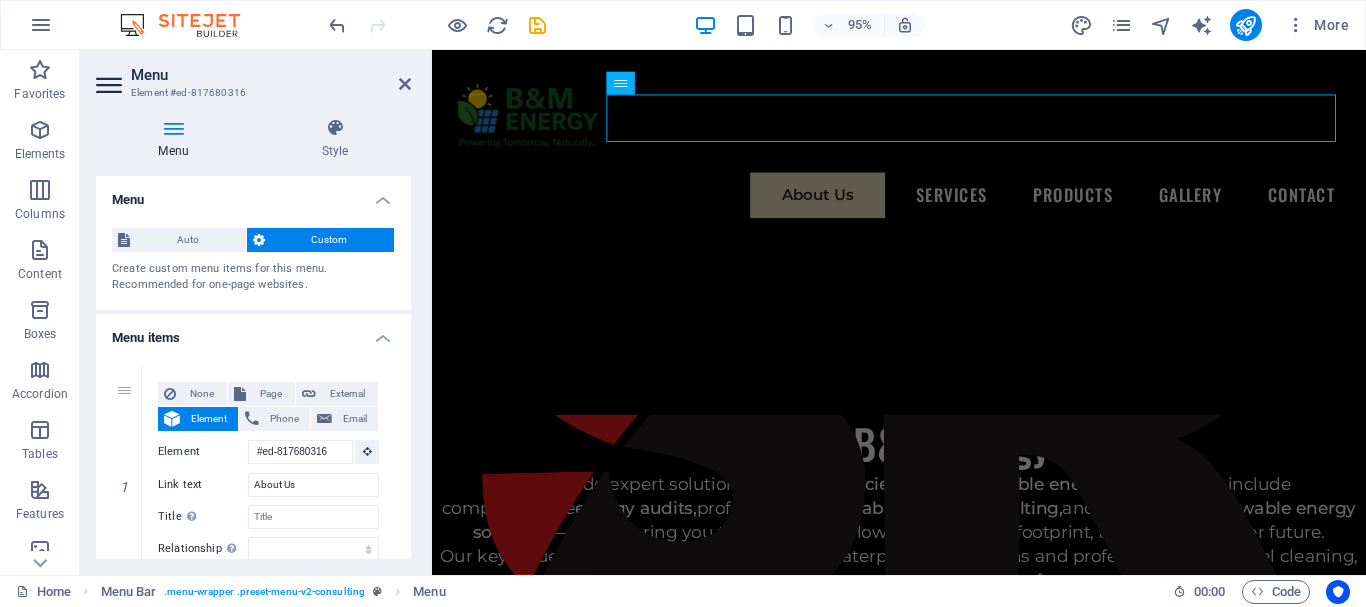 drag, startPoint x: 406, startPoint y: 248, endPoint x: 416, endPoint y: 279, distance: 32.572994 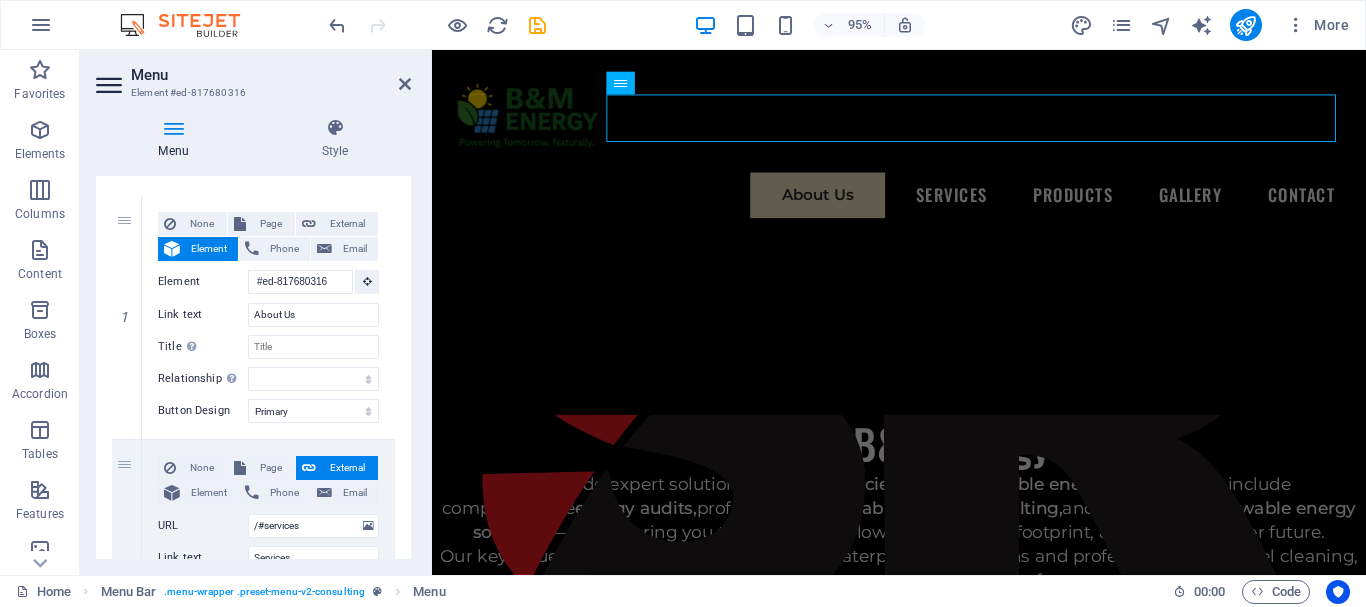 scroll, scrollTop: 228, scrollLeft: 0, axis: vertical 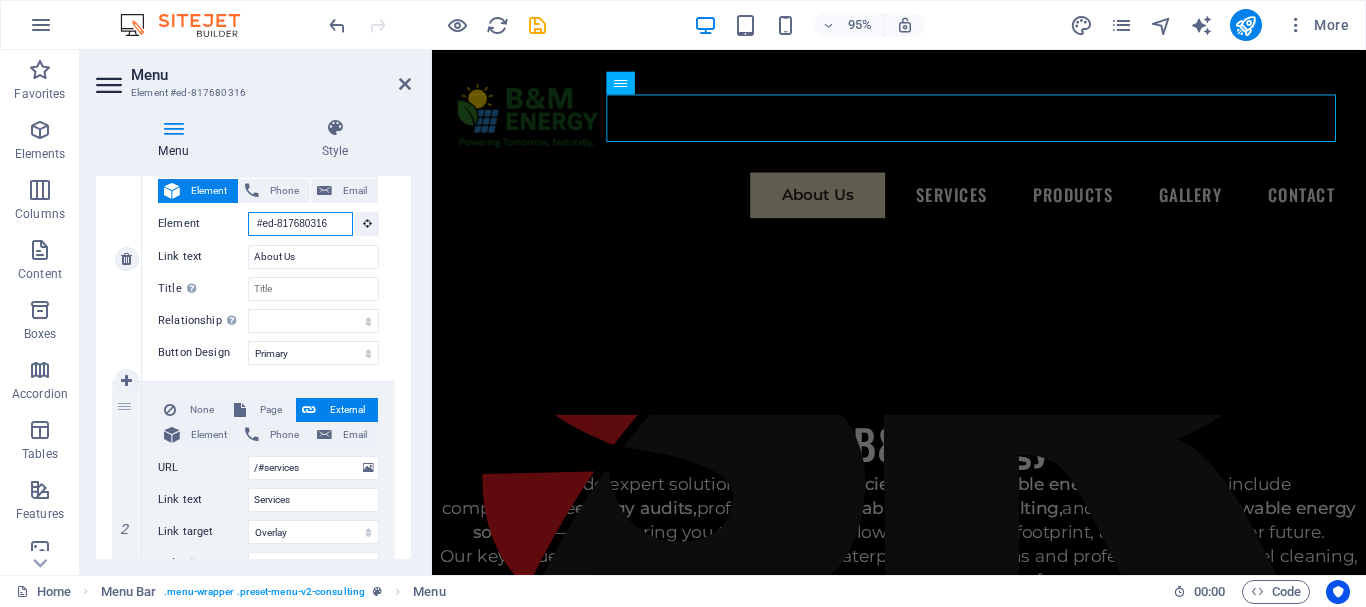 click on "#ed-817680316" at bounding box center [300, 224] 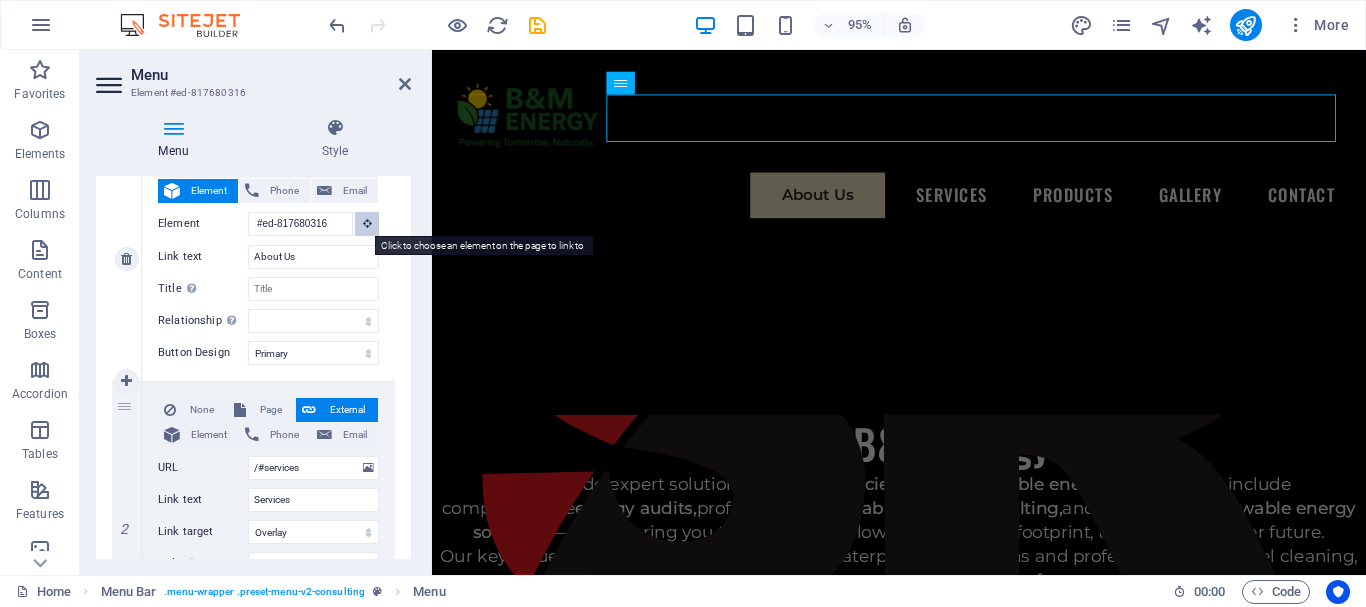click at bounding box center (367, 223) 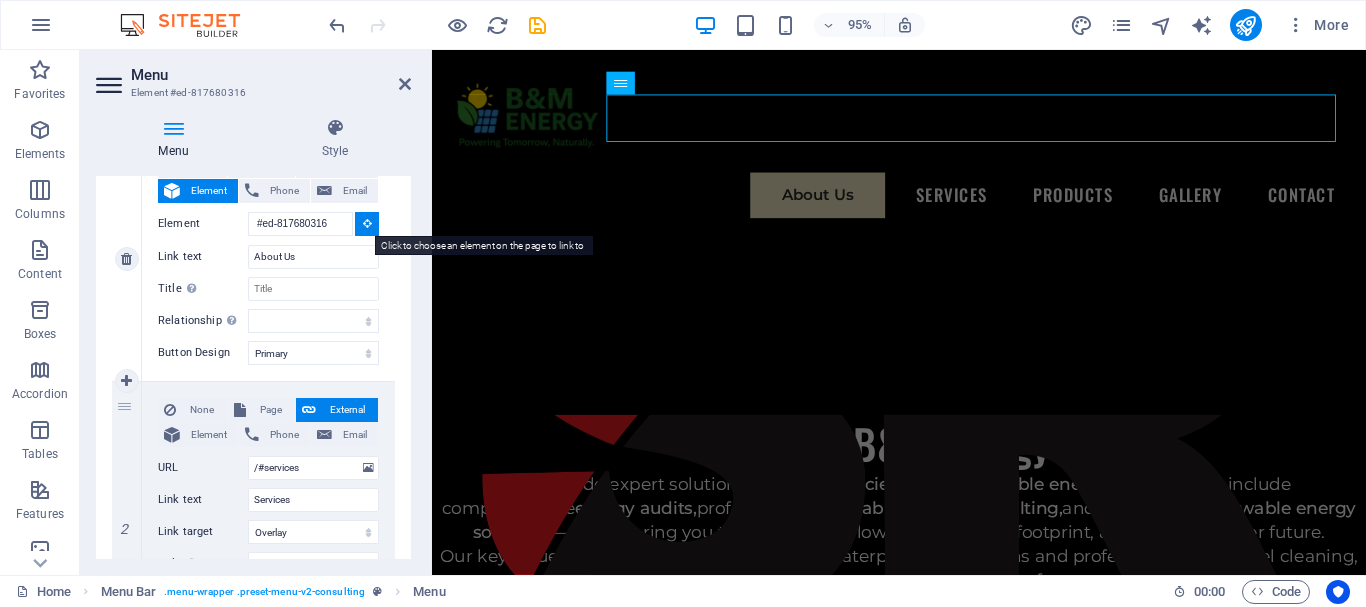 click at bounding box center [367, 223] 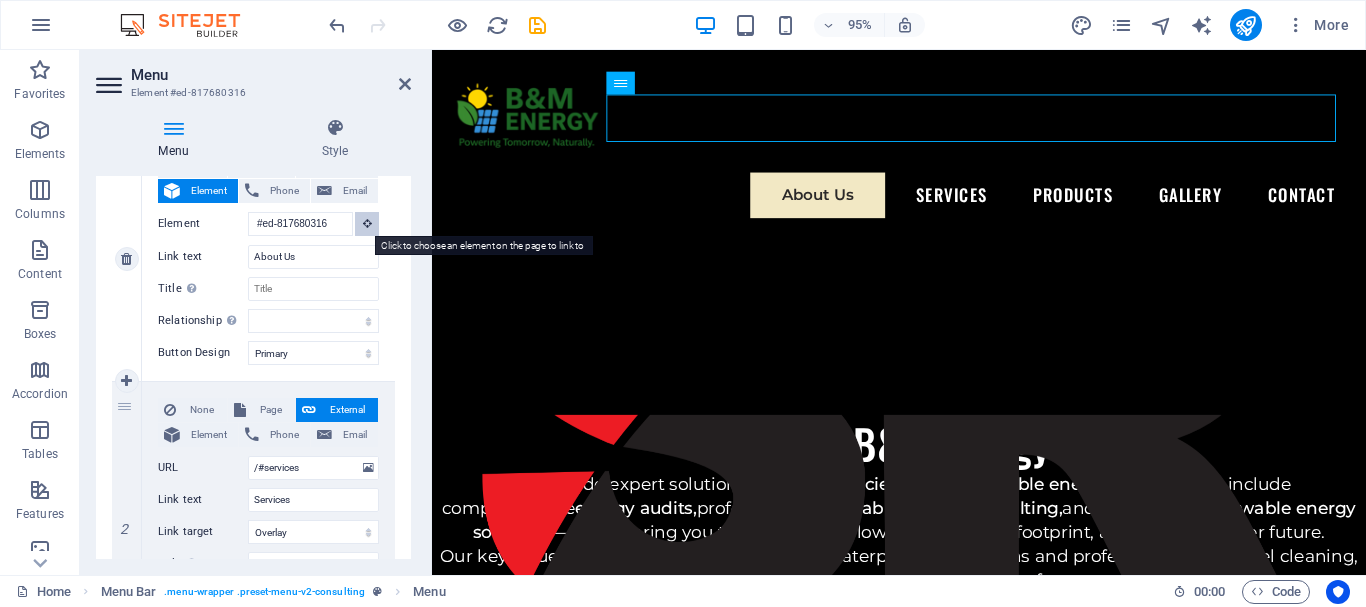 click at bounding box center (367, 223) 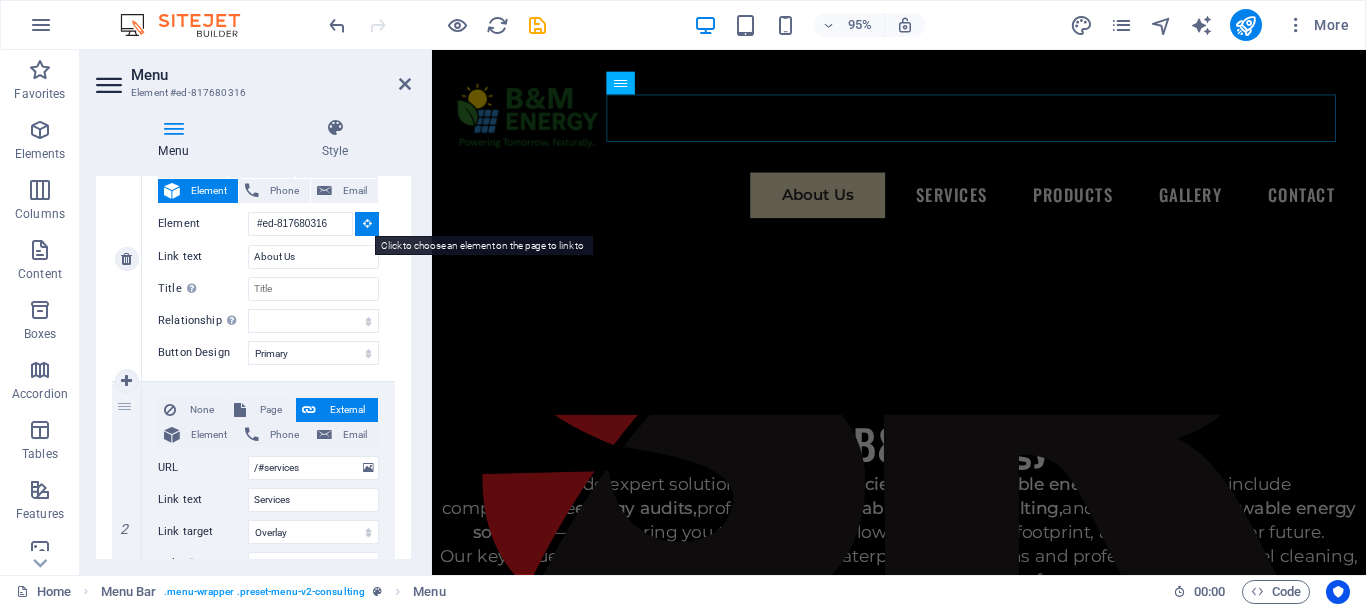 click at bounding box center (367, 223) 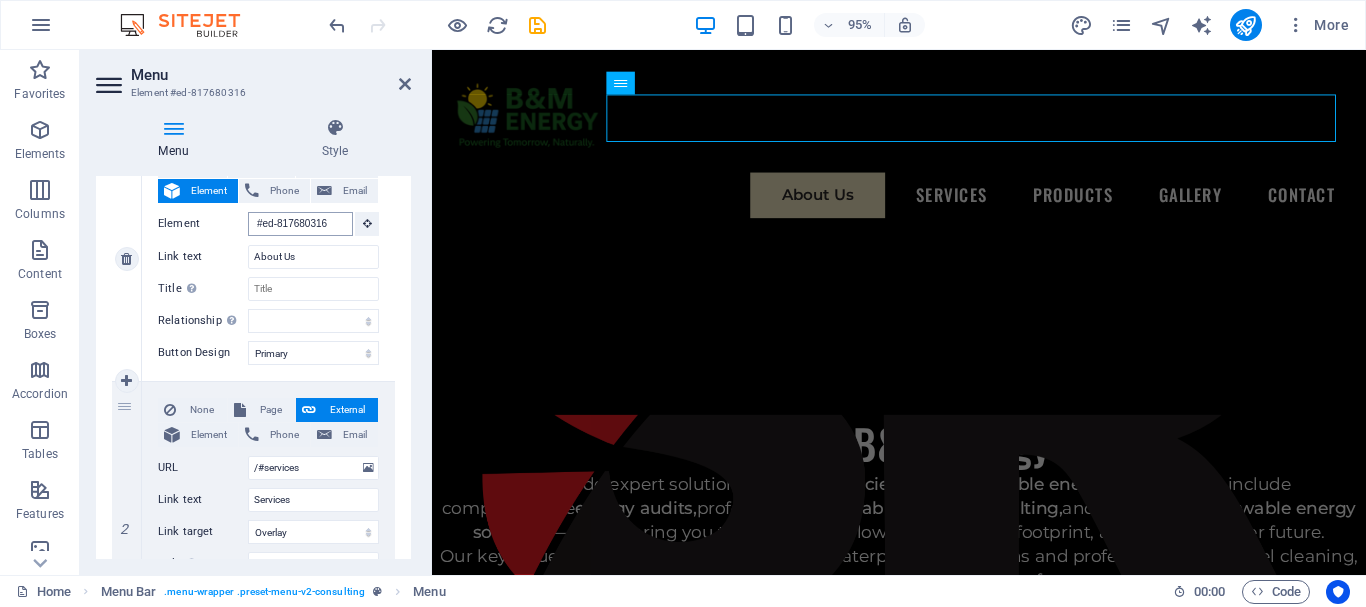 drag, startPoint x: 38, startPoint y: 314, endPoint x: 317, endPoint y: 216, distance: 295.711 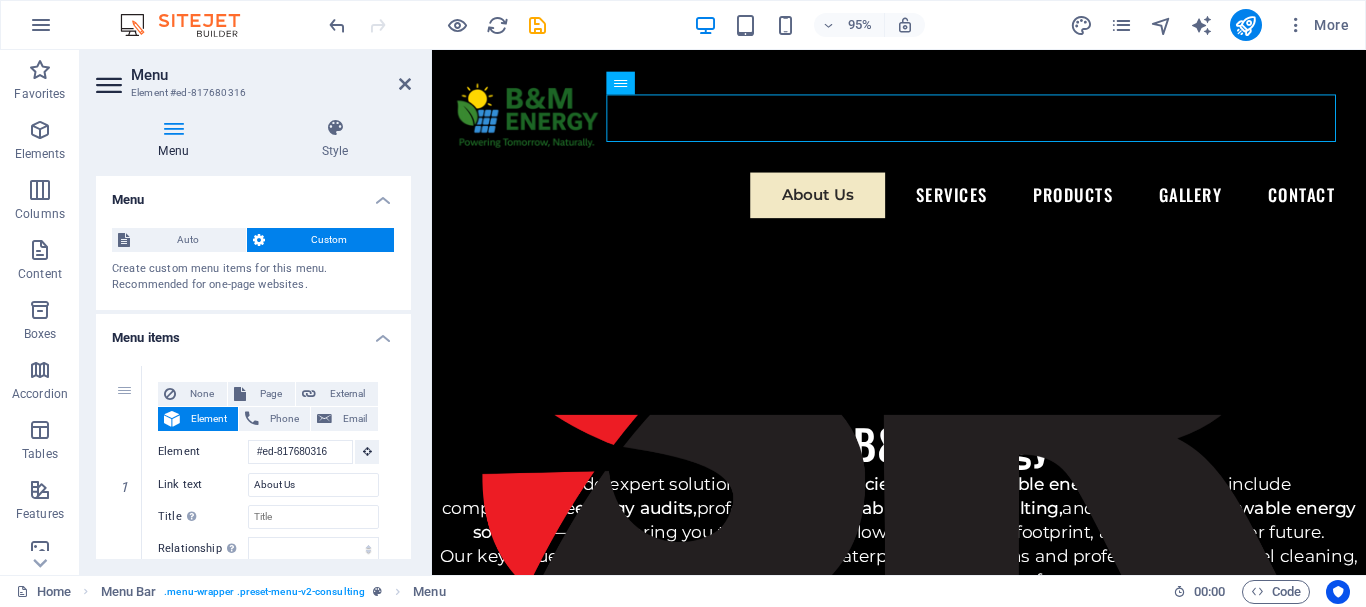 scroll, scrollTop: 17, scrollLeft: 0, axis: vertical 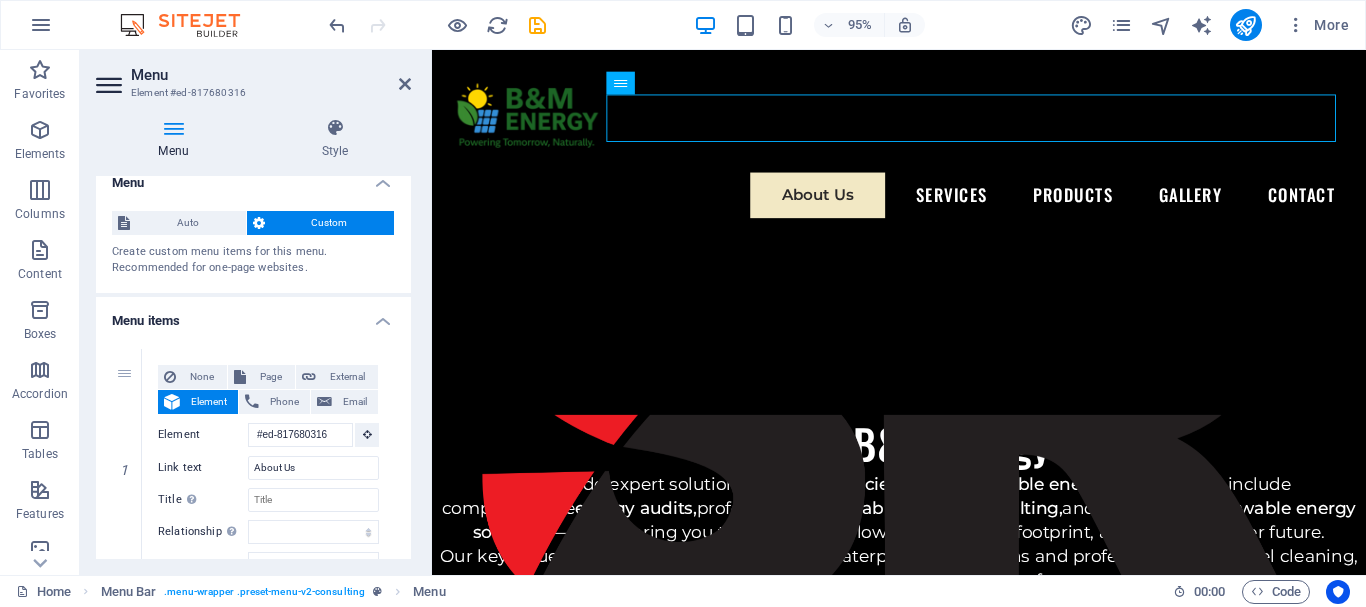 click at bounding box center [111, 85] 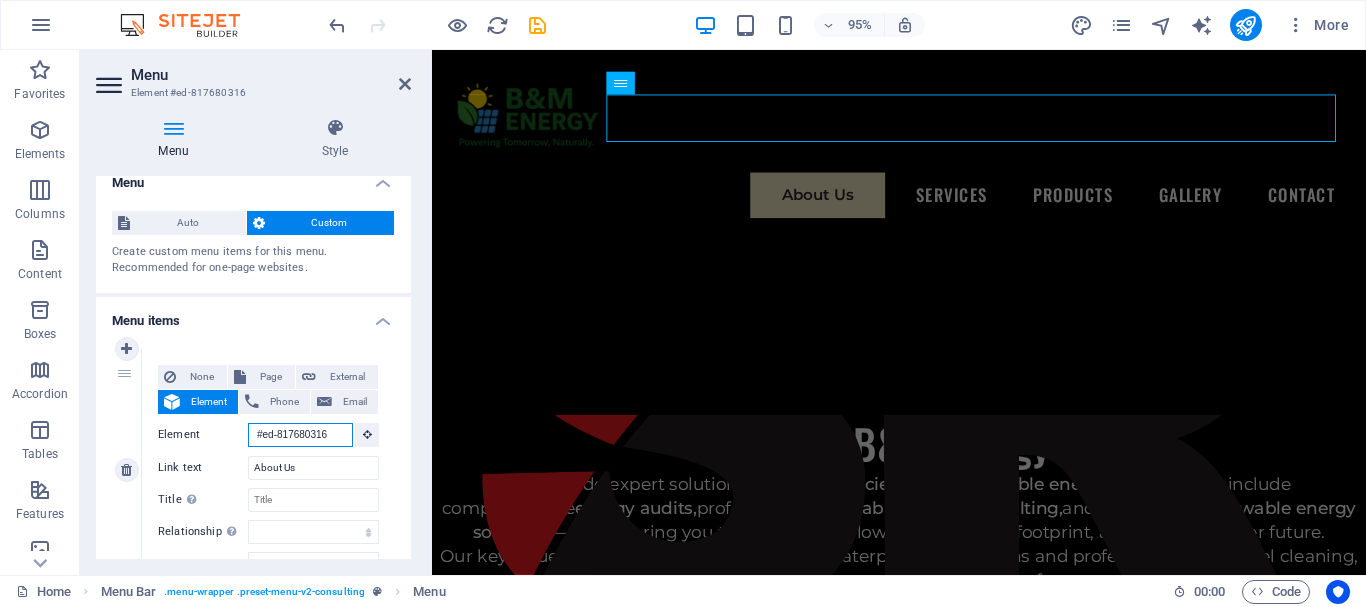 click on "#ed-817680316" at bounding box center (300, 435) 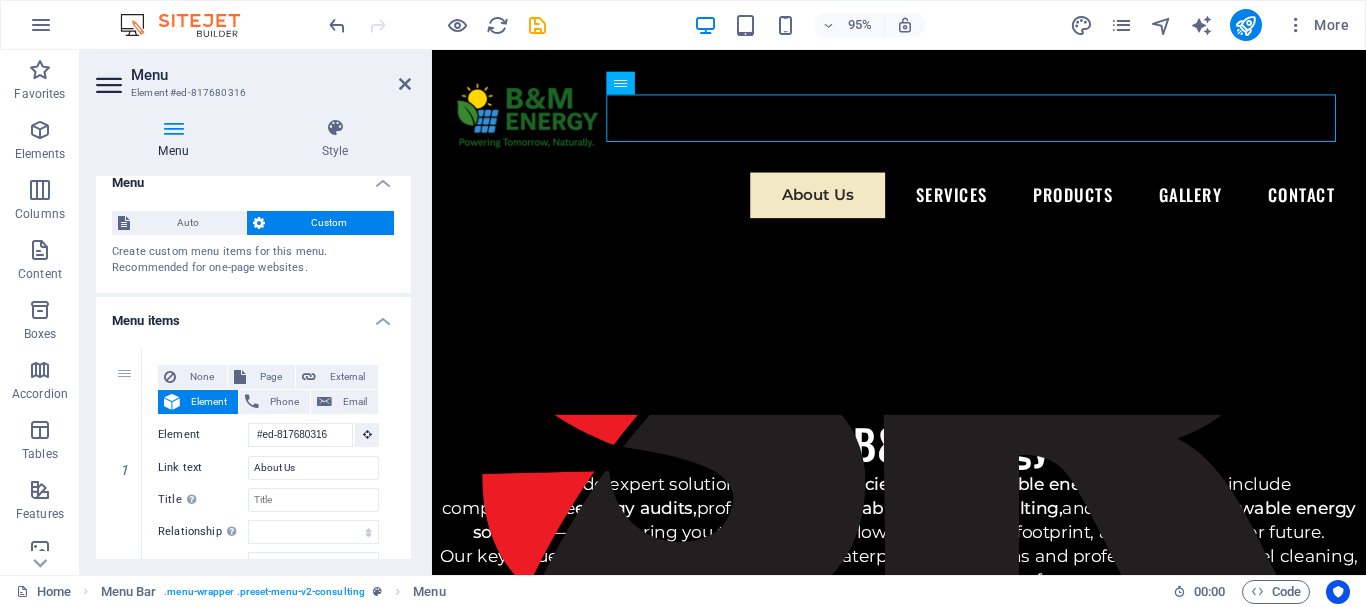 click at bounding box center [111, 85] 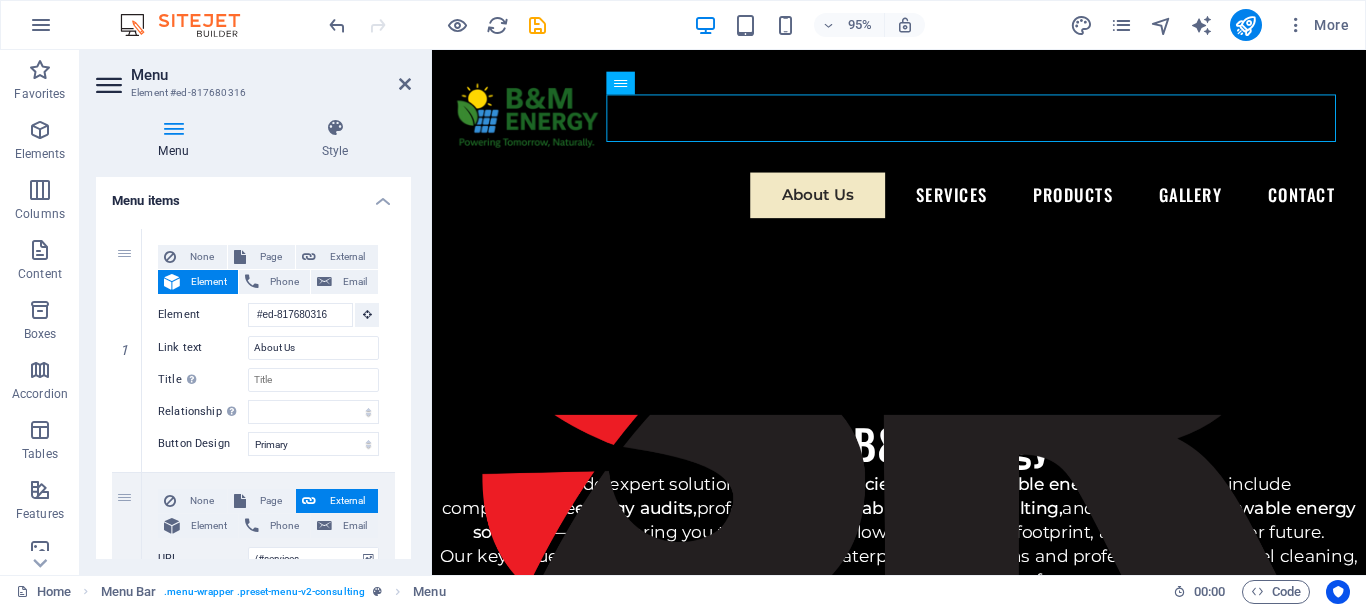 scroll, scrollTop: 133, scrollLeft: 0, axis: vertical 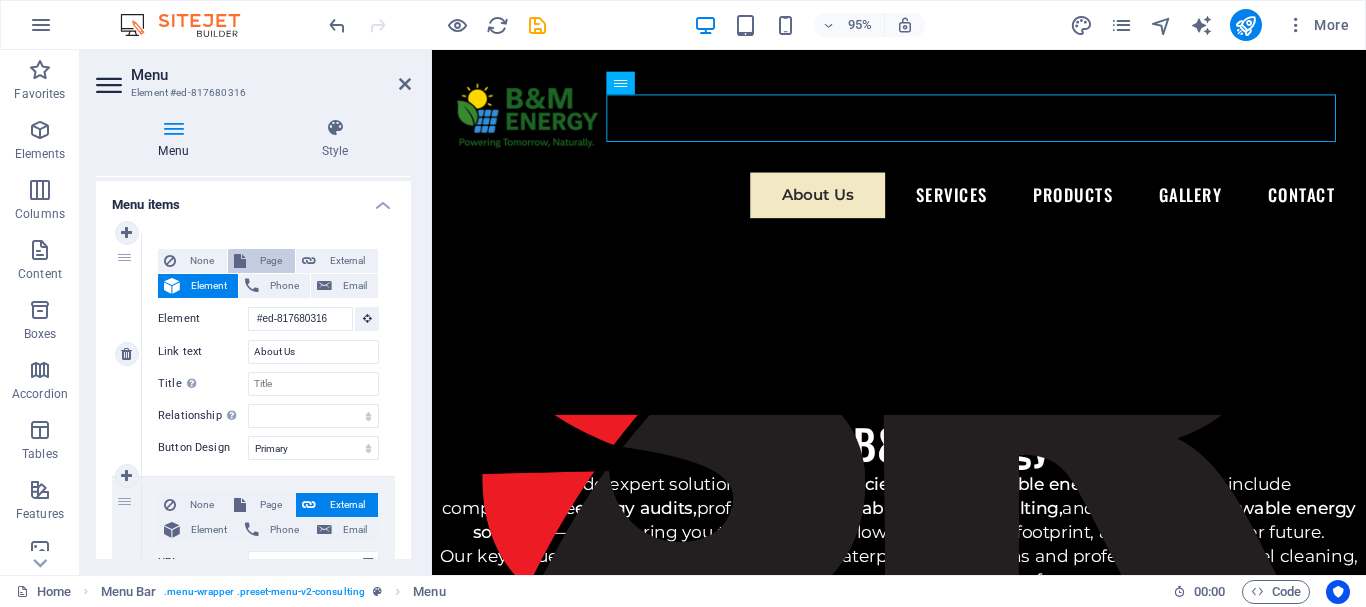 click on "Page" at bounding box center [270, 261] 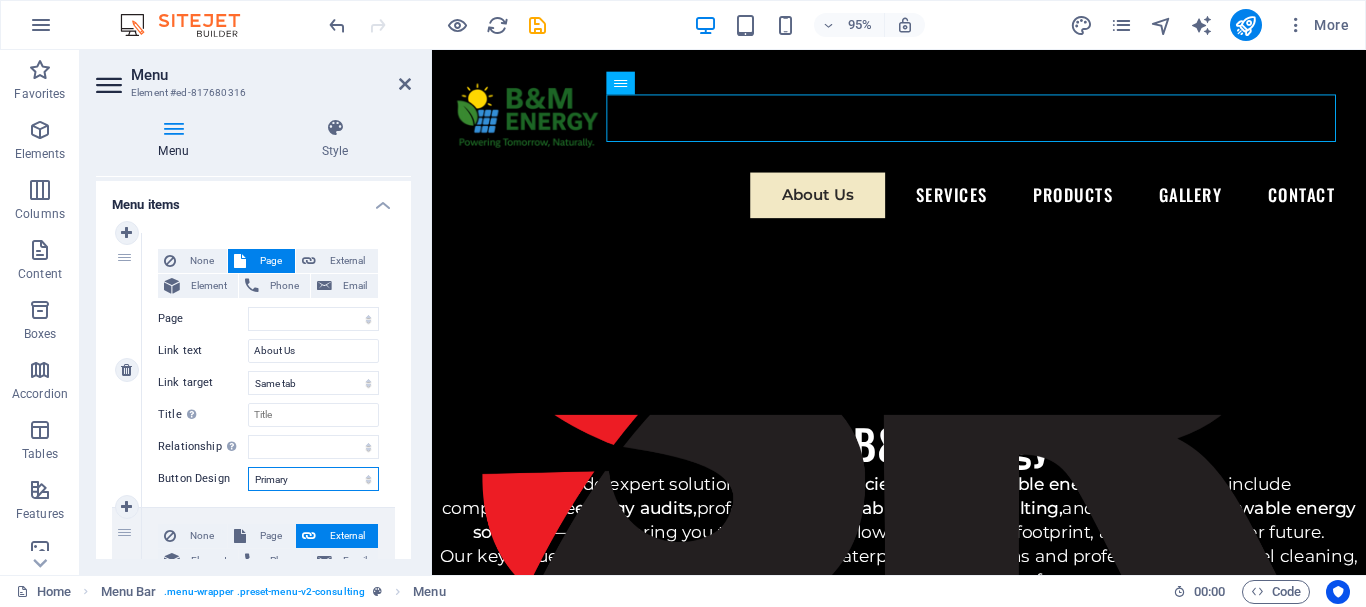 click on "None Default Primary Secondary" at bounding box center (313, 479) 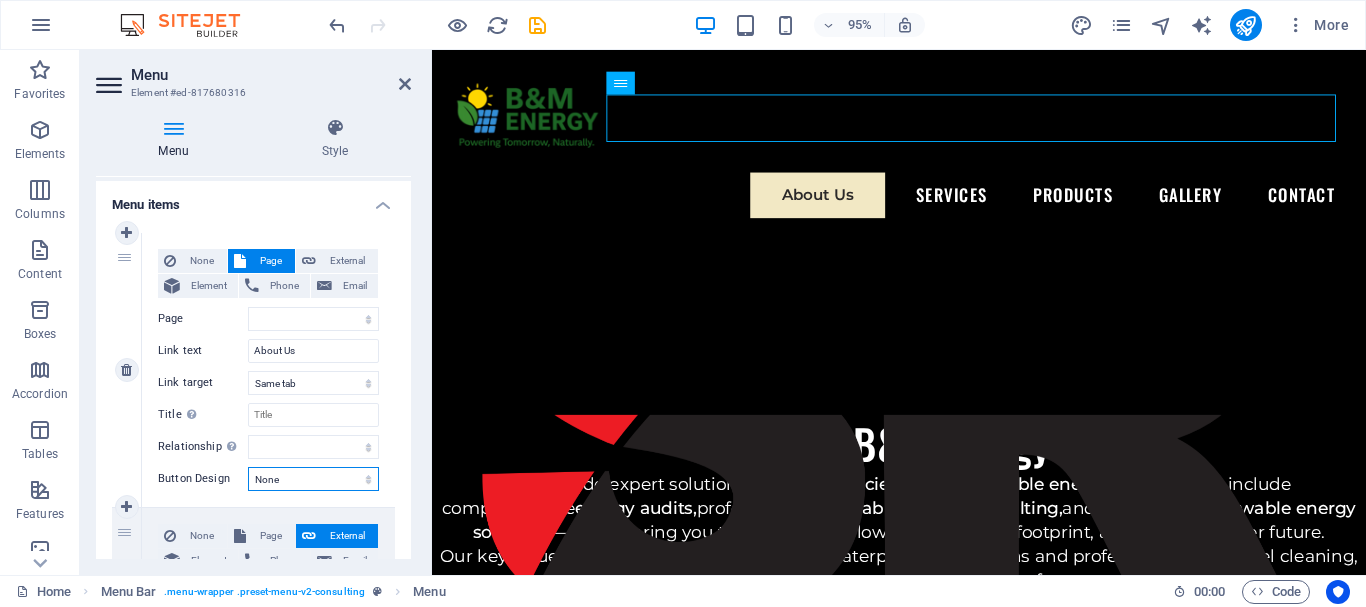 click on "None Default Primary Secondary" at bounding box center (313, 479) 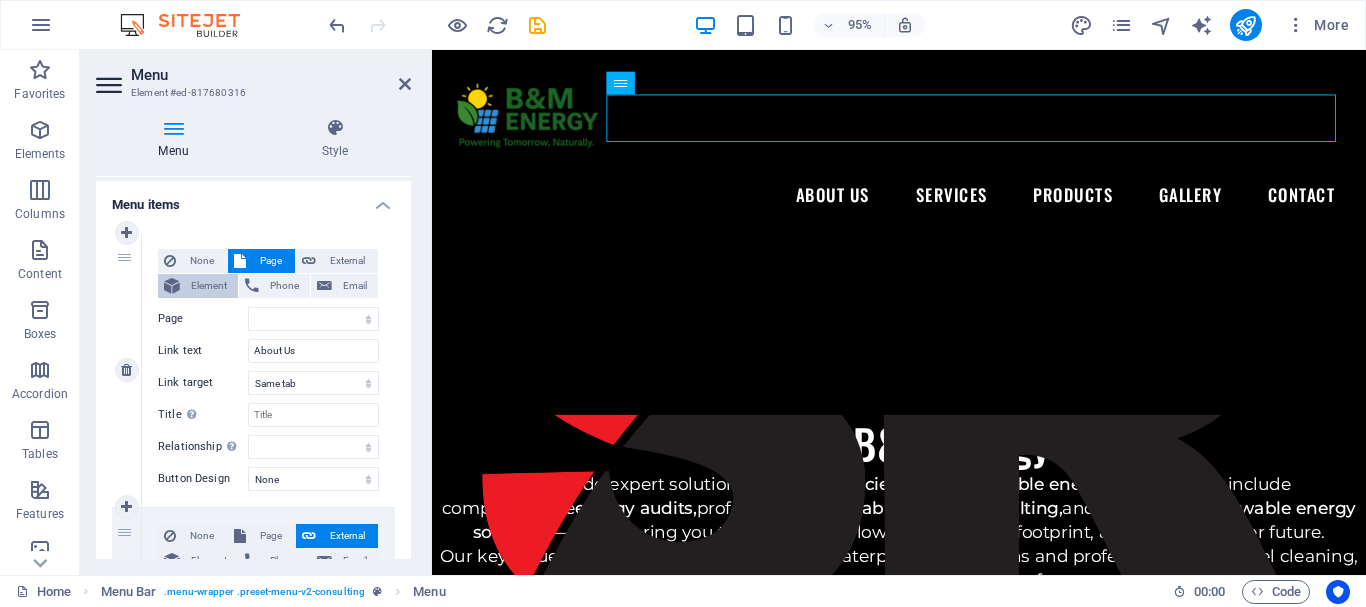 click on "Element" at bounding box center (209, 286) 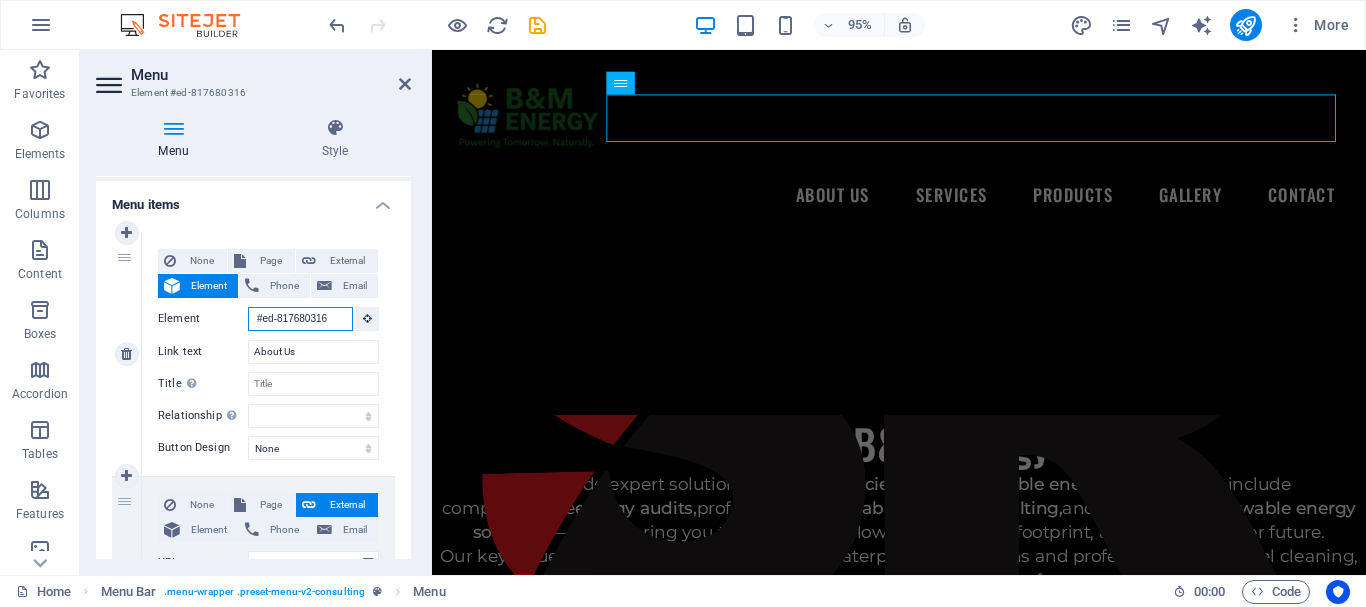 scroll, scrollTop: 0, scrollLeft: 0, axis: both 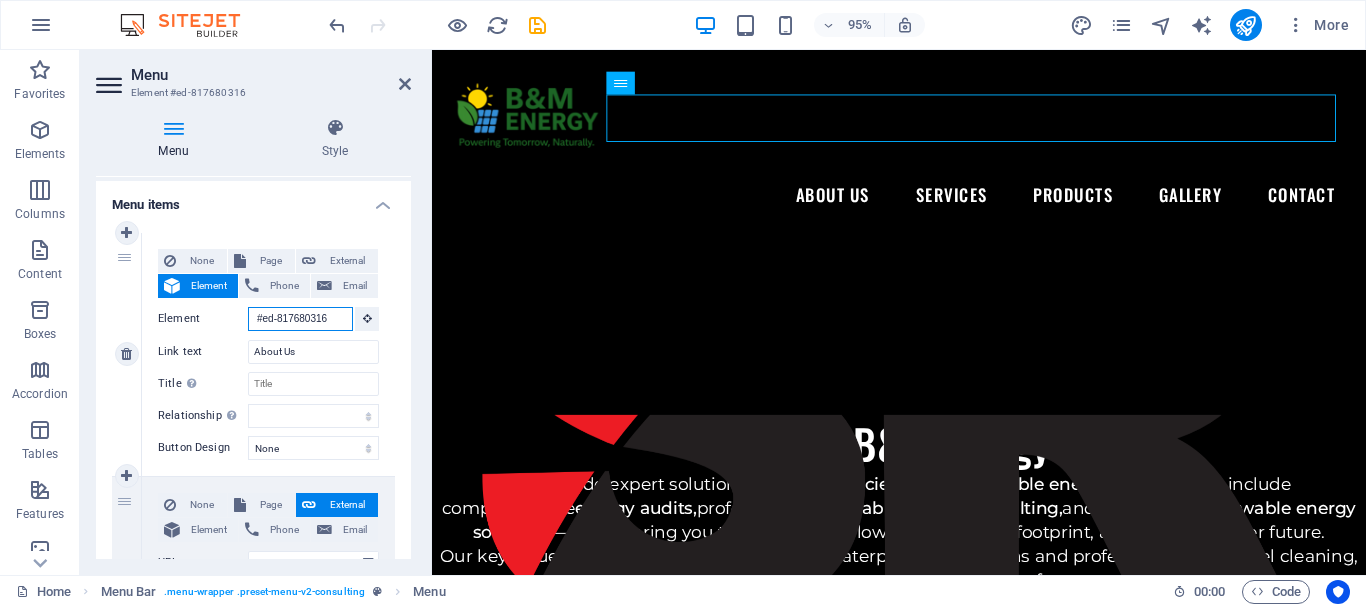 drag, startPoint x: 325, startPoint y: 320, endPoint x: 242, endPoint y: 312, distance: 83.38465 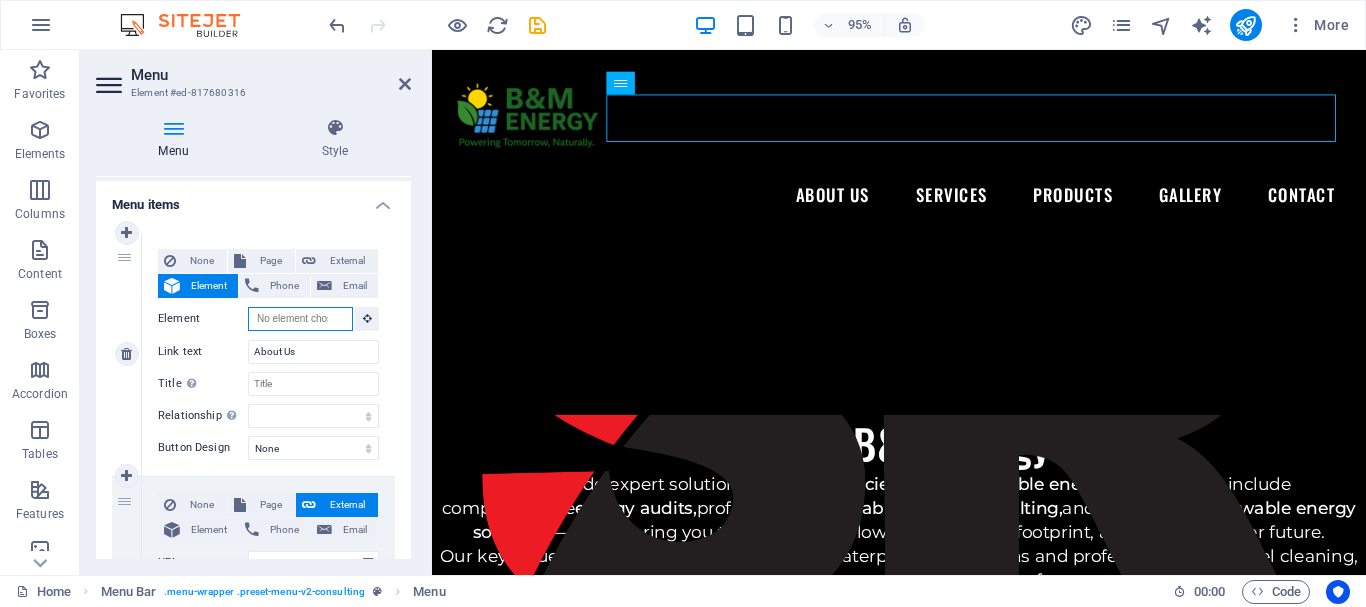 type 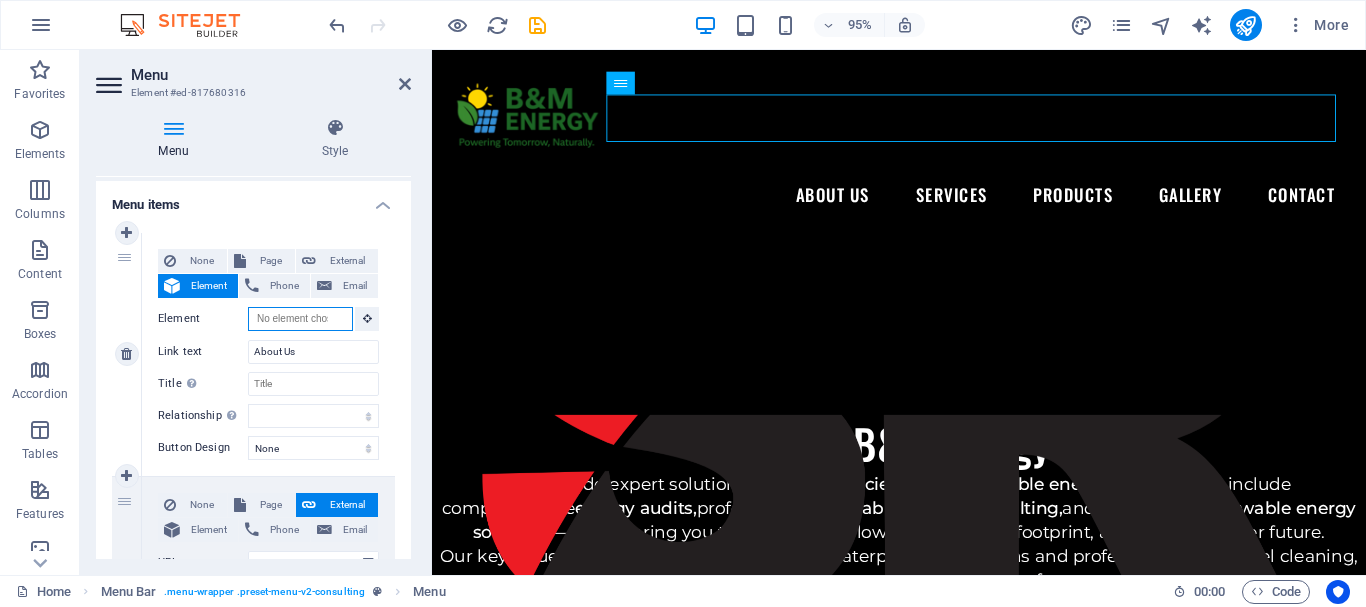 select 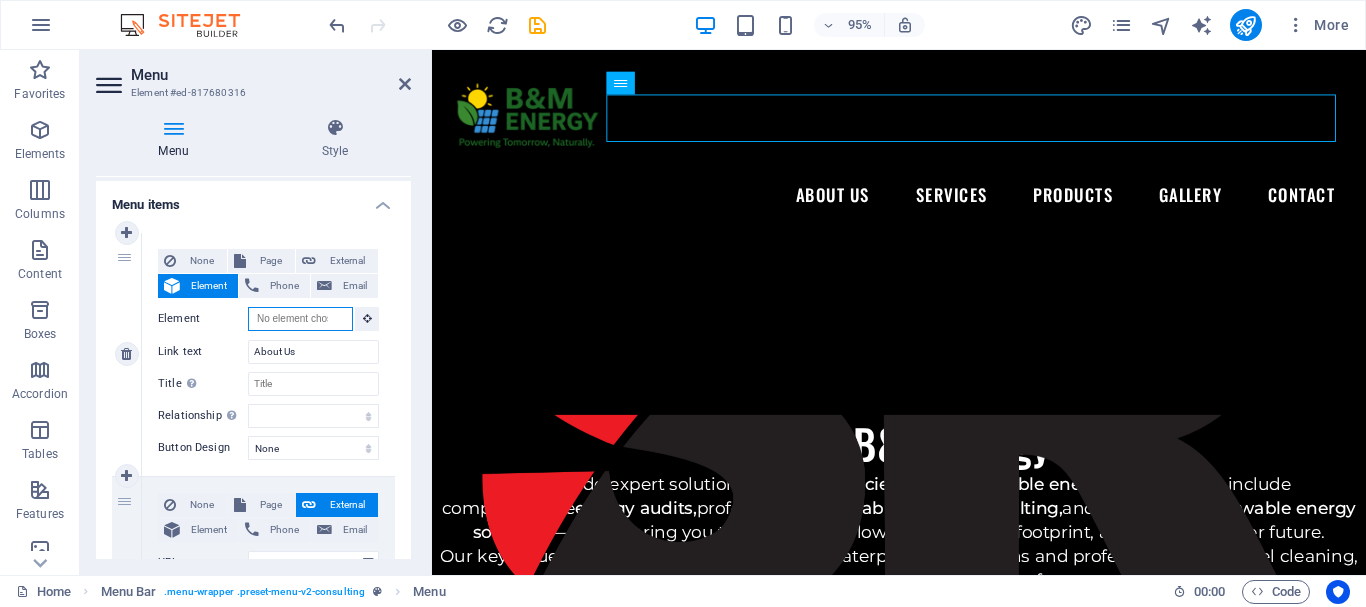 click on "Element" at bounding box center (300, 319) 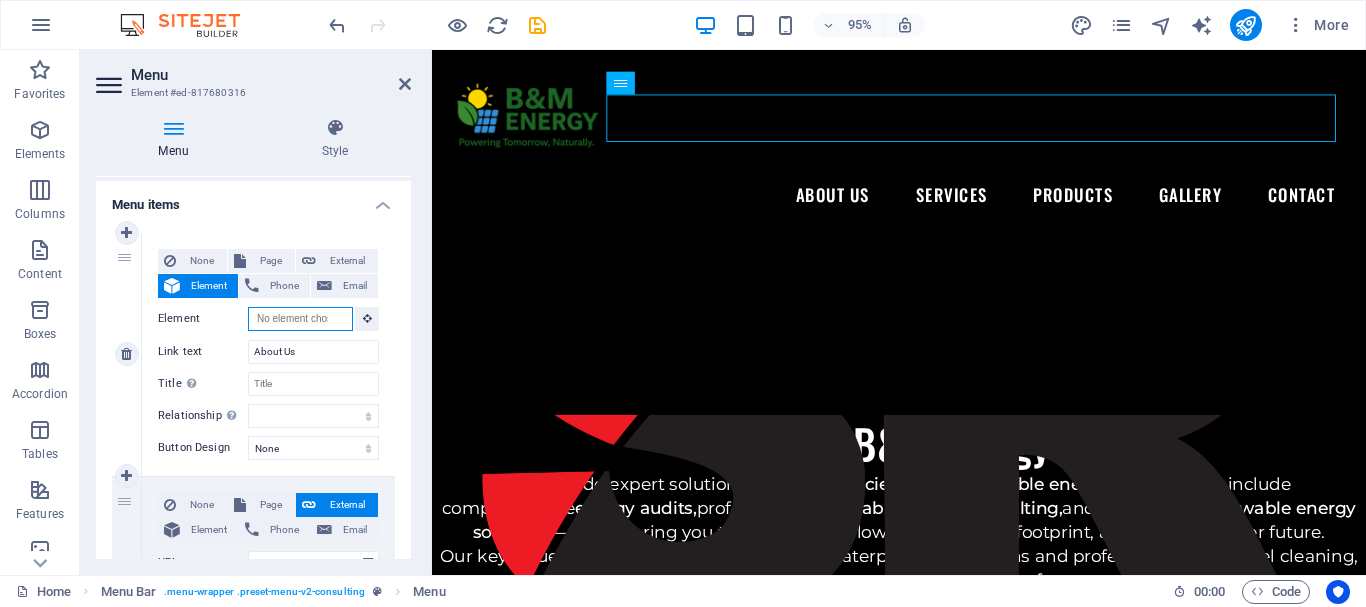 click on "Element" at bounding box center [300, 319] 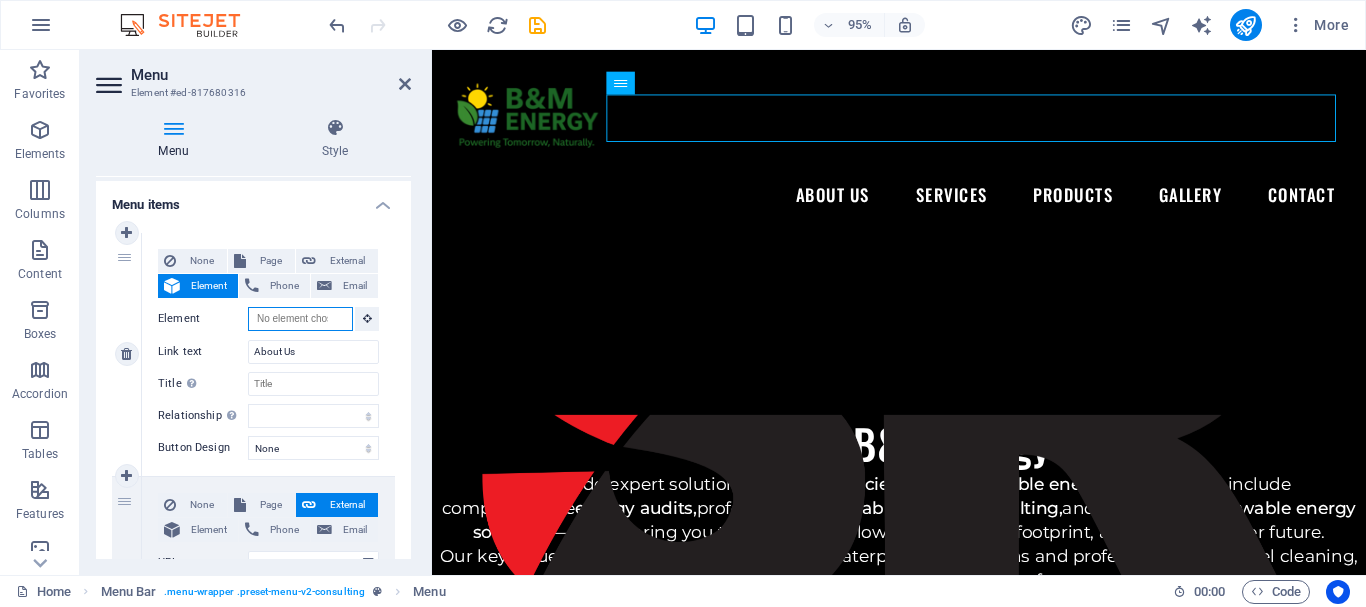 click on "Element" at bounding box center (300, 319) 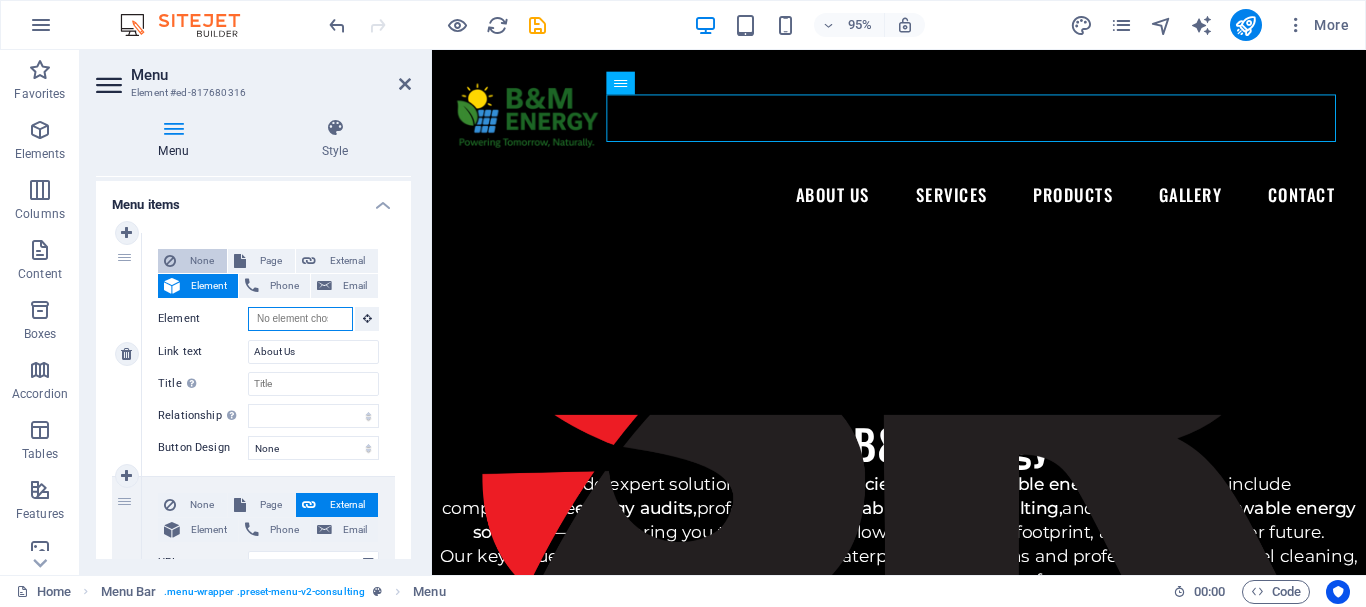 type 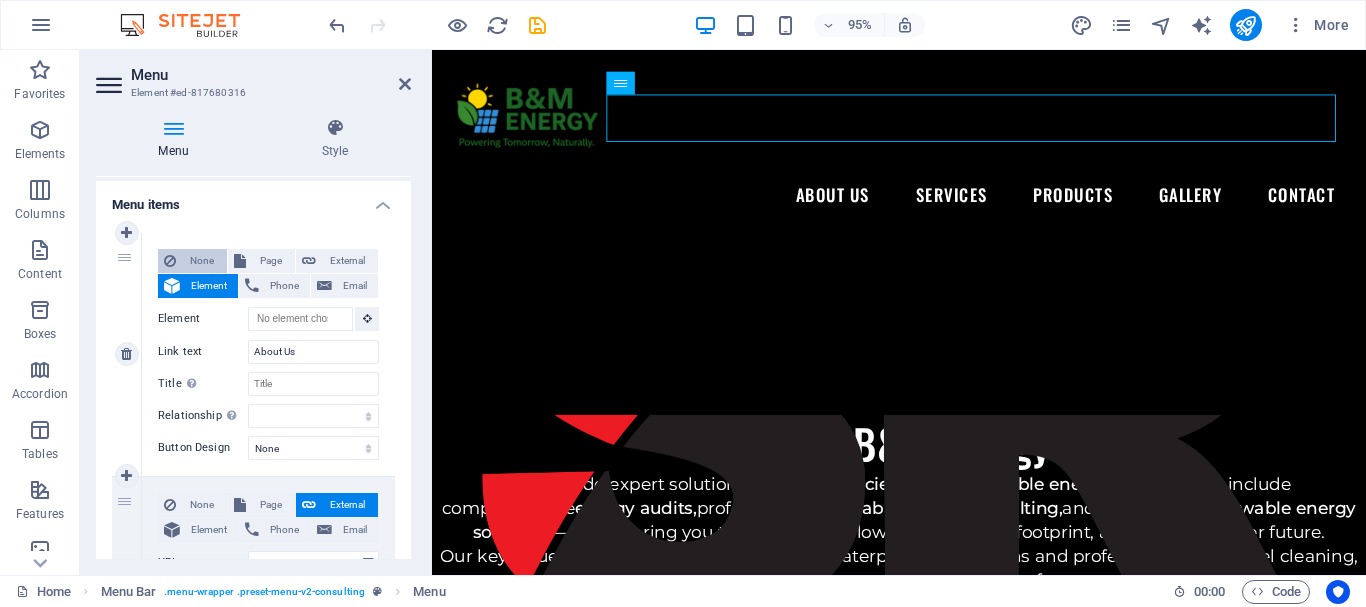 click on "None" at bounding box center (201, 261) 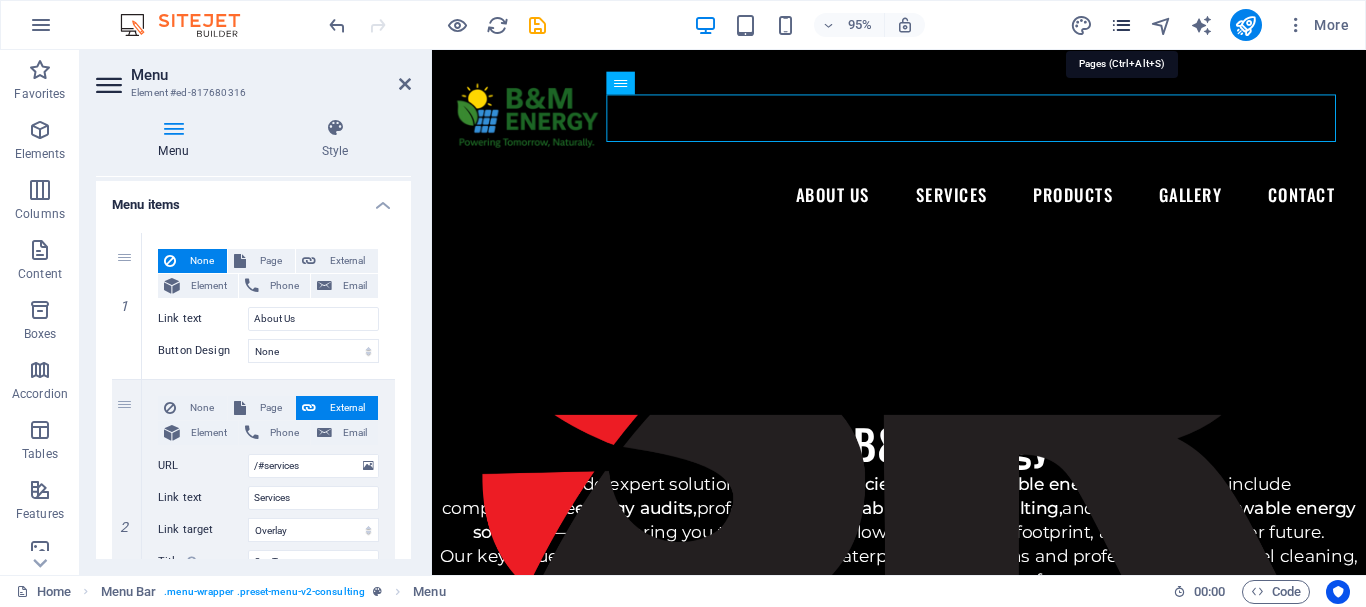 click at bounding box center (1121, 25) 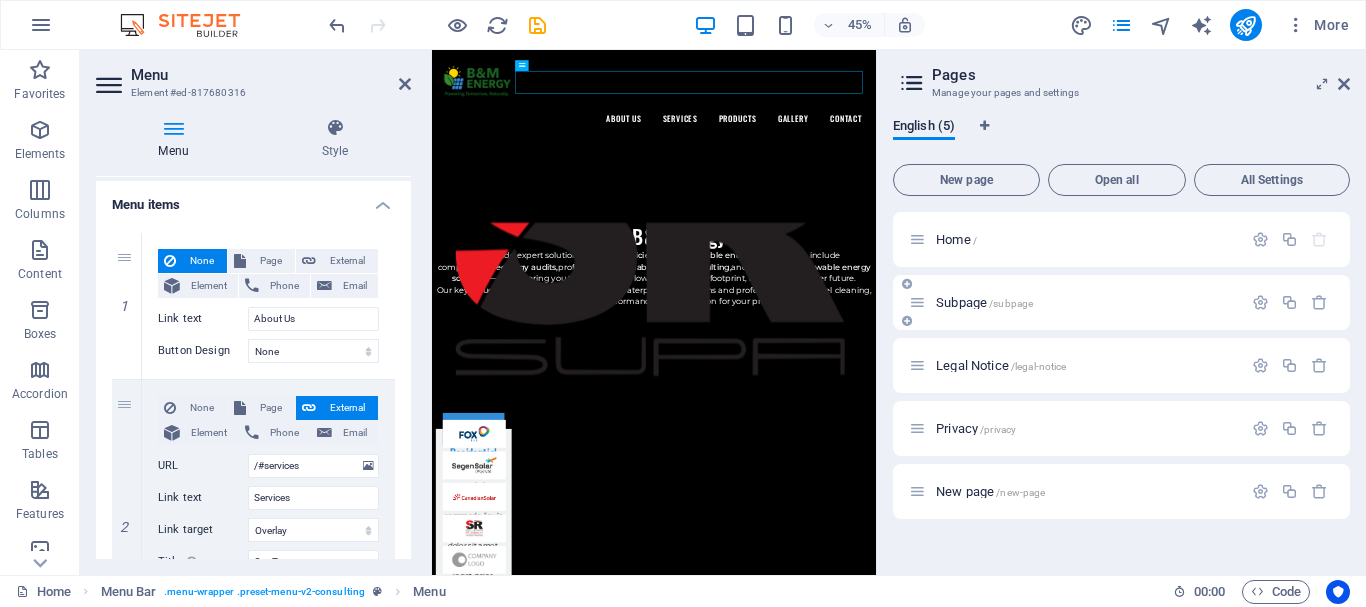 click at bounding box center [917, 302] 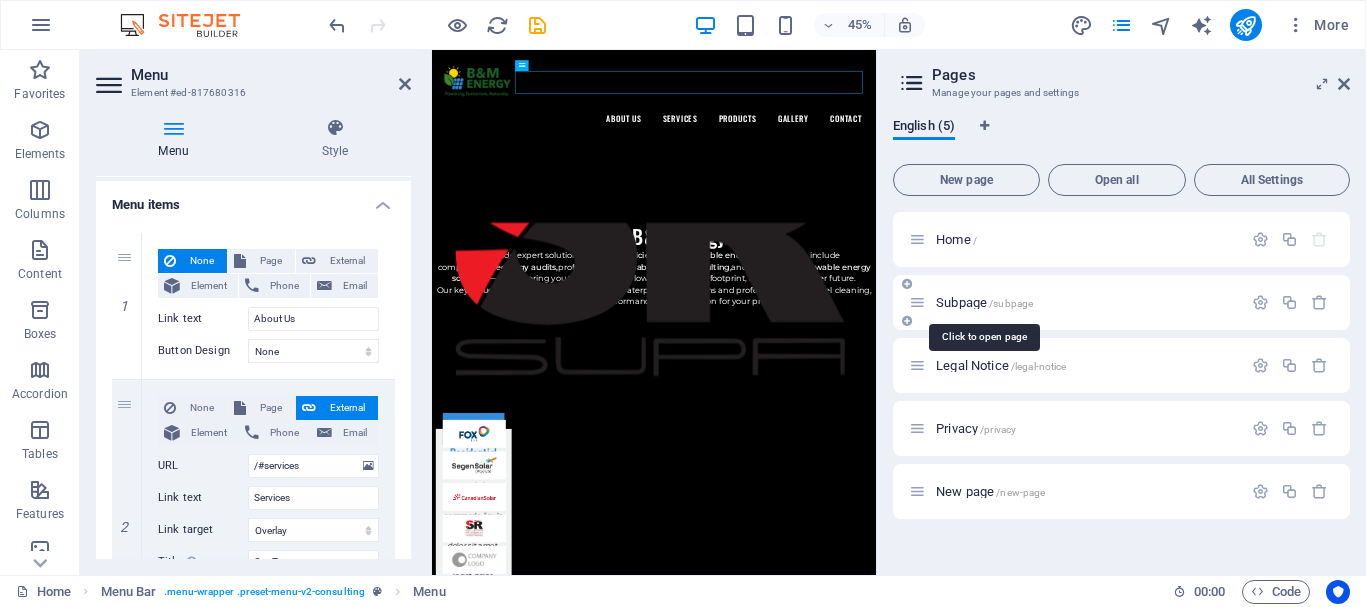 click on "Subpage /subpage" at bounding box center (984, 302) 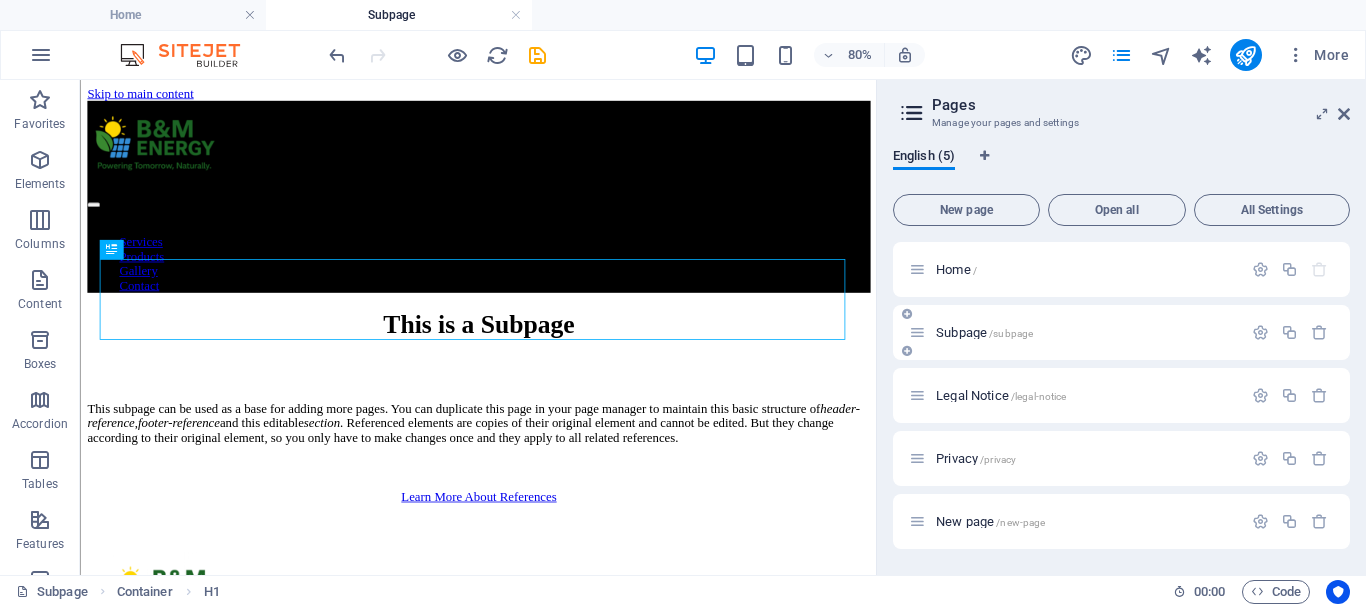scroll, scrollTop: 0, scrollLeft: 0, axis: both 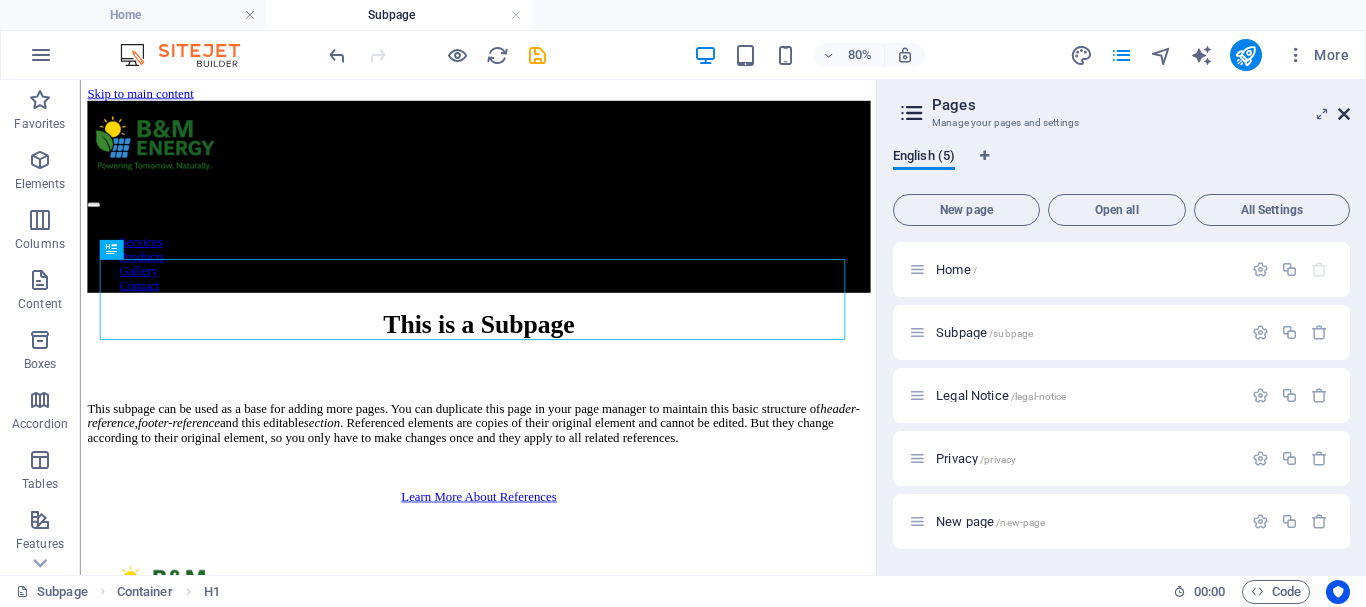 click at bounding box center [1344, 114] 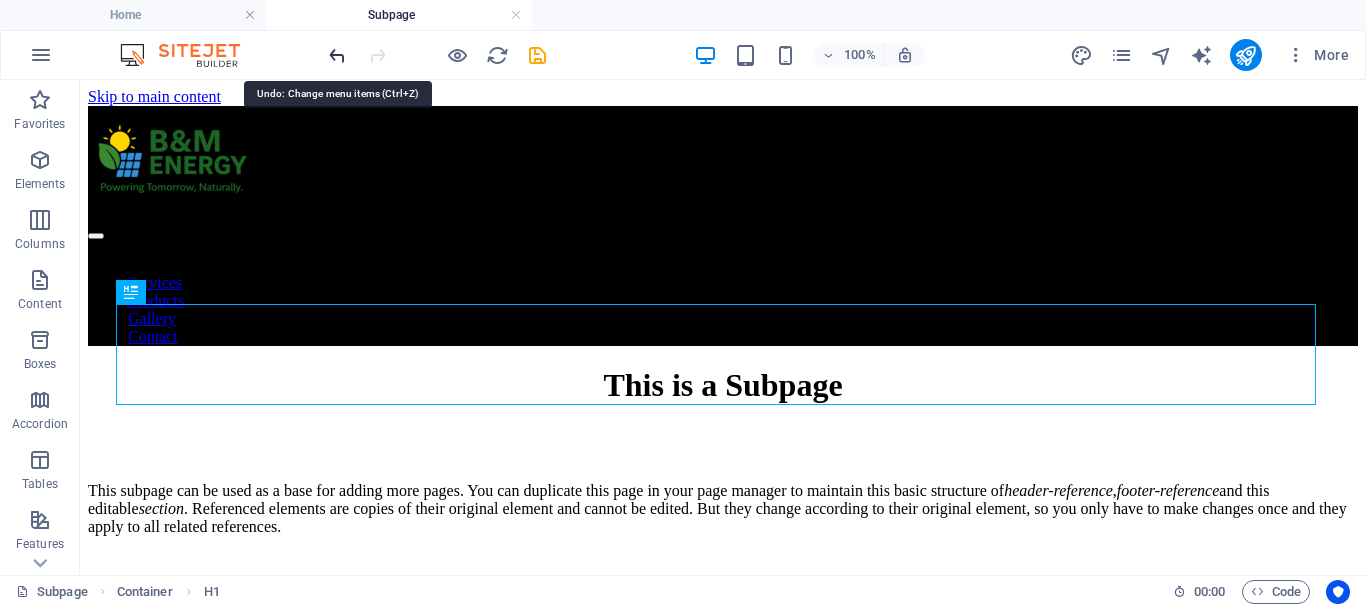 click at bounding box center (337, 55) 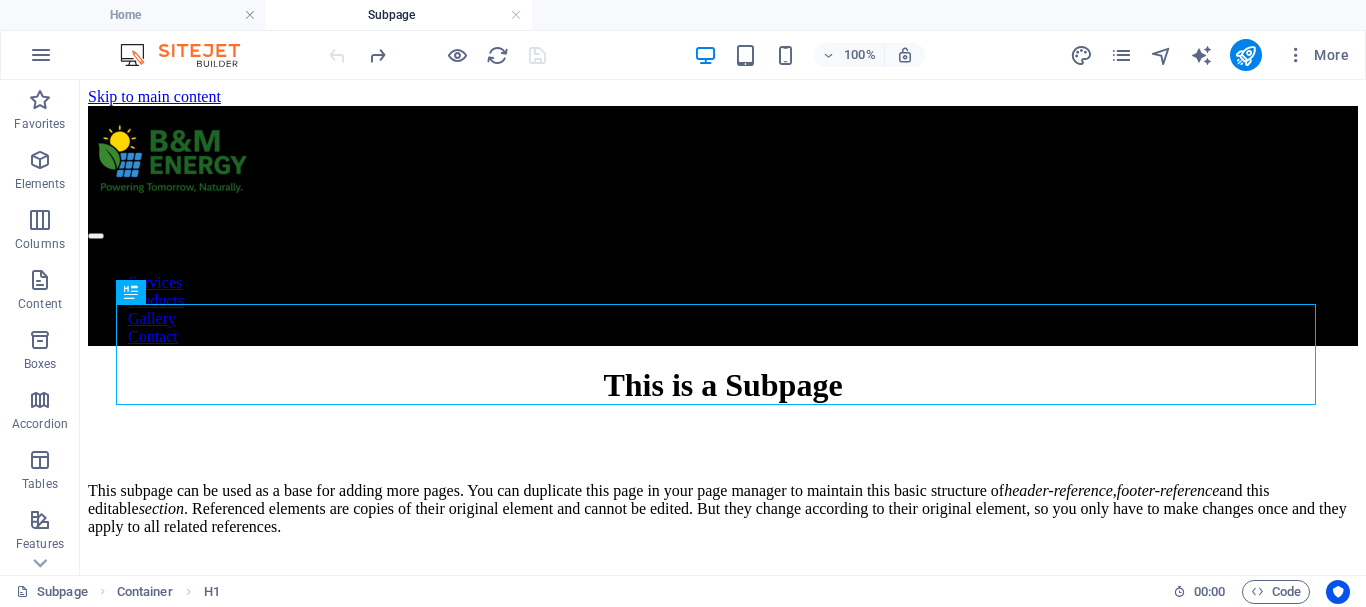 click at bounding box center (437, 55) 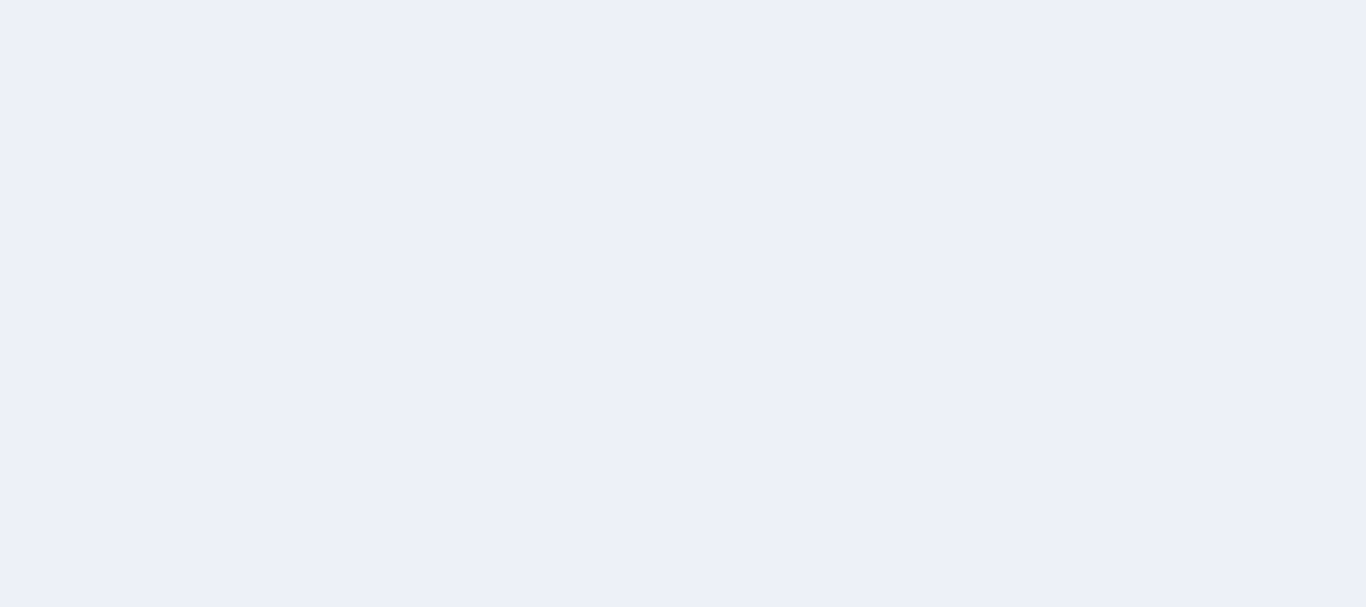 scroll, scrollTop: 0, scrollLeft: 0, axis: both 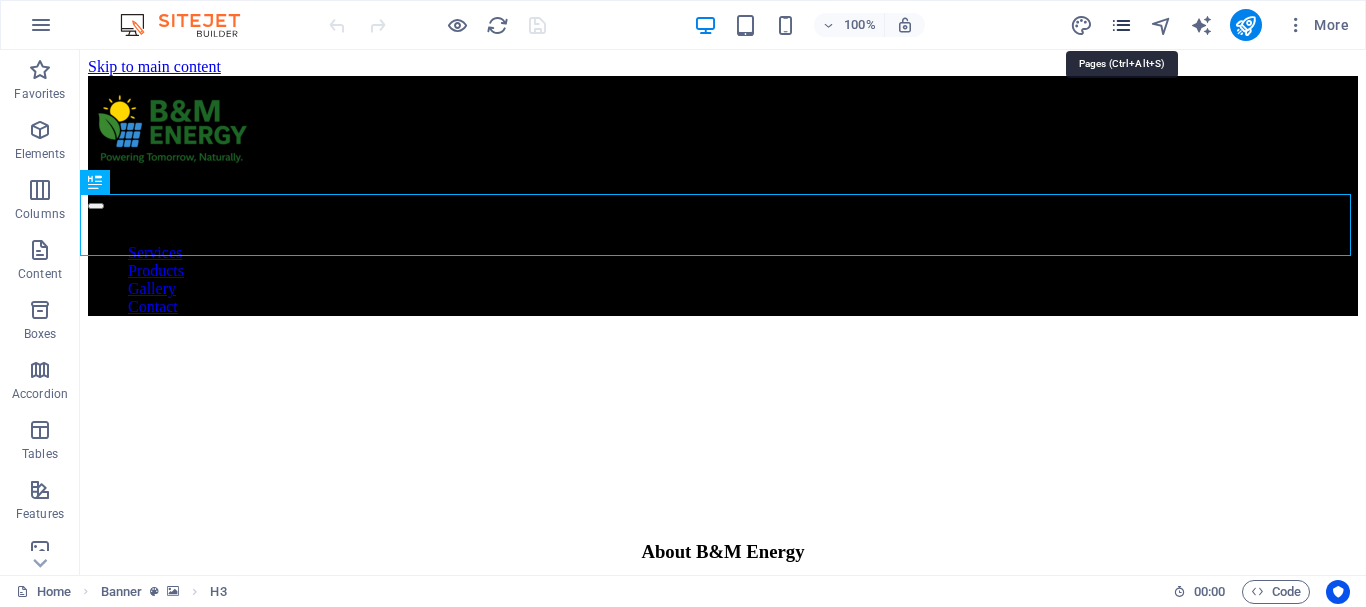 click at bounding box center (1121, 25) 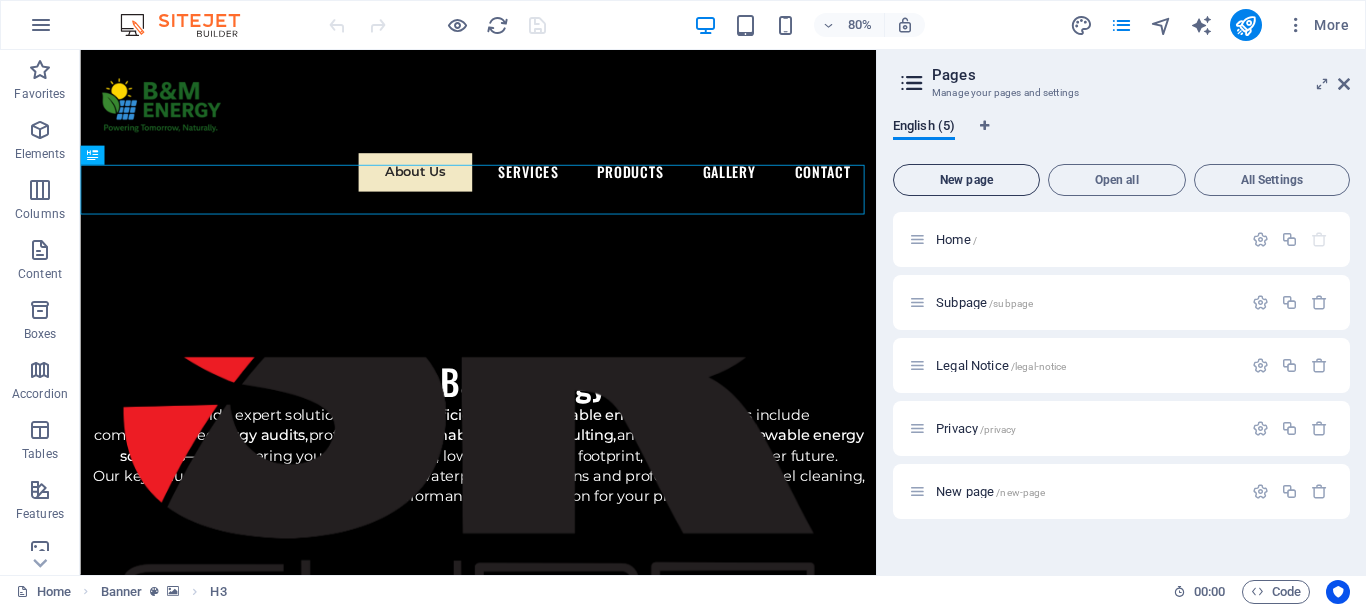 click on "New page" at bounding box center (966, 180) 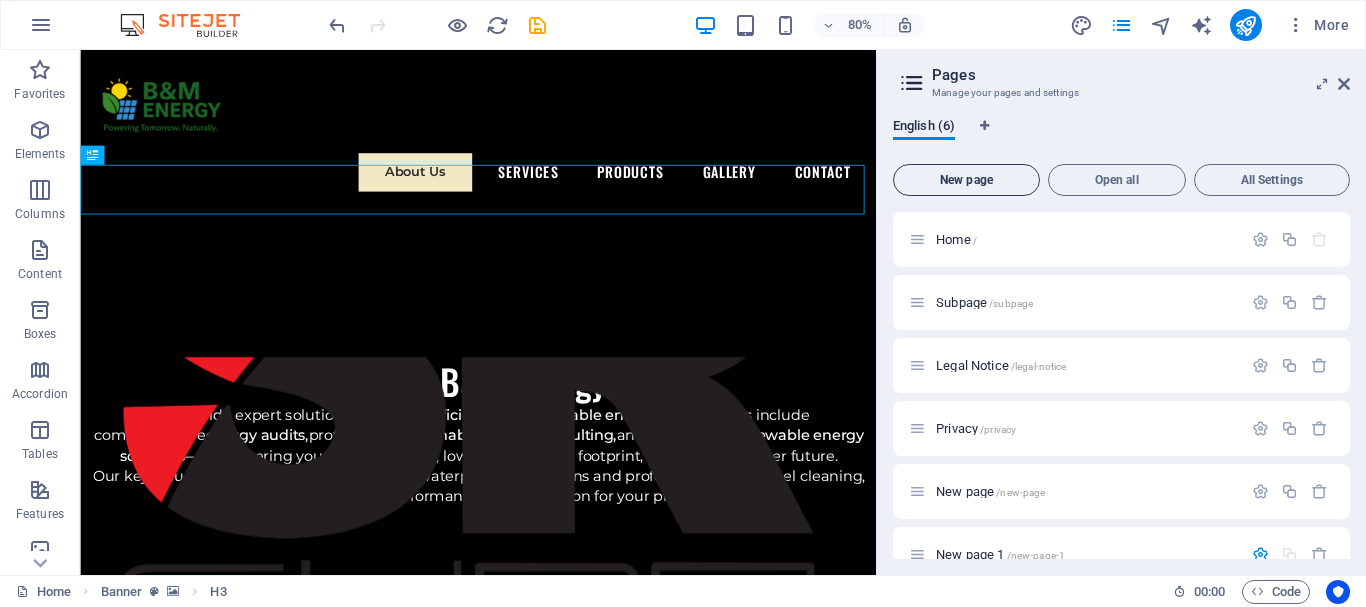 scroll, scrollTop: 245, scrollLeft: 0, axis: vertical 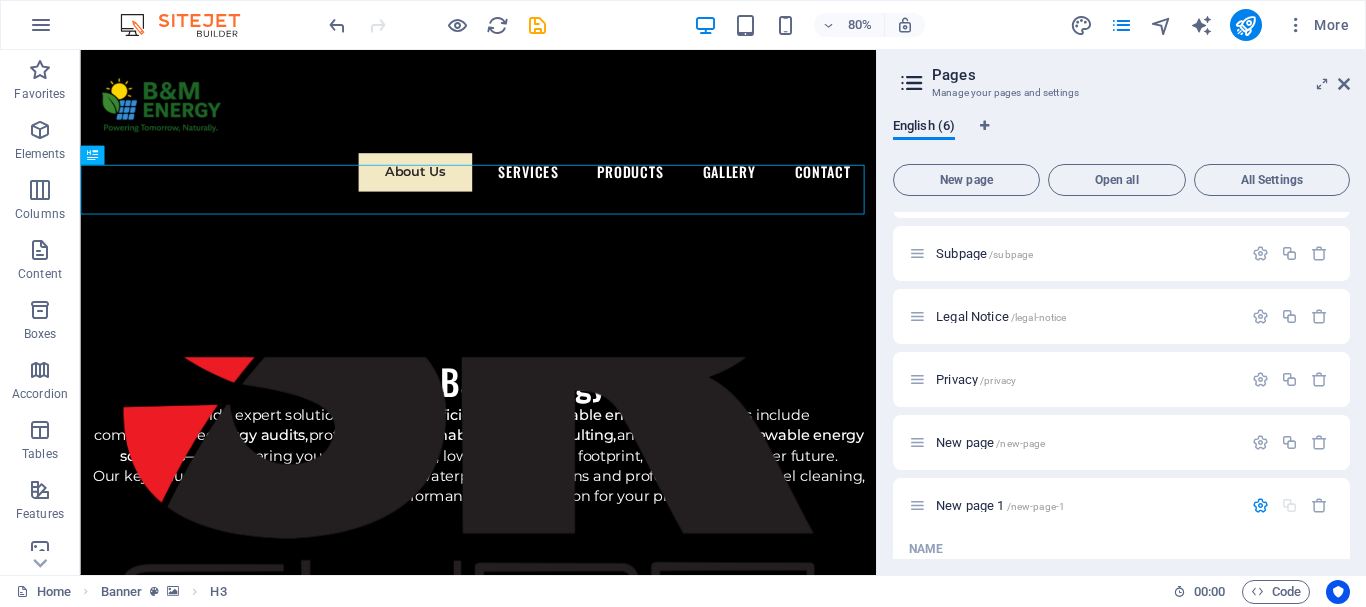 click on "Pages Manage your pages and settings English (6) New page Open all All Settings Home / Subpage /subpage Legal Notice /legal-notice Privacy /privacy New page /new-page New page 1 /new-page-1 Name New page 1 ​ URL SLUG /new-page-1 ​ SEO Title AI ​ 108 / 580 Px SEO Description AI ​ 0 / 990 Px SEO Keywords AI ​ Settings Menu Noindex Preview Mobile Desktop www.example.com new-page-1 Meta tags ​ Preview Image (Open Graph) Drag files here, click to choose files or select files from Files or our free stock photos & videos More Settings" at bounding box center (1121, 312) 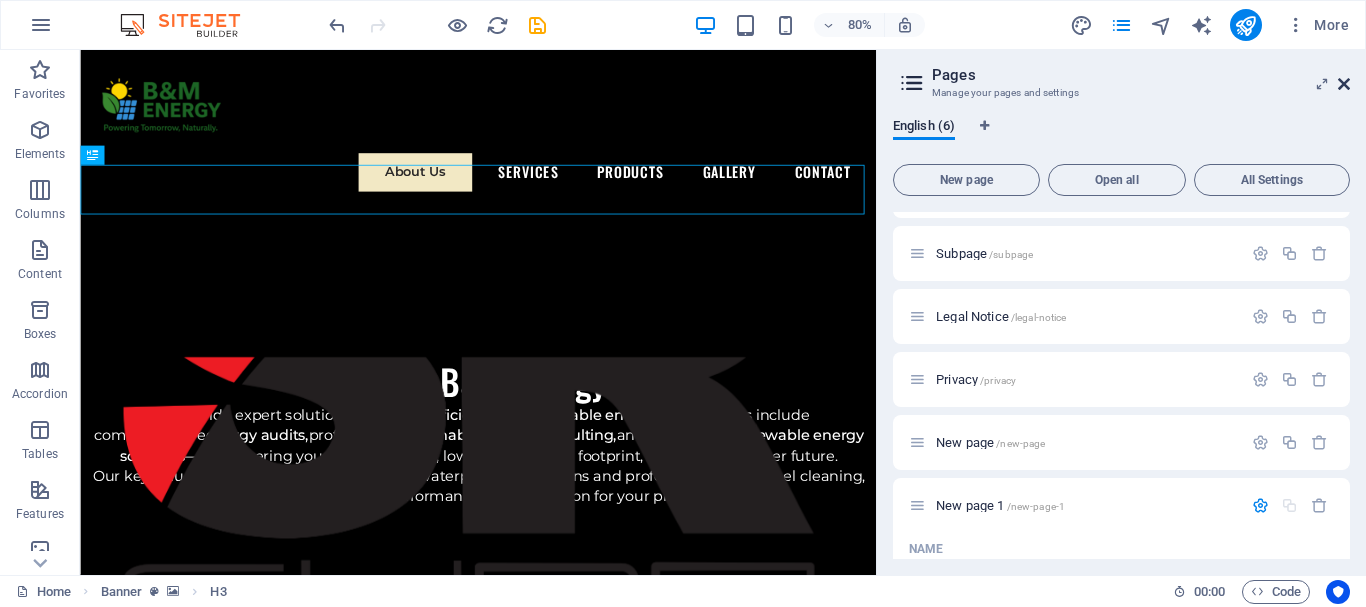 click at bounding box center [1344, 84] 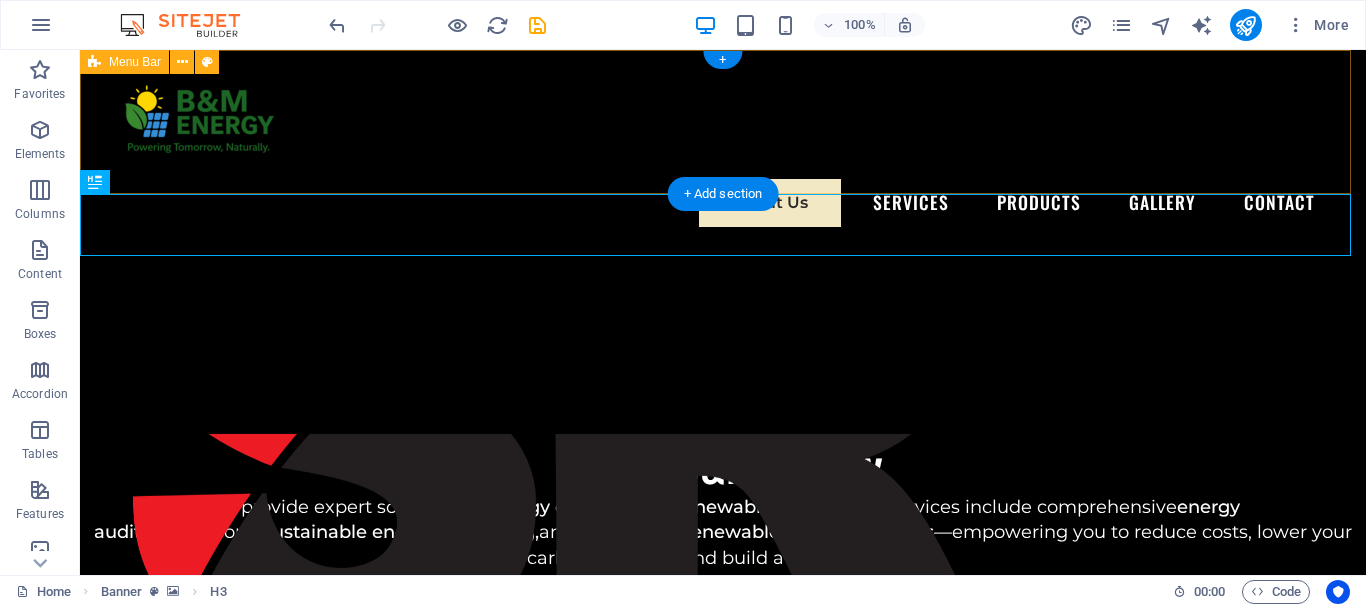 click on "About Us Services Products Gallery Contact" at bounding box center (723, 147) 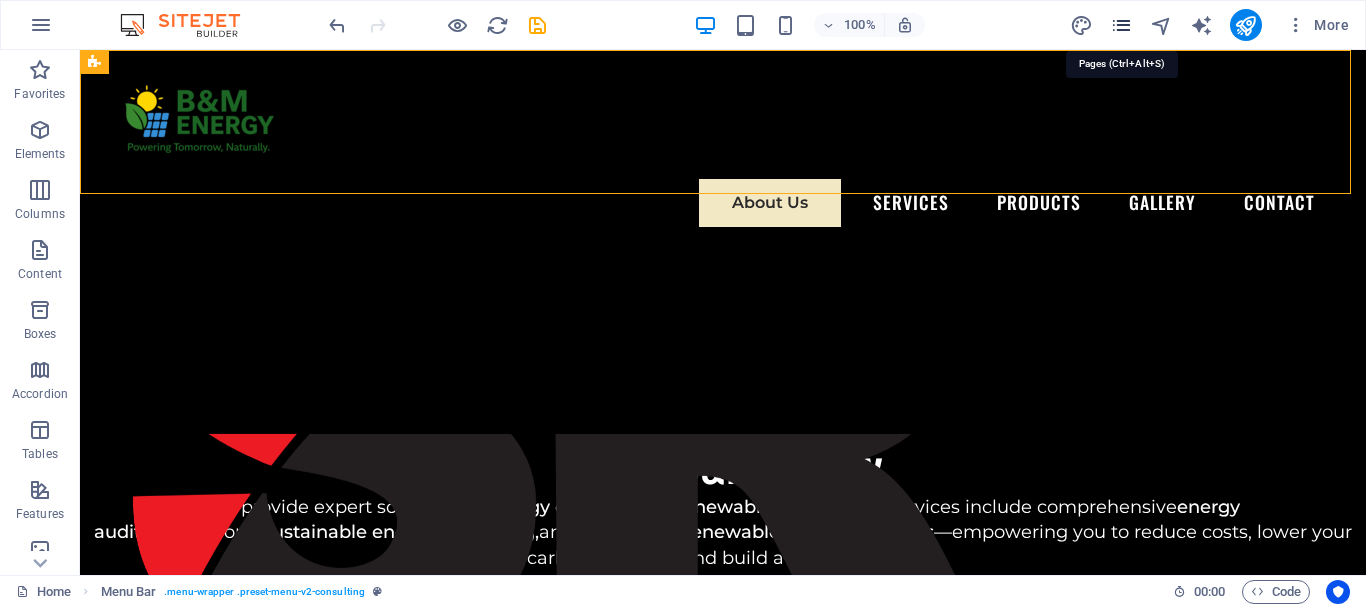 click at bounding box center (1121, 25) 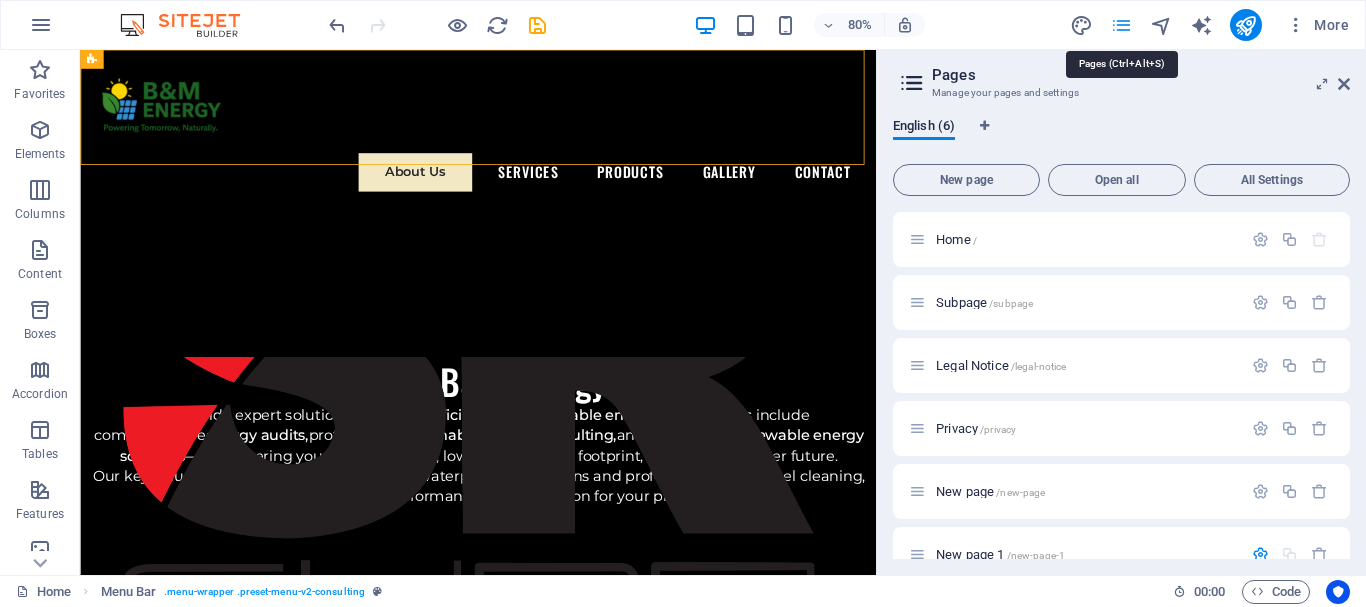 scroll, scrollTop: 245, scrollLeft: 0, axis: vertical 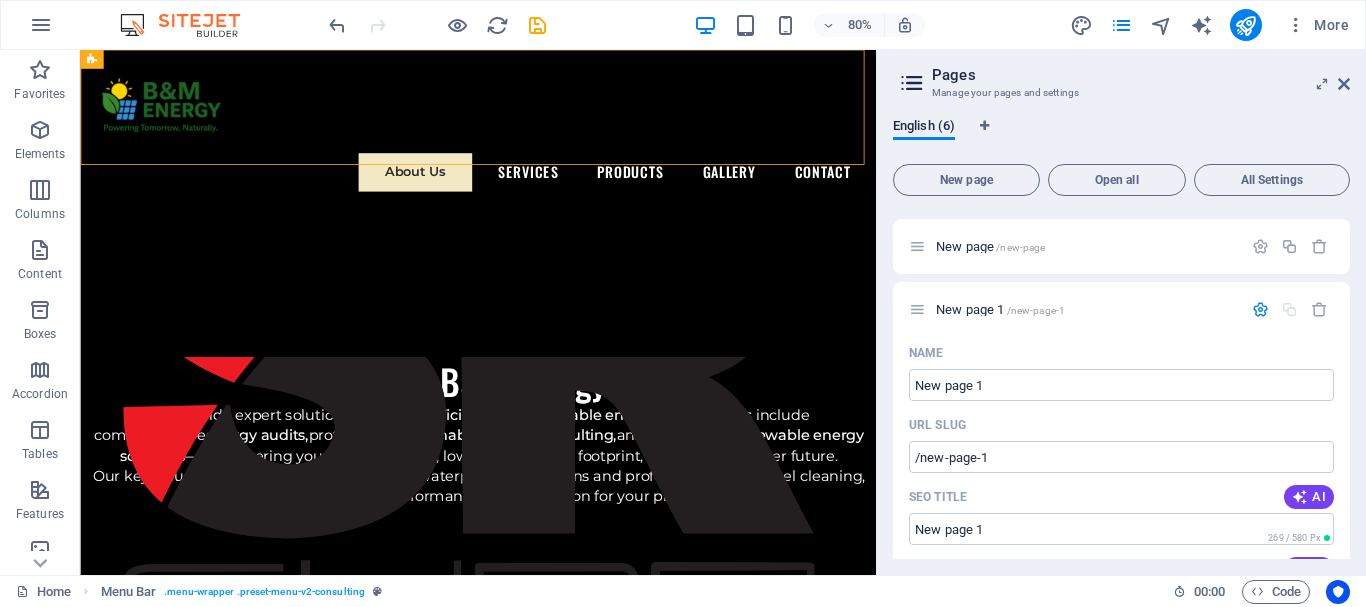 click at bounding box center [912, 83] 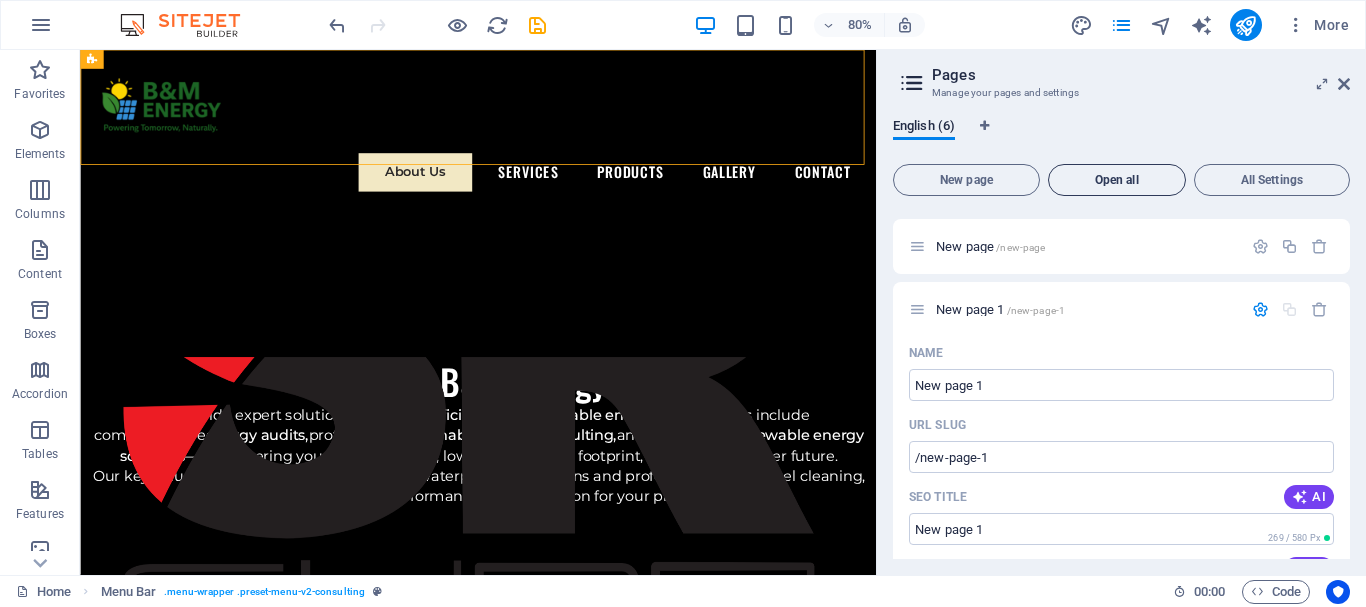 click on "Open all" at bounding box center (1117, 180) 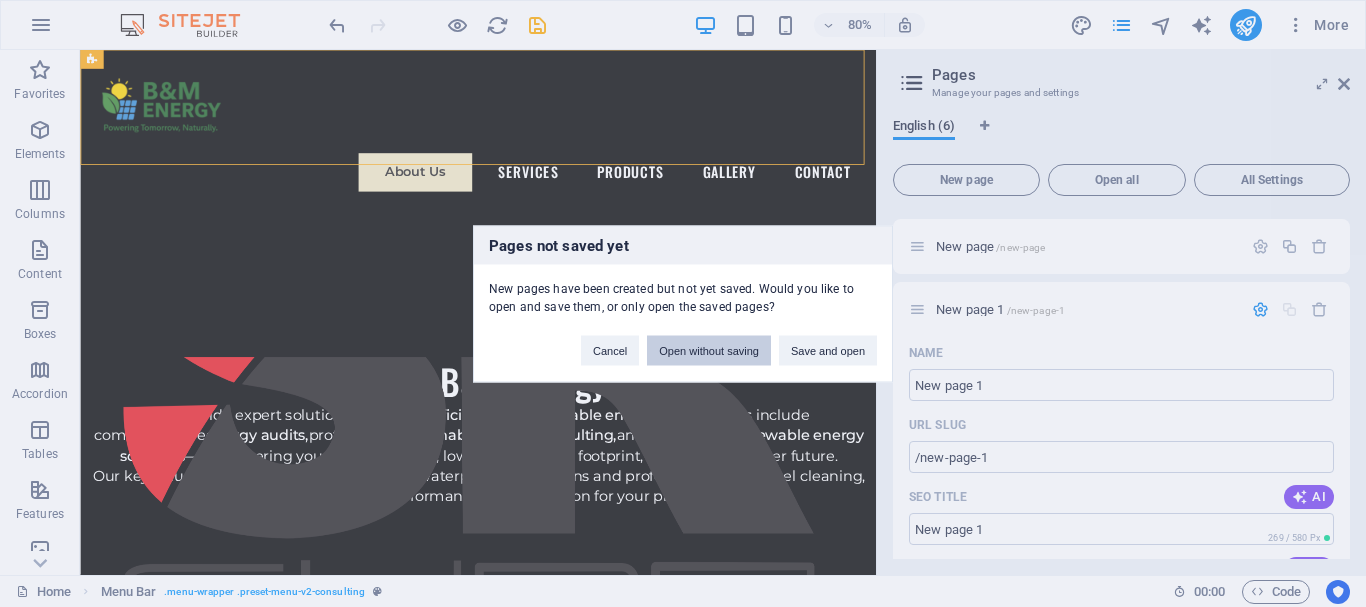 click on "Open without saving" at bounding box center (709, 350) 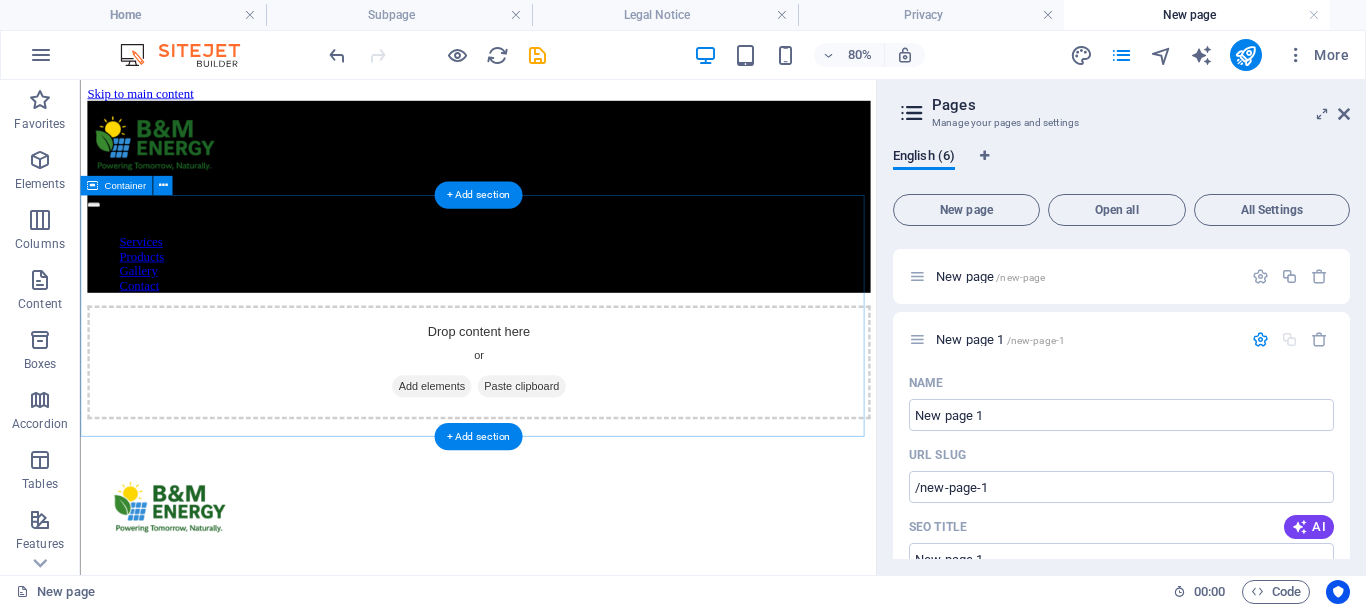 scroll, scrollTop: 0, scrollLeft: 0, axis: both 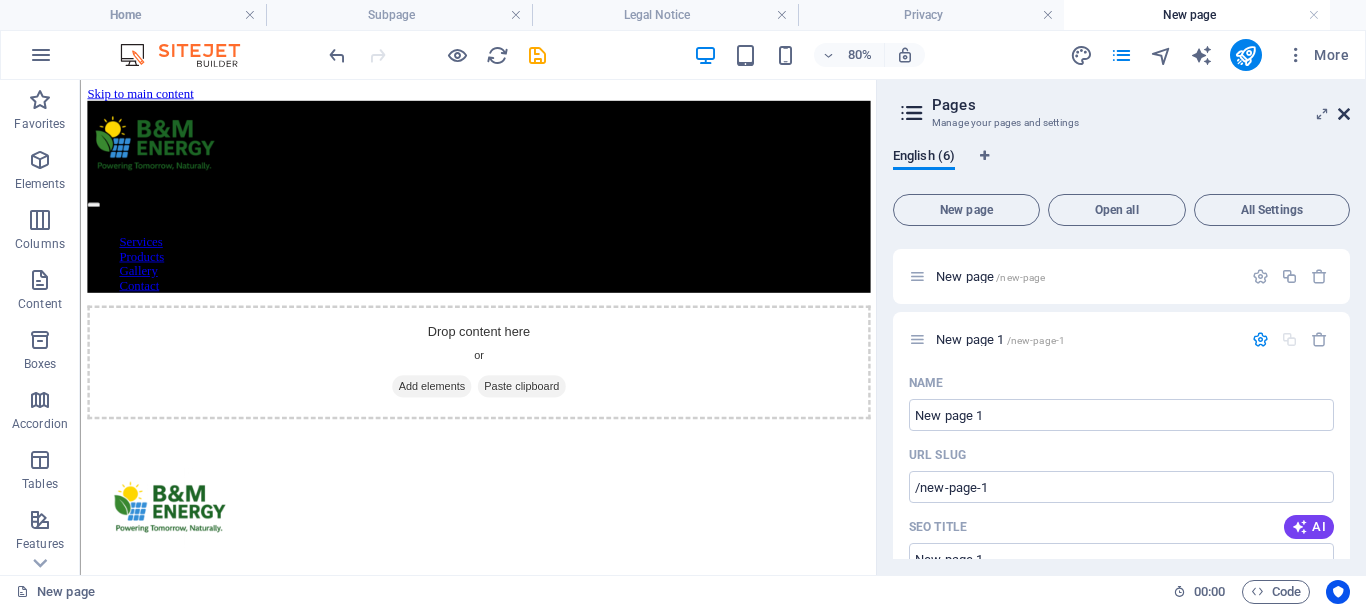 click at bounding box center [1344, 114] 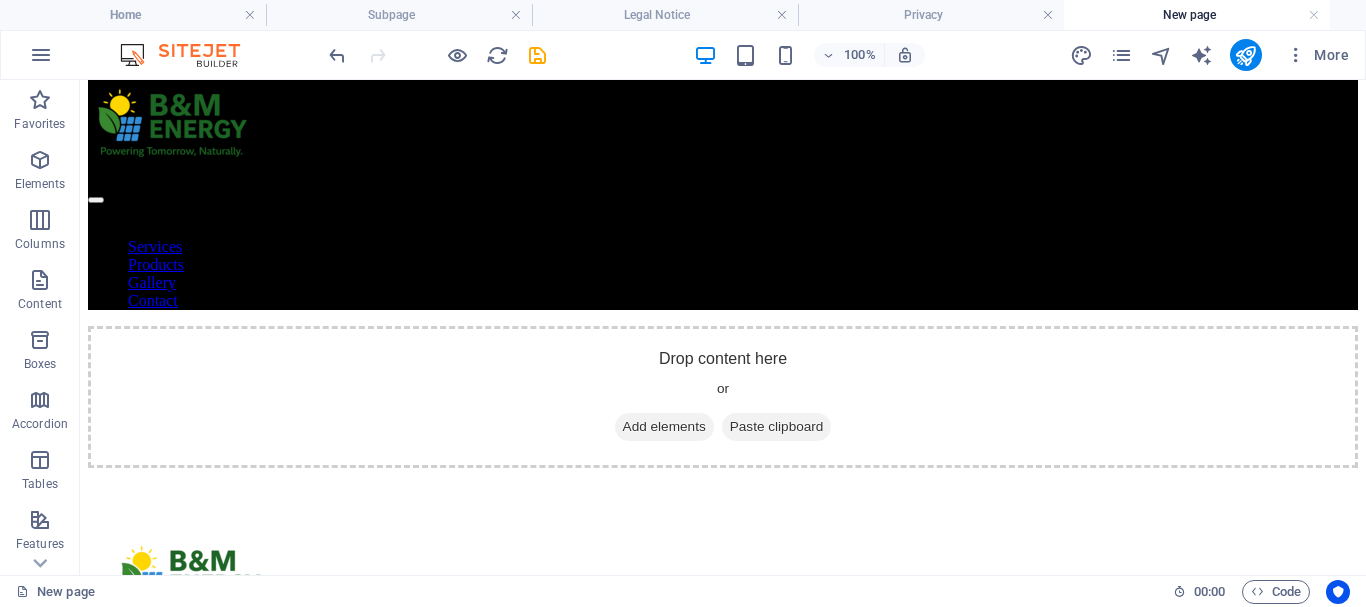 scroll, scrollTop: 0, scrollLeft: 0, axis: both 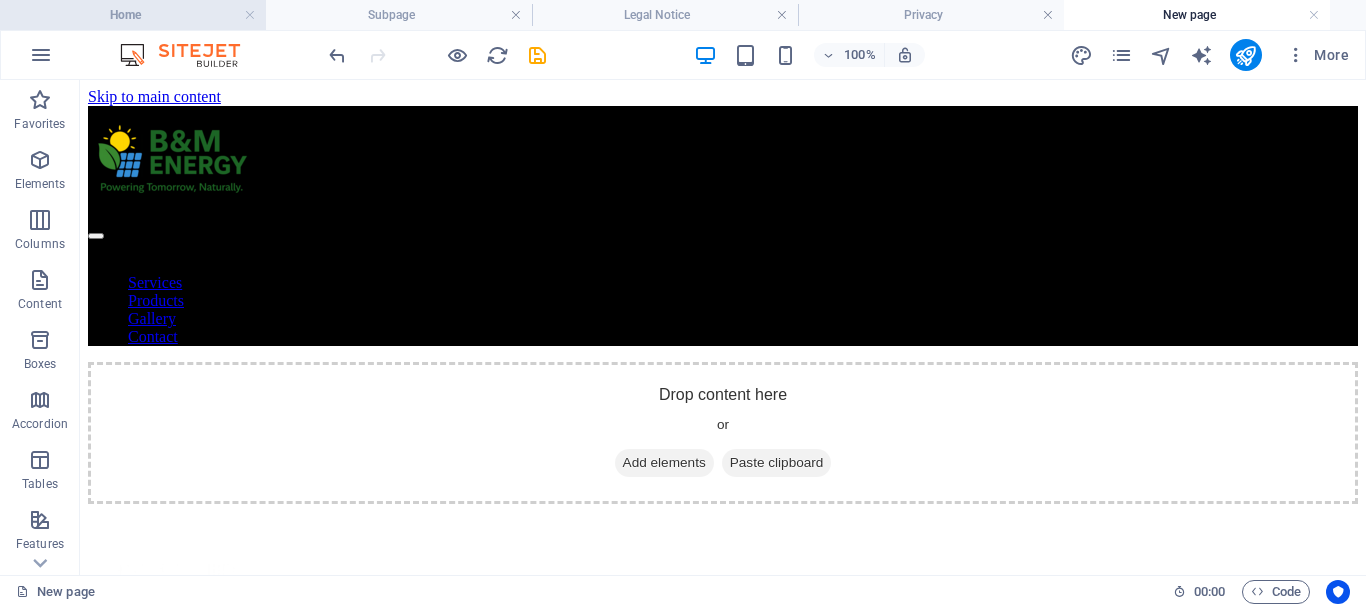 click on "Home" at bounding box center [133, 15] 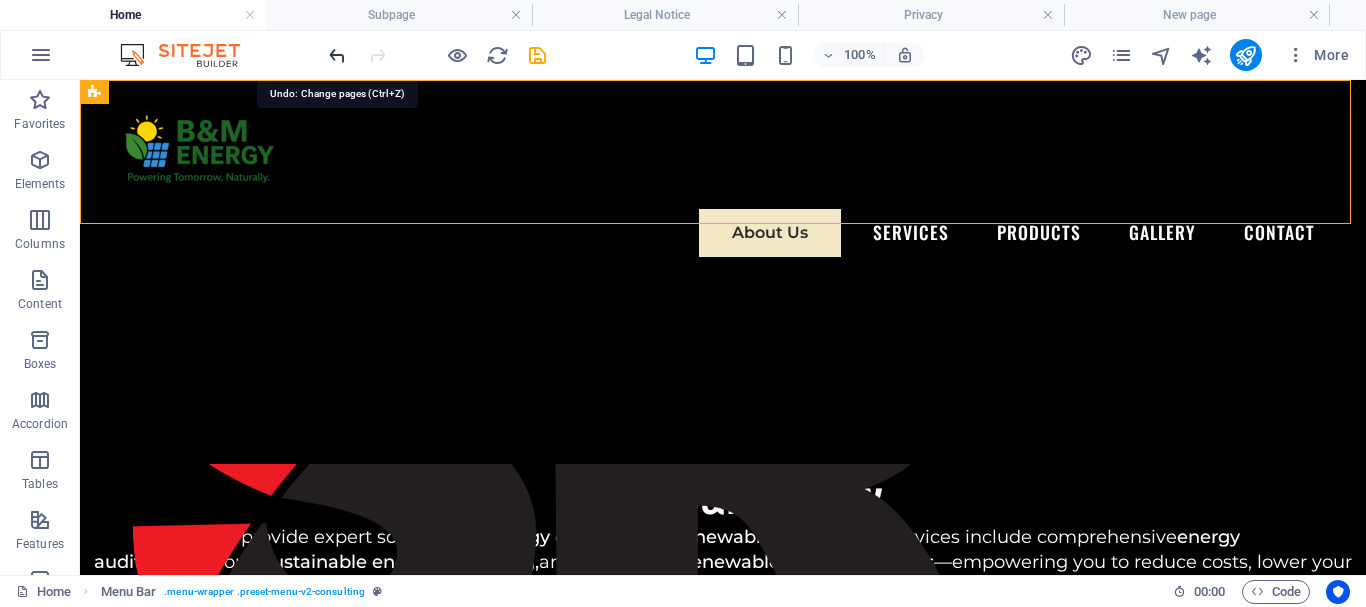 click at bounding box center (337, 55) 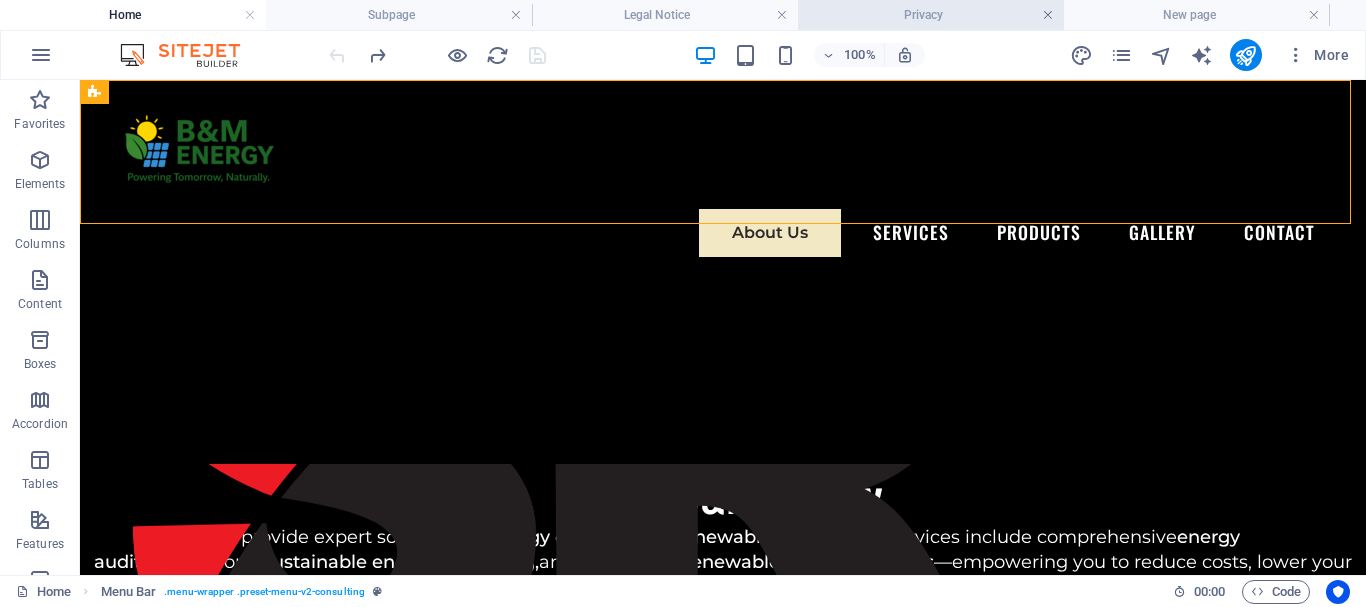 click at bounding box center [1048, 15] 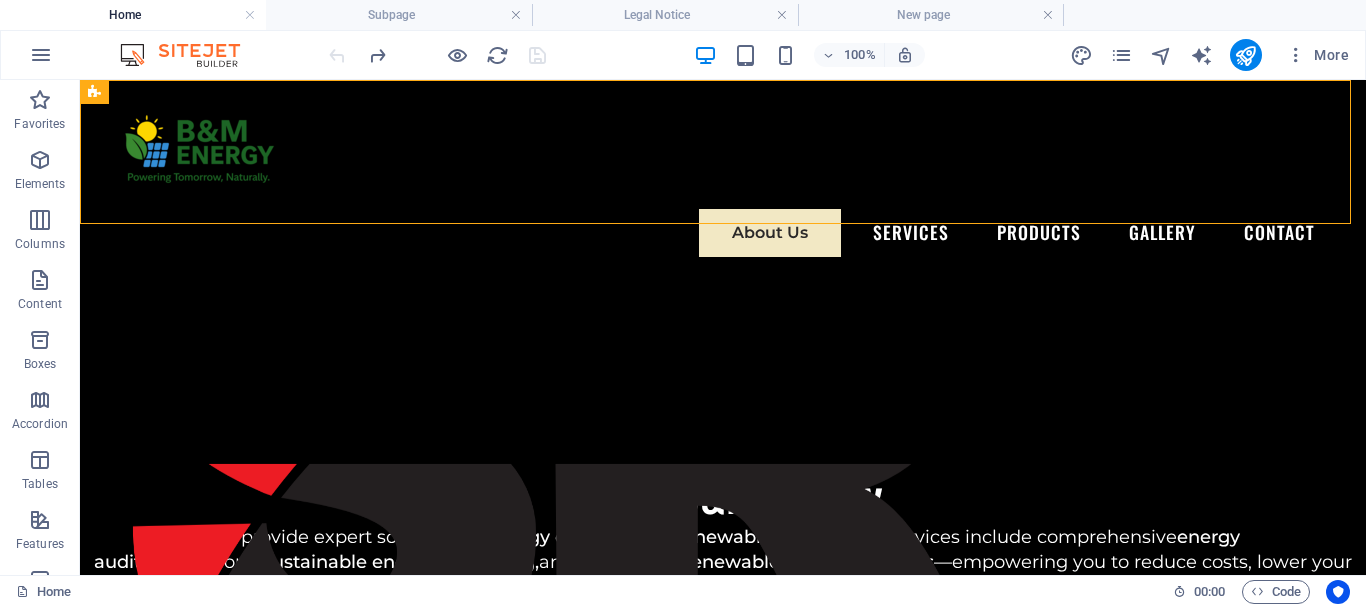 click at bounding box center [1048, 15] 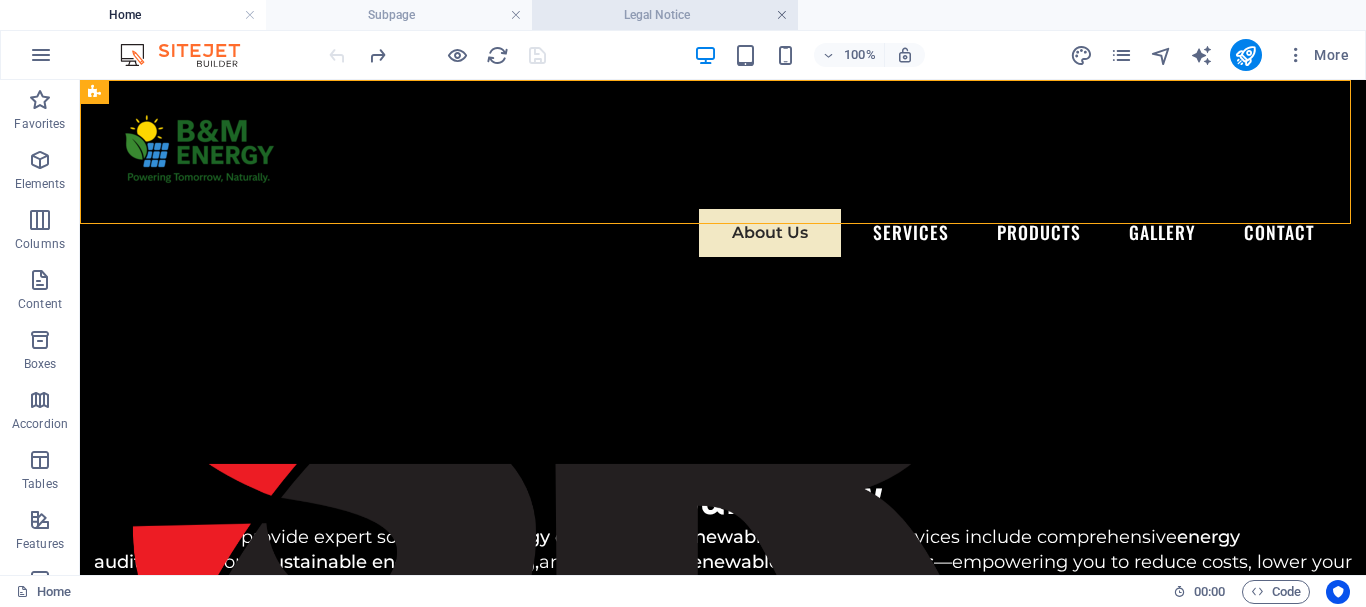 click at bounding box center [782, 15] 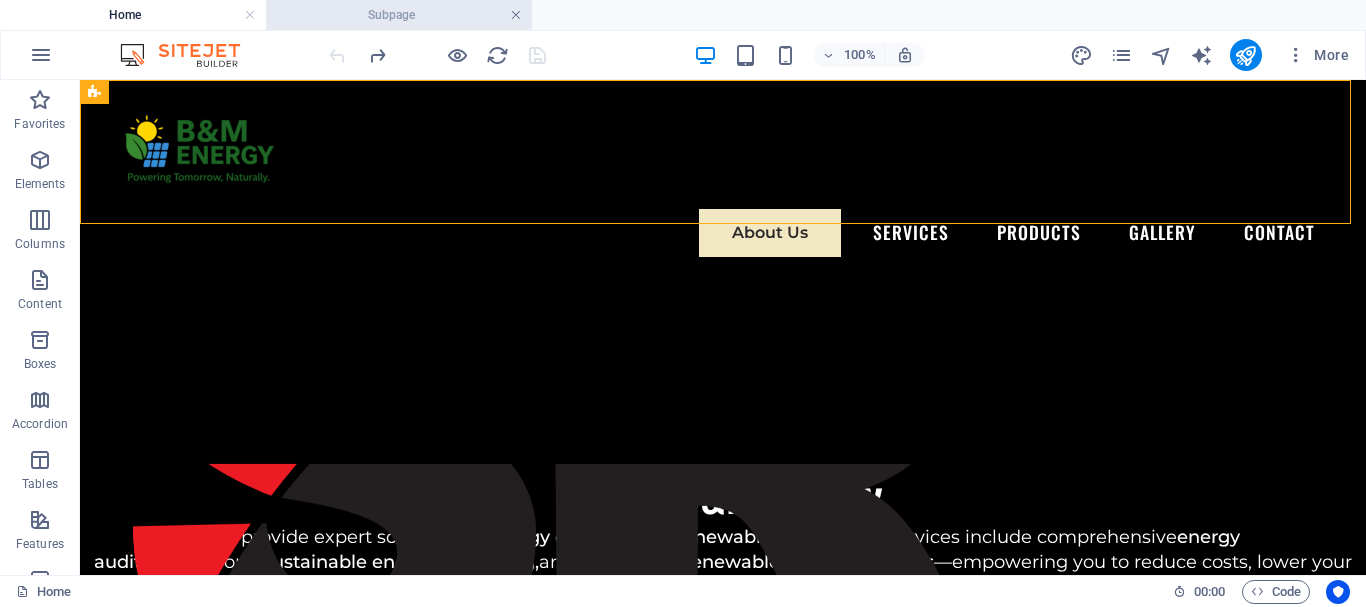 click at bounding box center [516, 15] 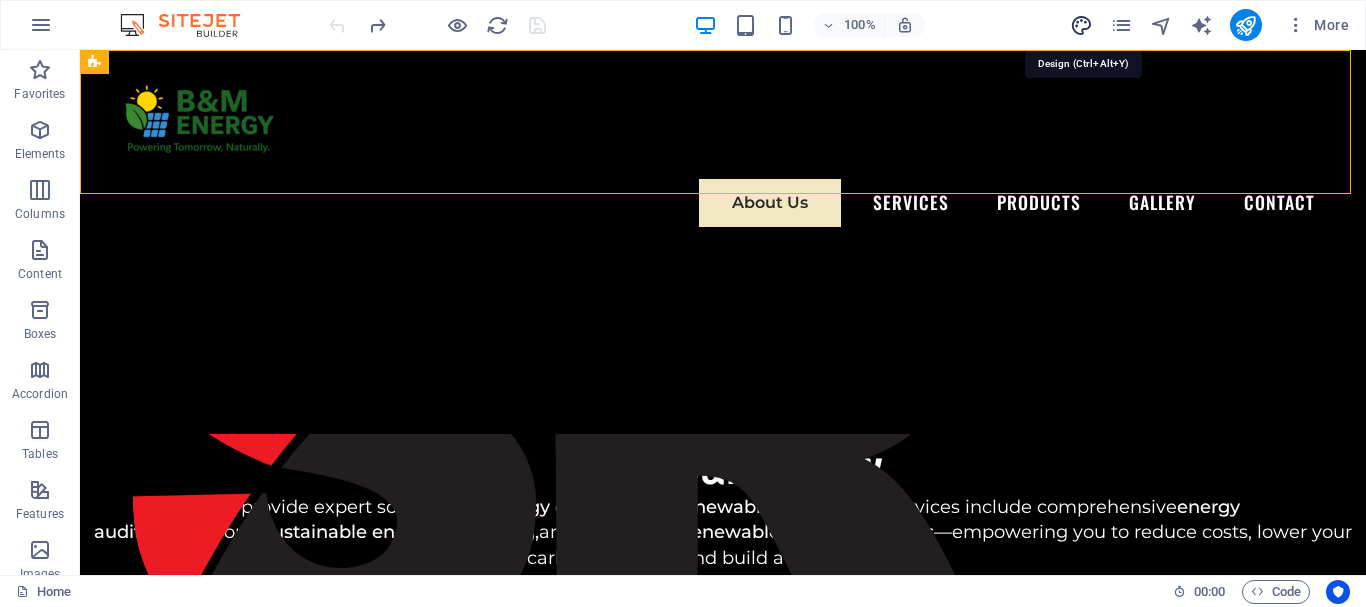 click at bounding box center [1081, 25] 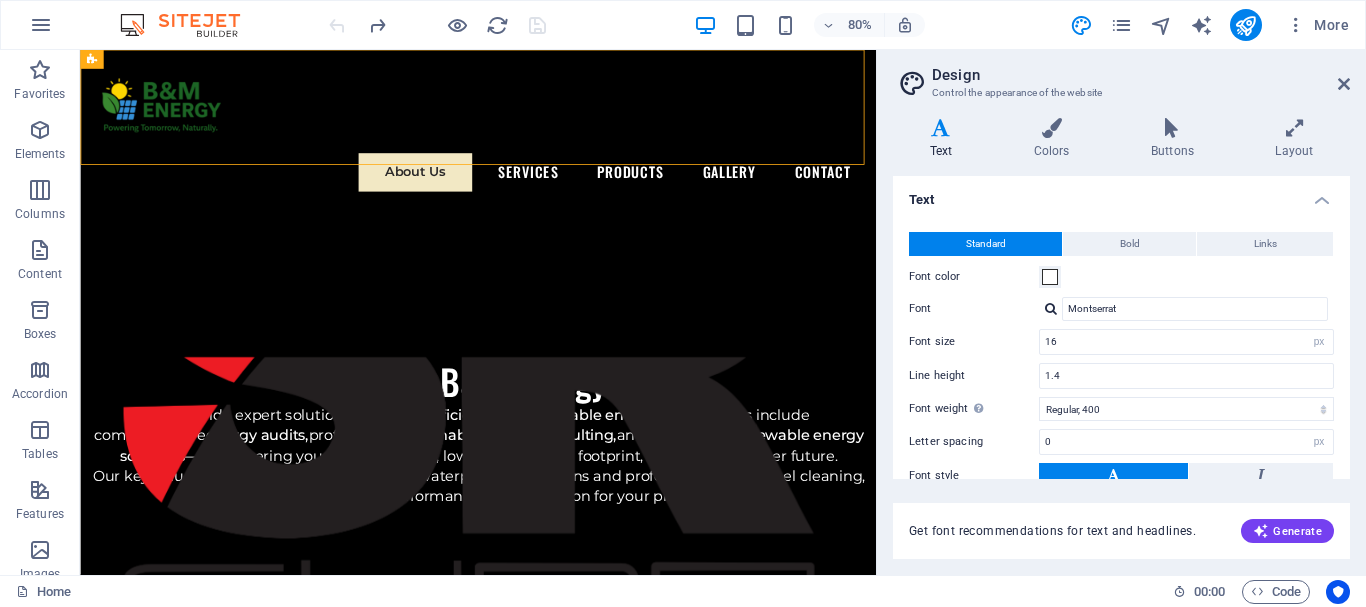 drag, startPoint x: 1345, startPoint y: 262, endPoint x: 1345, endPoint y: 317, distance: 55 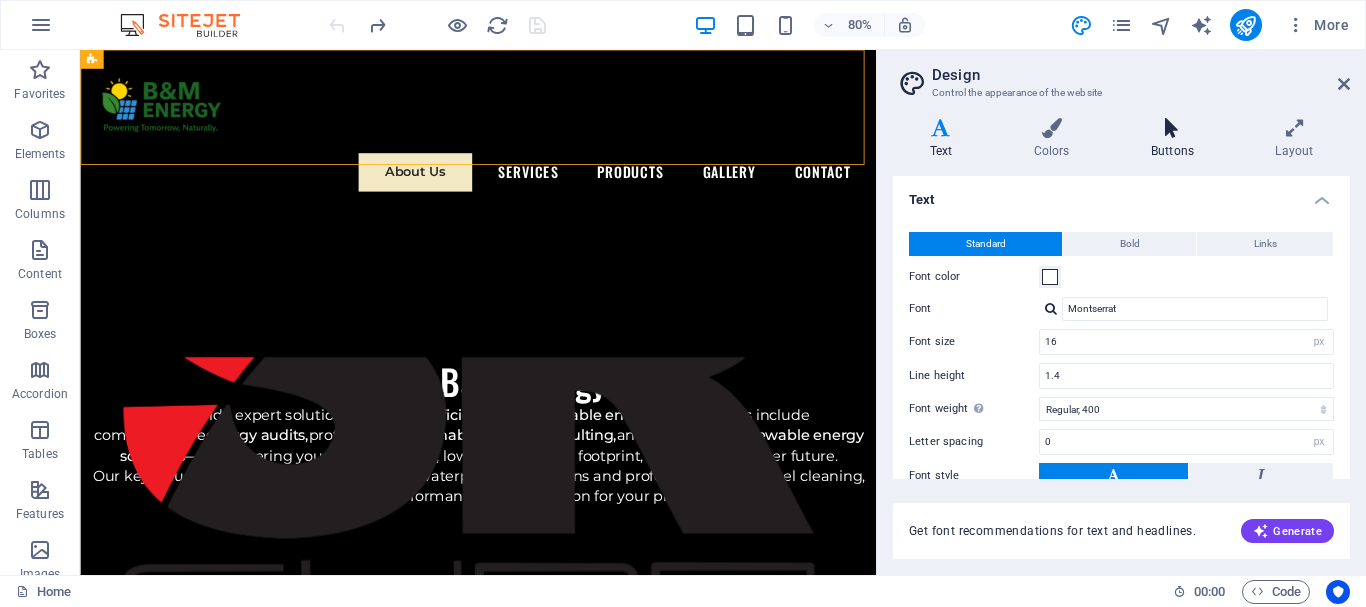 click on "Buttons" at bounding box center [1176, 139] 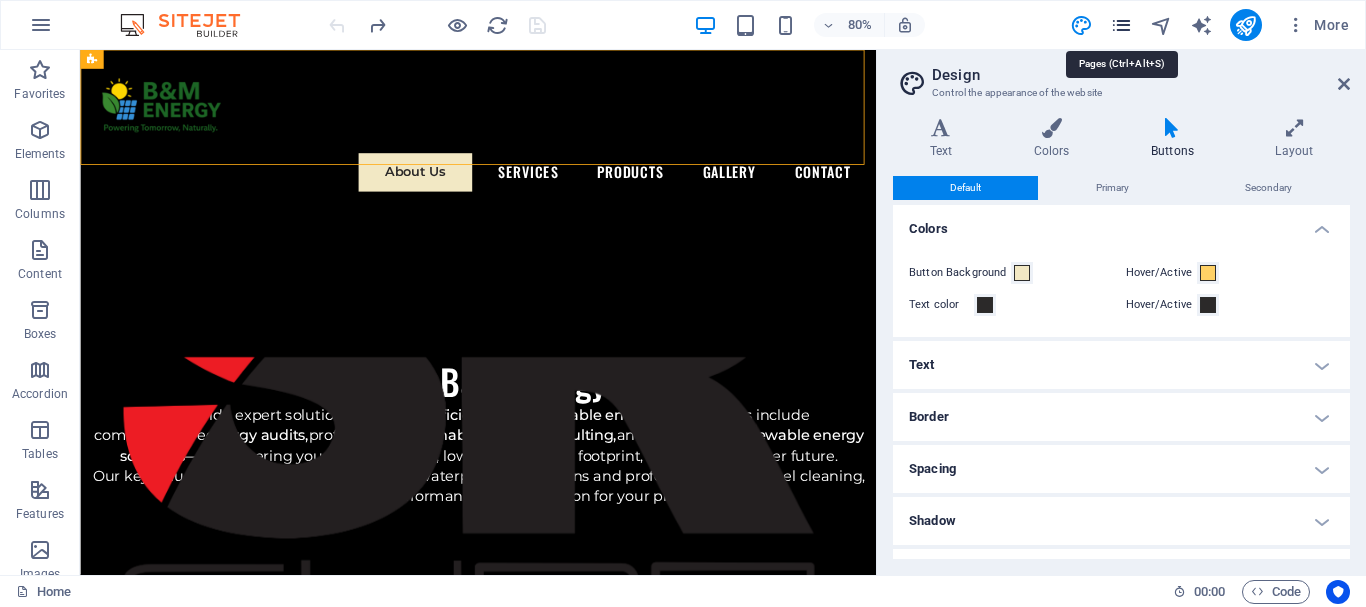 click at bounding box center [1121, 25] 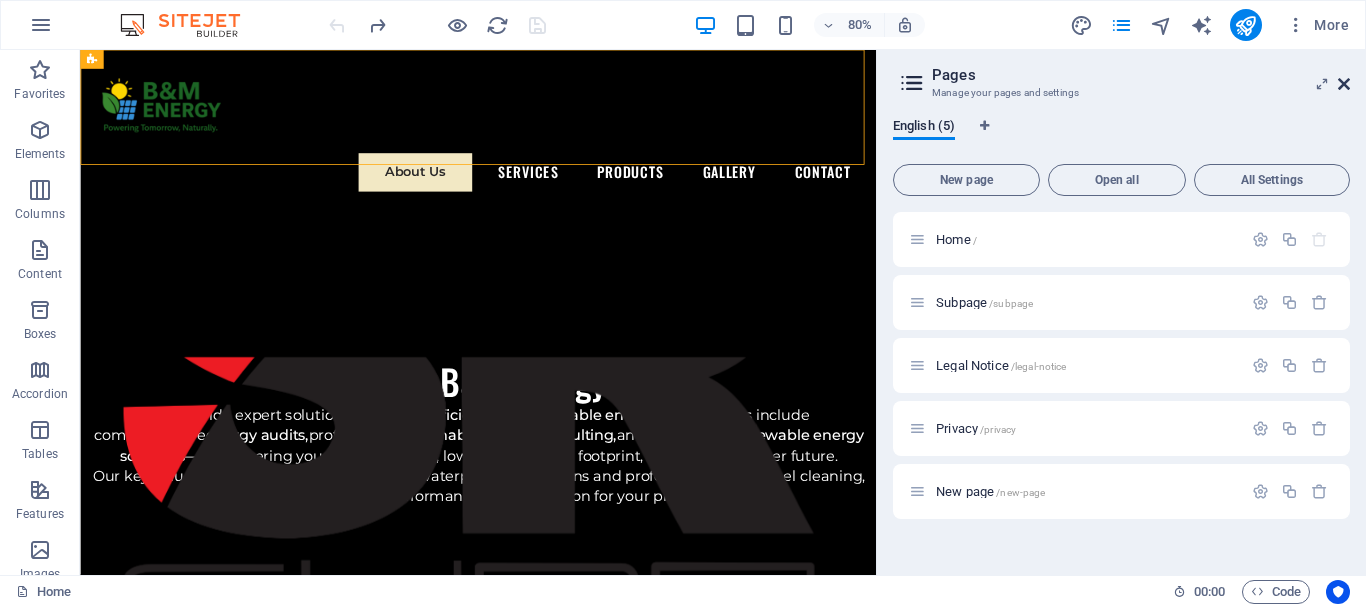 click at bounding box center [1344, 84] 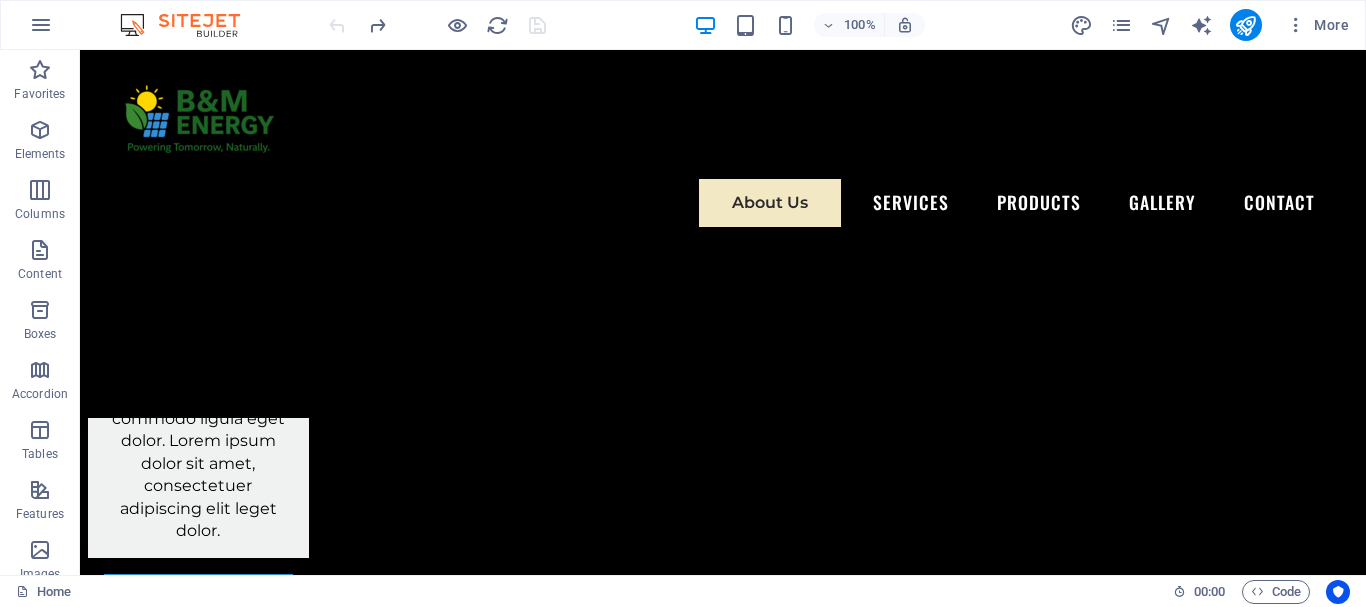 scroll, scrollTop: 0, scrollLeft: 0, axis: both 